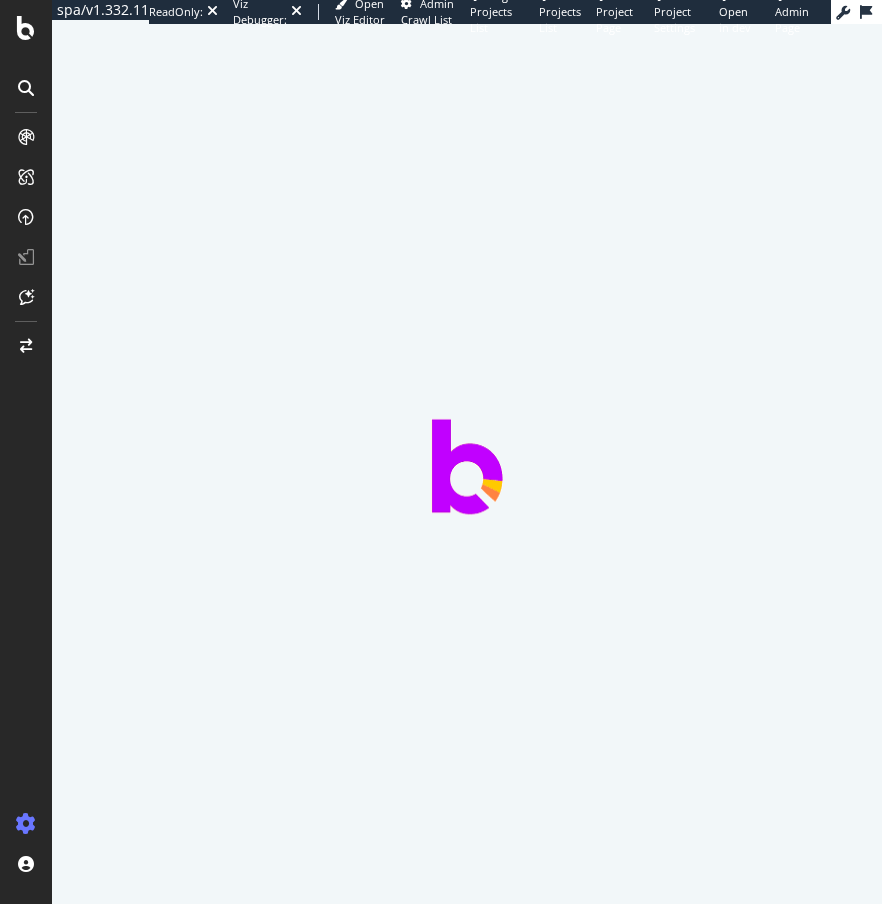 scroll, scrollTop: 0, scrollLeft: 0, axis: both 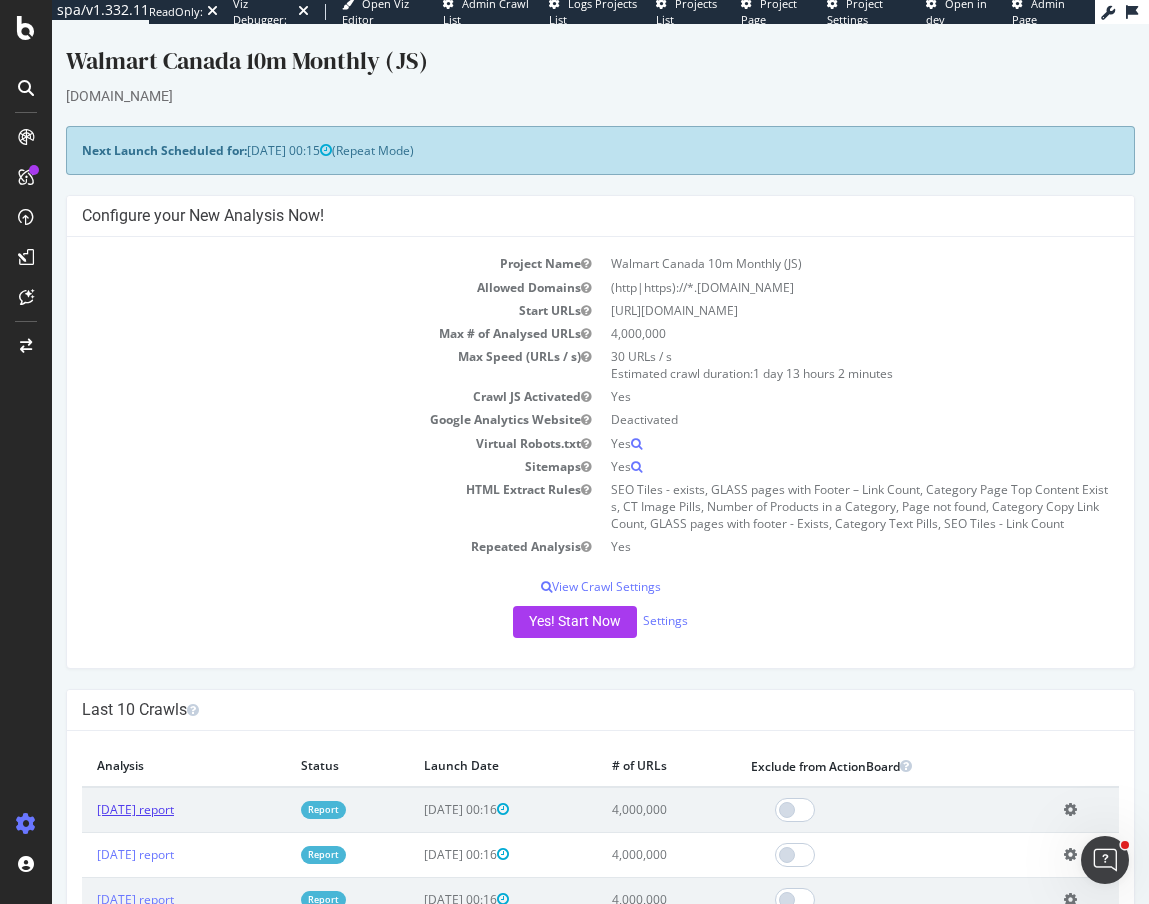 click on "2025 Jul. 4th
report" at bounding box center (135, 809) 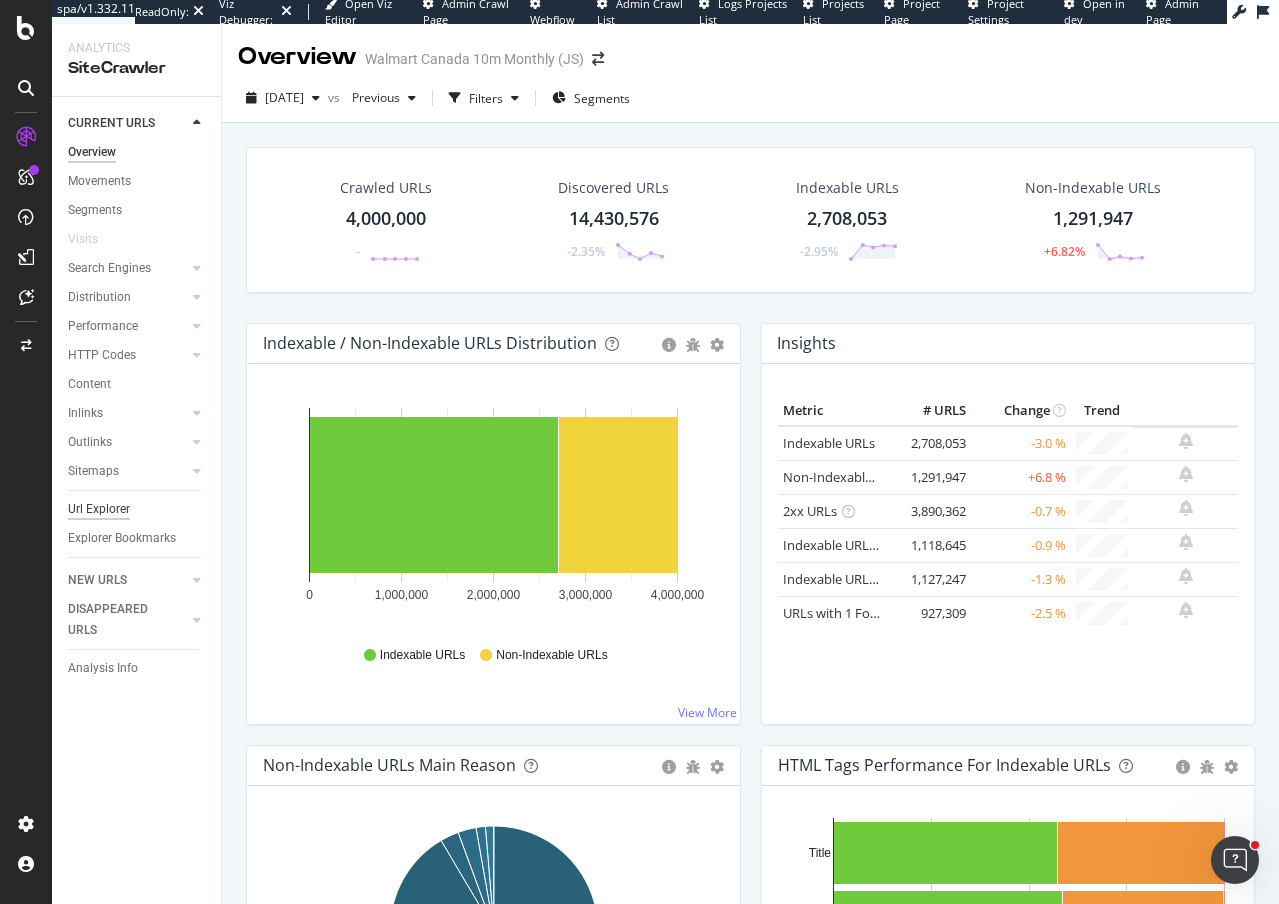 click on "Url Explorer" at bounding box center (99, 509) 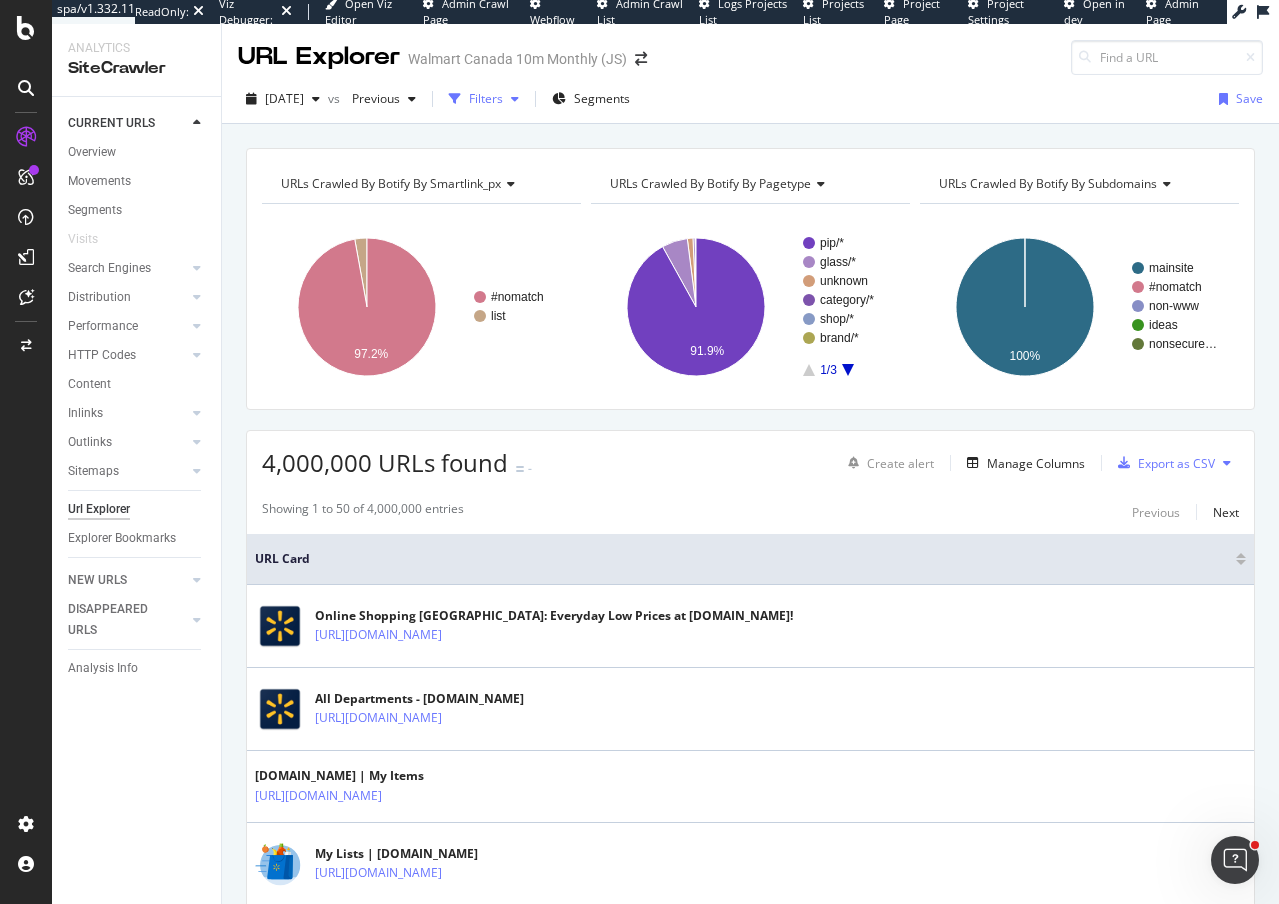 click on "Filters" at bounding box center [486, 98] 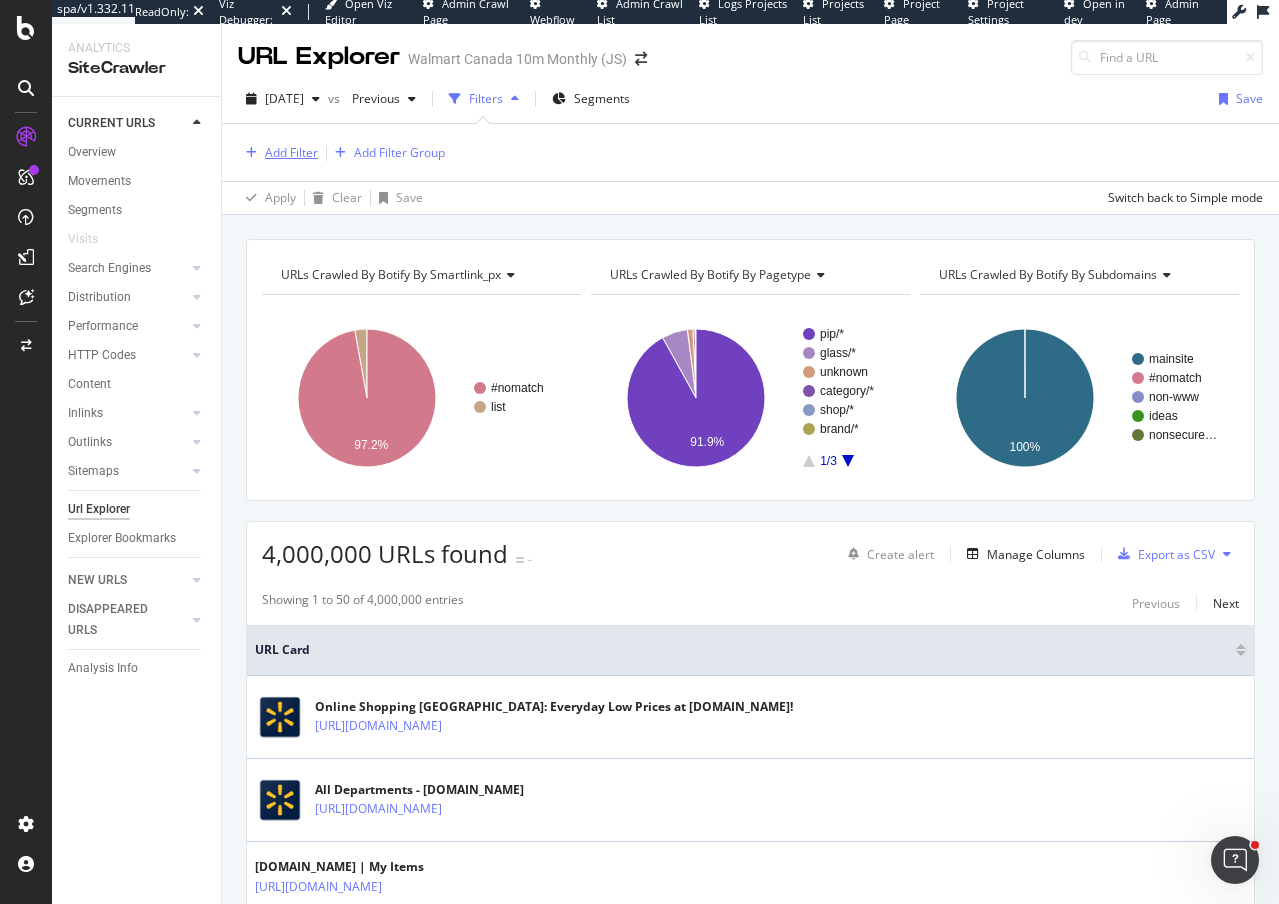 click on "Add Filter" at bounding box center [291, 152] 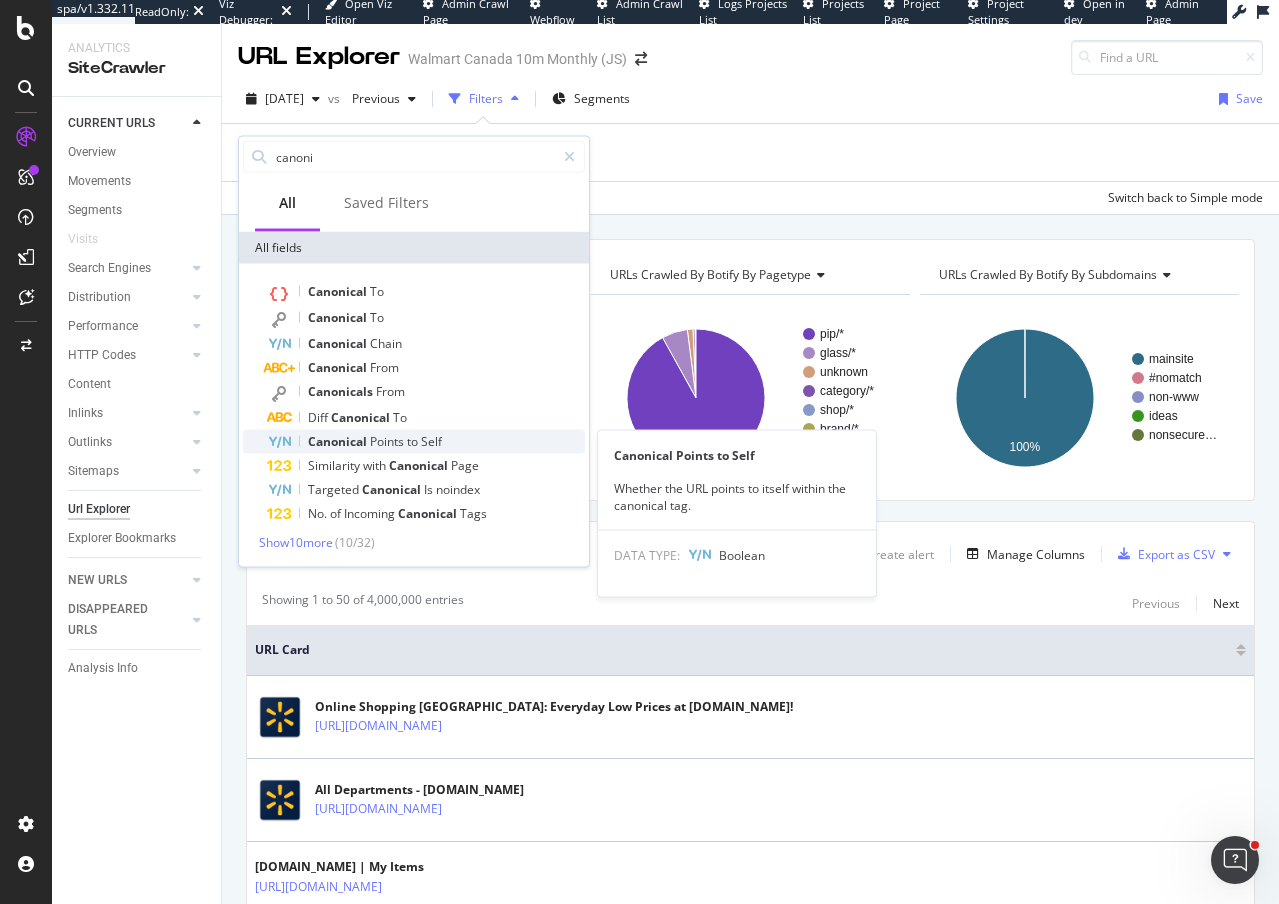type on "canoni" 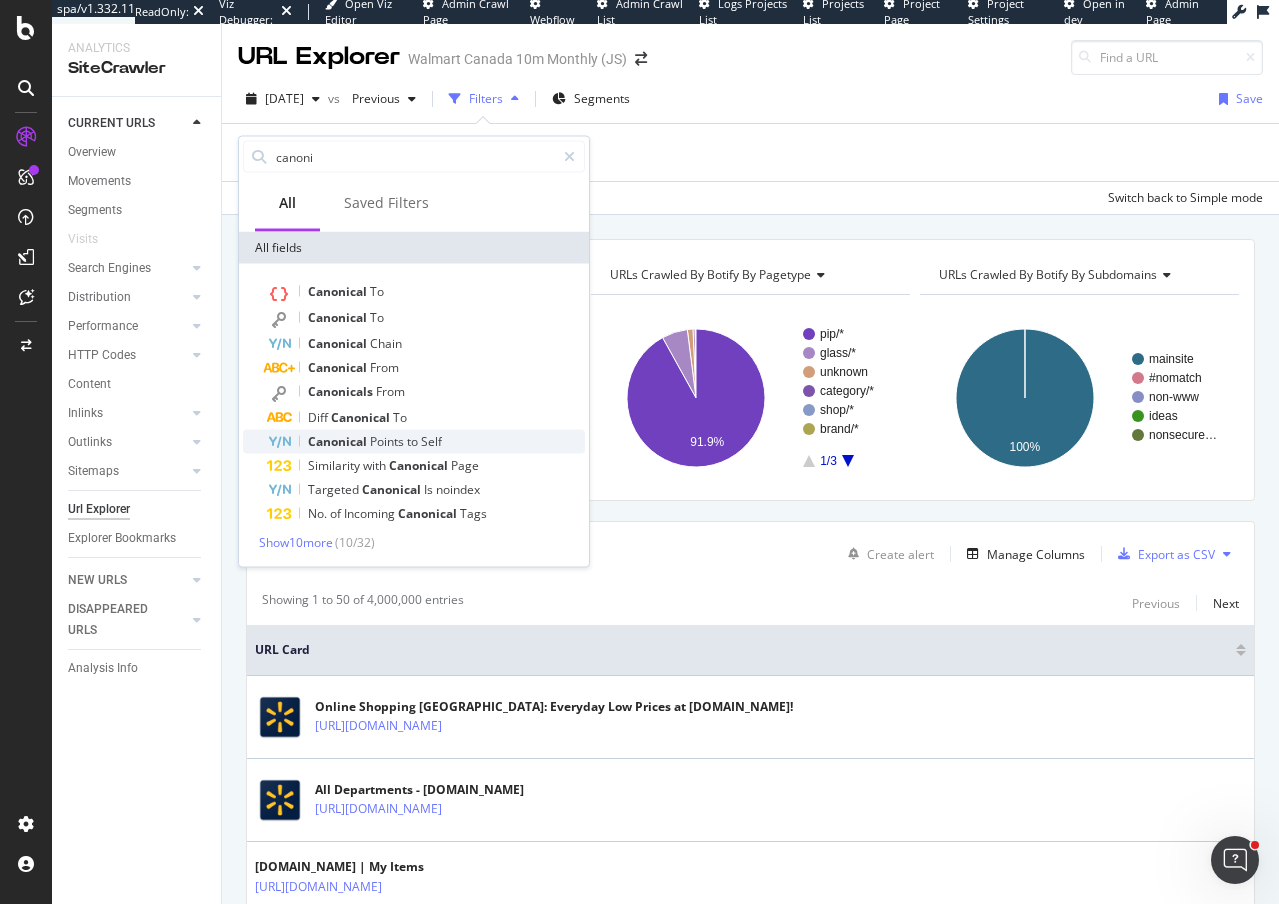 click on "Canonical" at bounding box center (339, 441) 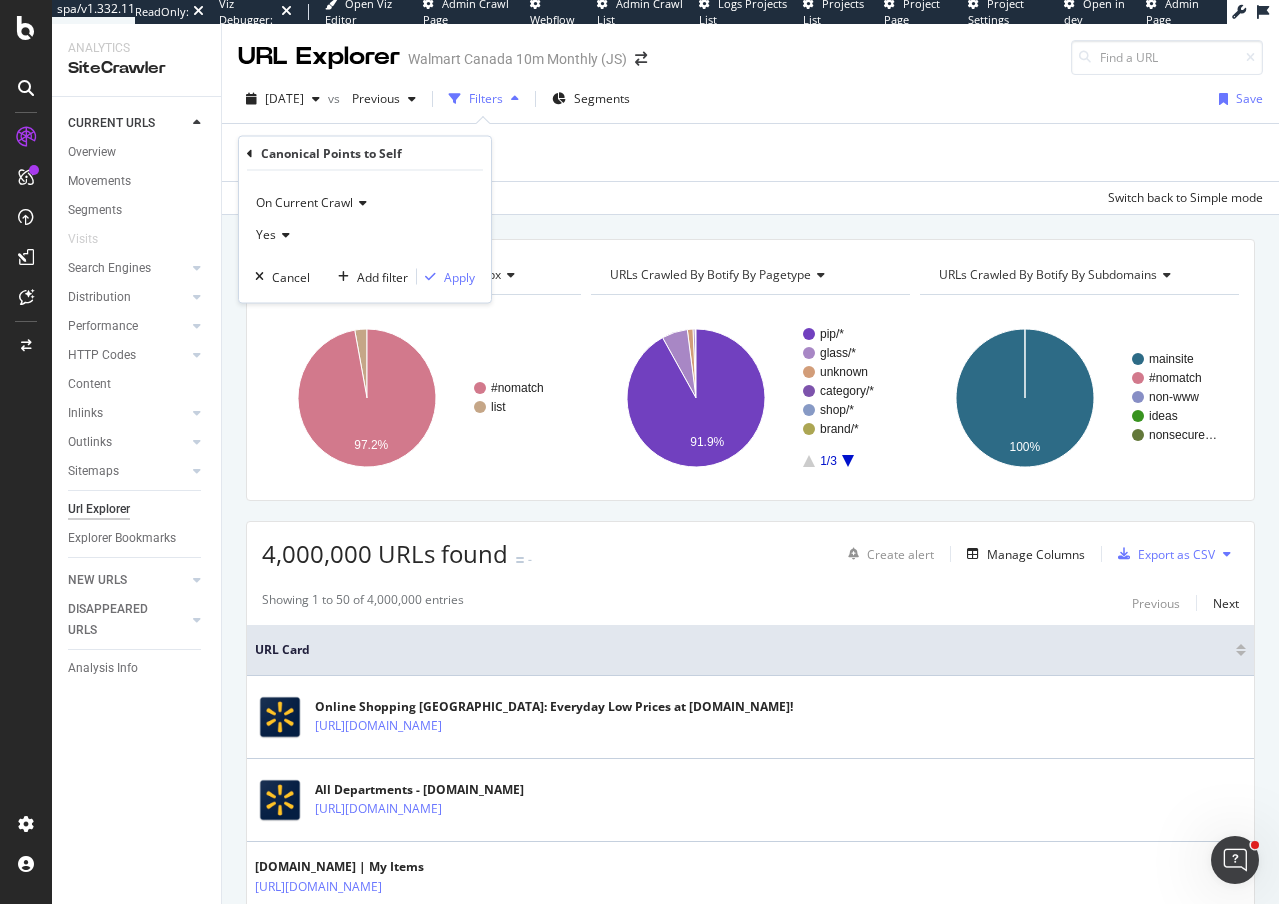 click on "Yes" at bounding box center (266, 234) 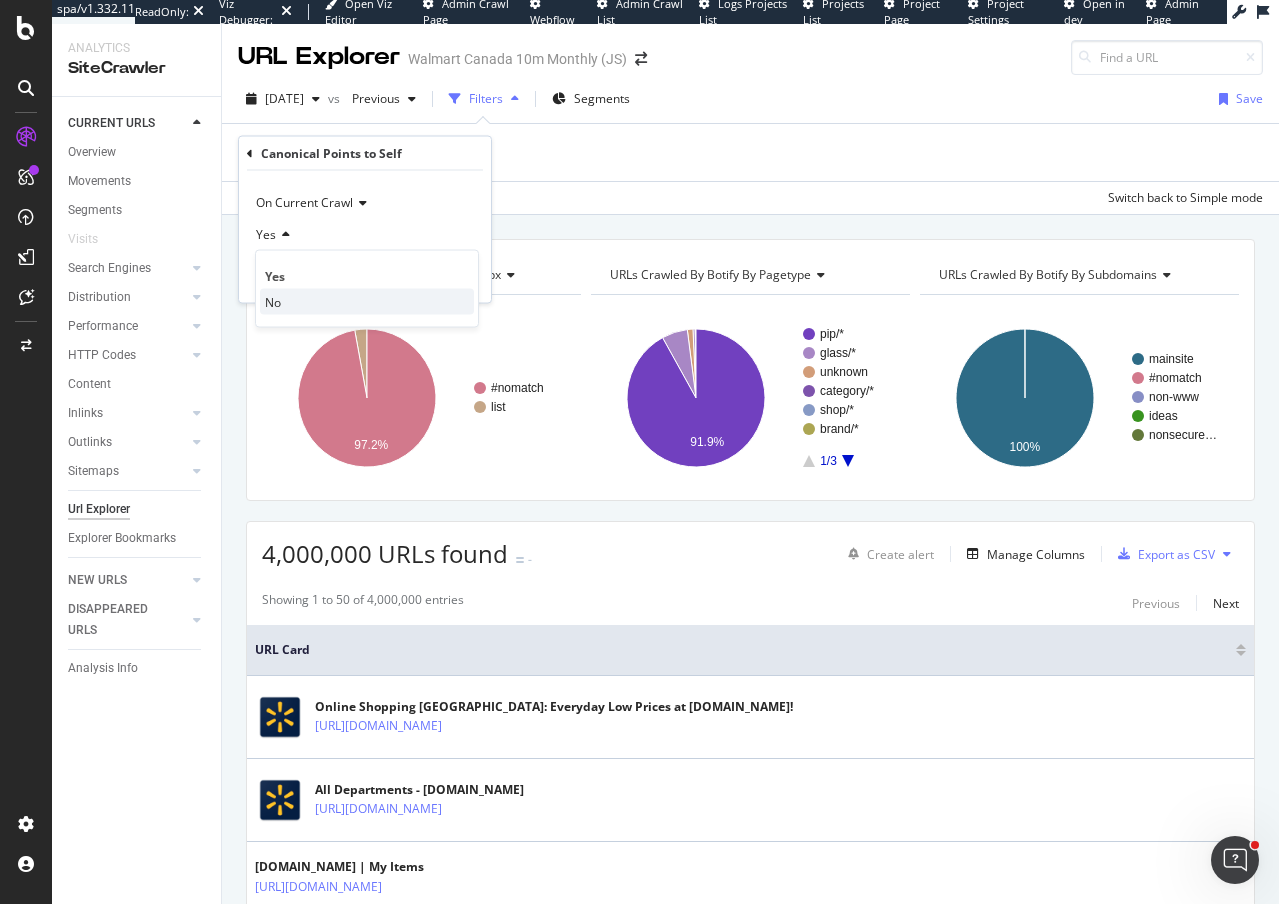 click on "No" at bounding box center (367, 302) 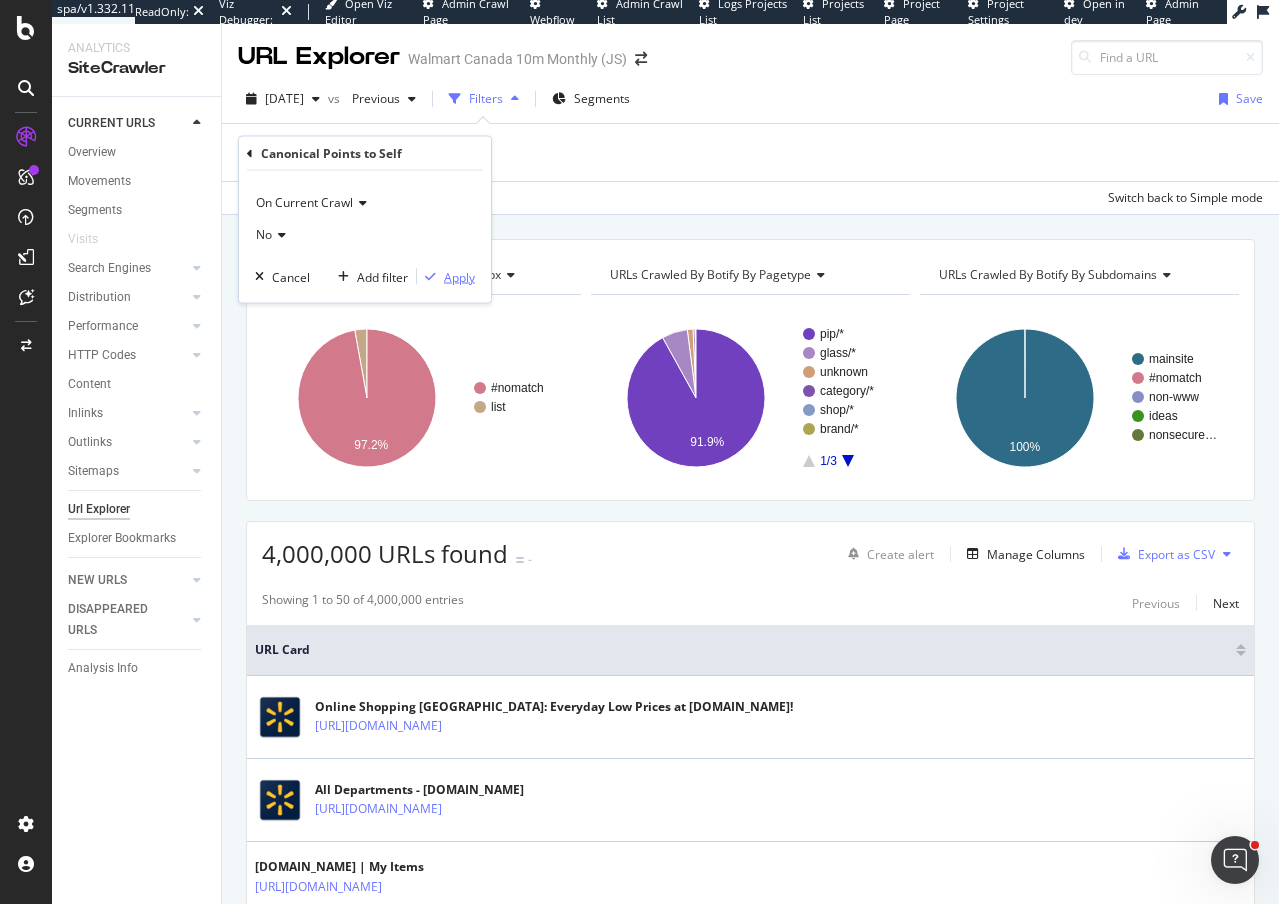 click on "Apply" at bounding box center [459, 276] 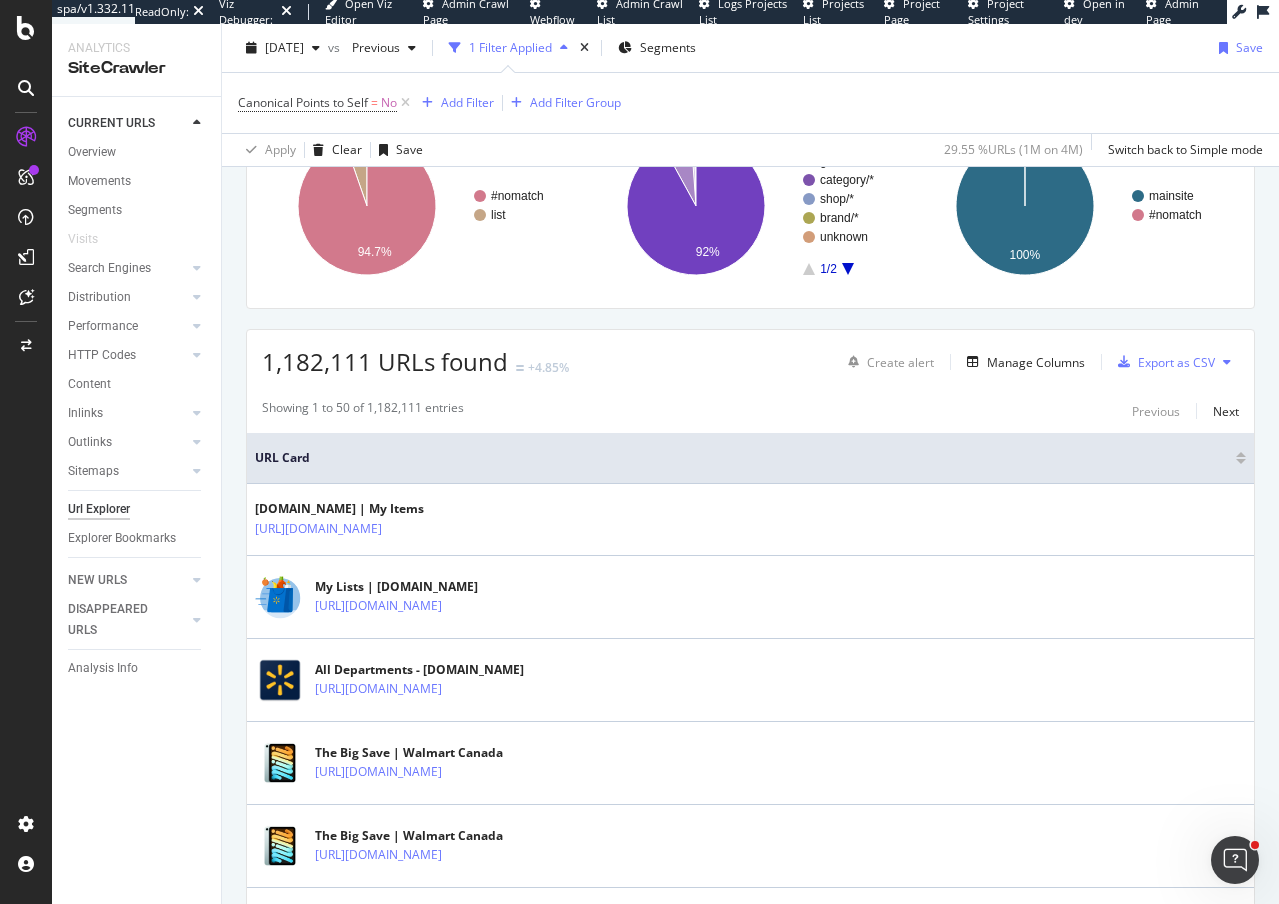 scroll, scrollTop: 297, scrollLeft: 0, axis: vertical 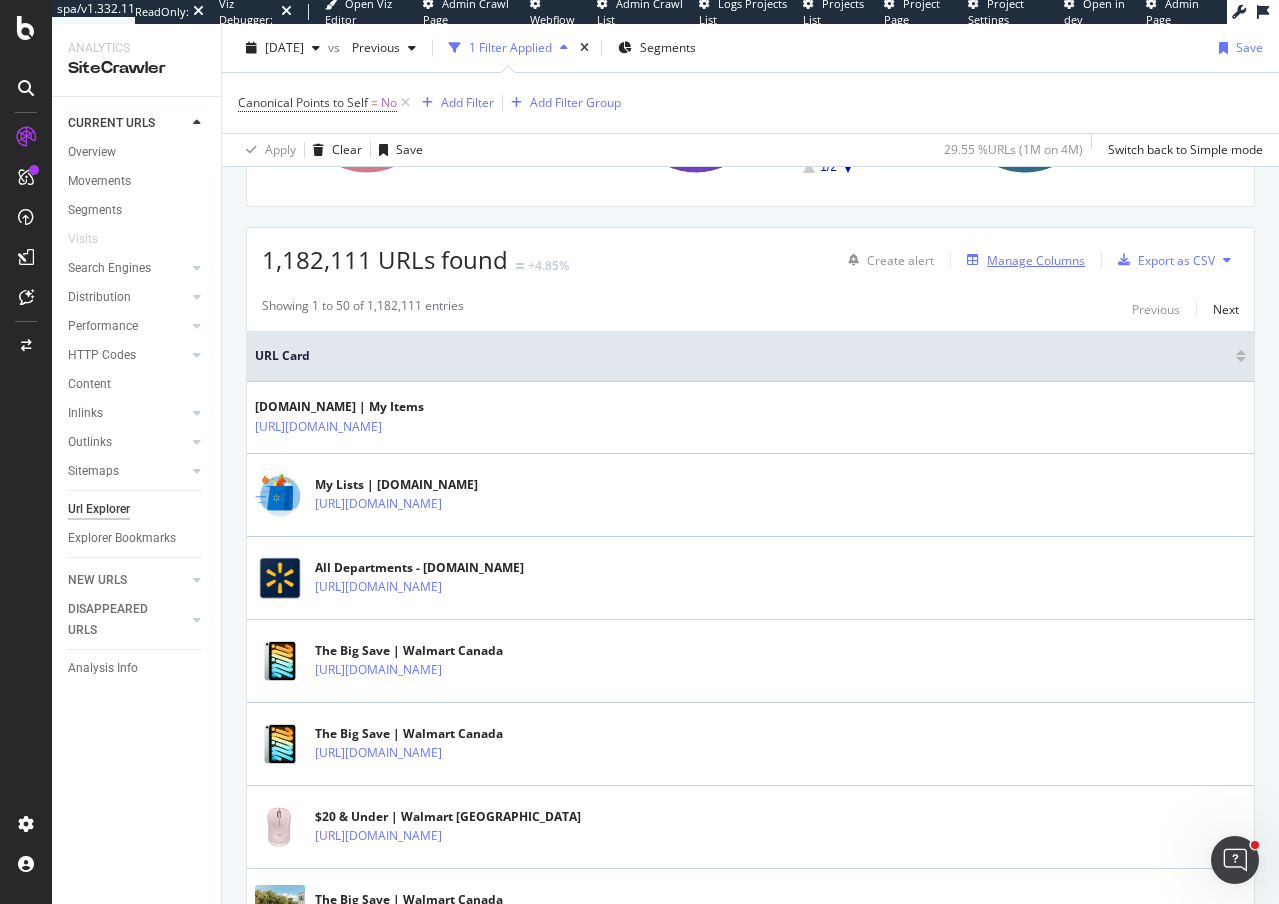 click on "Manage Columns" at bounding box center [1036, 260] 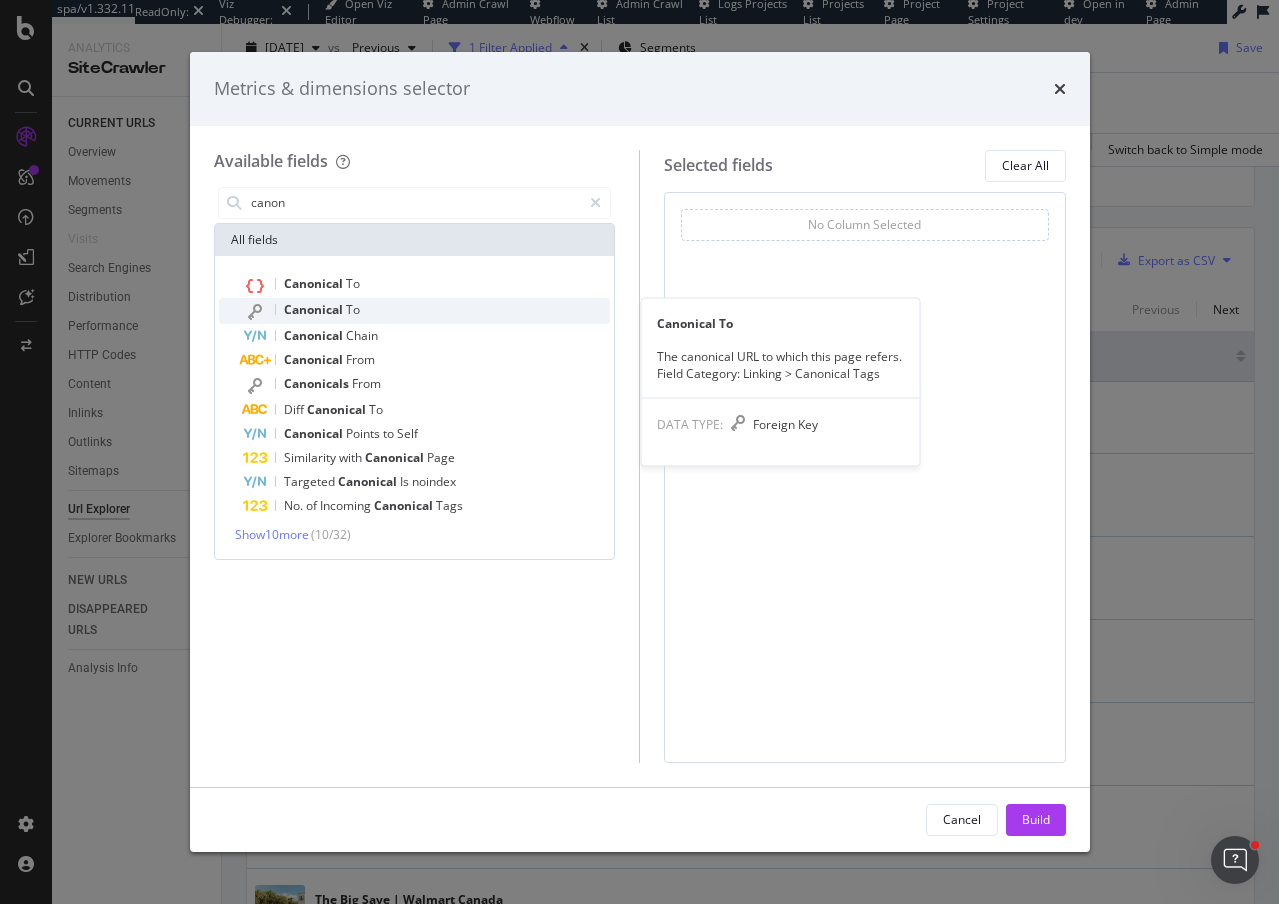 type on "canon" 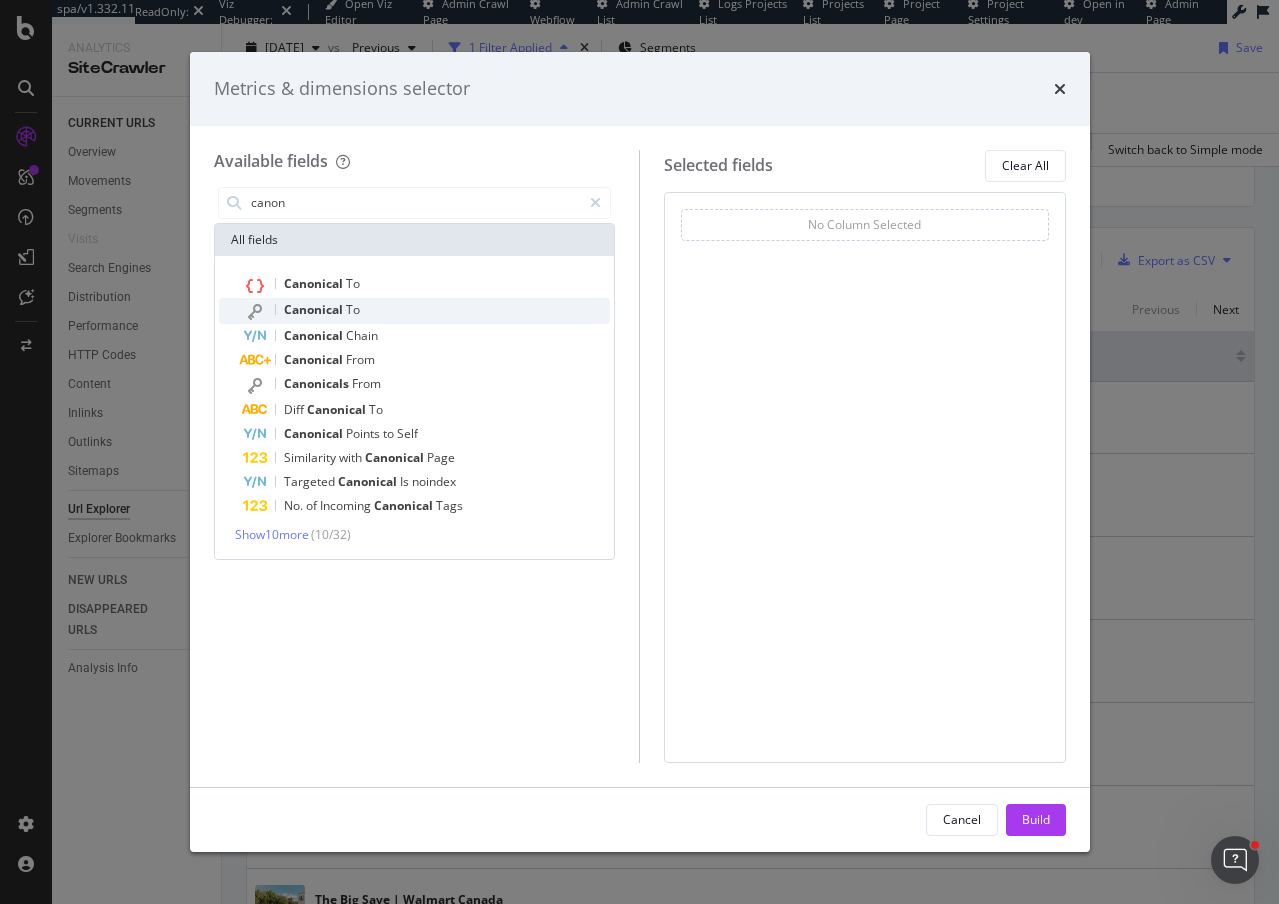 click on "Canonical   To" at bounding box center [427, 311] 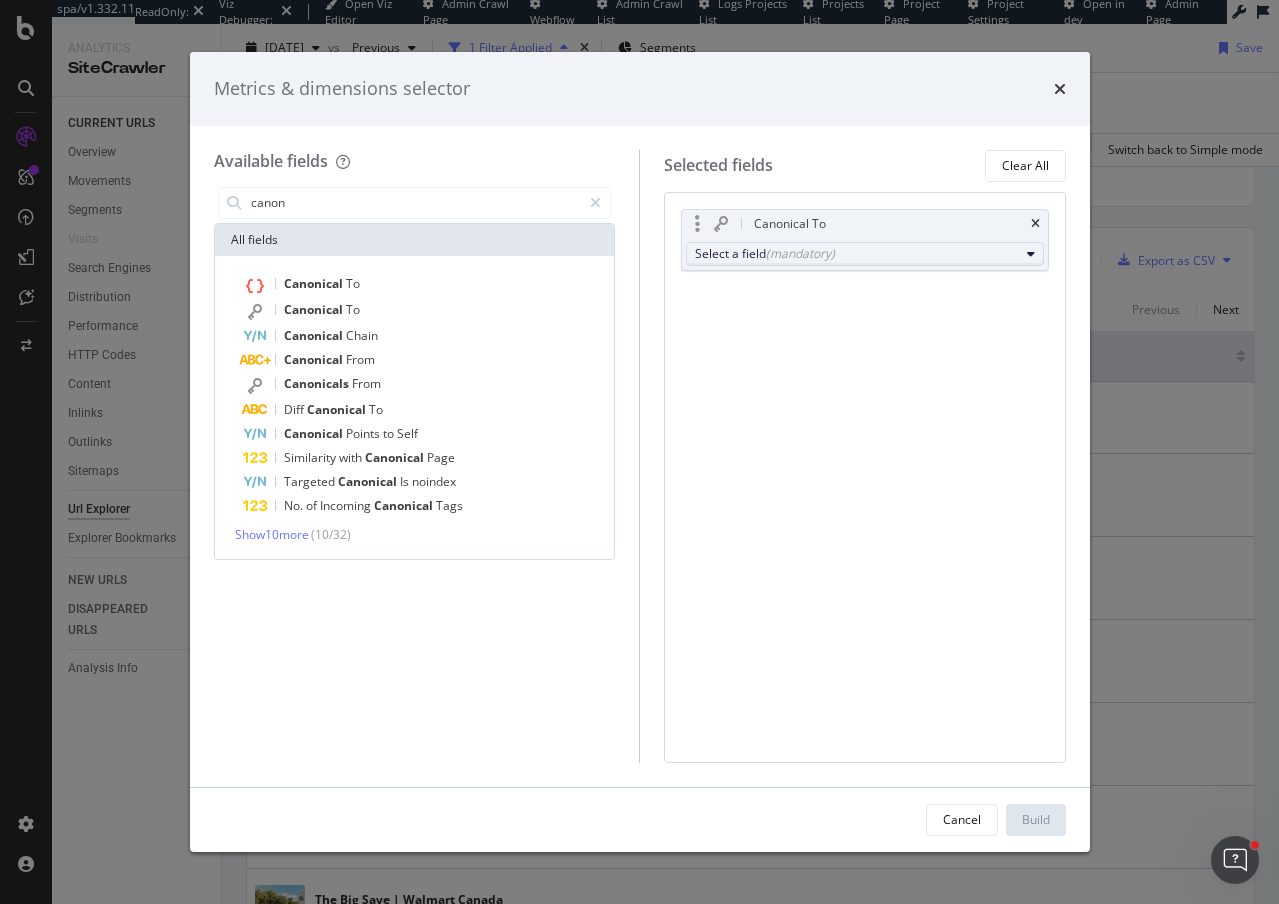 click on "Select a field (mandatory)" at bounding box center (857, 253) 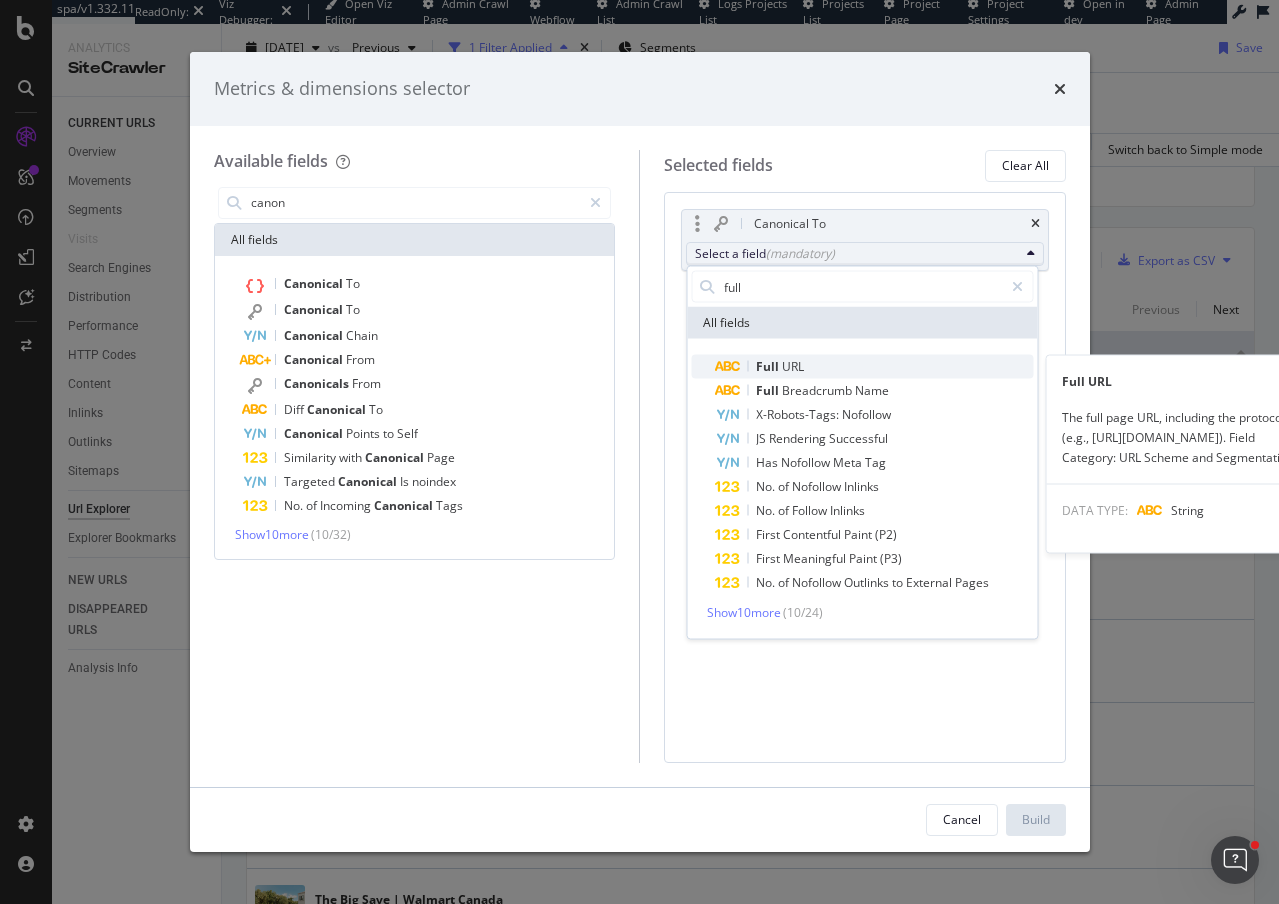 type on "full" 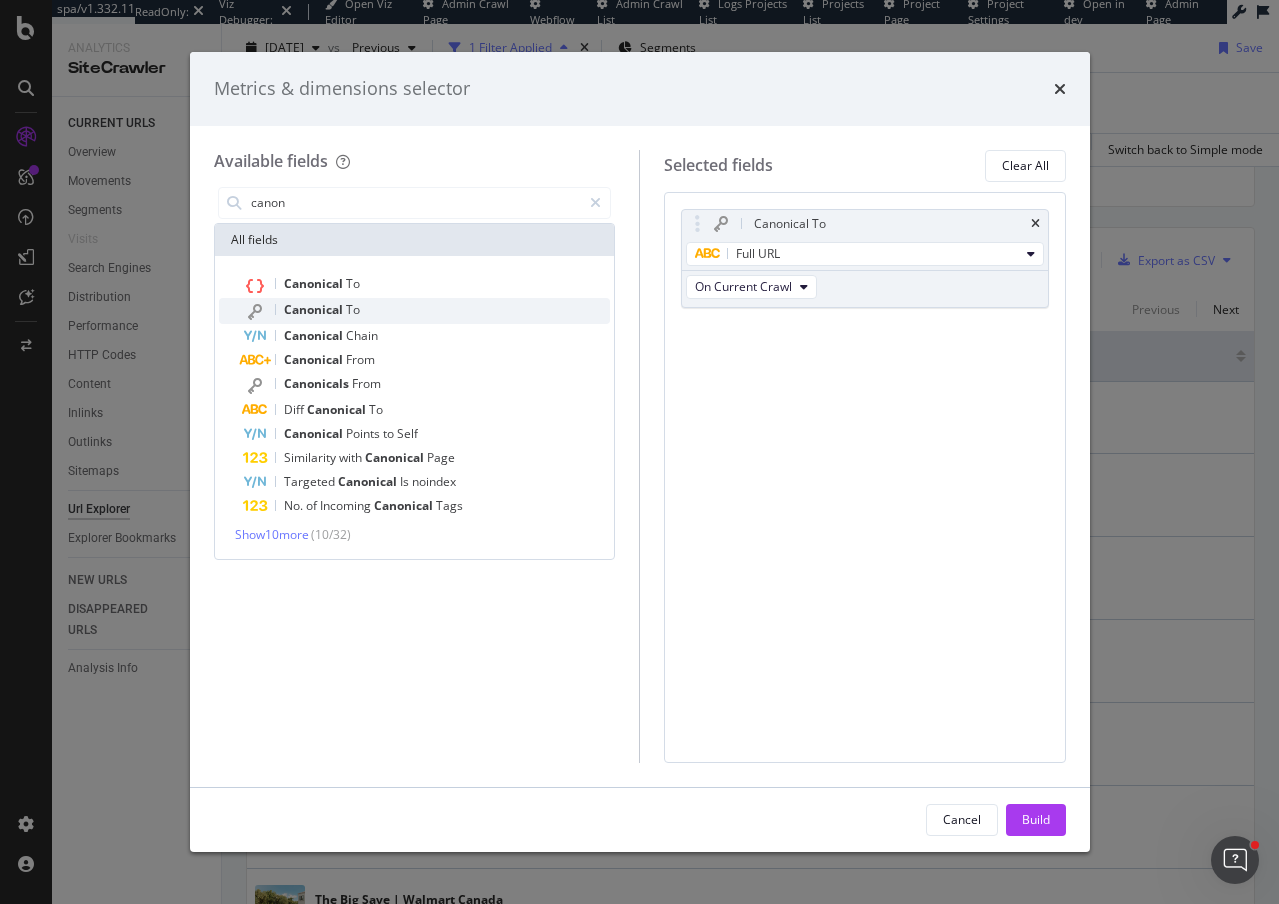 click on "Canonical   To" at bounding box center [427, 311] 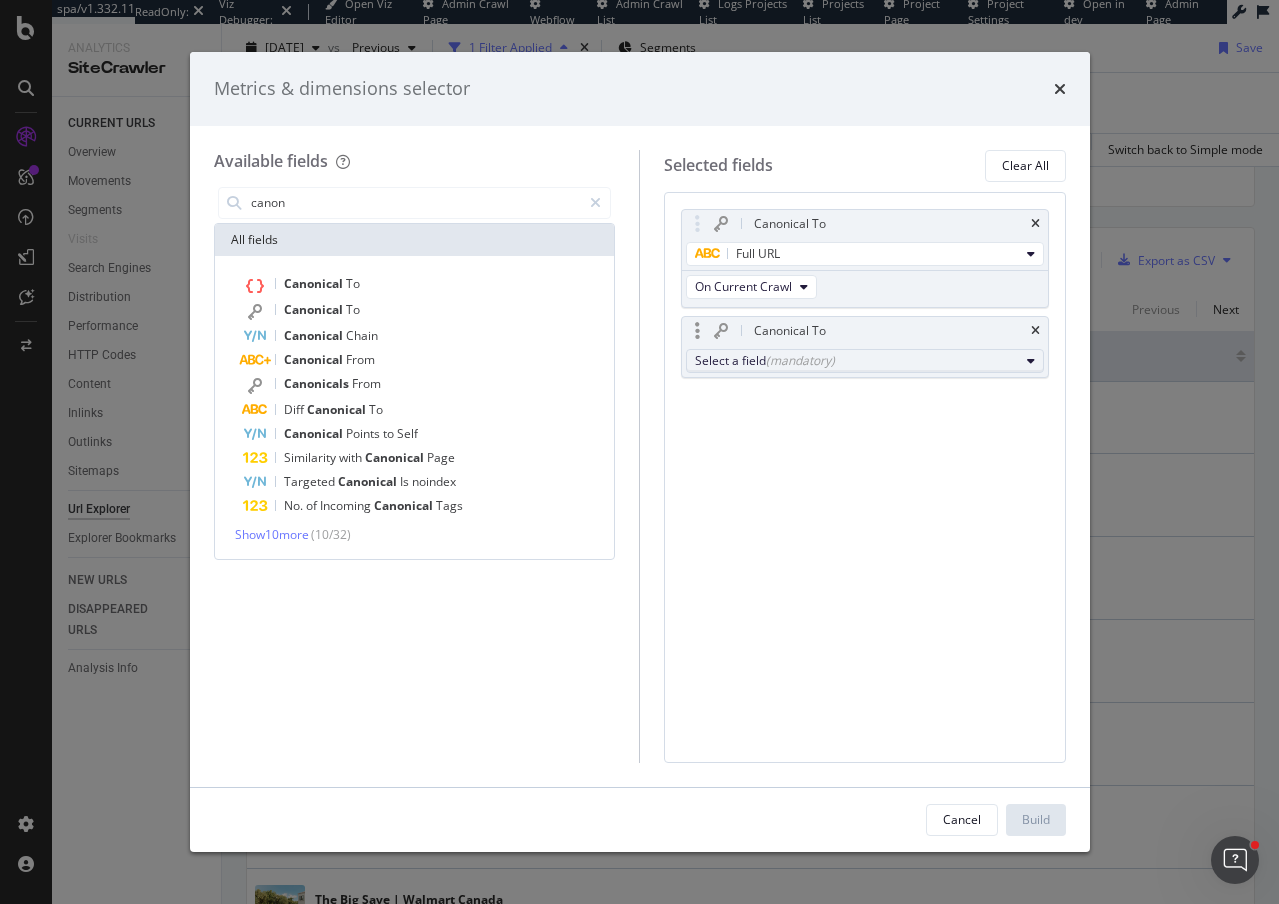 click on "Select a field (mandatory)" at bounding box center (857, 360) 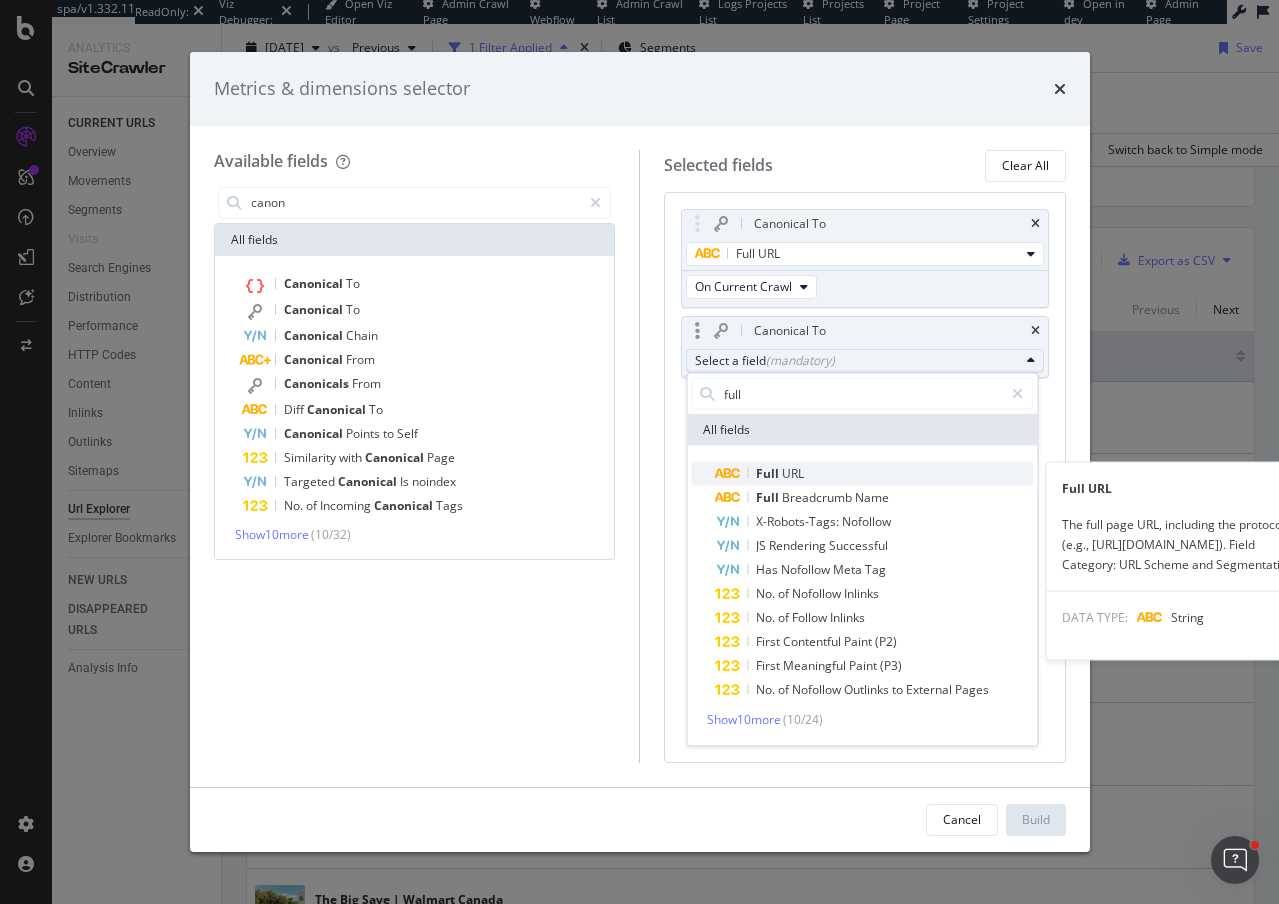type on "full" 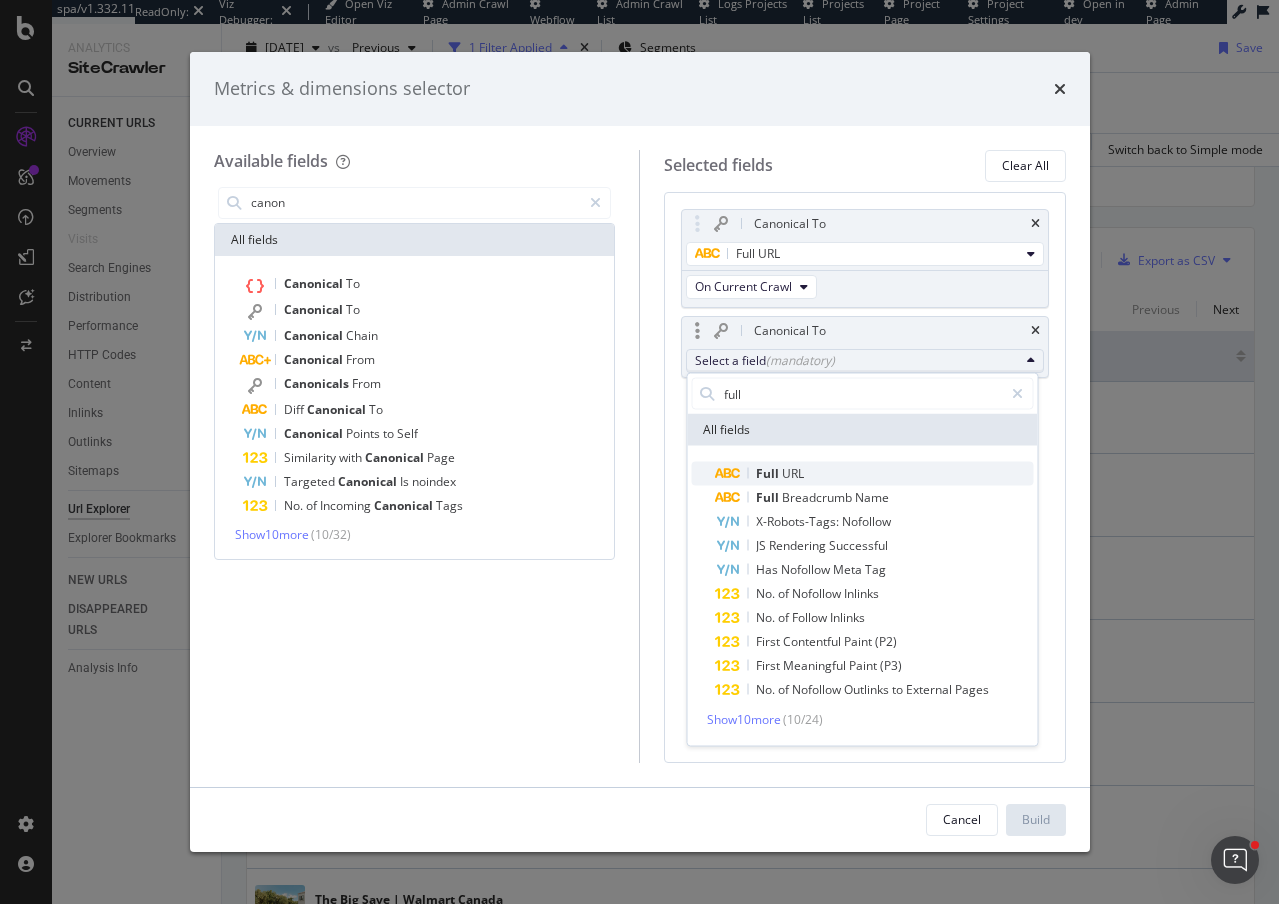 click on "Full   URL" at bounding box center (874, 474) 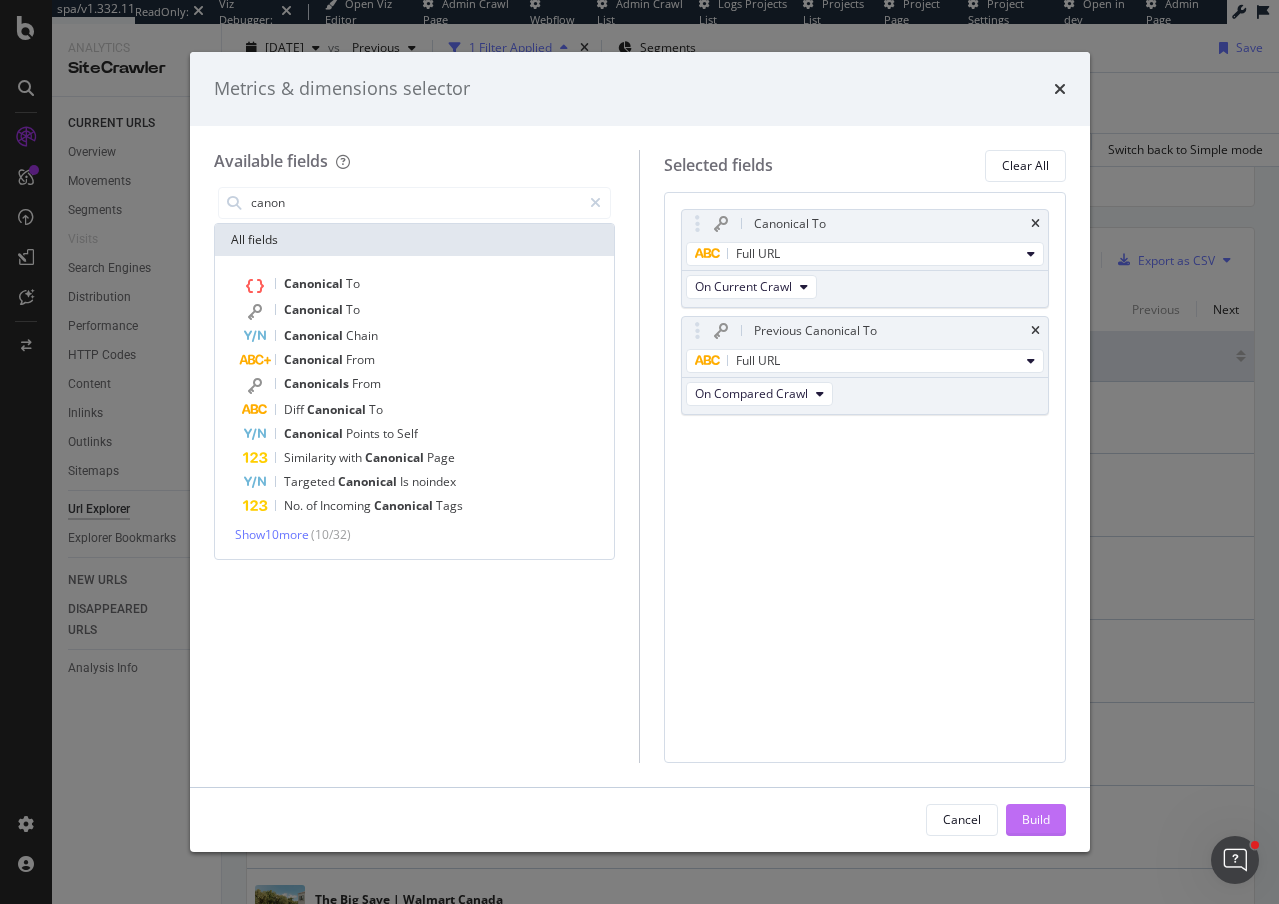 click on "Build" at bounding box center (1036, 819) 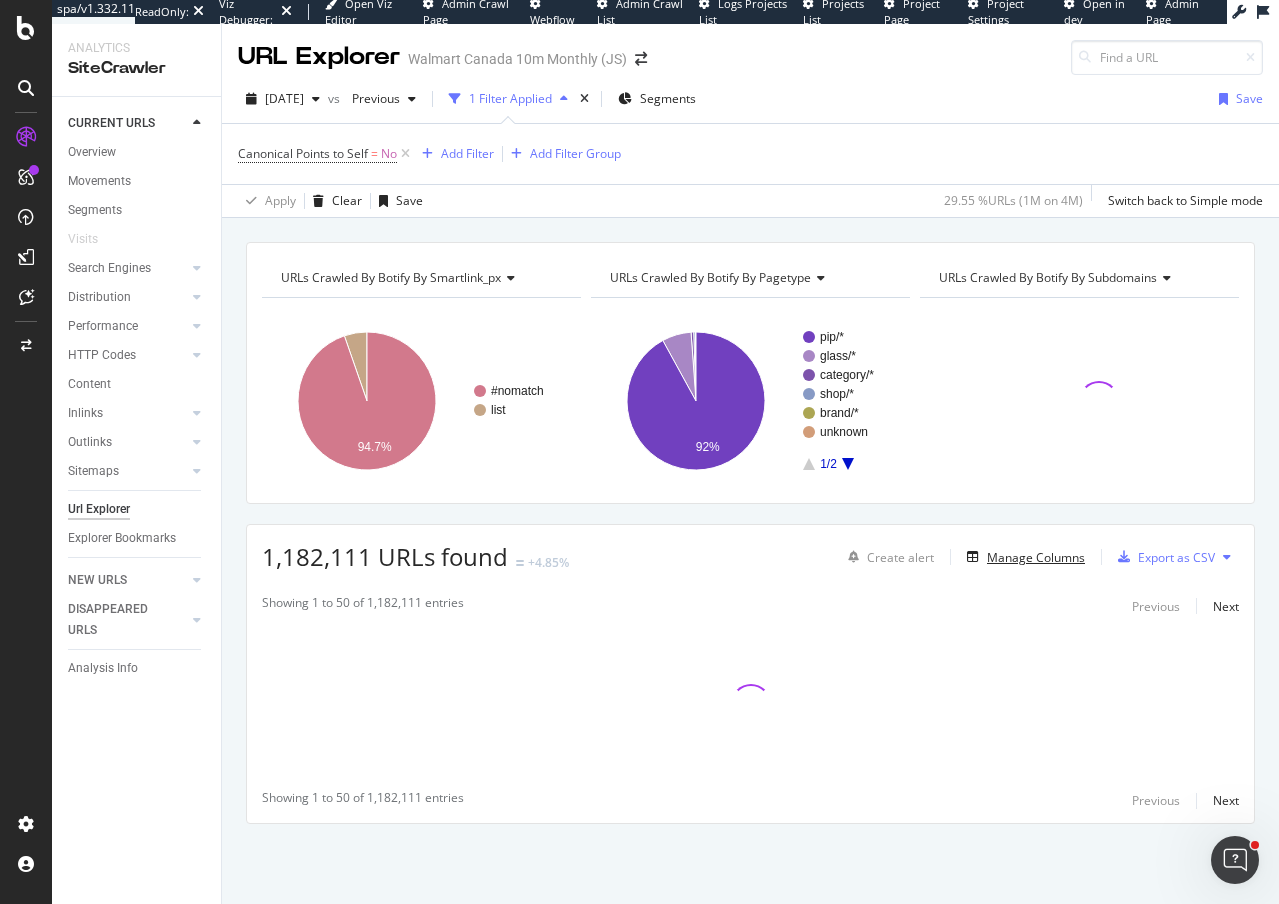 scroll, scrollTop: 0, scrollLeft: 0, axis: both 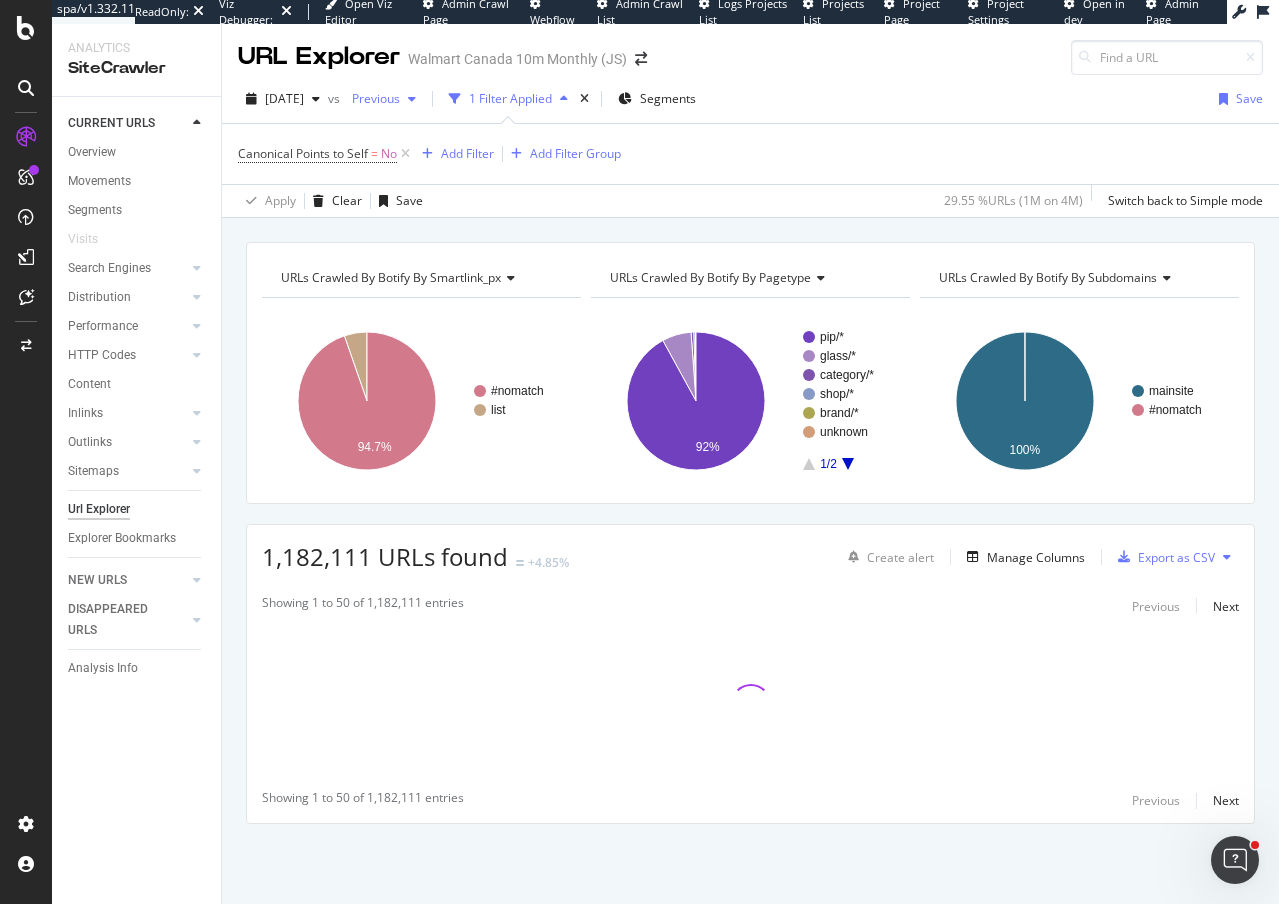 click on "Previous" at bounding box center (372, 98) 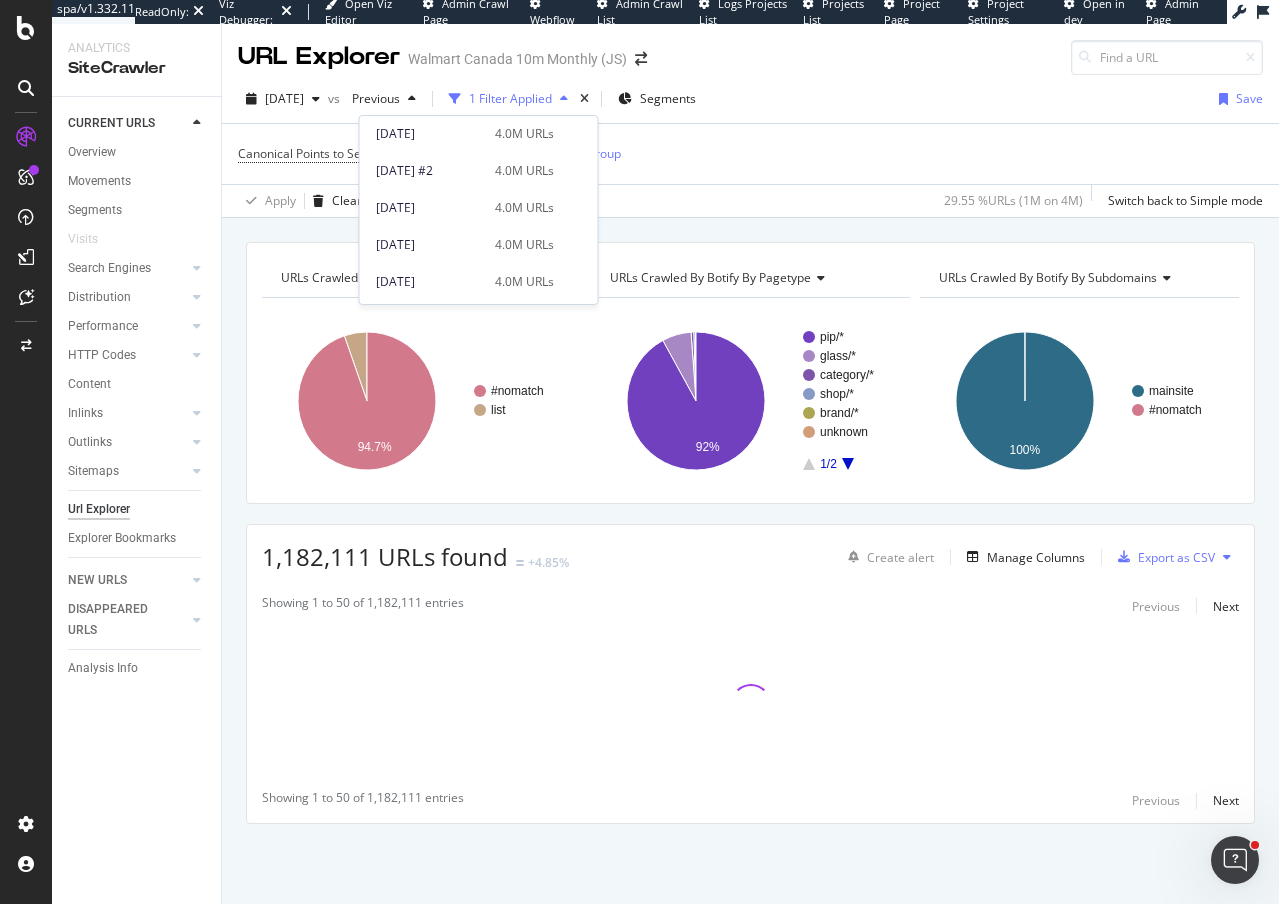 scroll, scrollTop: 115, scrollLeft: 0, axis: vertical 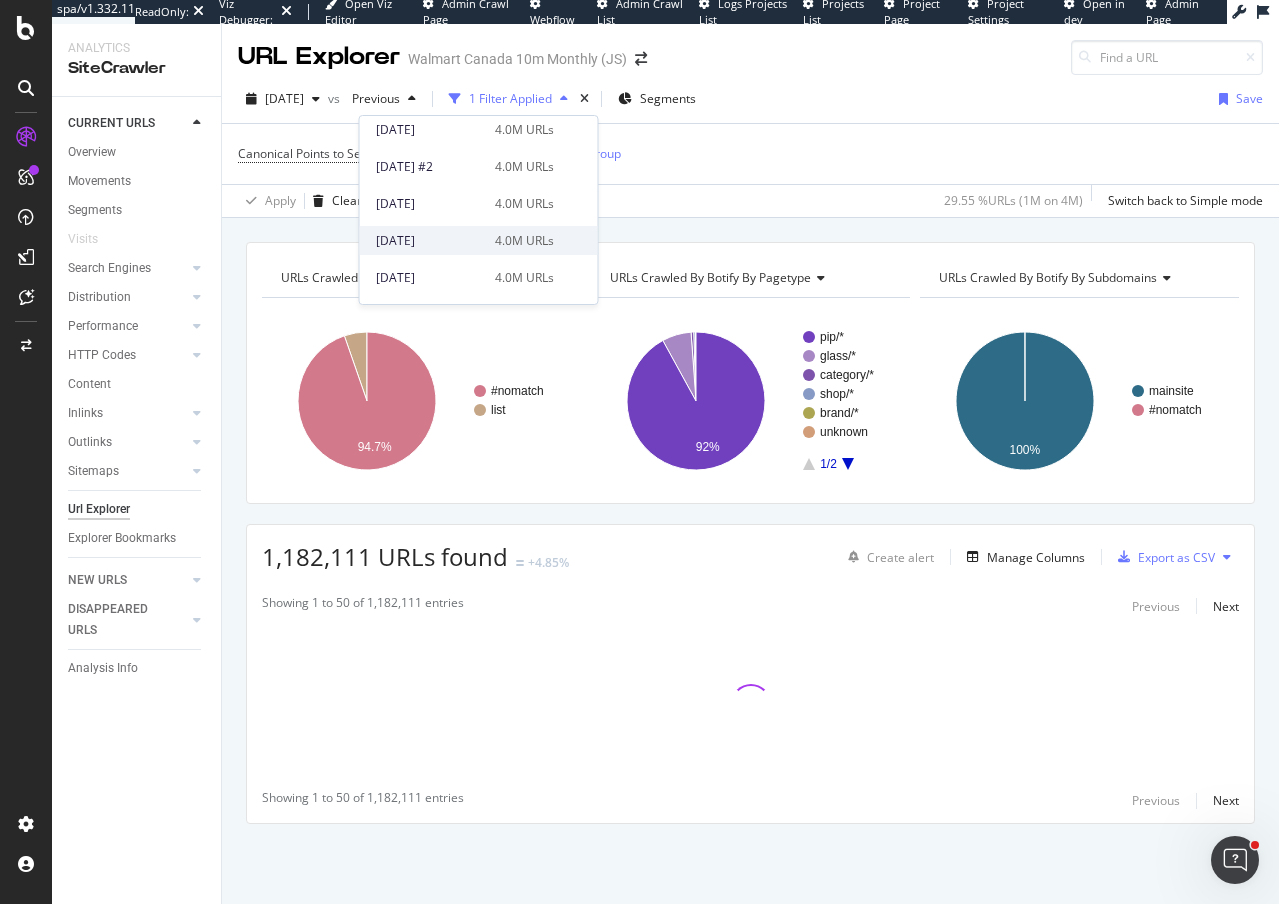 click on "[DATE]" at bounding box center [429, 241] 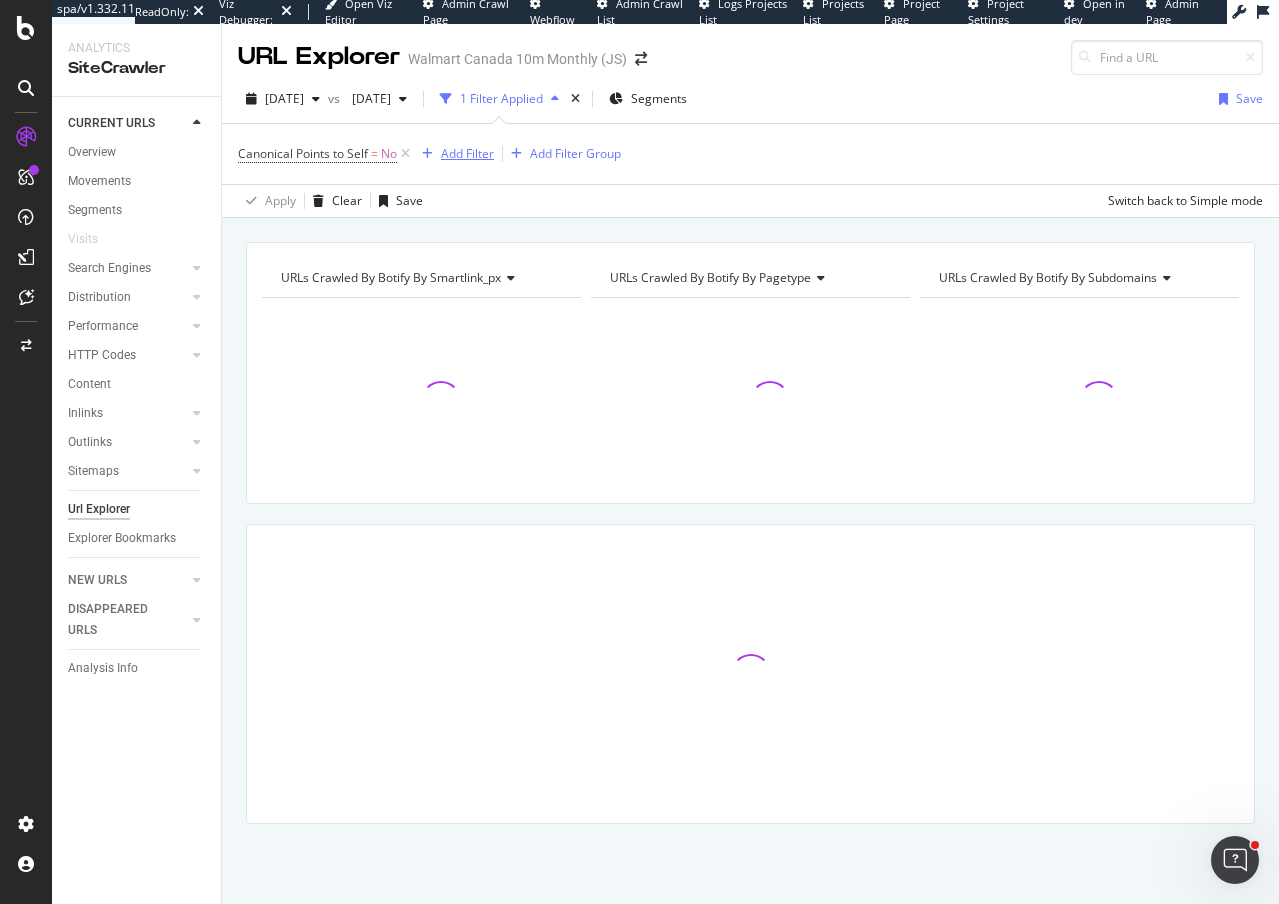 click on "Add Filter" at bounding box center (467, 153) 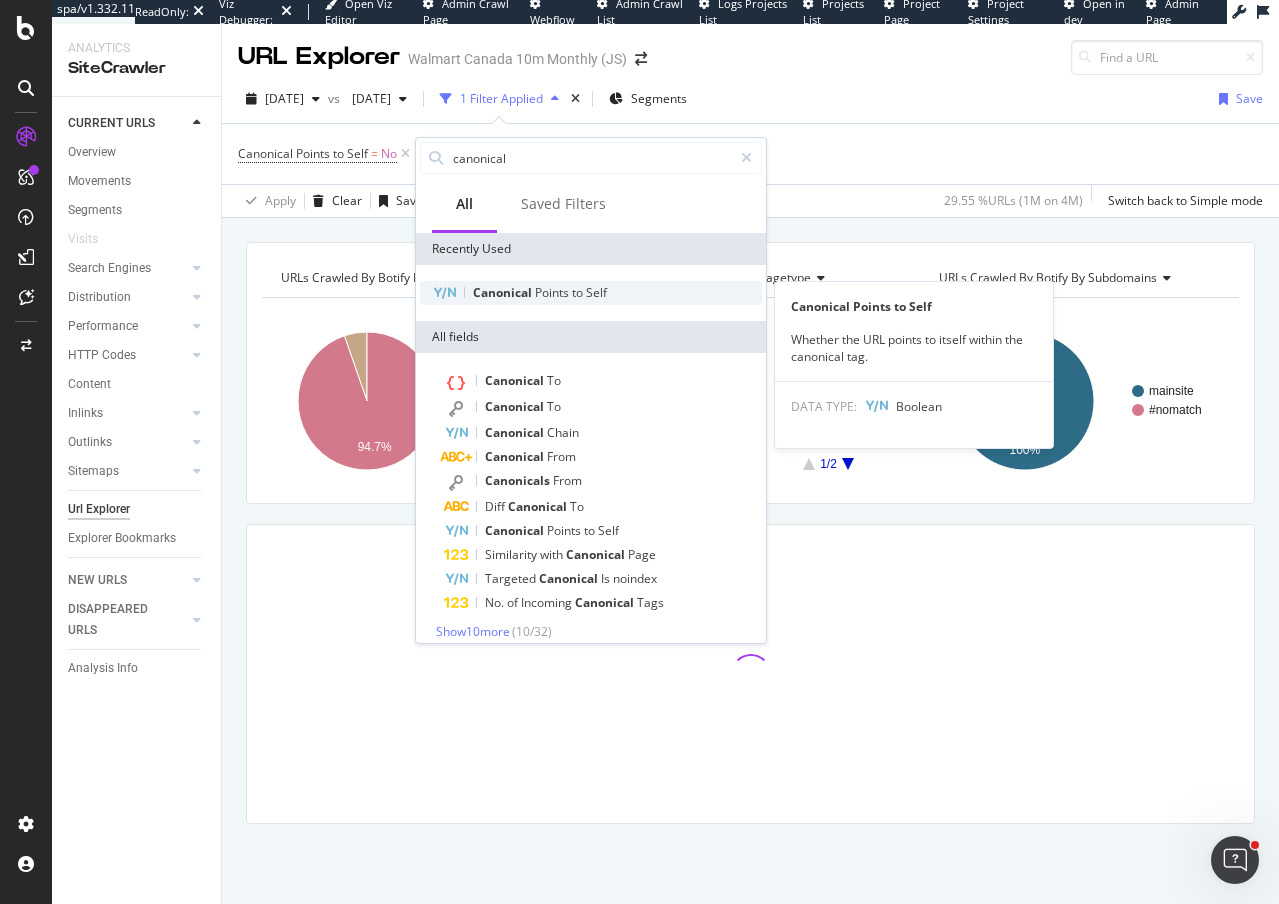 type on "canonical" 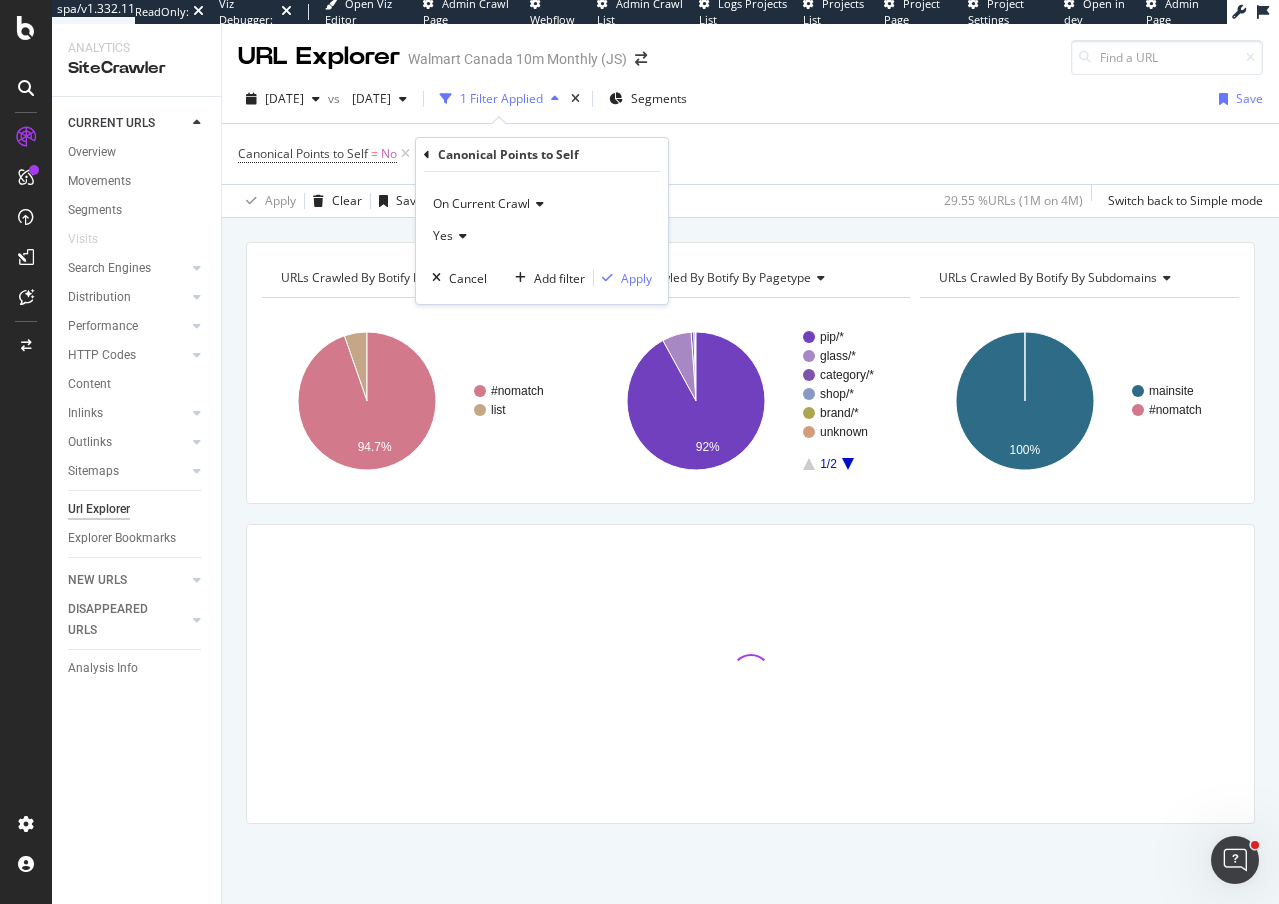 click on "On Current Crawl" at bounding box center (481, 203) 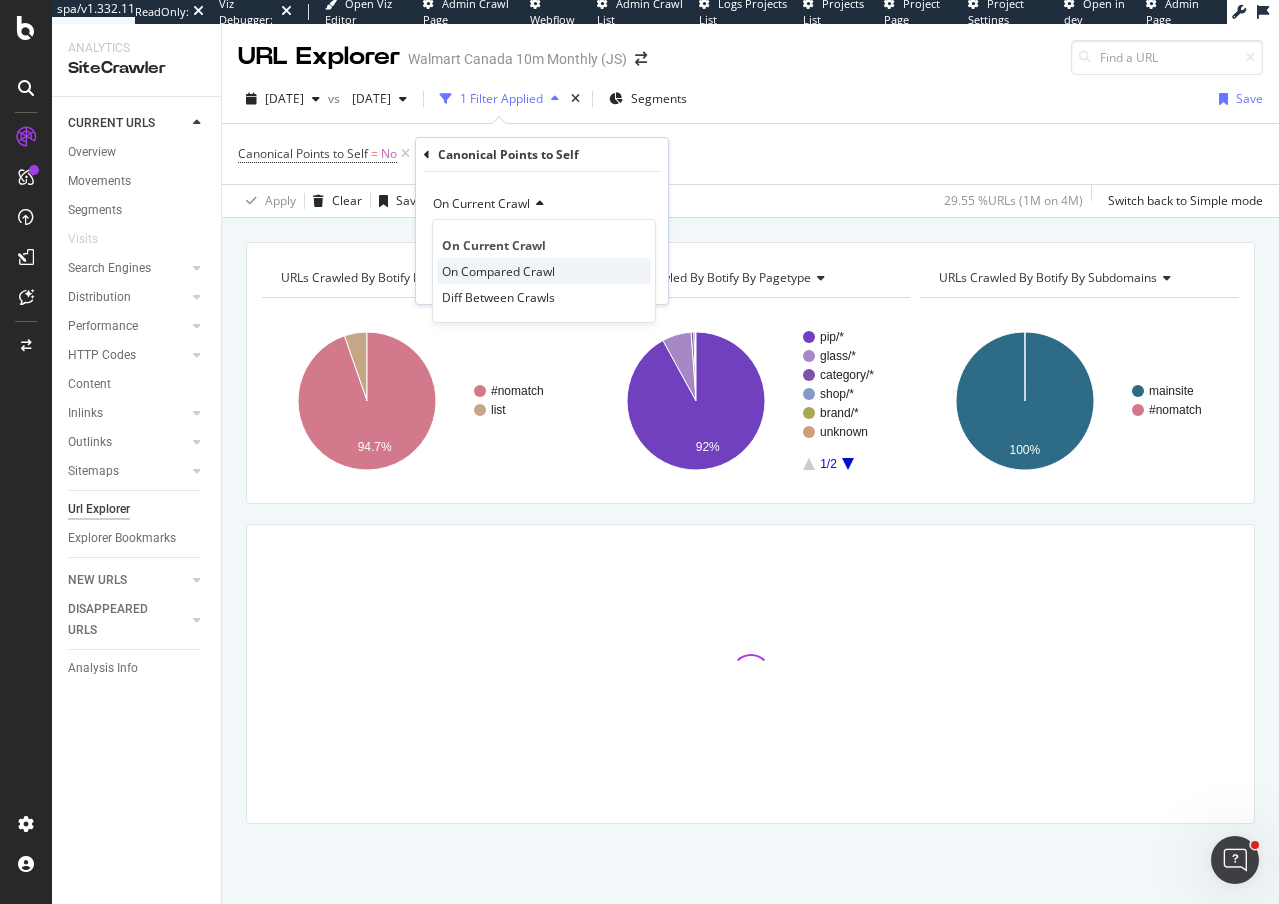 click on "On Compared Crawl" at bounding box center [498, 271] 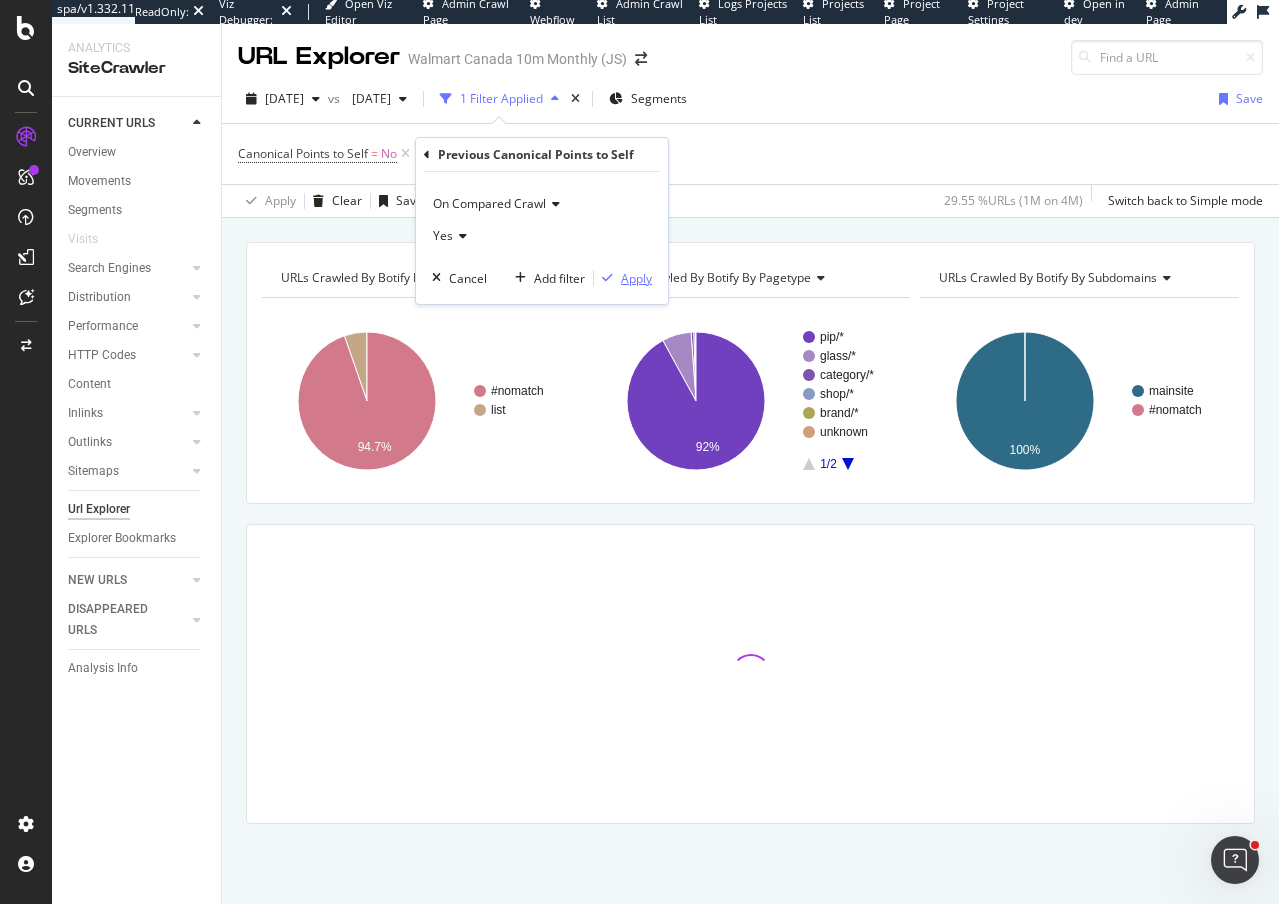 click on "Apply" at bounding box center [636, 278] 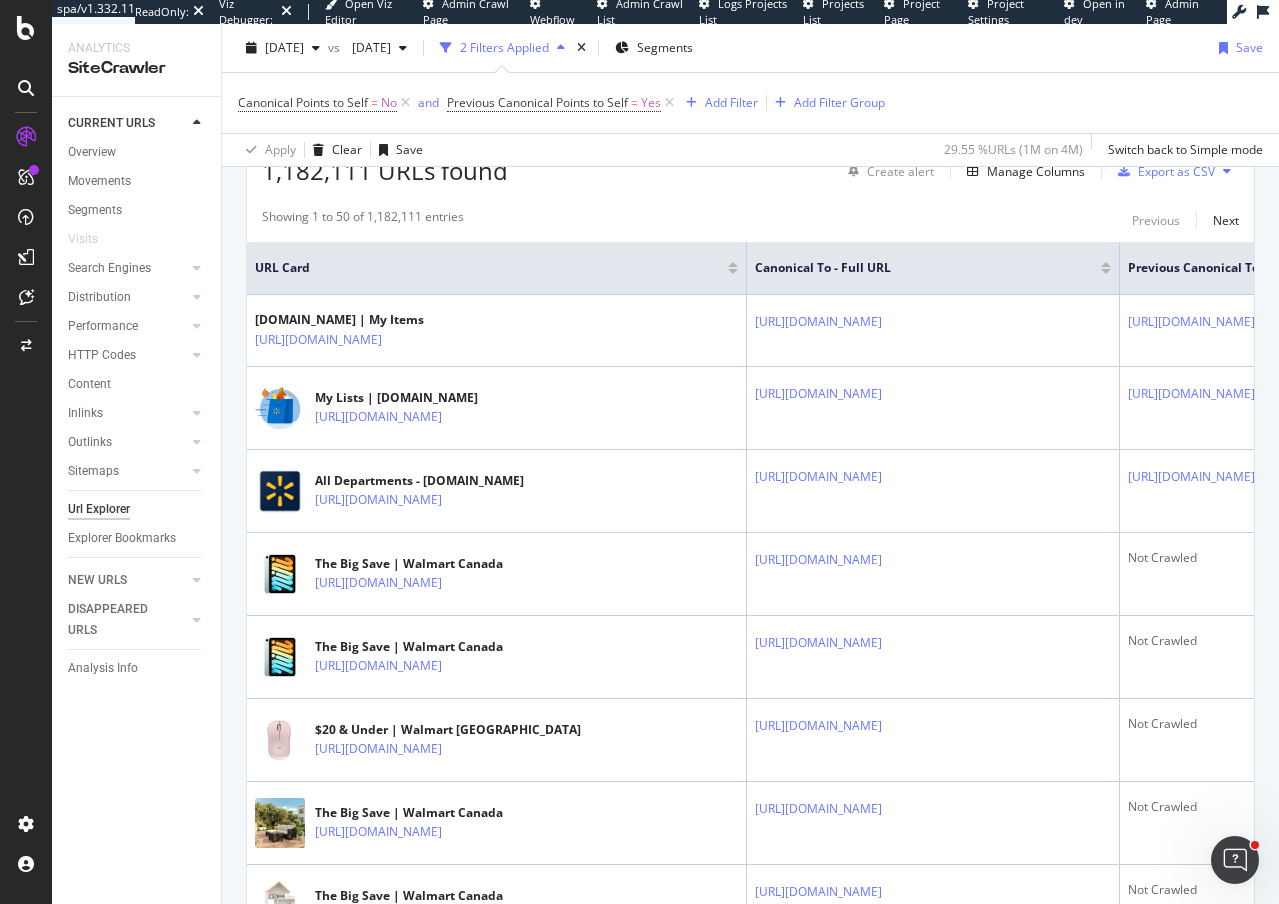 scroll, scrollTop: 402, scrollLeft: 0, axis: vertical 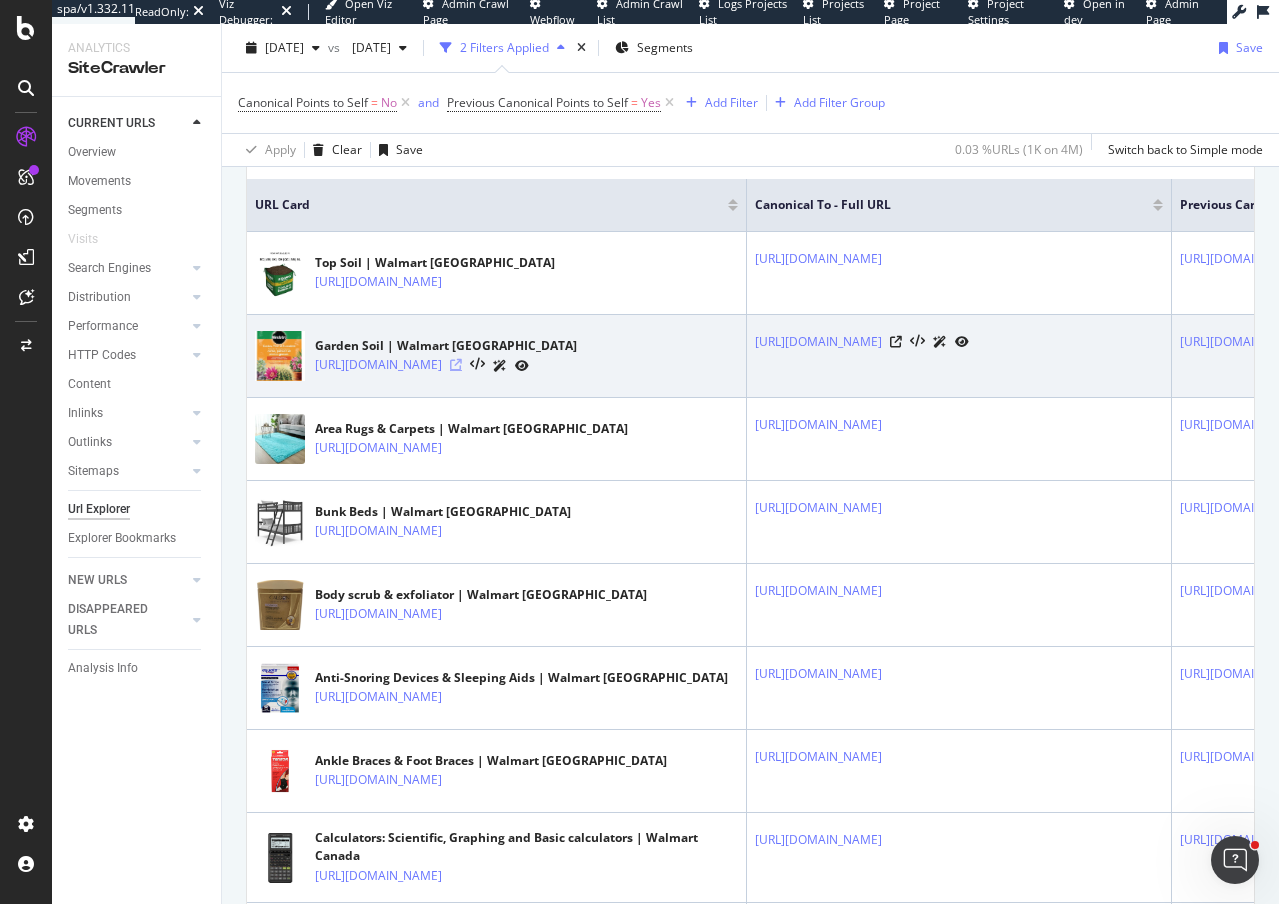 click at bounding box center [456, 365] 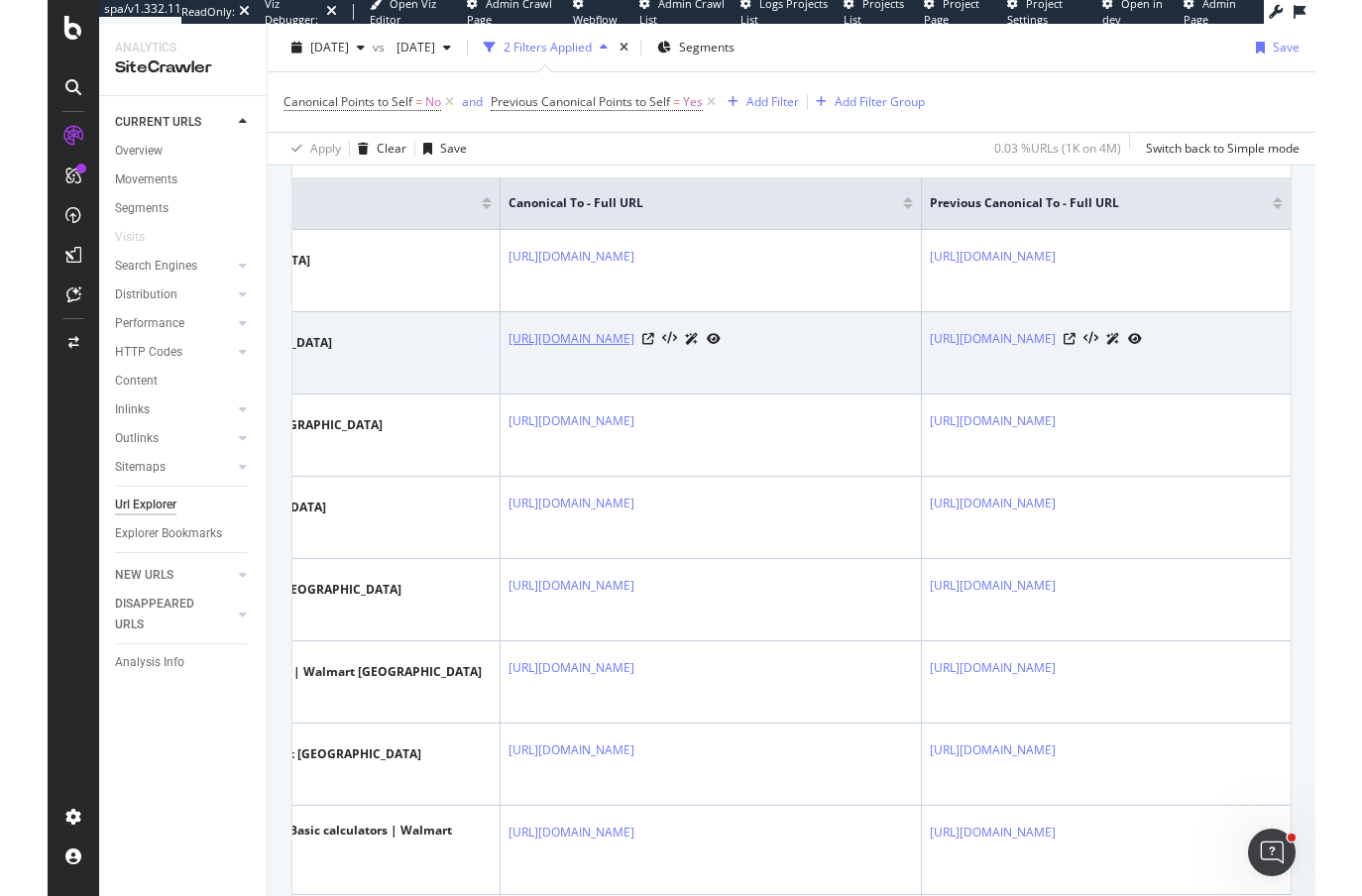 scroll, scrollTop: 0, scrollLeft: 0, axis: both 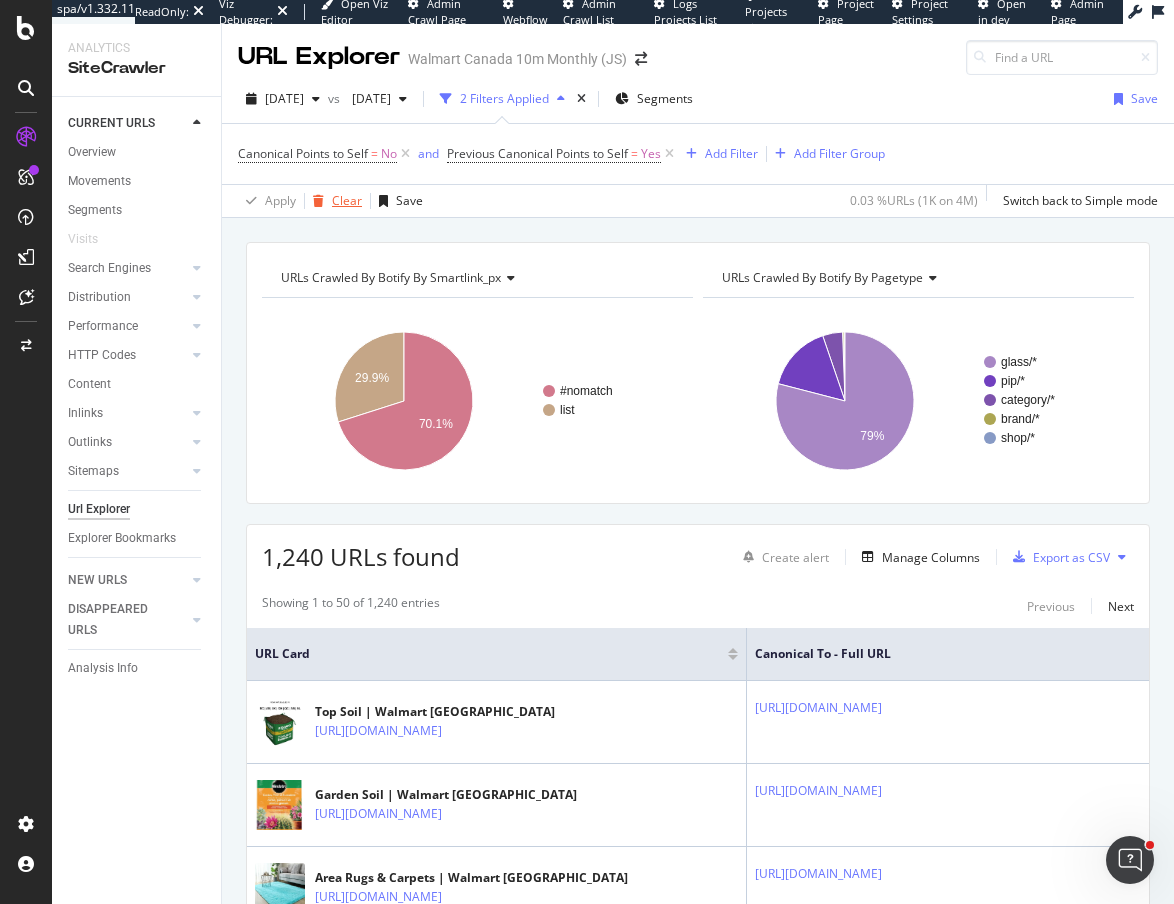 click on "Clear" at bounding box center (347, 200) 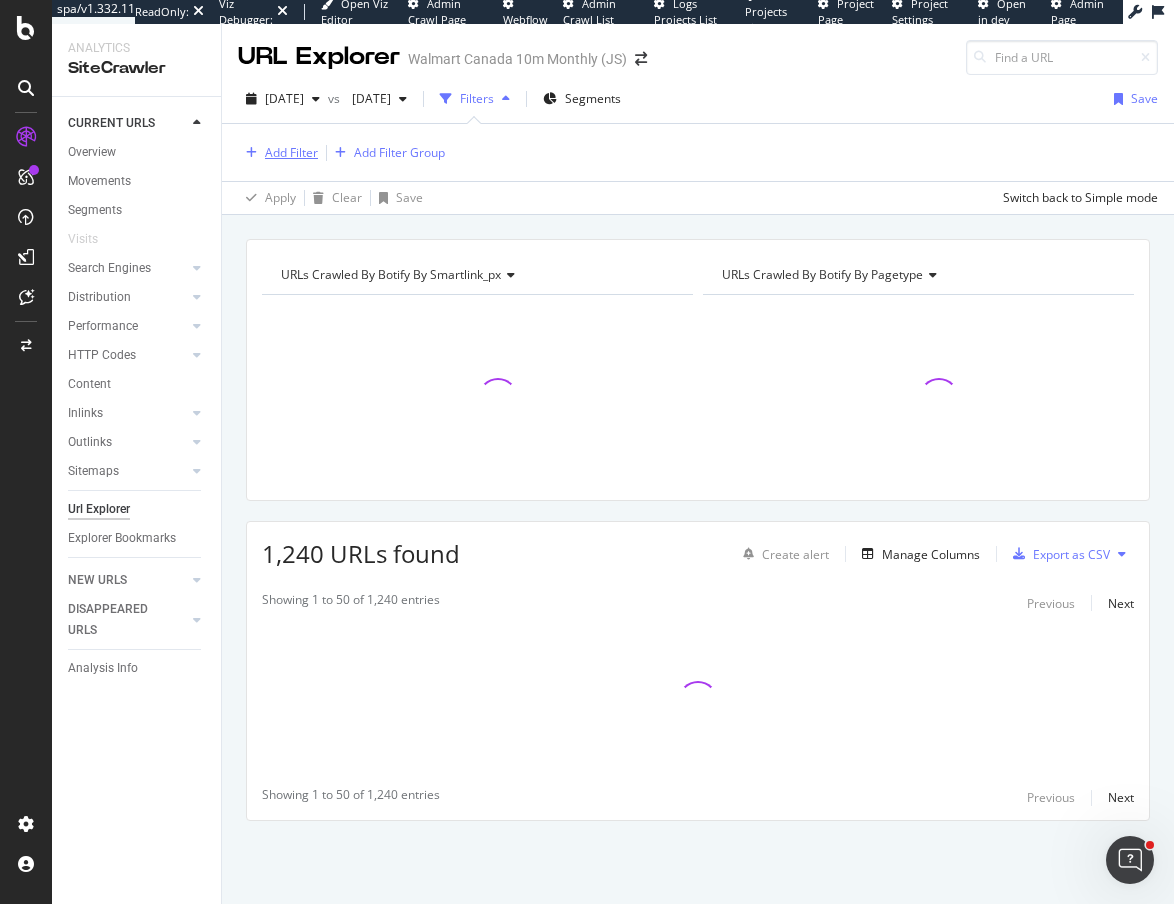 click on "Add Filter" at bounding box center (291, 152) 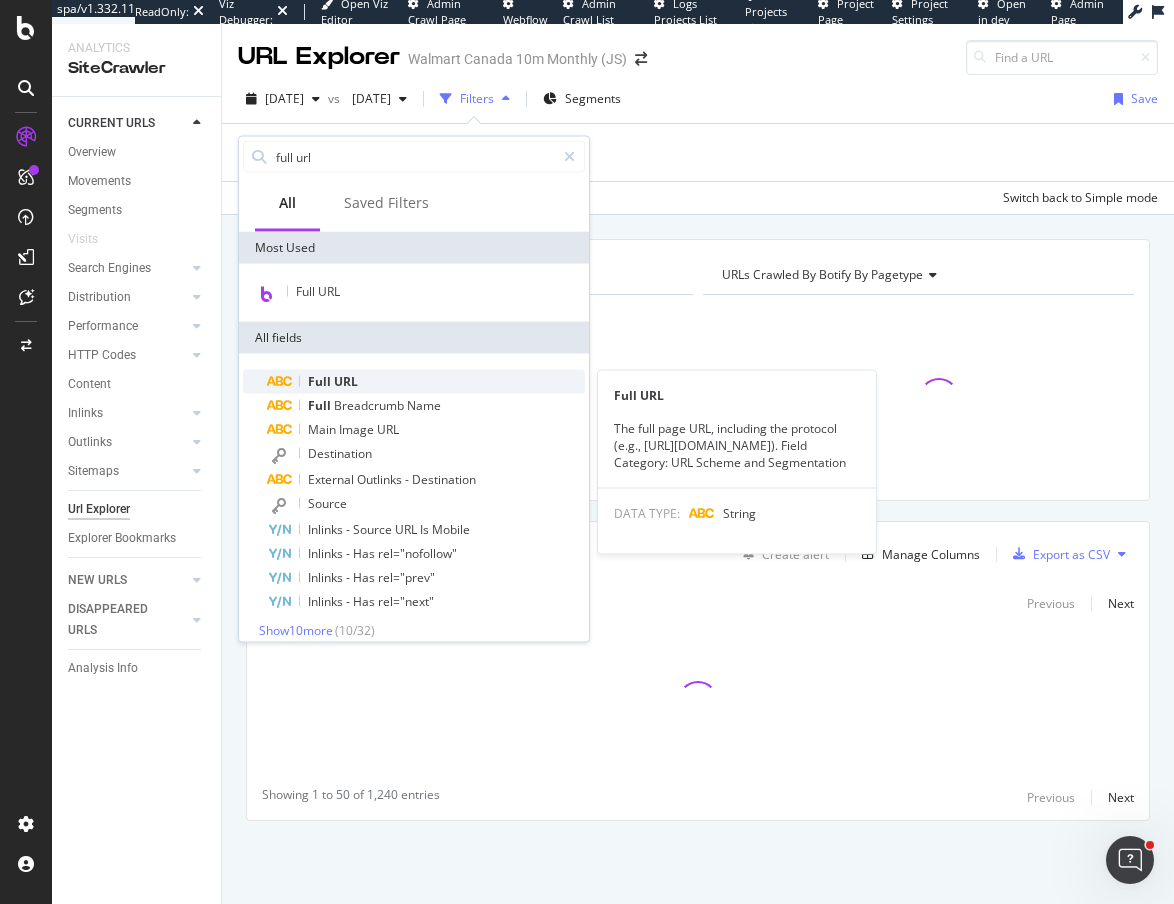 type on "full url" 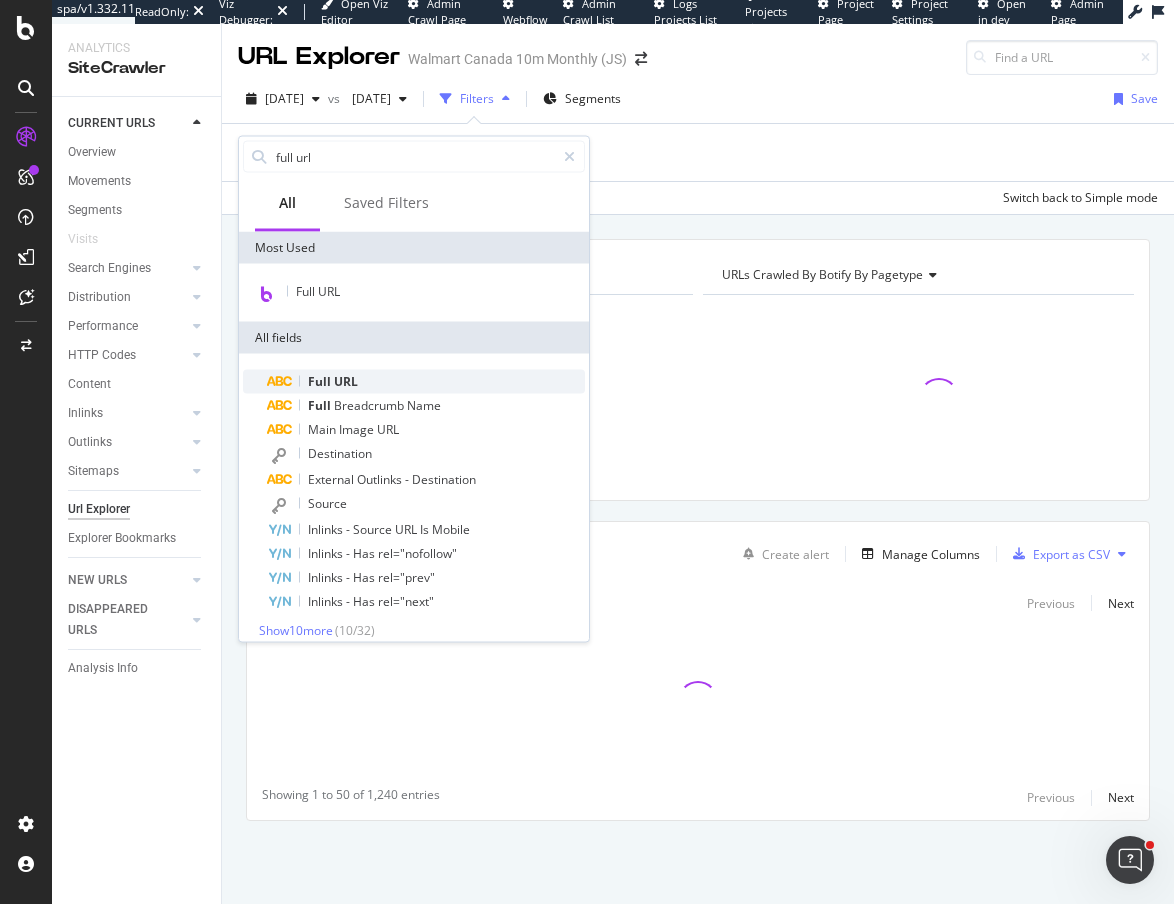 click on "Full" at bounding box center [321, 381] 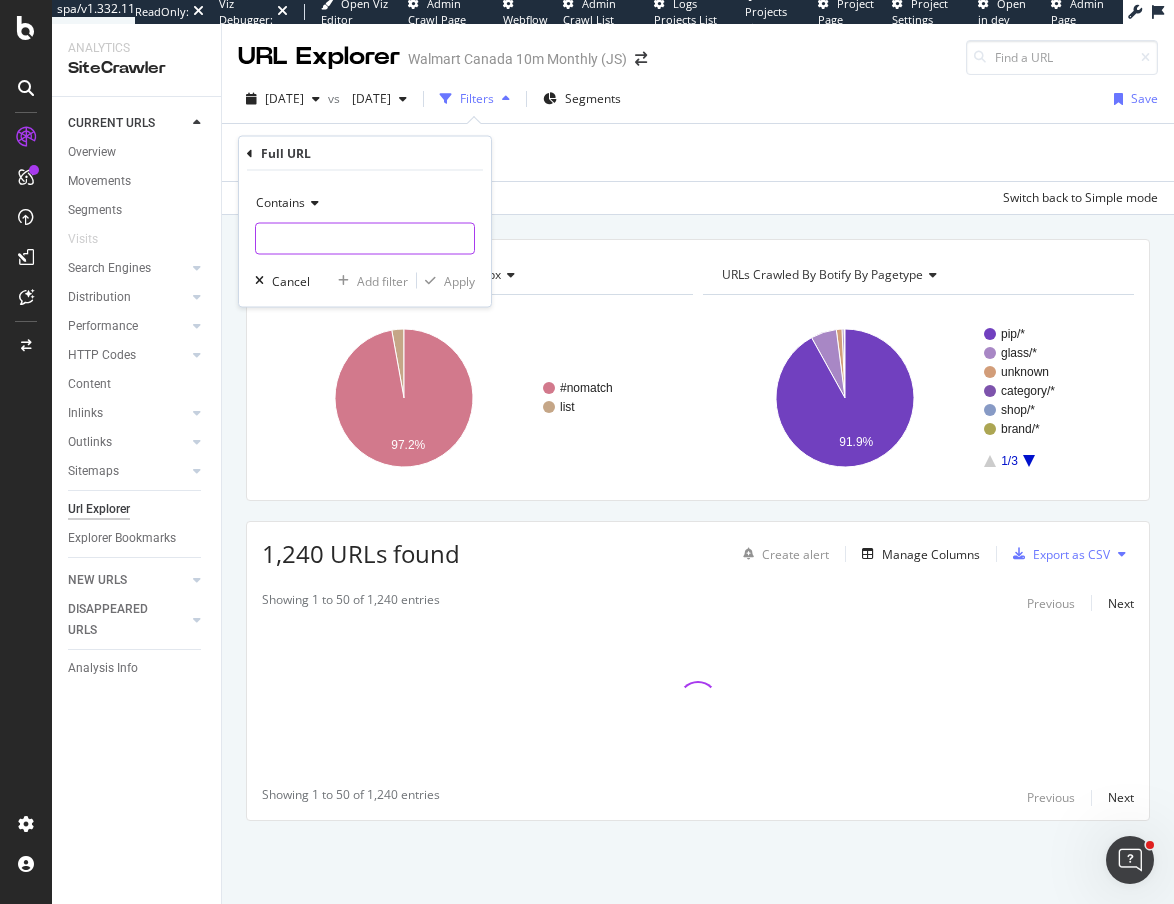 click at bounding box center (365, 239) 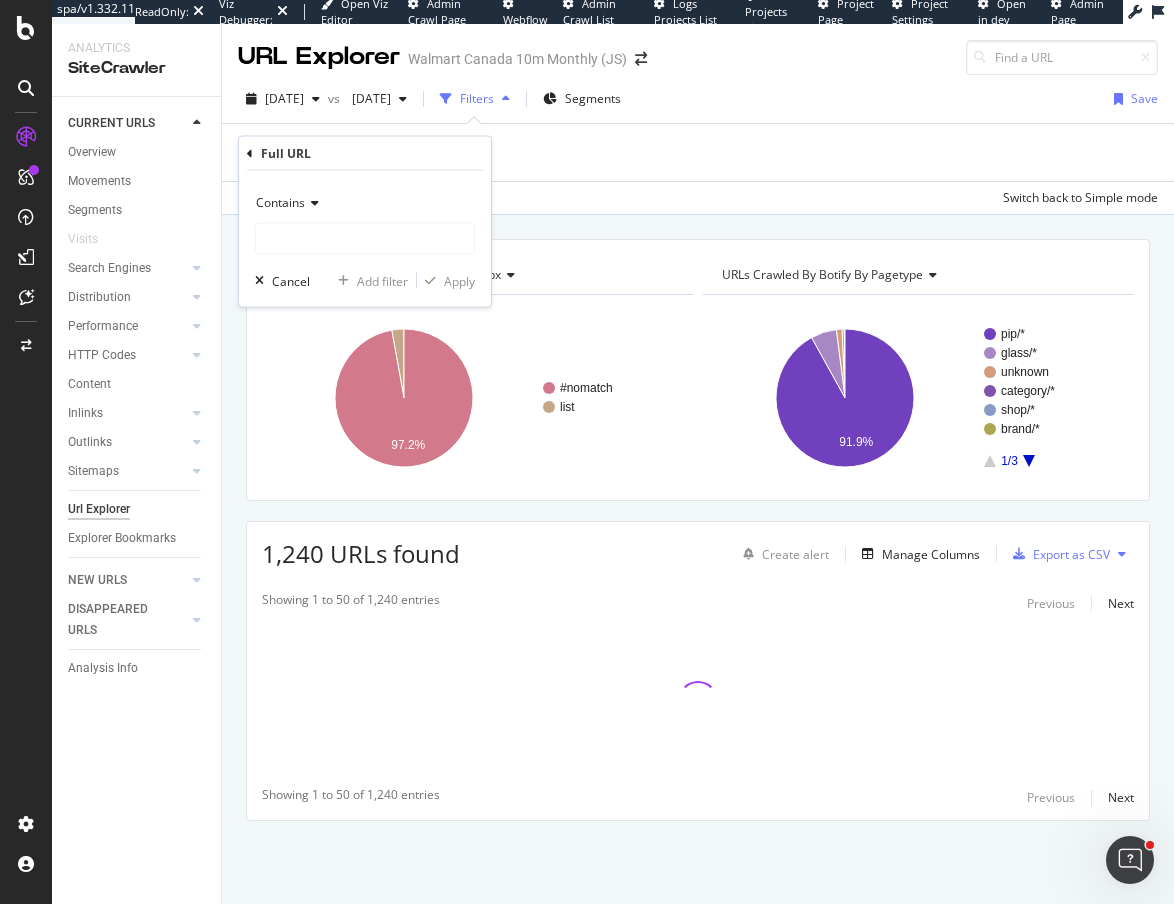 click on "Contains" at bounding box center (280, 202) 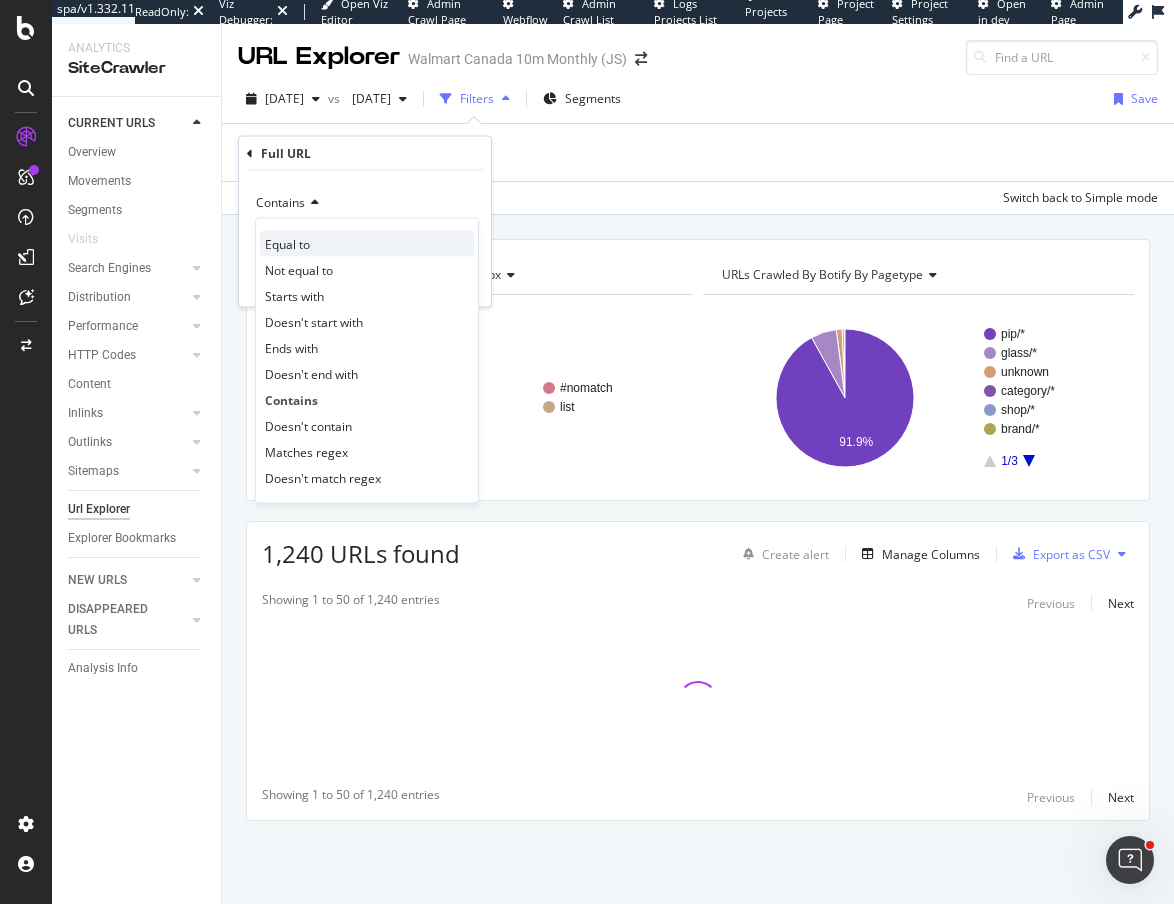 click on "Equal to" at bounding box center (287, 243) 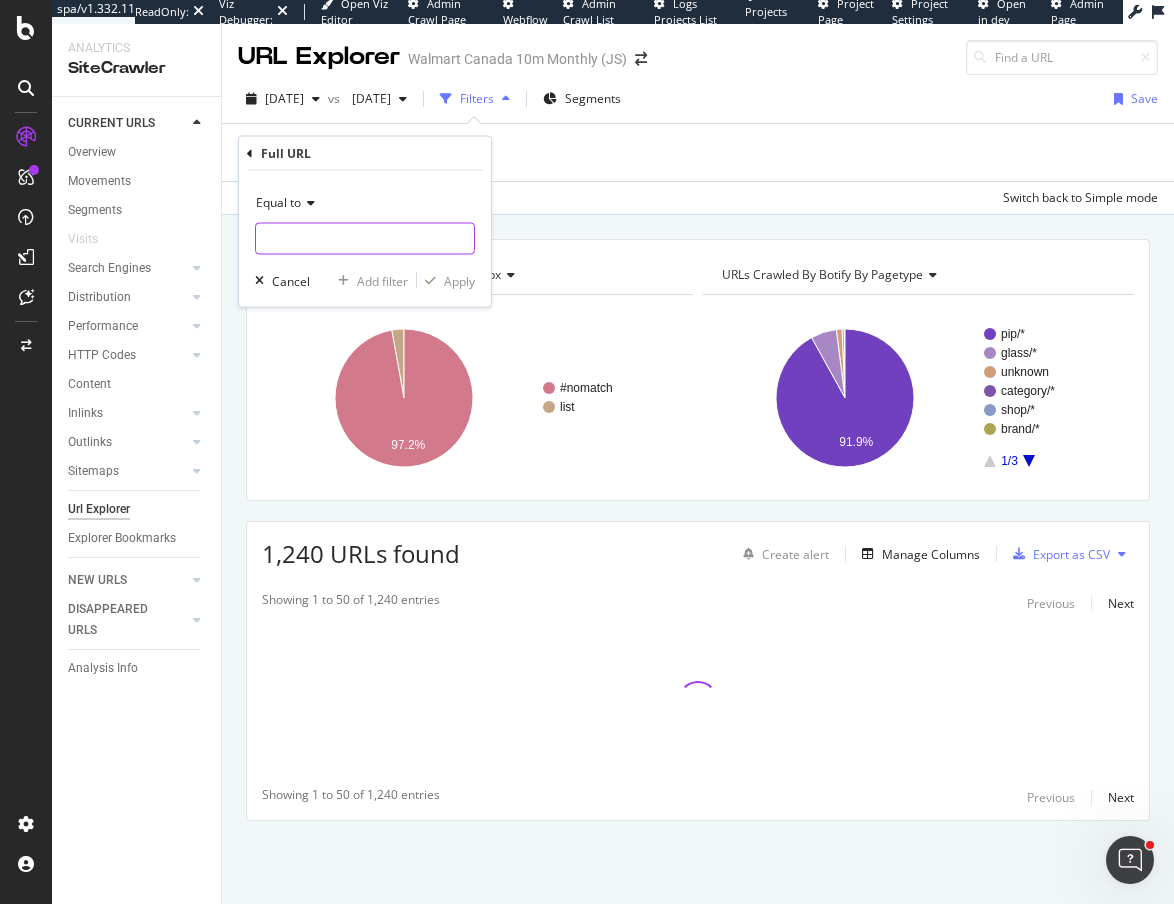click at bounding box center [365, 239] 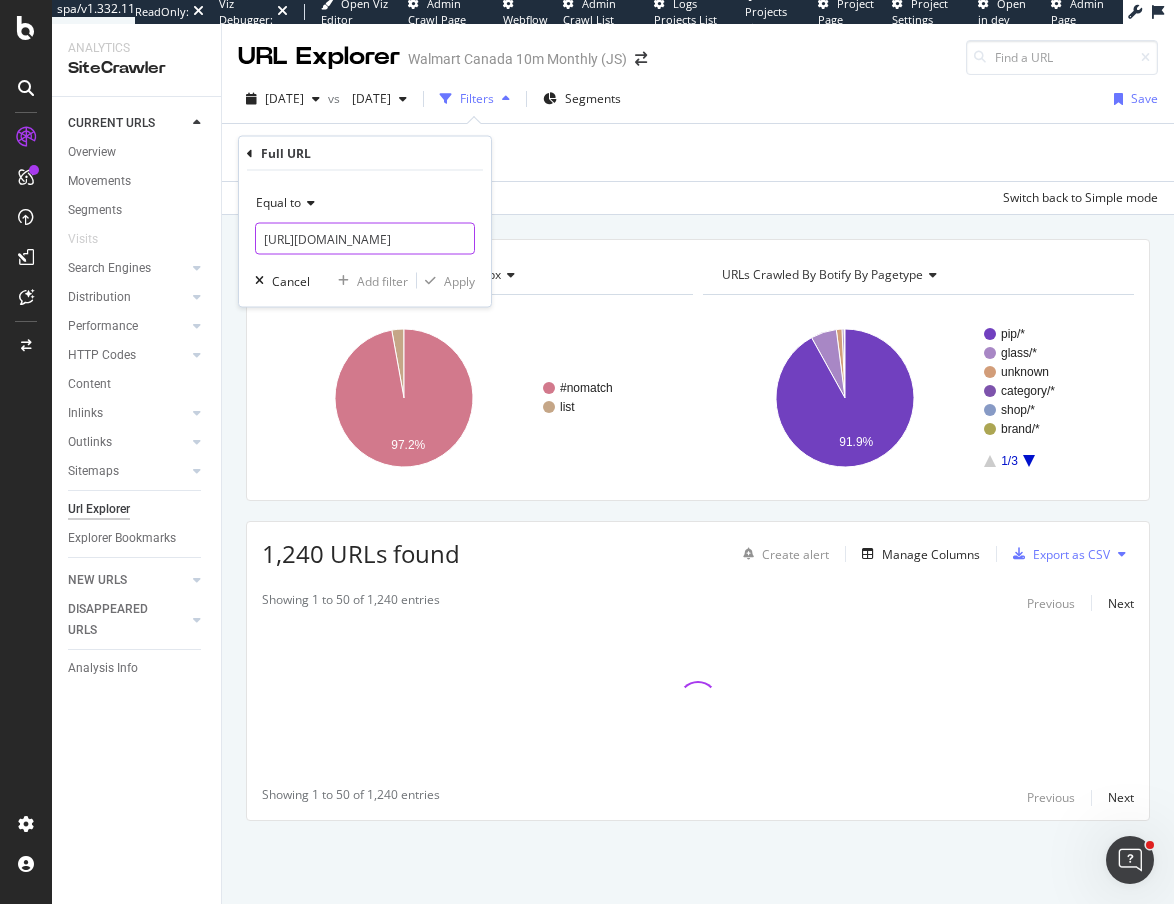 scroll, scrollTop: 0, scrollLeft: 687, axis: horizontal 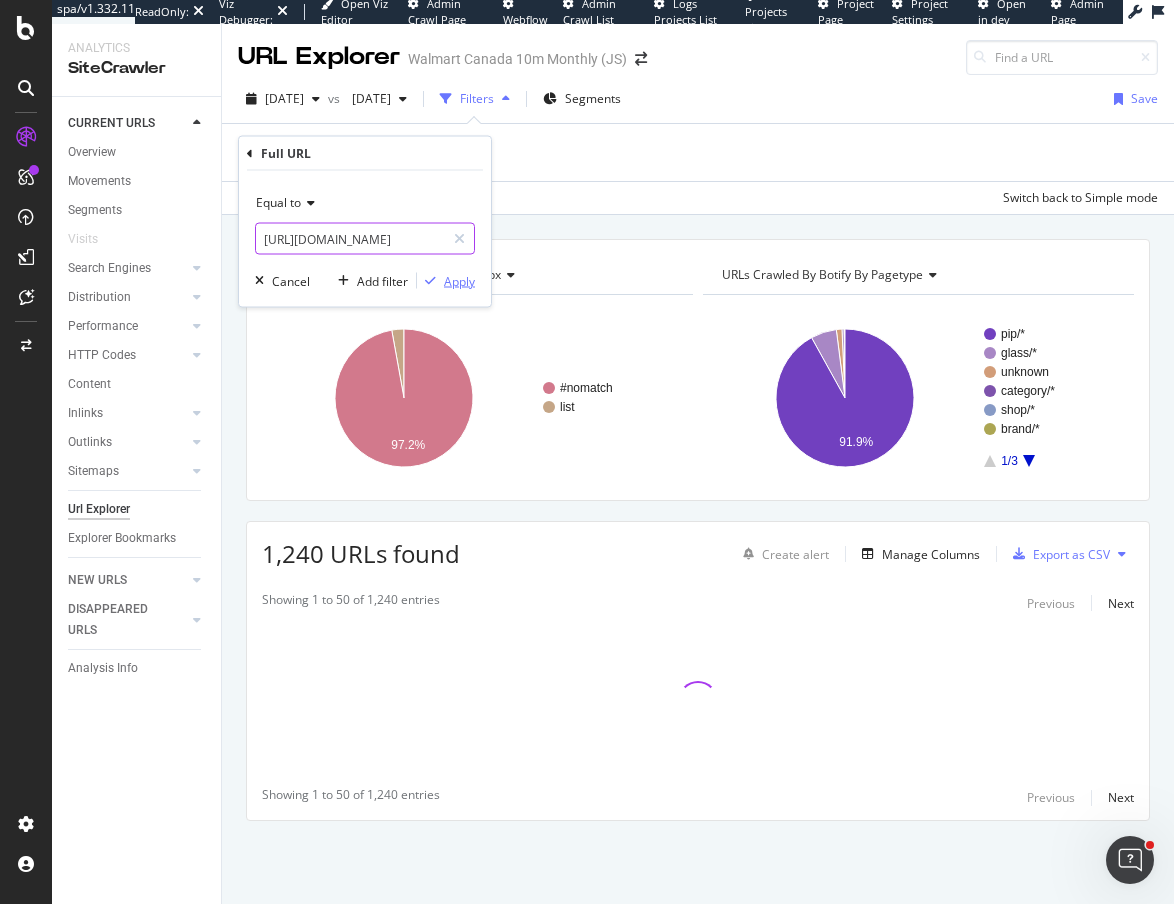 type on "https://www.walmart.ca/en/browse/outdoor-living/outdoor-heating/fire-pits-and-outdoor-fireplaces/propane-fire-pit/10009_6000201187306_31111_41022" 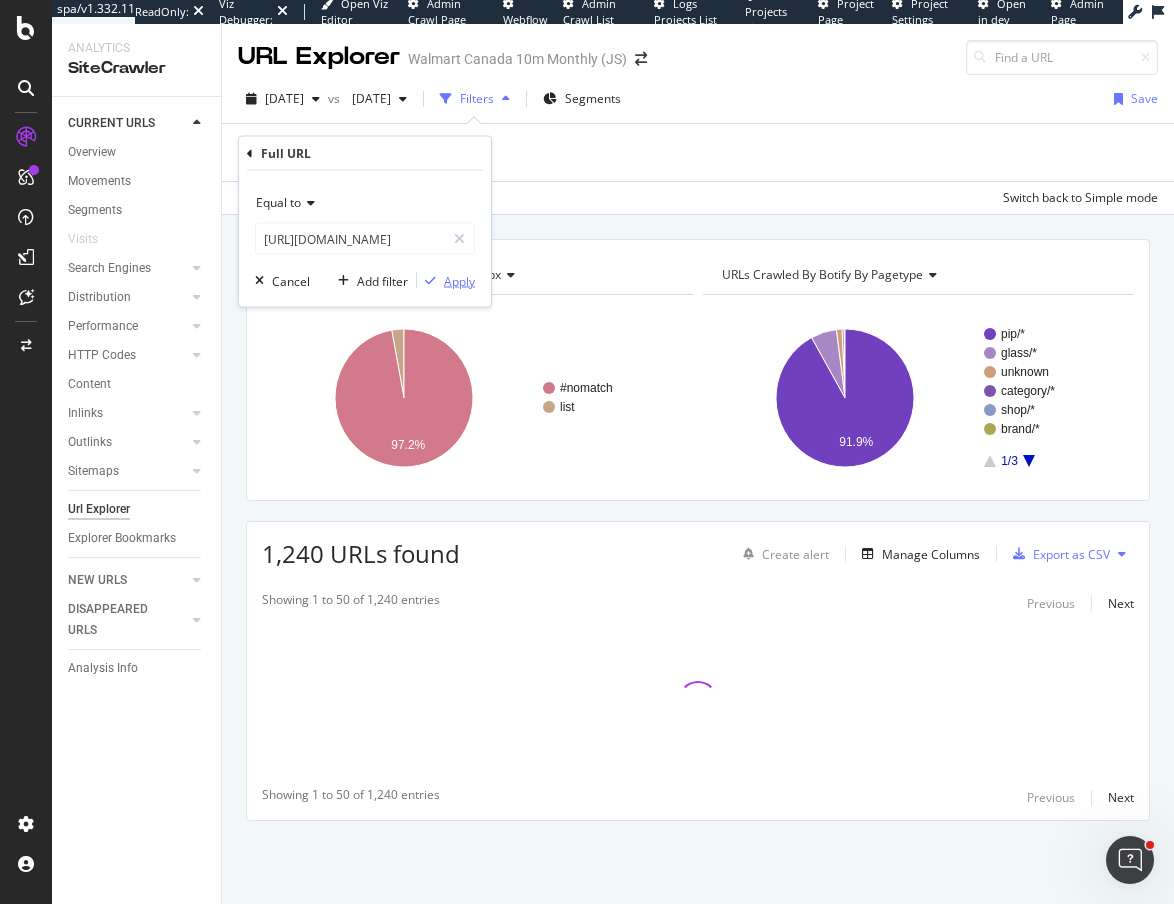 scroll, scrollTop: 0, scrollLeft: 0, axis: both 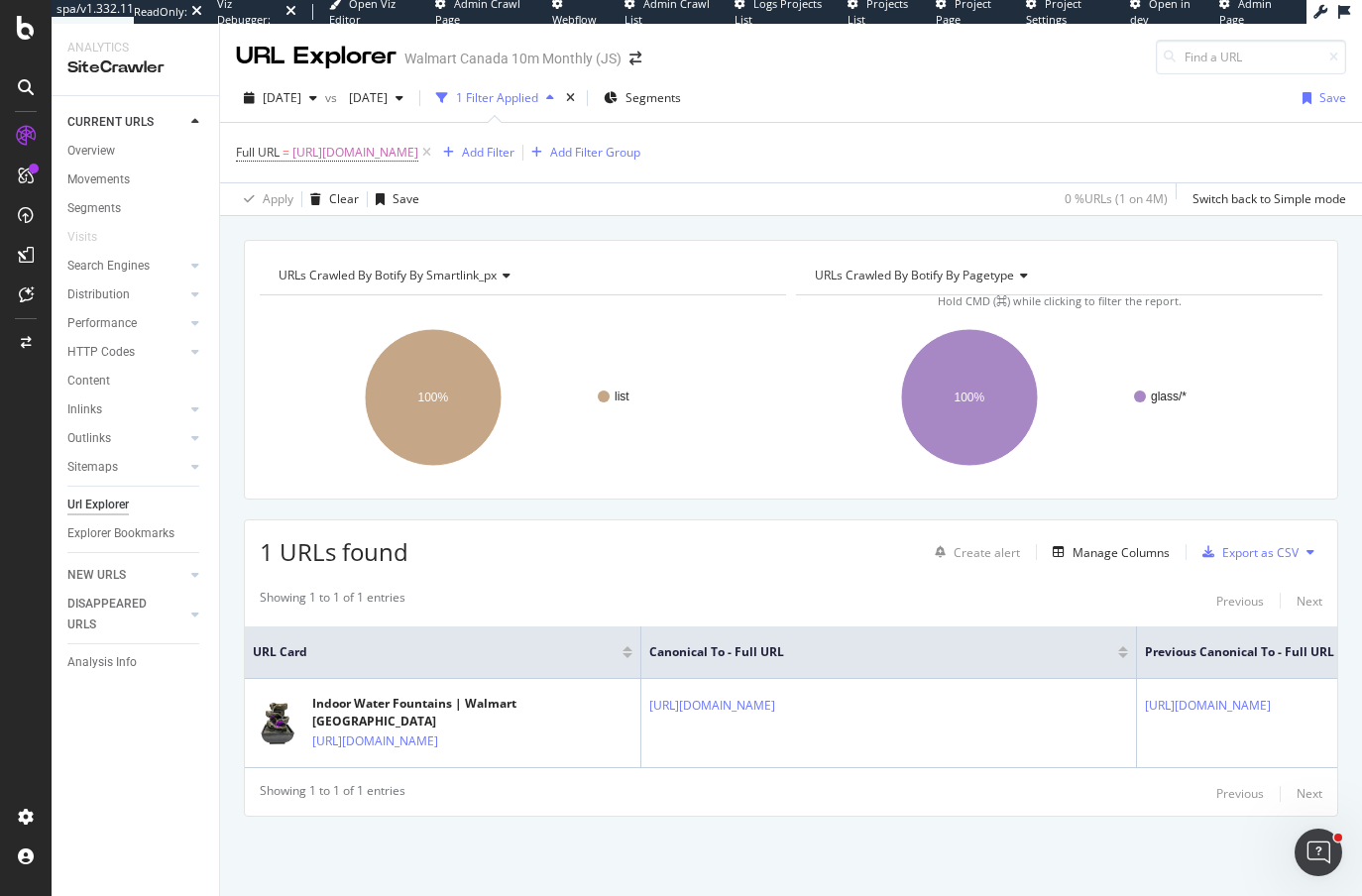 click on "URLs Crawled By Botify By smartlink_px
Chart (by Value) Table Expand Export as CSV Export as PNG Add to Custom Report
×
Close
Chart distribution-urls-by-segments - API Requests List
Area
Type
Request
Response
current
query
{
"aggs": [
{
"group_by": [
{
"distinct": {
"field": "segments.smartlink_px.depth_1",
"order": {
"value": "asc"
},
"size": 300
}
}
]
}
]
}
current 1" at bounding box center [791, 240] 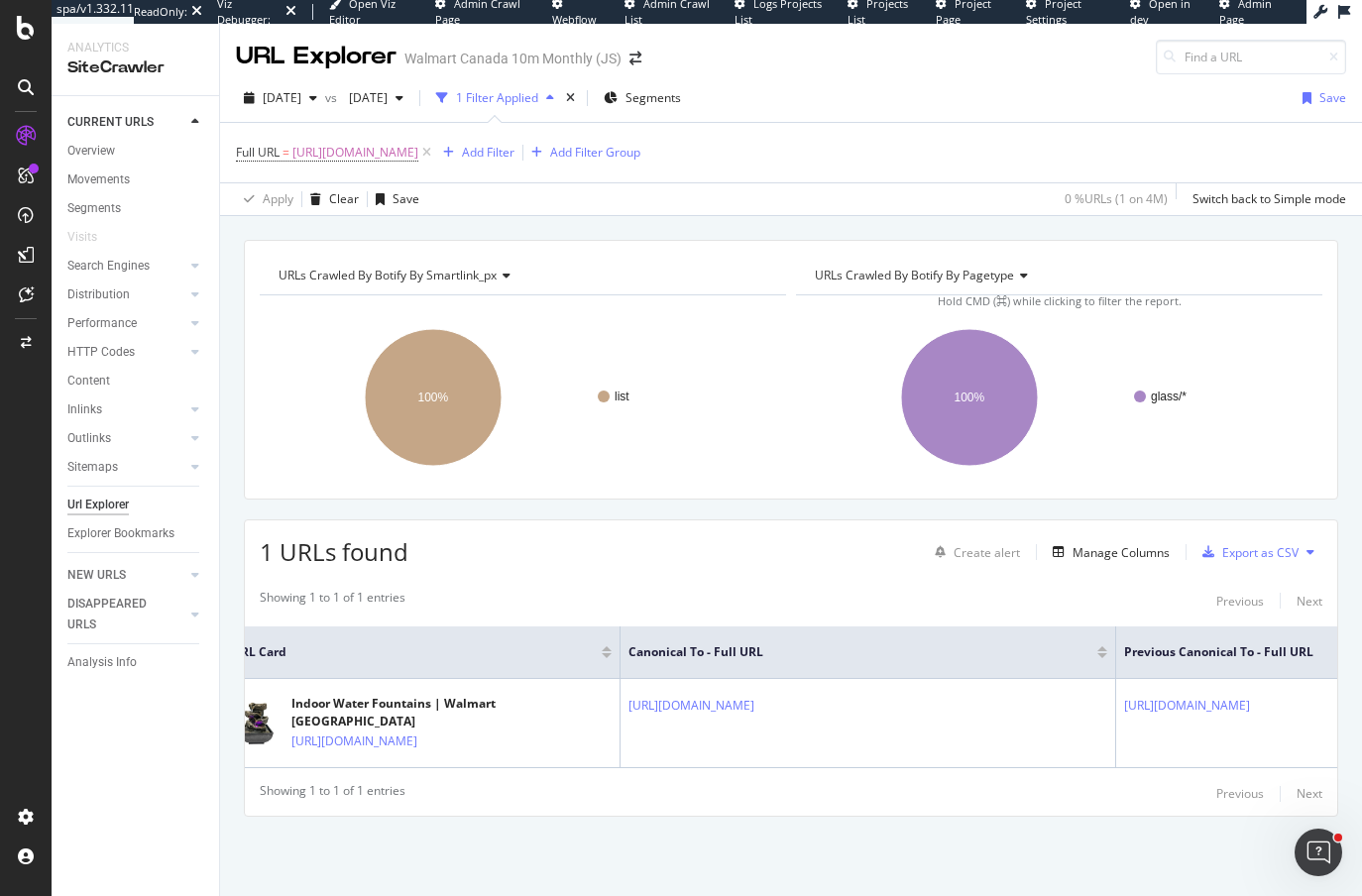 scroll, scrollTop: 0, scrollLeft: 0, axis: both 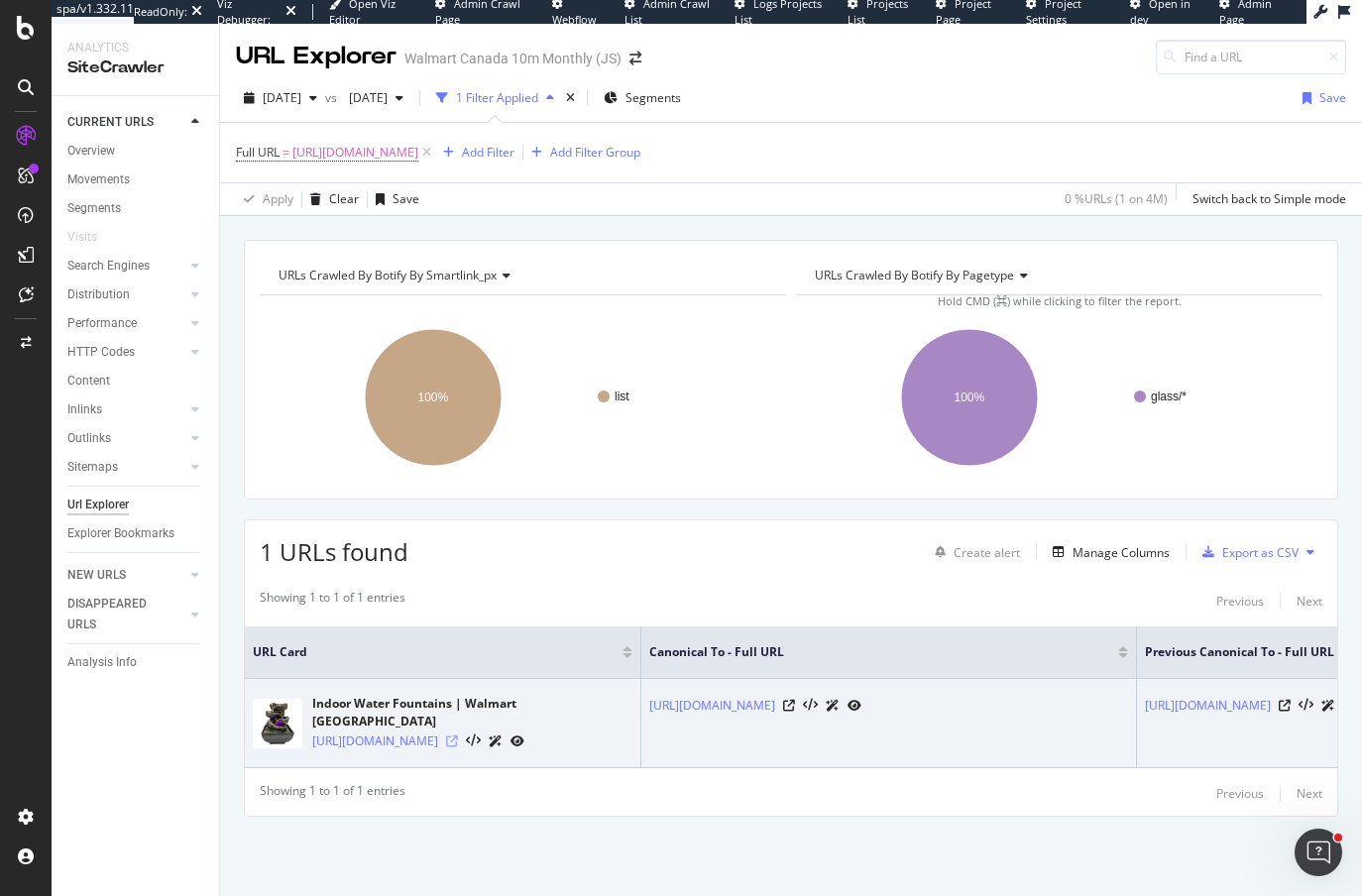 click at bounding box center [452, 741] 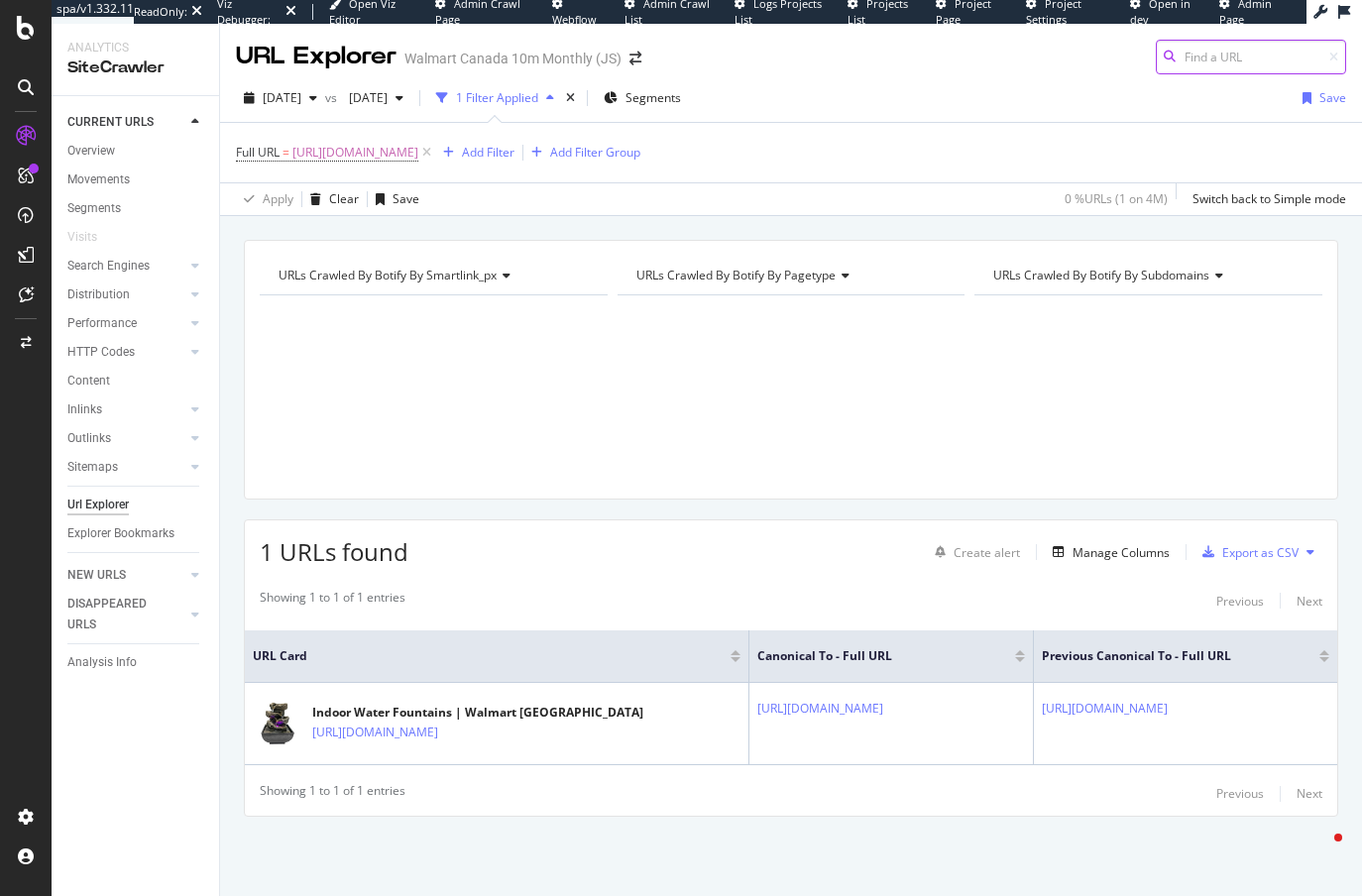 scroll, scrollTop: 0, scrollLeft: 0, axis: both 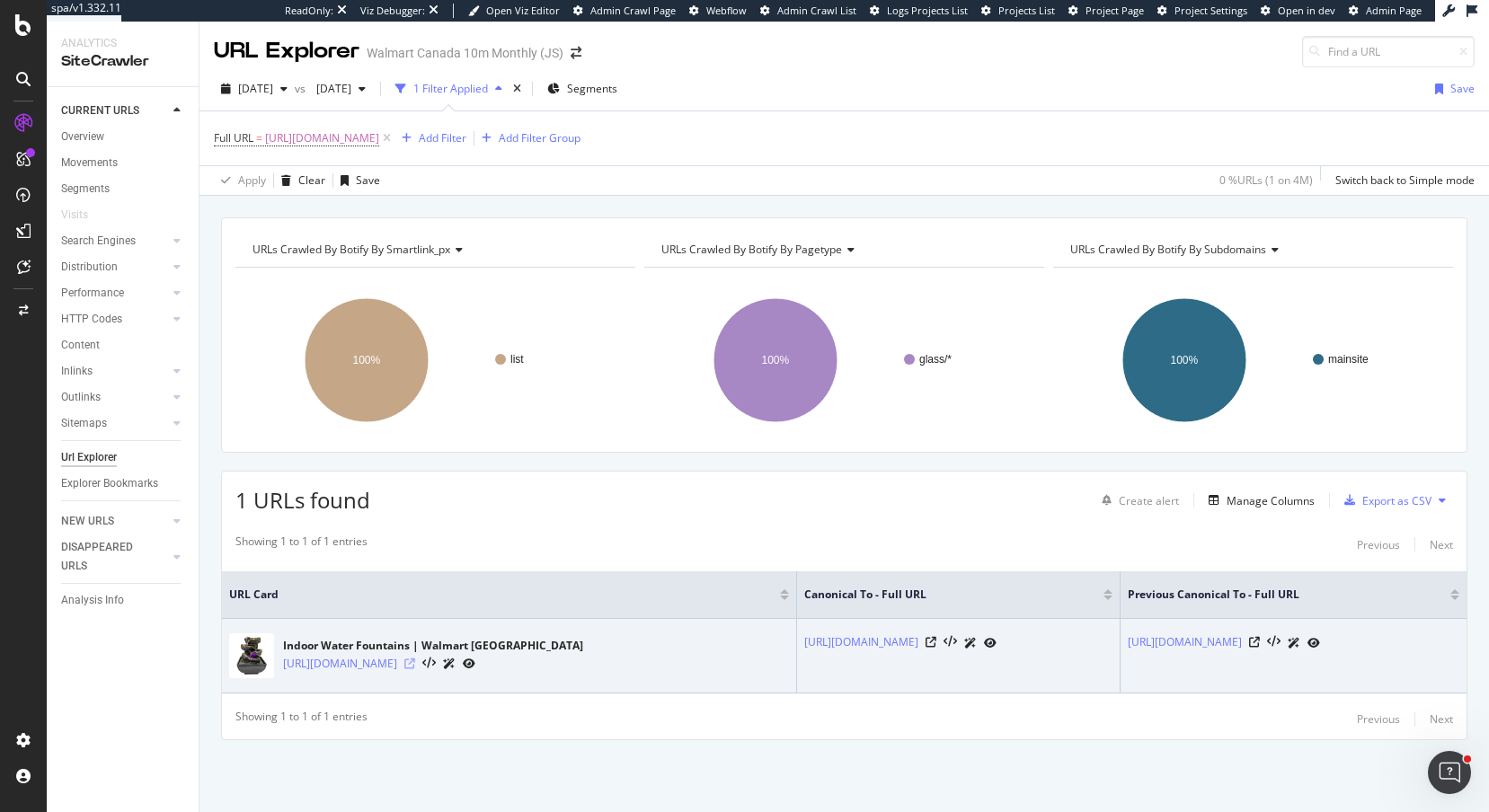 click at bounding box center (410, 664) 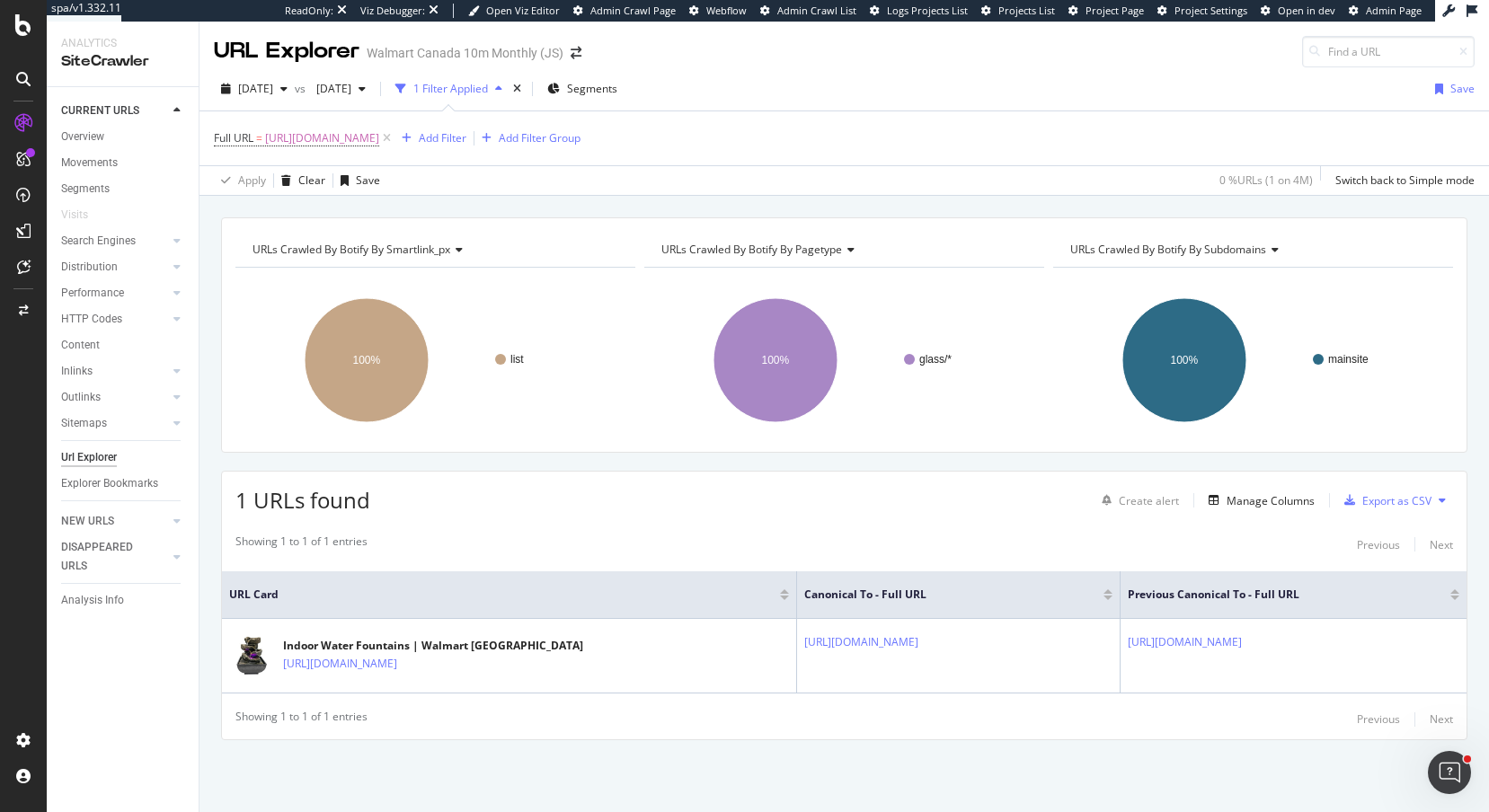 click on "URLs Crawled By Botify By smartlink_px
Chart (by Value) Table Expand Export as CSV Export as PNG Add to Custom Report
×
Close
Chart distribution-urls-by-segments - API Requests List
Area
Type
Request
Response
current
query
{
"aggs": [
{
"group_by": [
{
"distinct": {
"field": "segments.smartlink_px.depth_1",
"order": {
"value": "asc"
},
"size": 300
}
}
]
}
]
}
current 1" at bounding box center (844, 217) 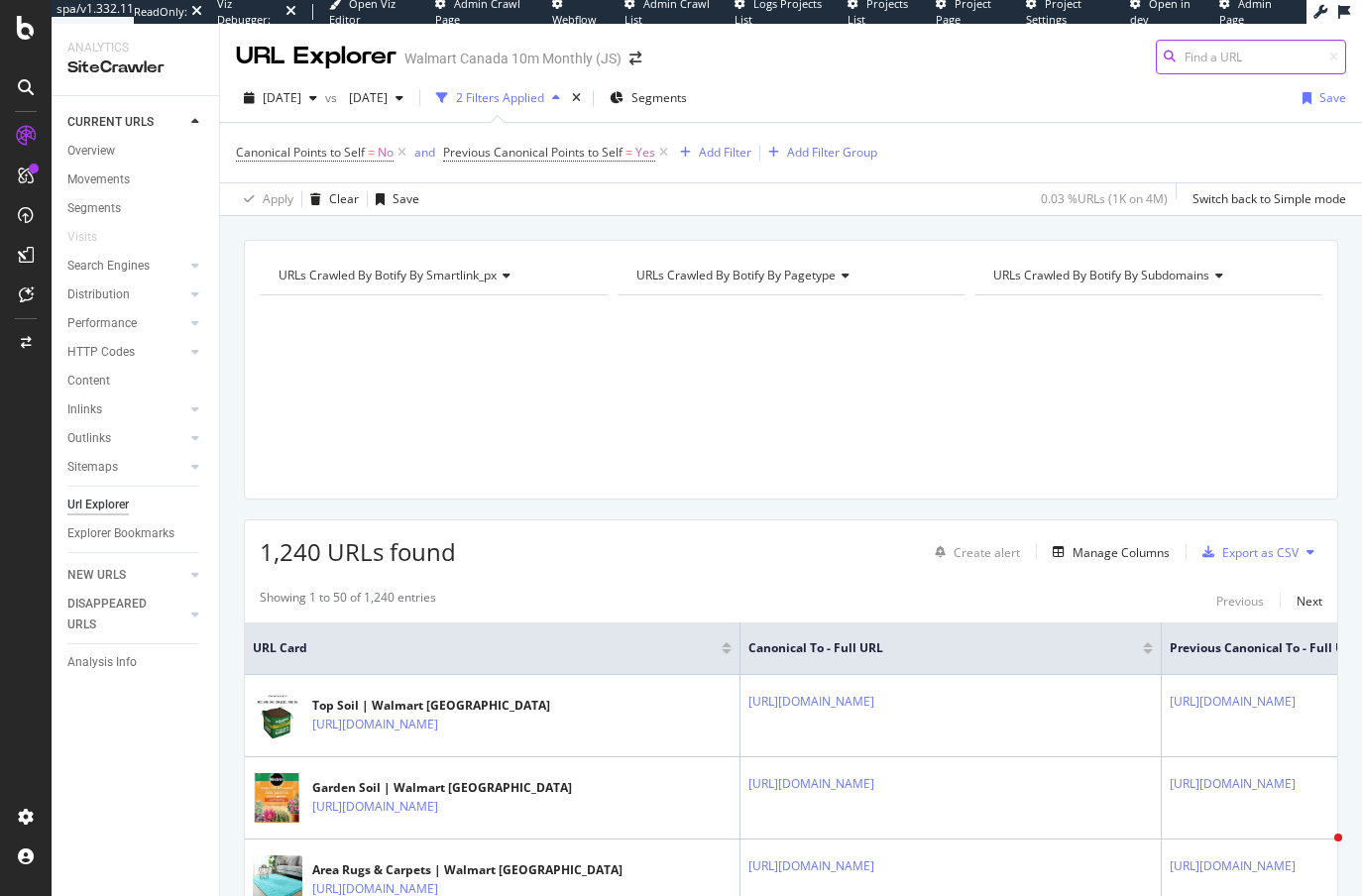 scroll, scrollTop: 0, scrollLeft: 0, axis: both 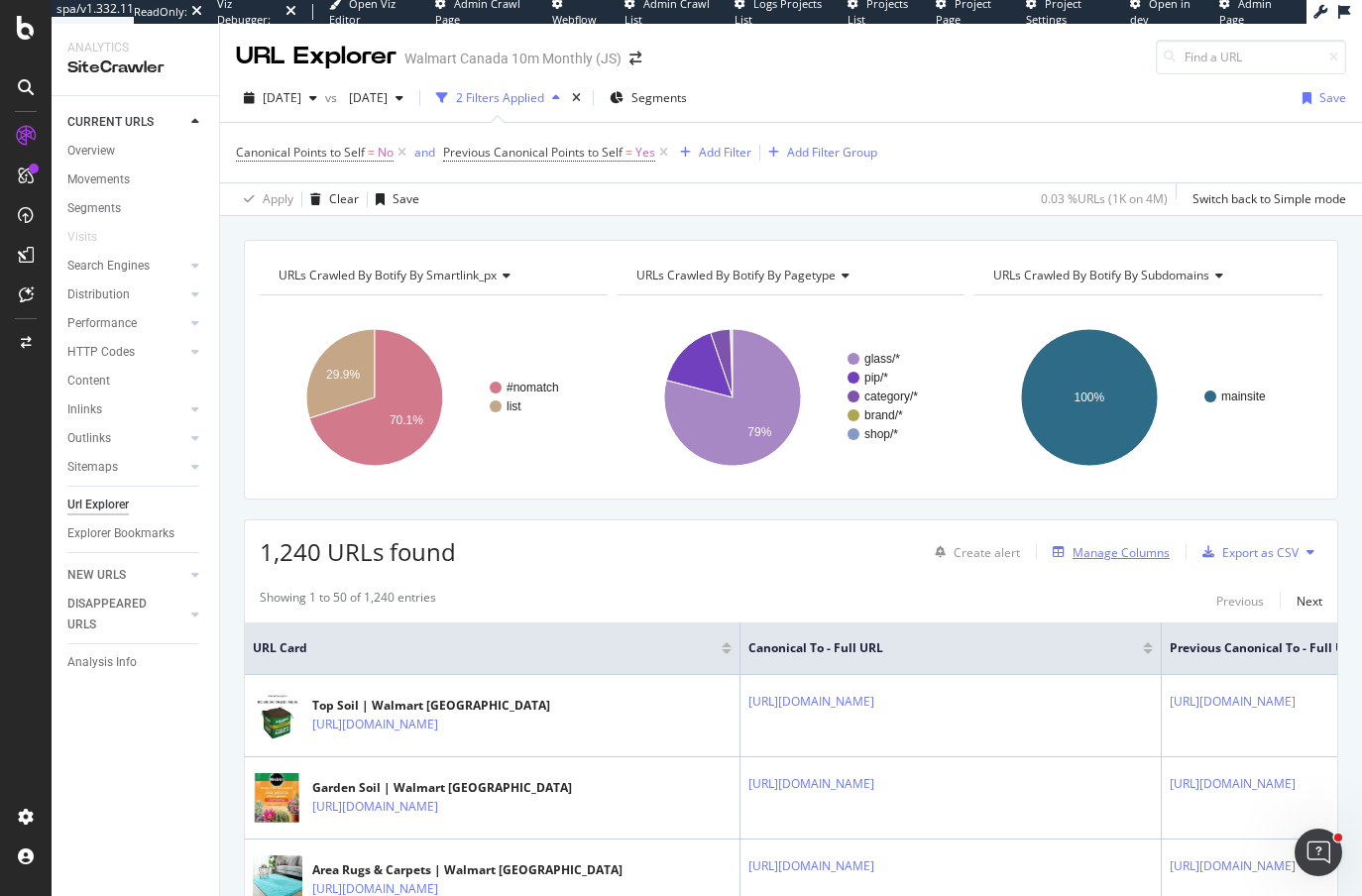 click on "Manage Columns" at bounding box center [1121, 552] 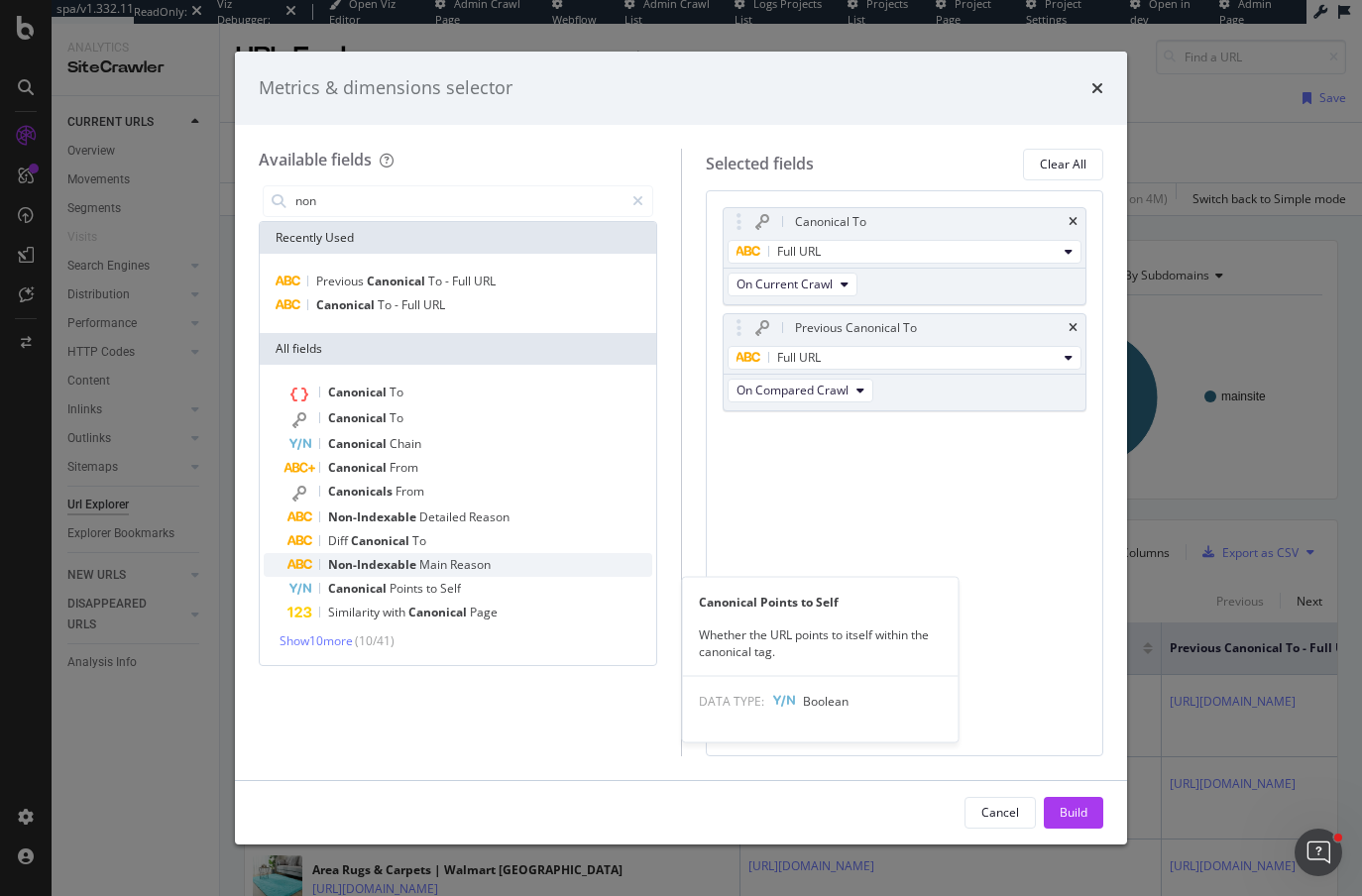 type on "non" 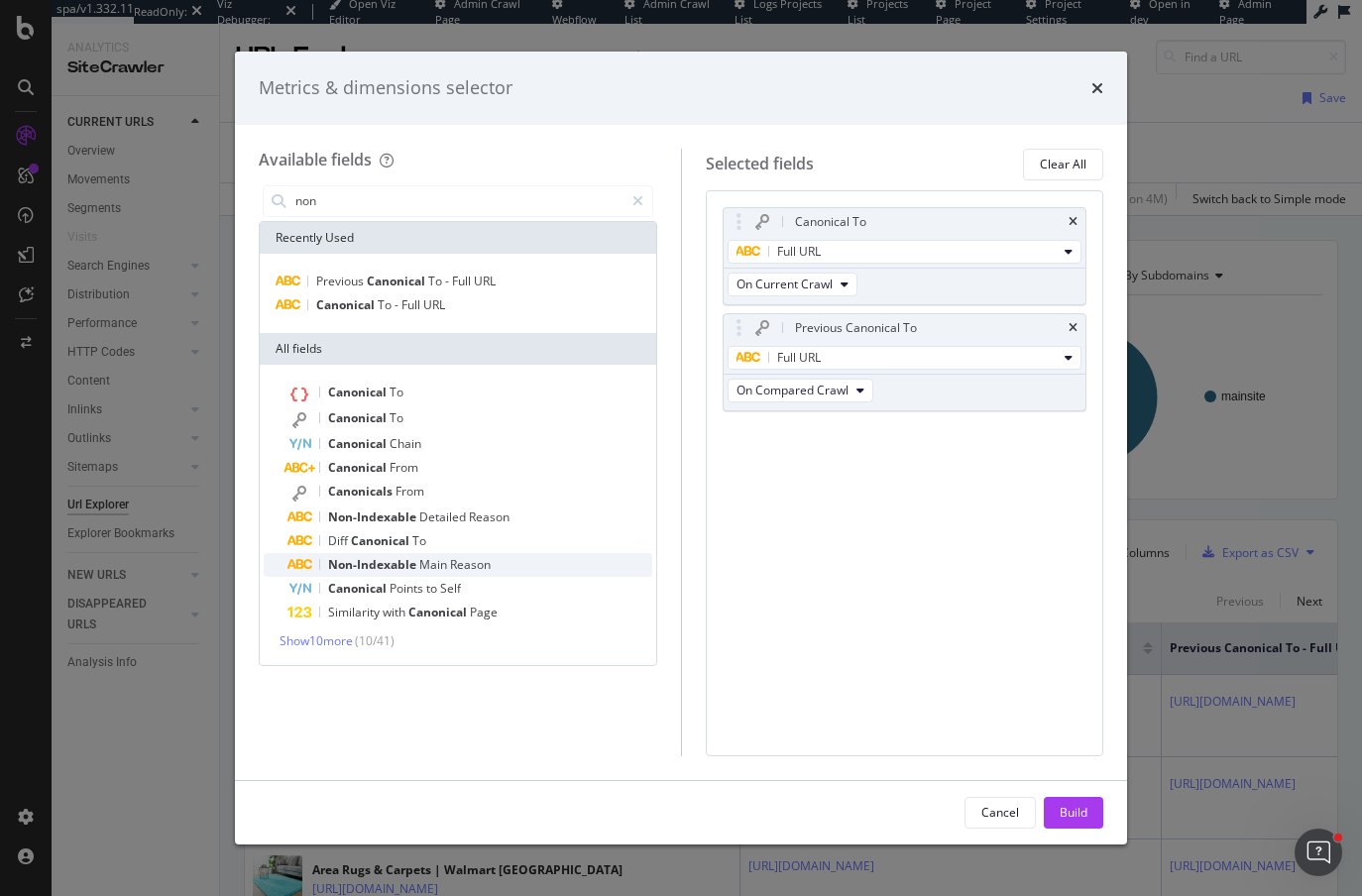 click on "Reason" at bounding box center (470, 564) 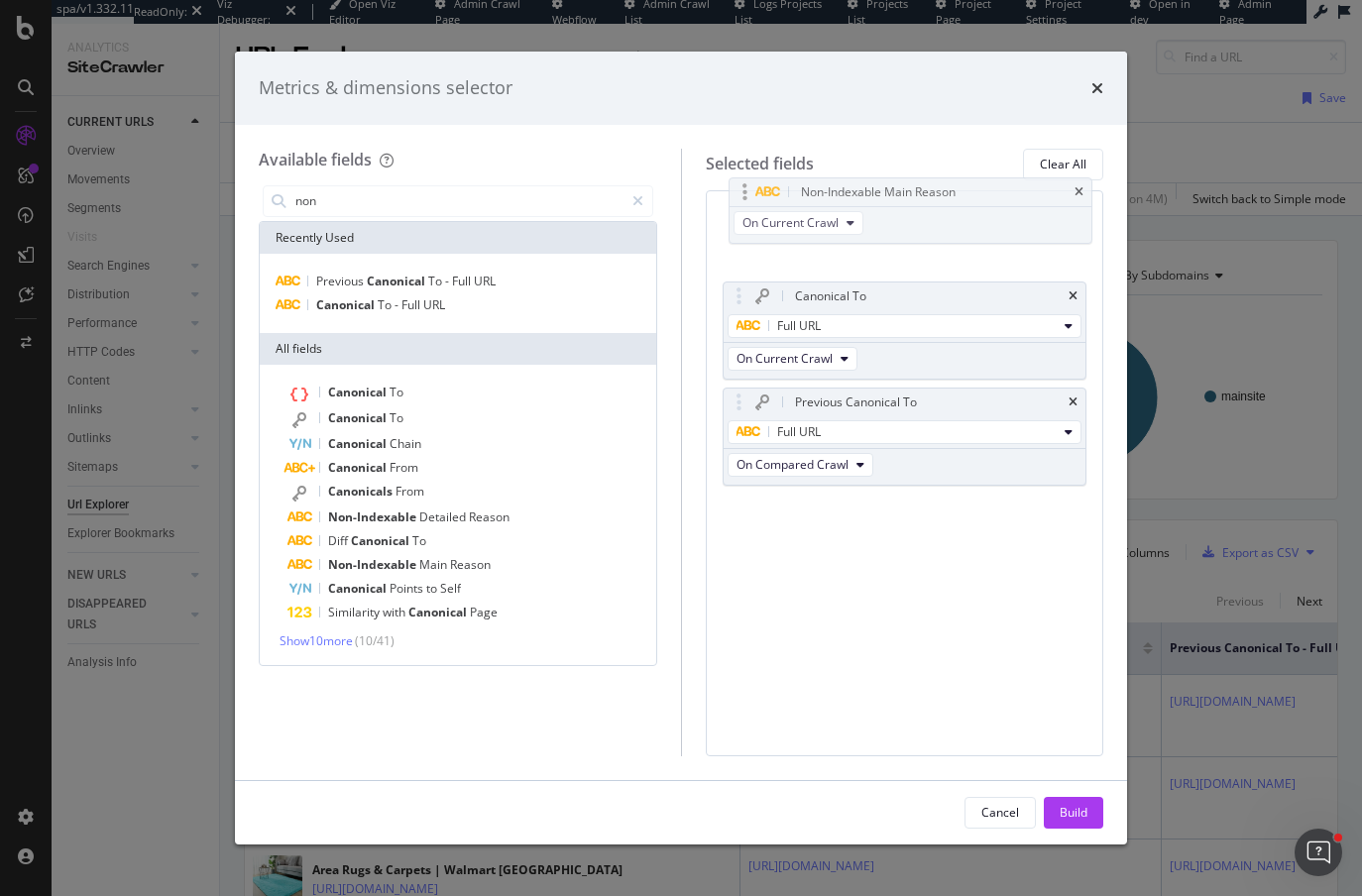 drag, startPoint x: 732, startPoint y: 435, endPoint x: 738, endPoint y: 199, distance: 236.07626 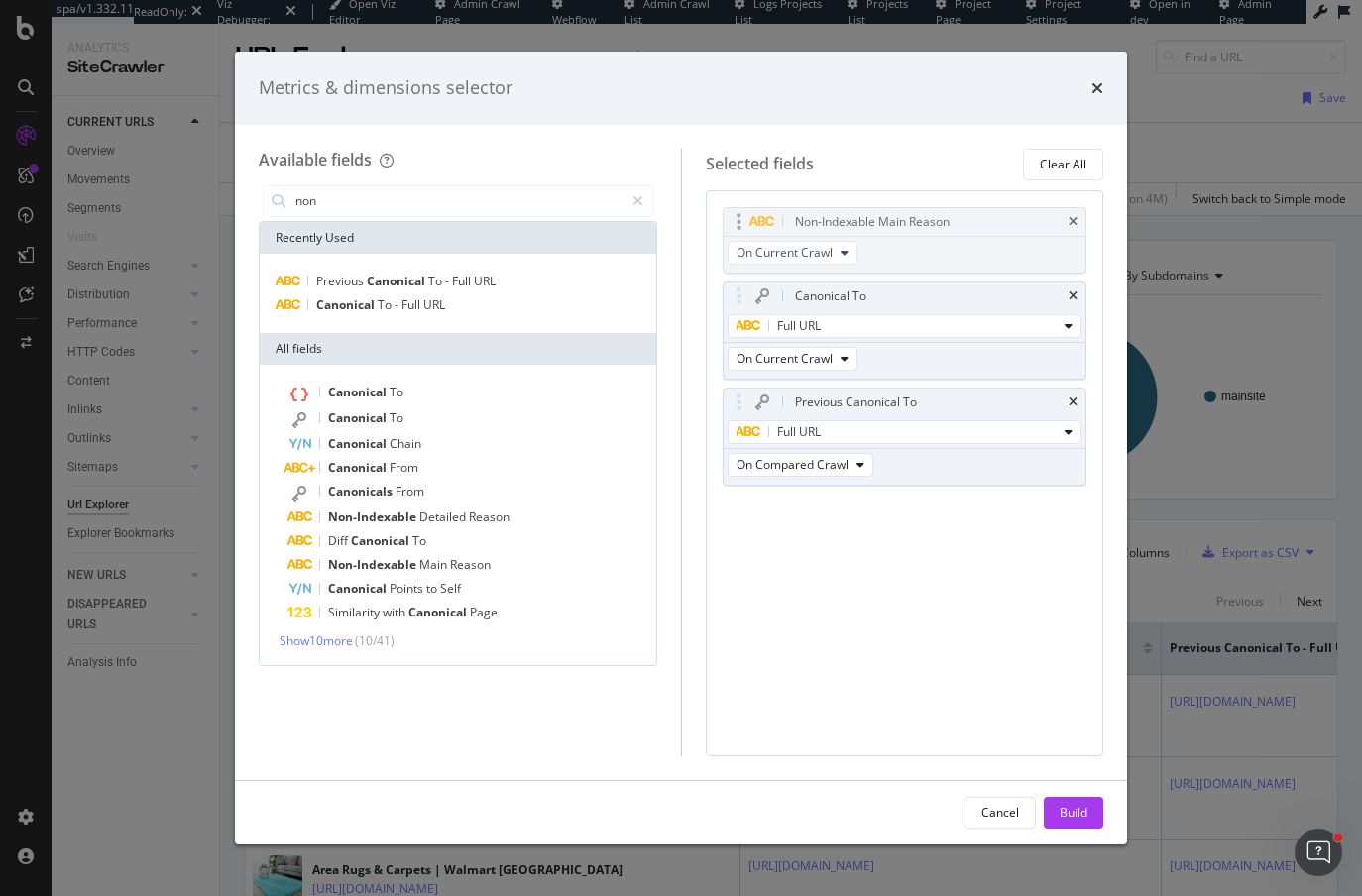 click on "spa/v1.332.11 ReadOnly: Viz Debugger: Open Viz Editor Admin Crawl Page Webflow Admin Crawl List Logs Projects List Projects List Project Page Project Settings Open in dev Admin Page Analytics SiteCrawler CURRENT URLS Overview Movements Segments Visits Search Engines Top Charts Segments Conversion Insights Orphans Explorer Distribution Top Charts Segments Insights Internationalization Performance Top Charts Segments Insights HTTP Codes Top Charts Segments Insights Content Inlinks Top Charts Segments Insights Outlinks Top Charts Segments Insights Sitemaps Top Charts Insights Url Explorer Explorer Bookmarks NEW URLS Overview Segments Search Engines Top Charts Segments Conversion Insights Distribution Top Charts Segments Insights Internationalization Performance Top Charts Segments Insights HTTP Codes Top Charts Segments Insights Content Inlinks Top Charts Segments Insights Outlinks Top Charts Segments Insights Sitemaps Top Charts Insights Url Explorer Explorer Bookmarks DISAPPEARED URLS Overview Segments Content" at bounding box center [681, 448] 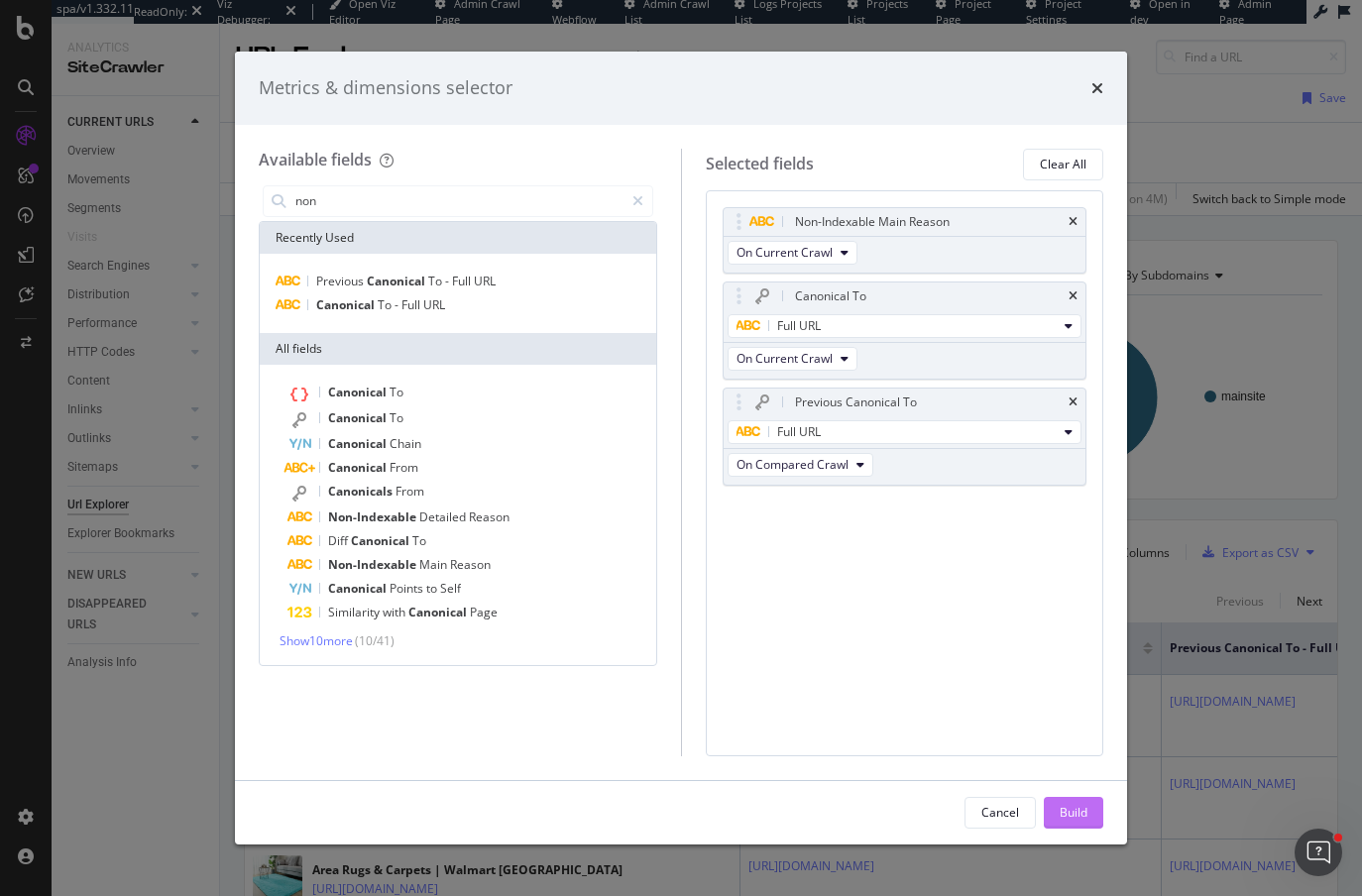 click on "Build" at bounding box center (1074, 812) 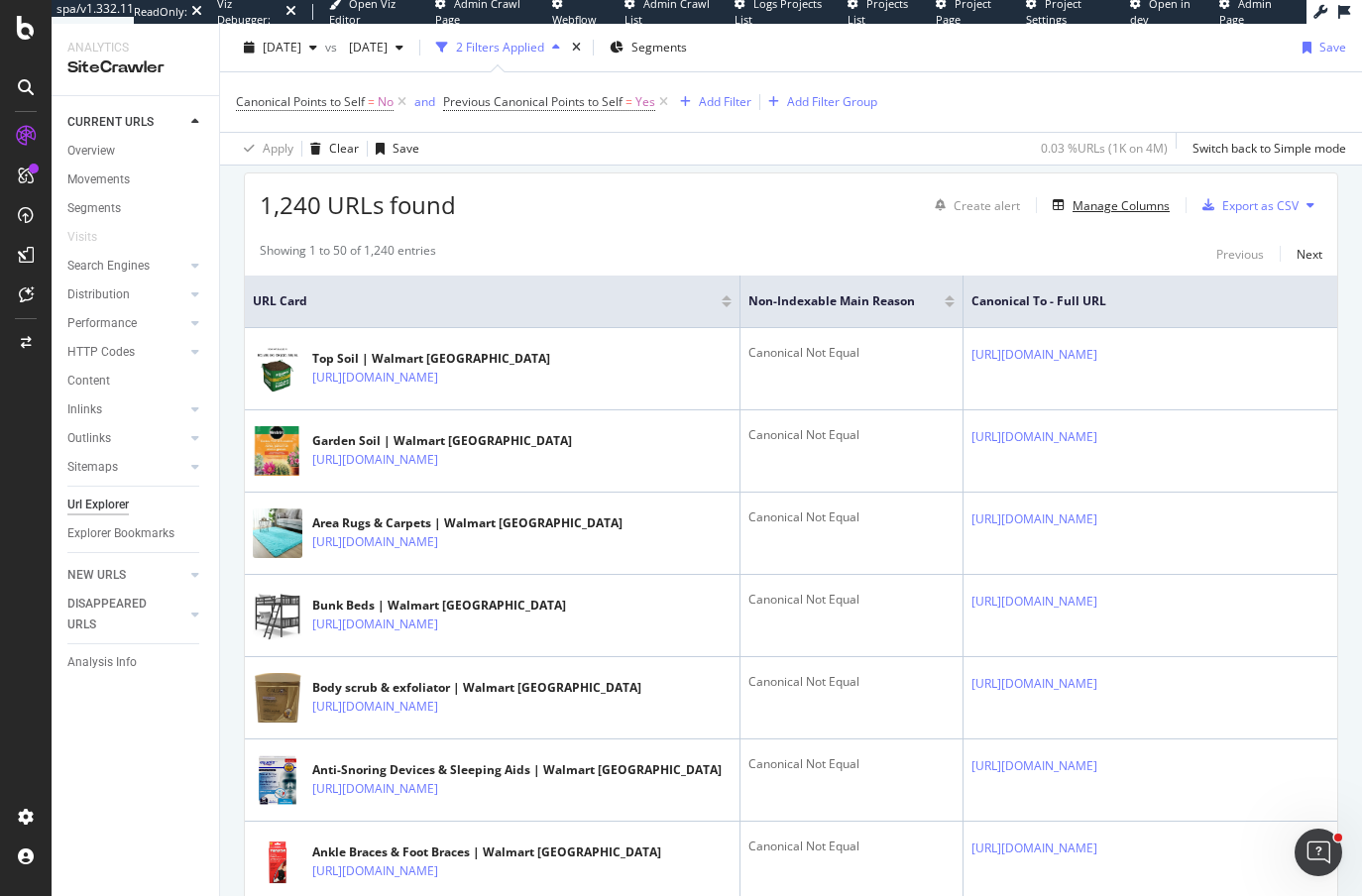 scroll, scrollTop: 371, scrollLeft: 0, axis: vertical 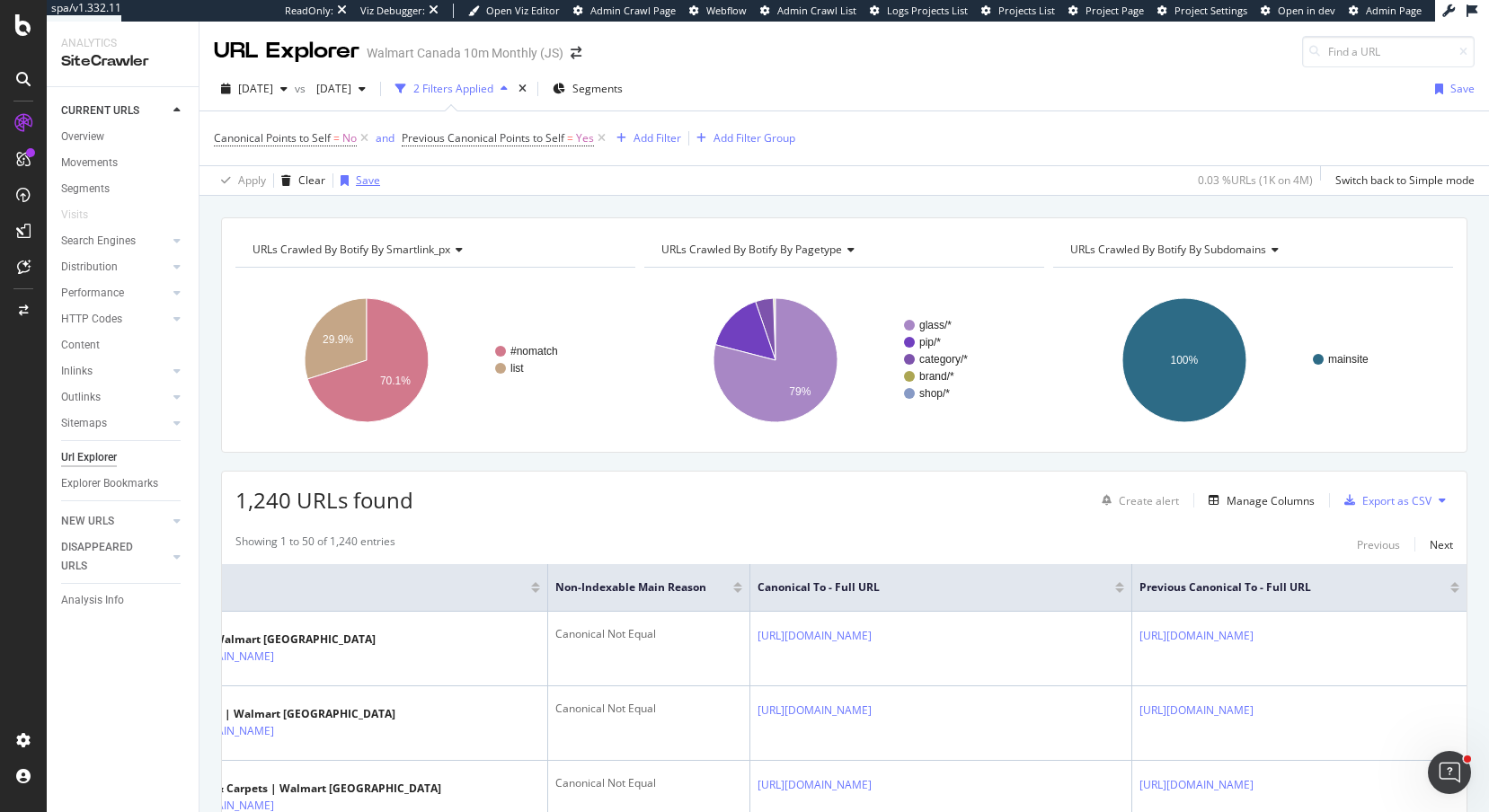 click at bounding box center [344, 181] 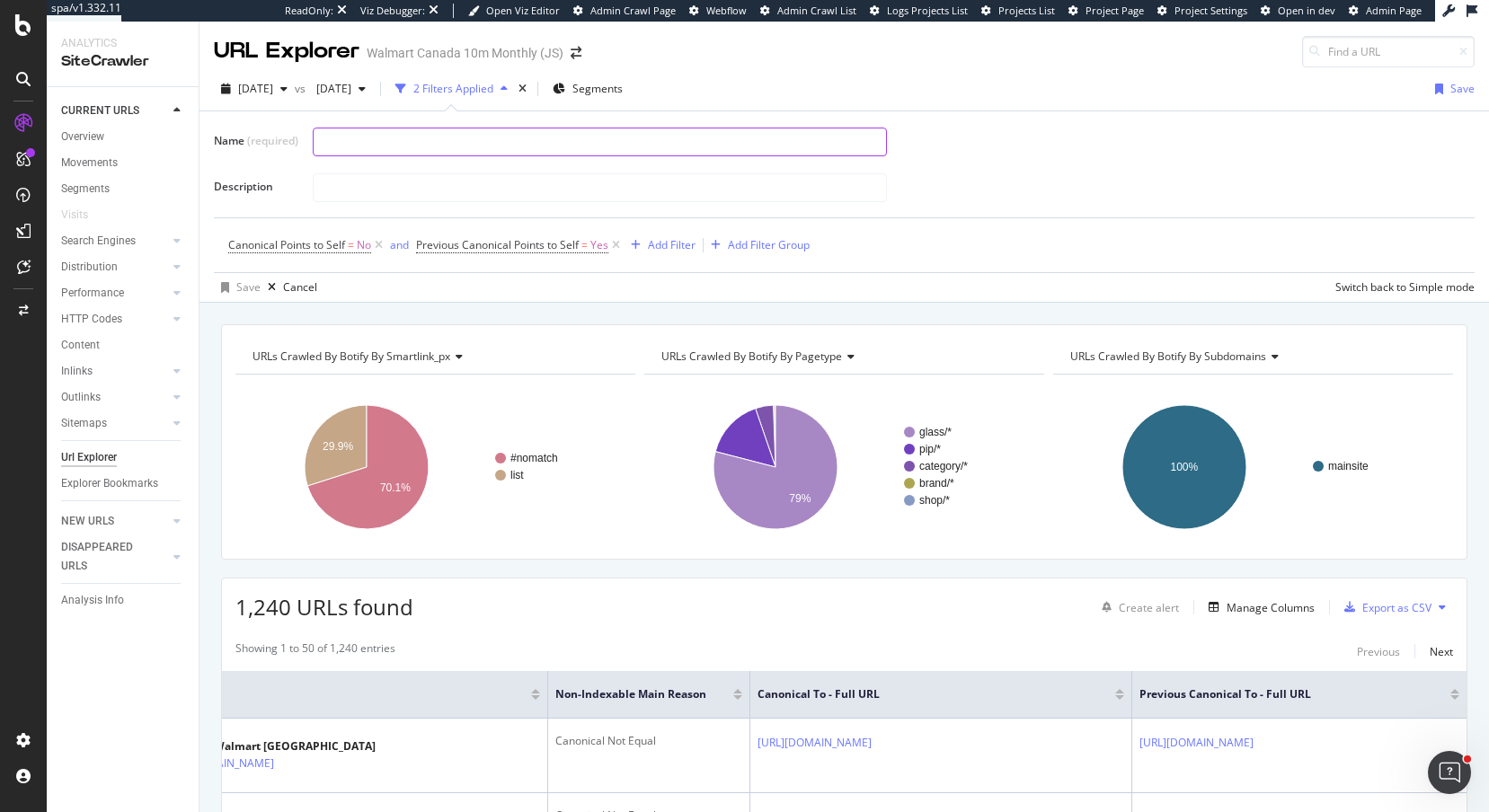 click at bounding box center [599, 142] 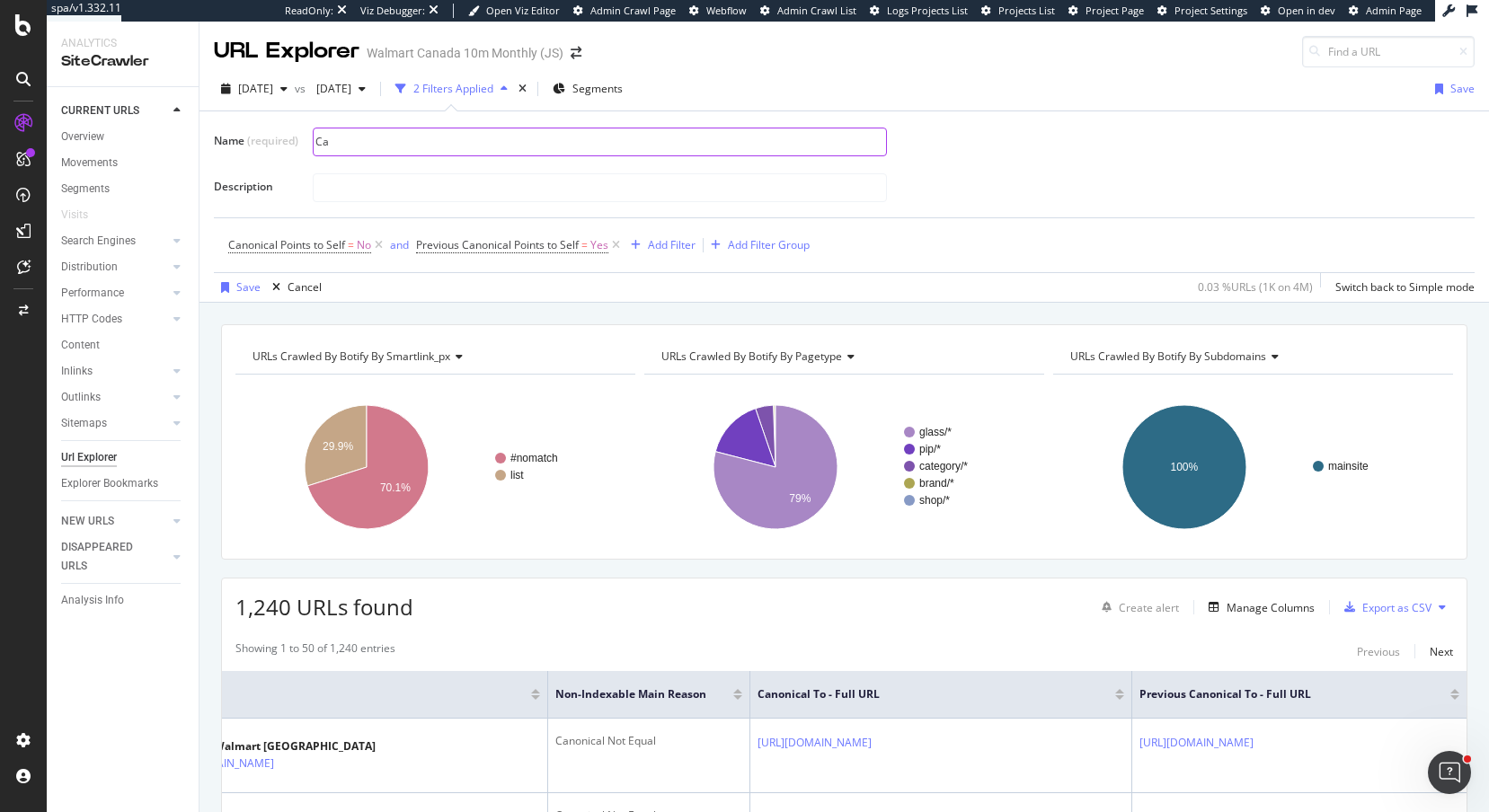 type on "C" 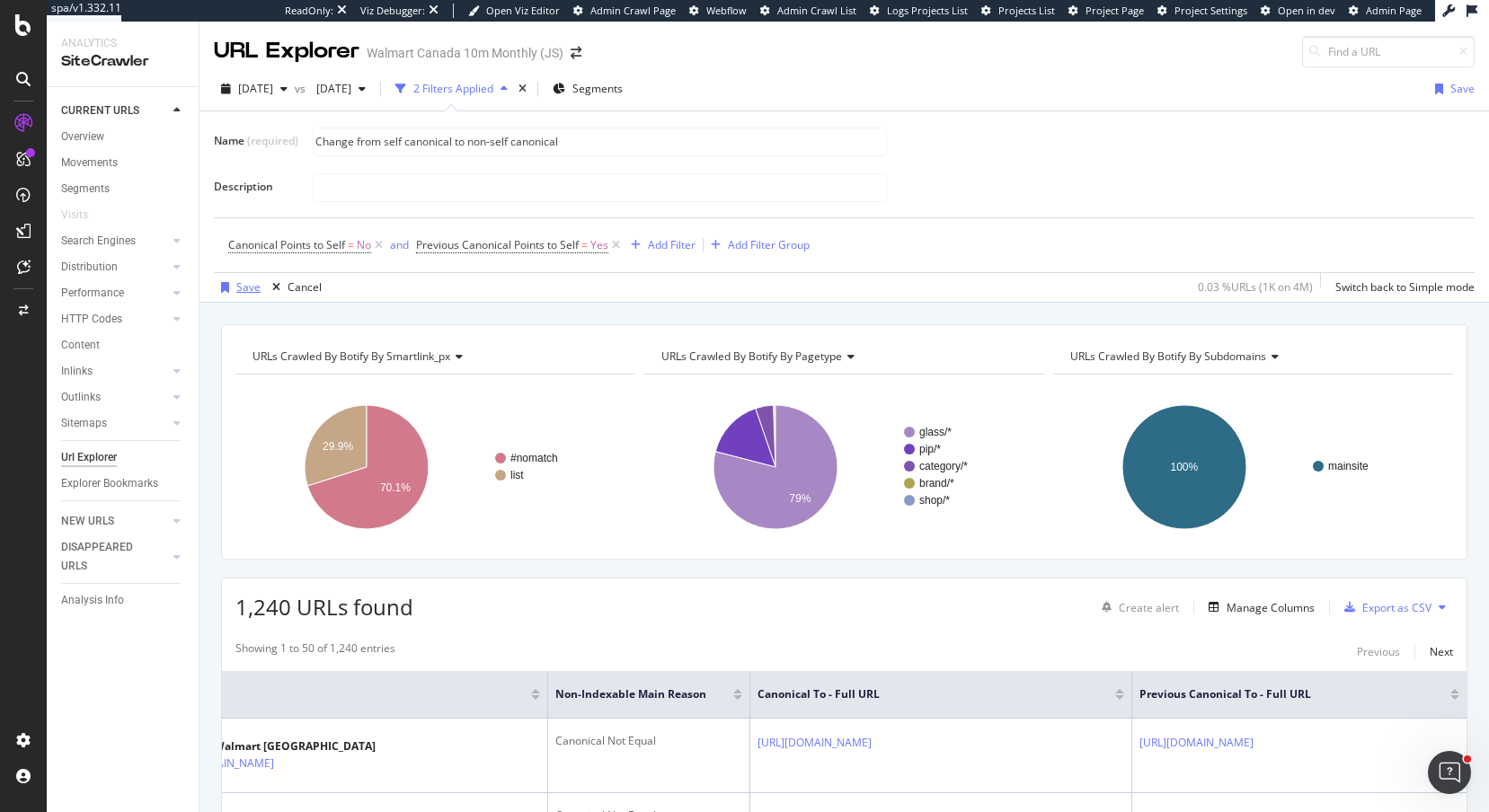 type on "Change from self canonical to non-self canonical" 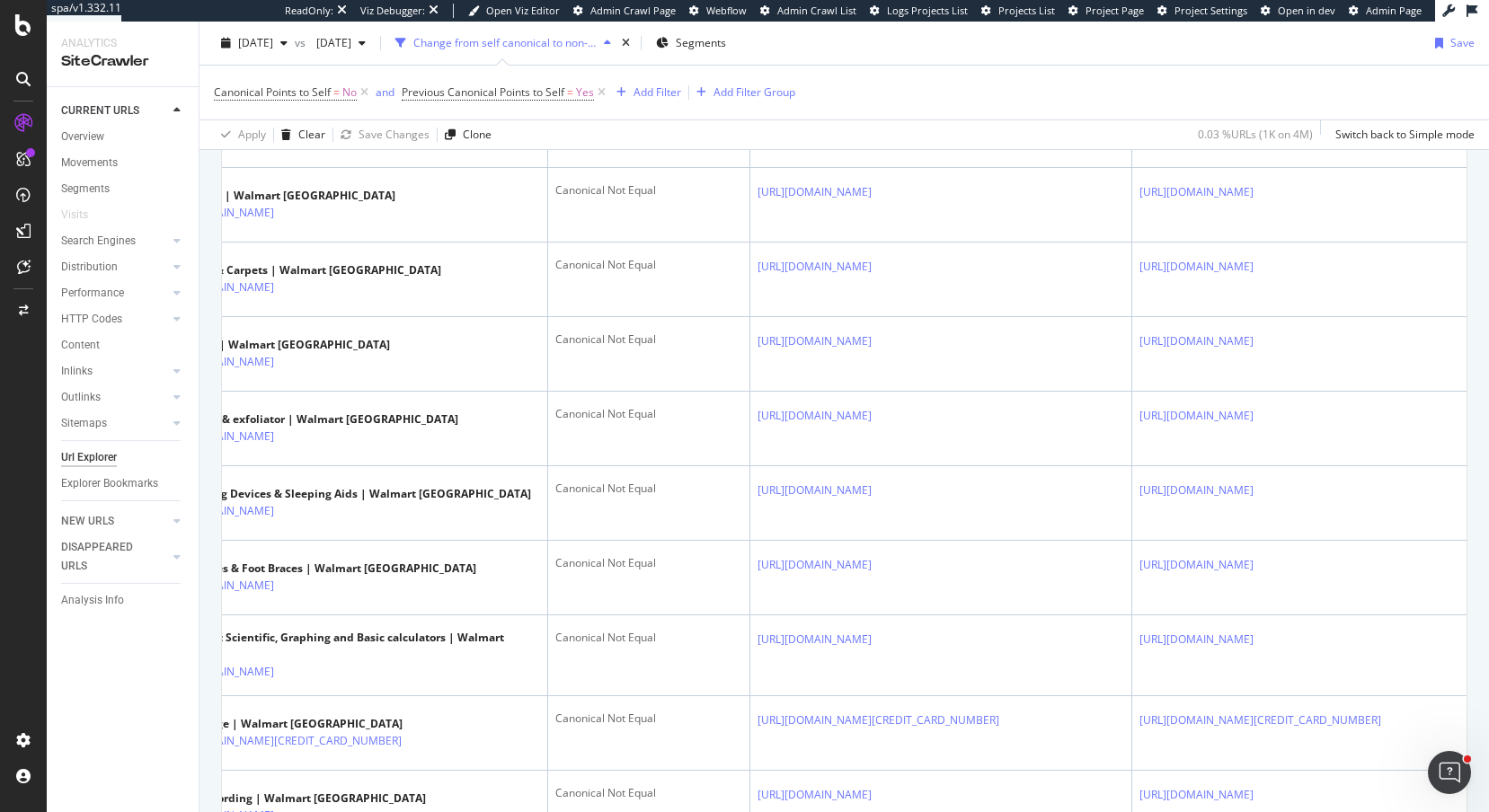 scroll, scrollTop: 535, scrollLeft: 0, axis: vertical 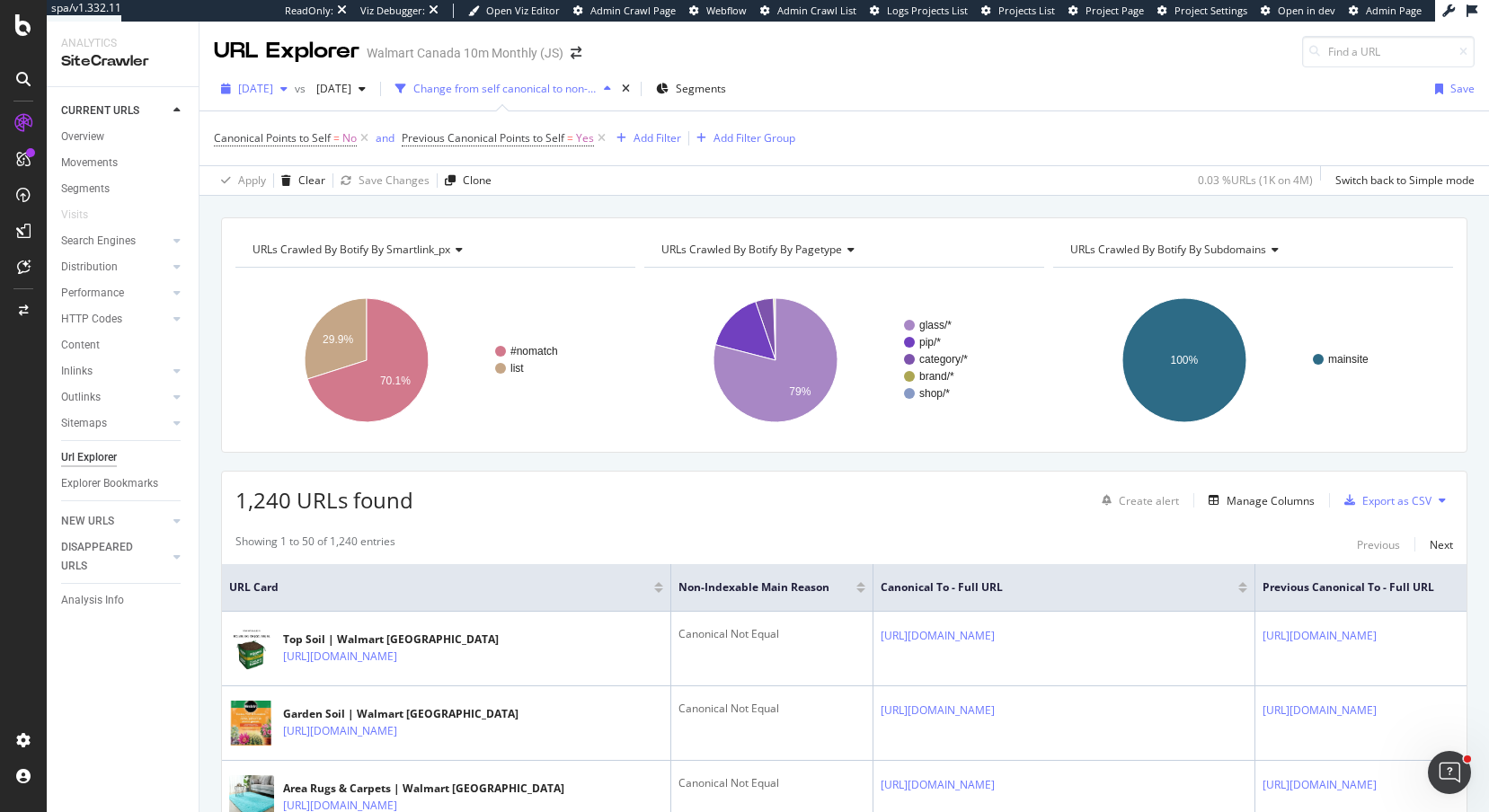 click on "[DATE]" at bounding box center (255, 88) 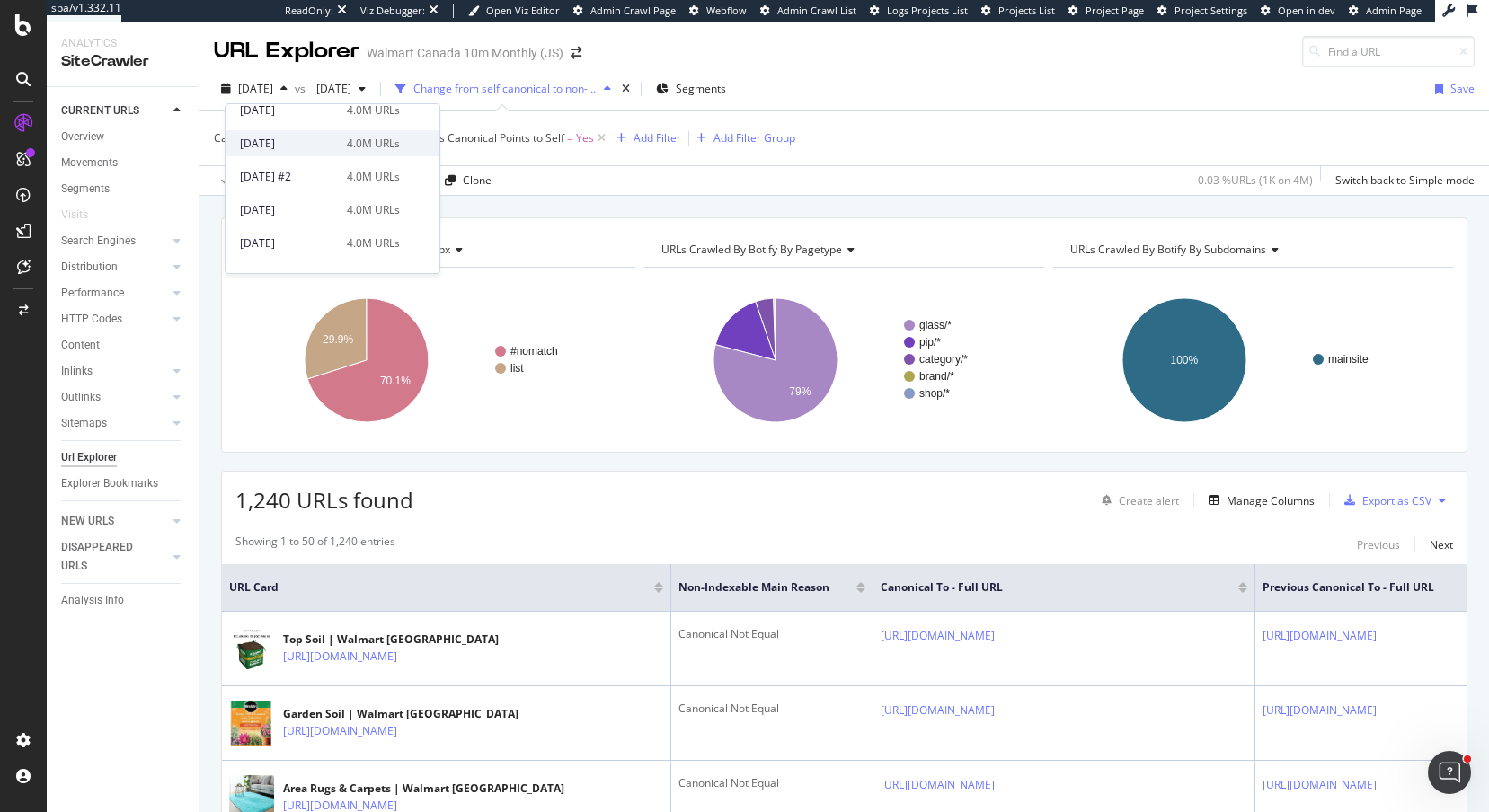 scroll, scrollTop: 82, scrollLeft: 0, axis: vertical 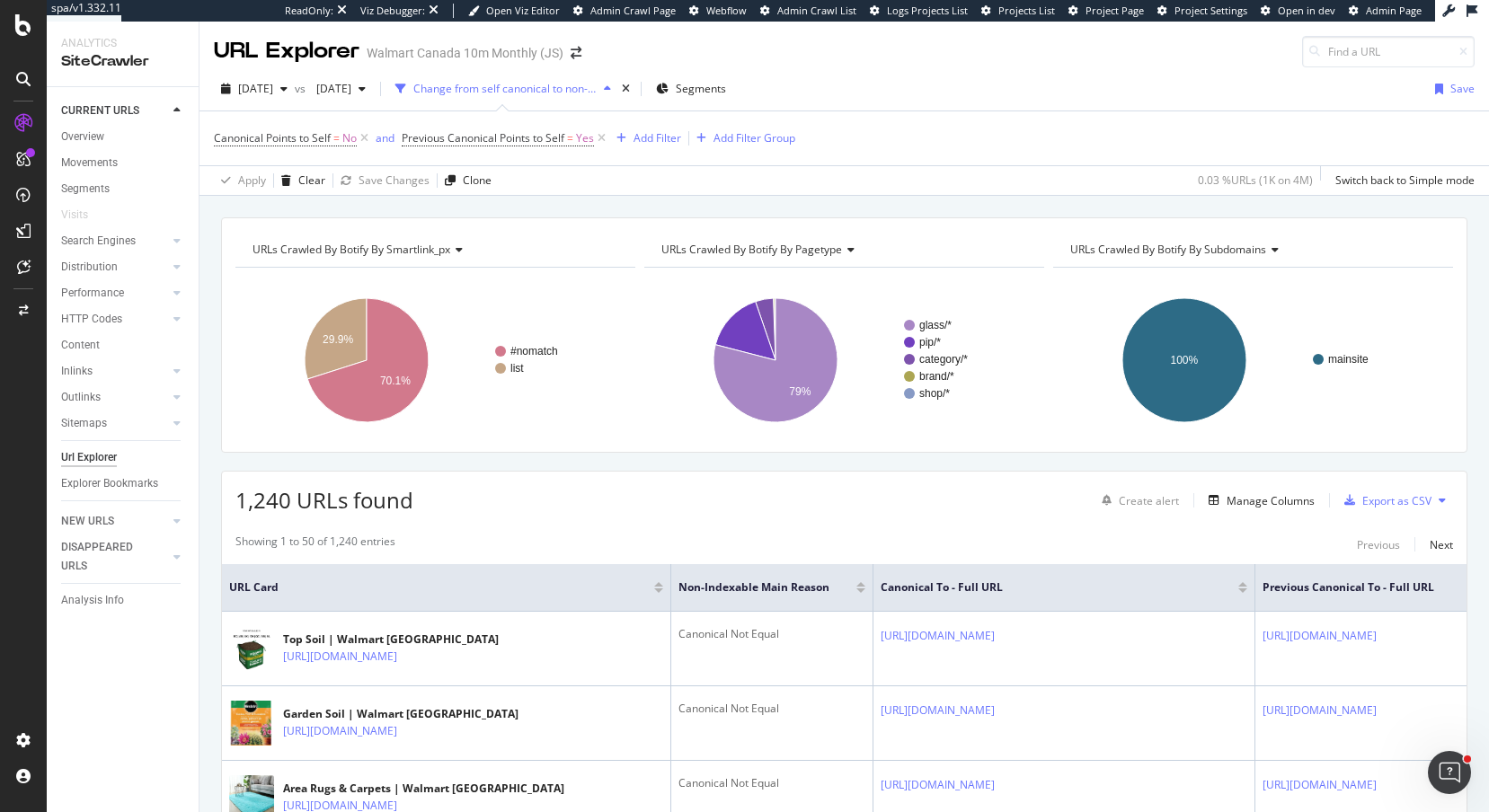 click on "URLs Crawled By Botify By smartlink_px
Chart (by Value) Table Expand Export as CSV Export as PNG Add to Custom Report
×
Close
Chart distribution-urls-by-segments - API Requests List
Area
Type
Request
Response
current
query
{
"aggs": [
{
"group_by": [
{
"distinct": {
"field": "segments.smartlink_px.depth_1",
"order": {
"value": "asc"
},
"size": 300
}
}
]
}
]
}
current" at bounding box center [844, 217] 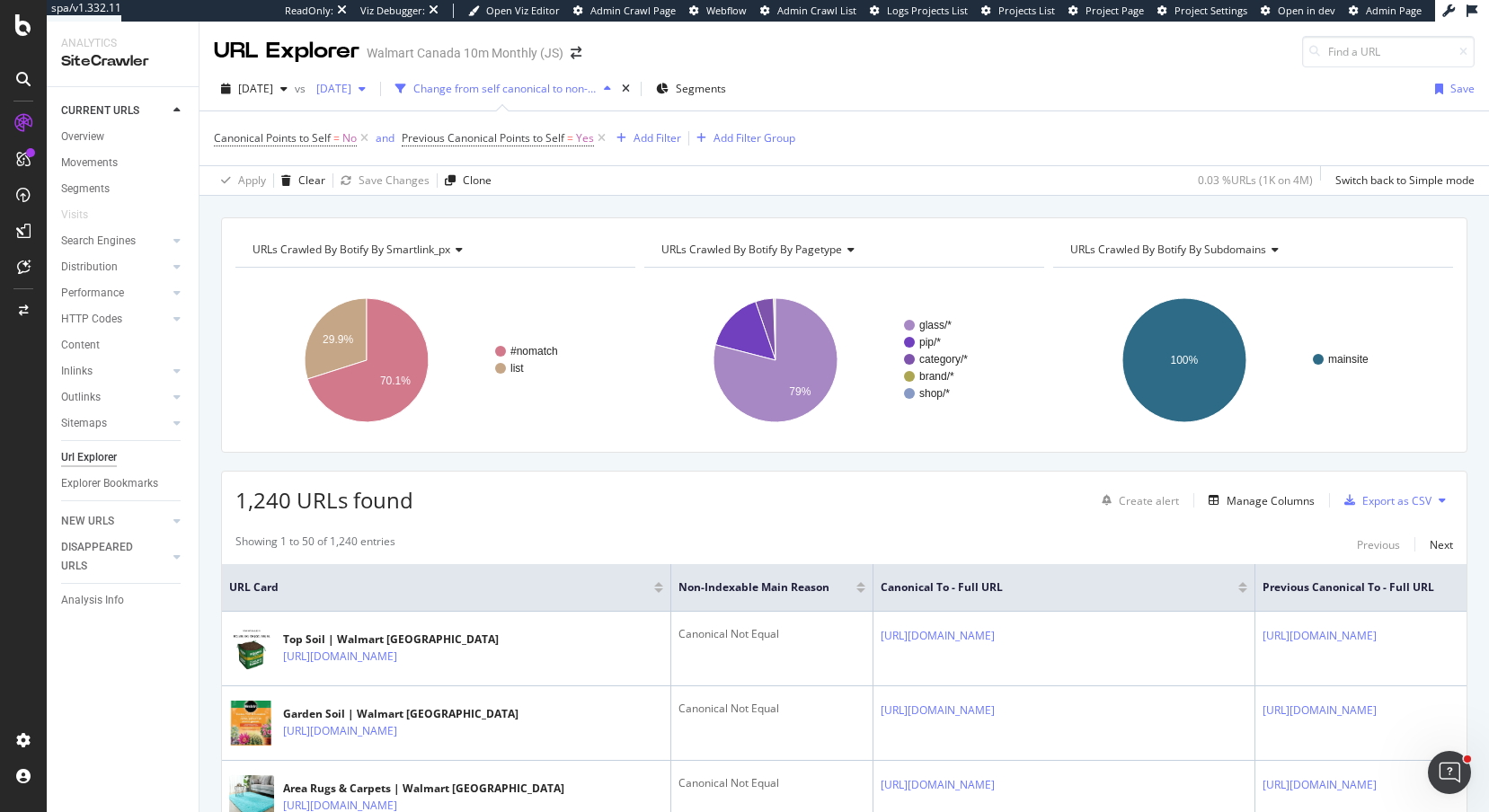 click on "2025 May. 30th" at bounding box center (330, 88) 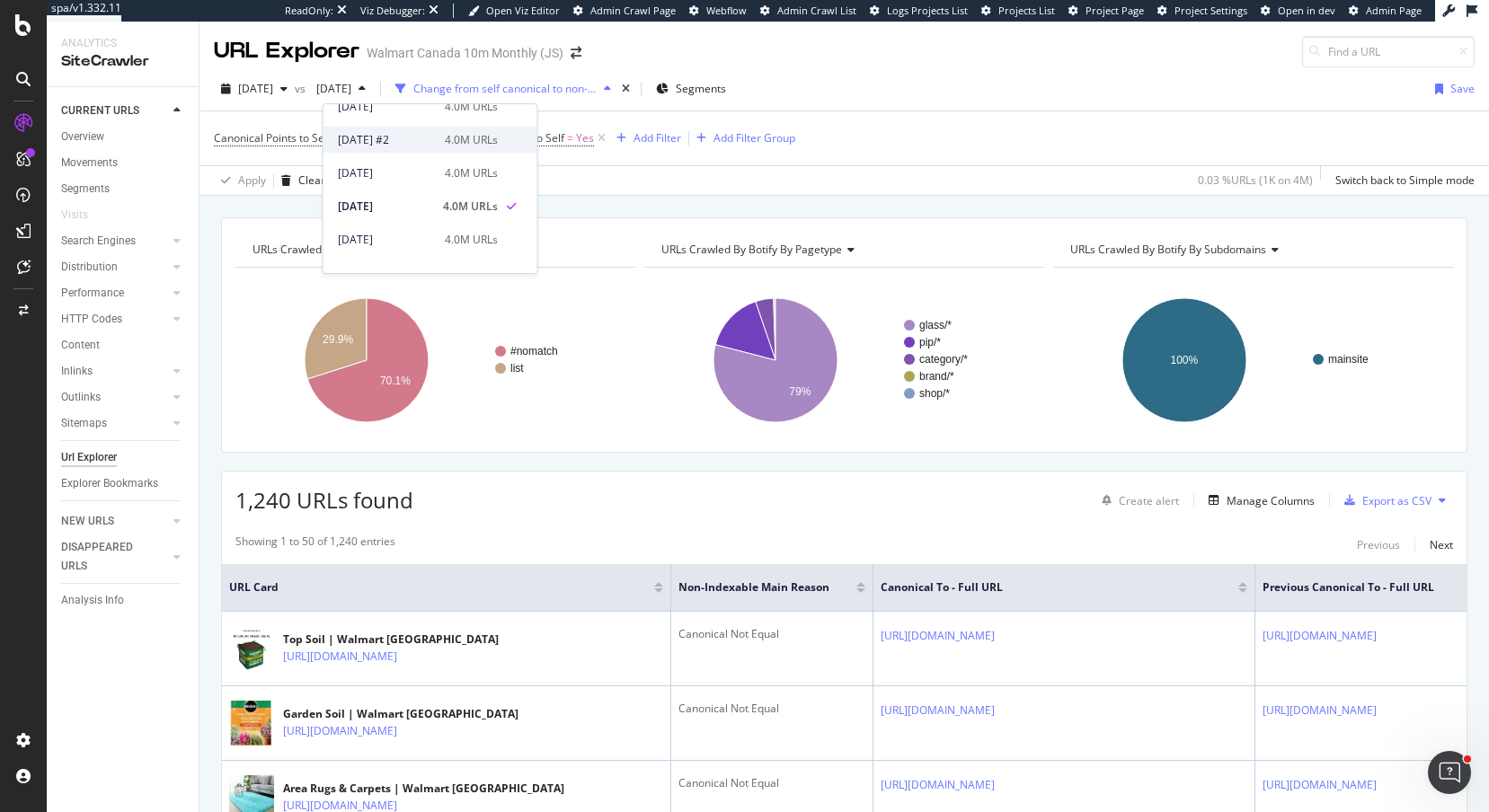scroll, scrollTop: 115, scrollLeft: 0, axis: vertical 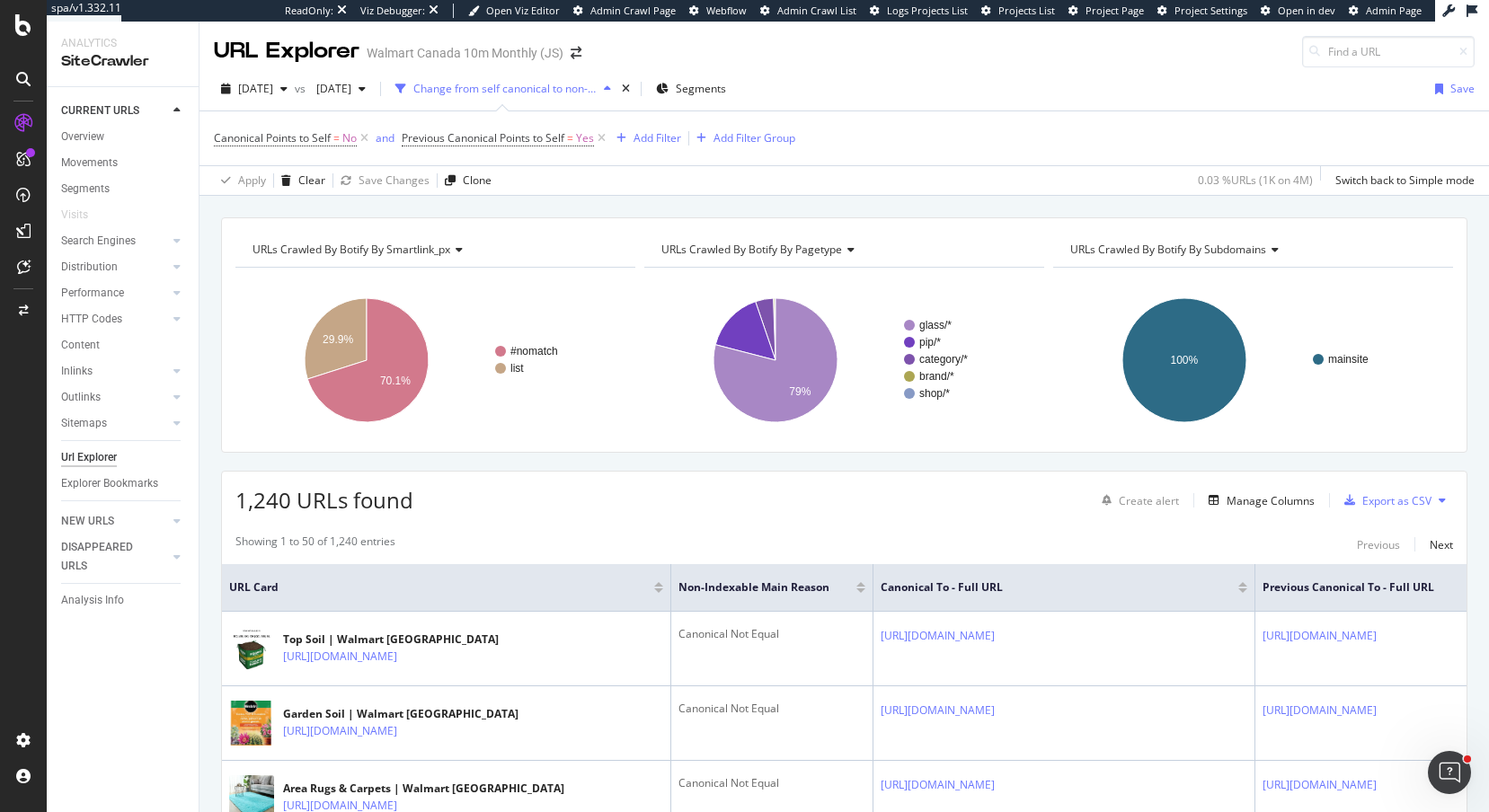 click on "URLs Crawled By Botify By smartlink_px
Chart (by Value) Table Expand Export as CSV Export as PNG Add to Custom Report
×
Close
Chart distribution-urls-by-segments - API Requests List
Area
Type
Request
Response
current
query
{
"aggs": [
{
"group_by": [
{
"distinct": {
"field": "segments.smartlink_px.depth_1",
"order": {
"value": "asc"
},
"size": 300
}
}
]
}
]
}
current" at bounding box center [844, 217] 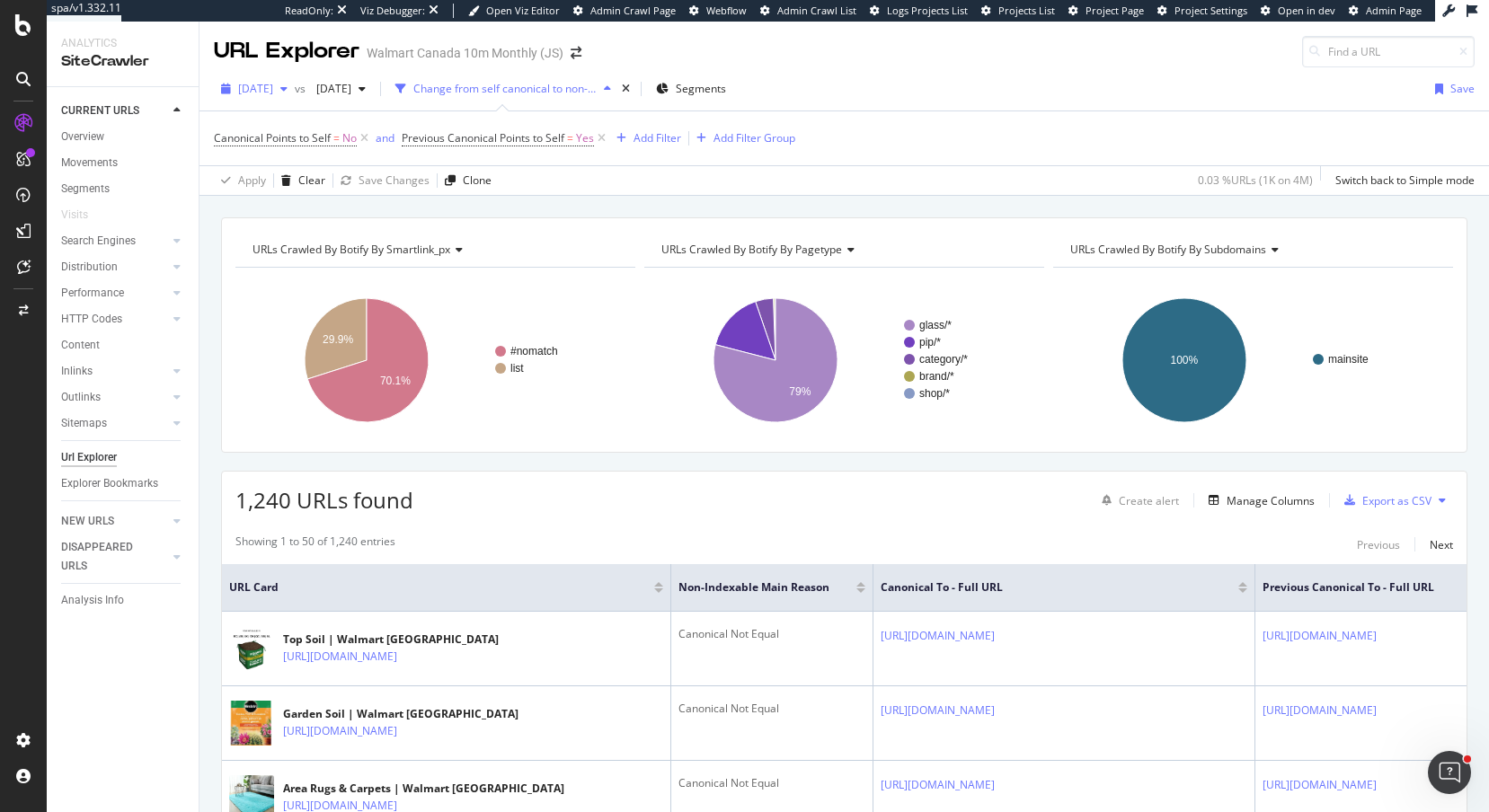 click on "[DATE]" at bounding box center [255, 88] 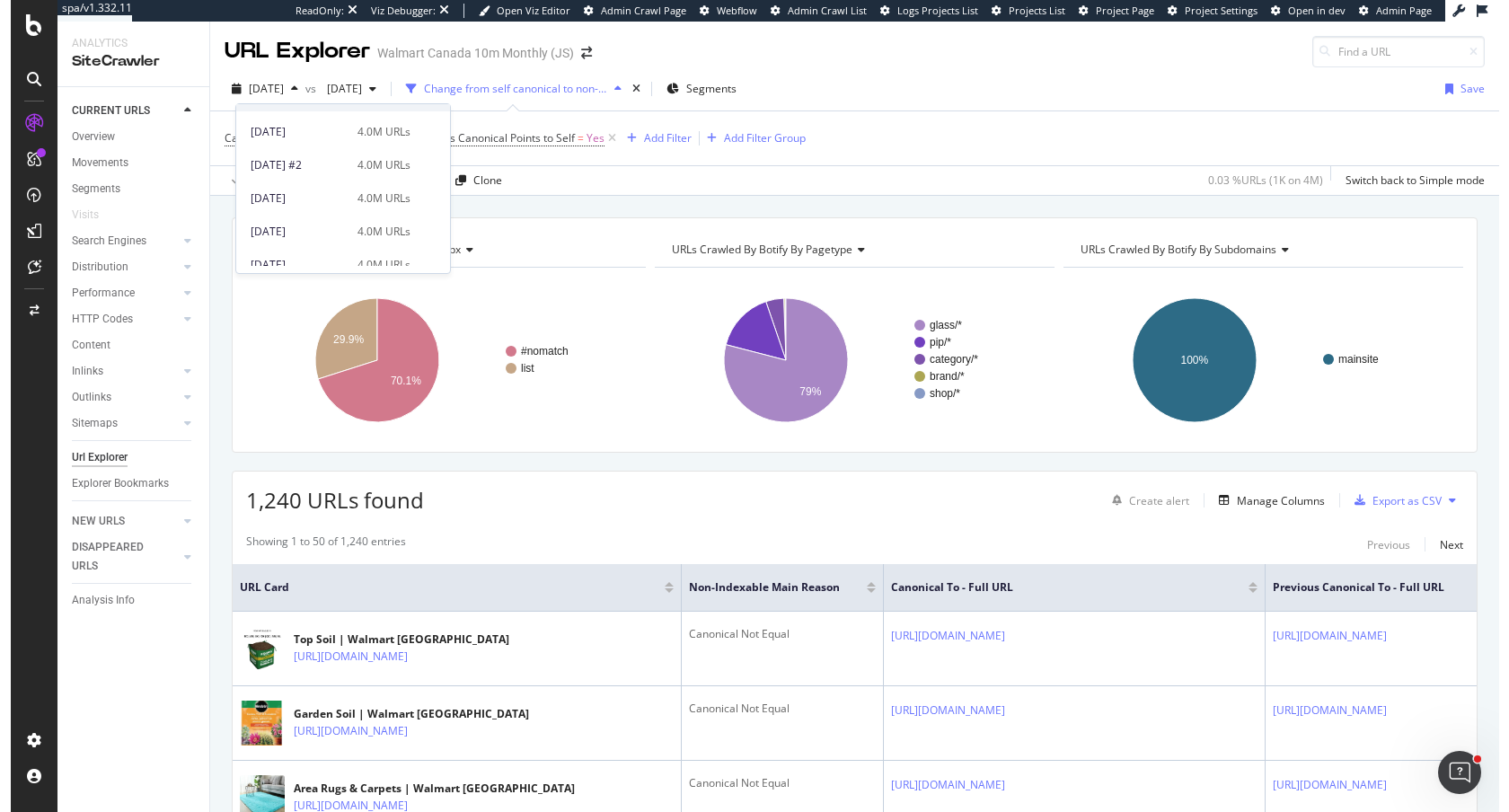 scroll, scrollTop: 93, scrollLeft: 0, axis: vertical 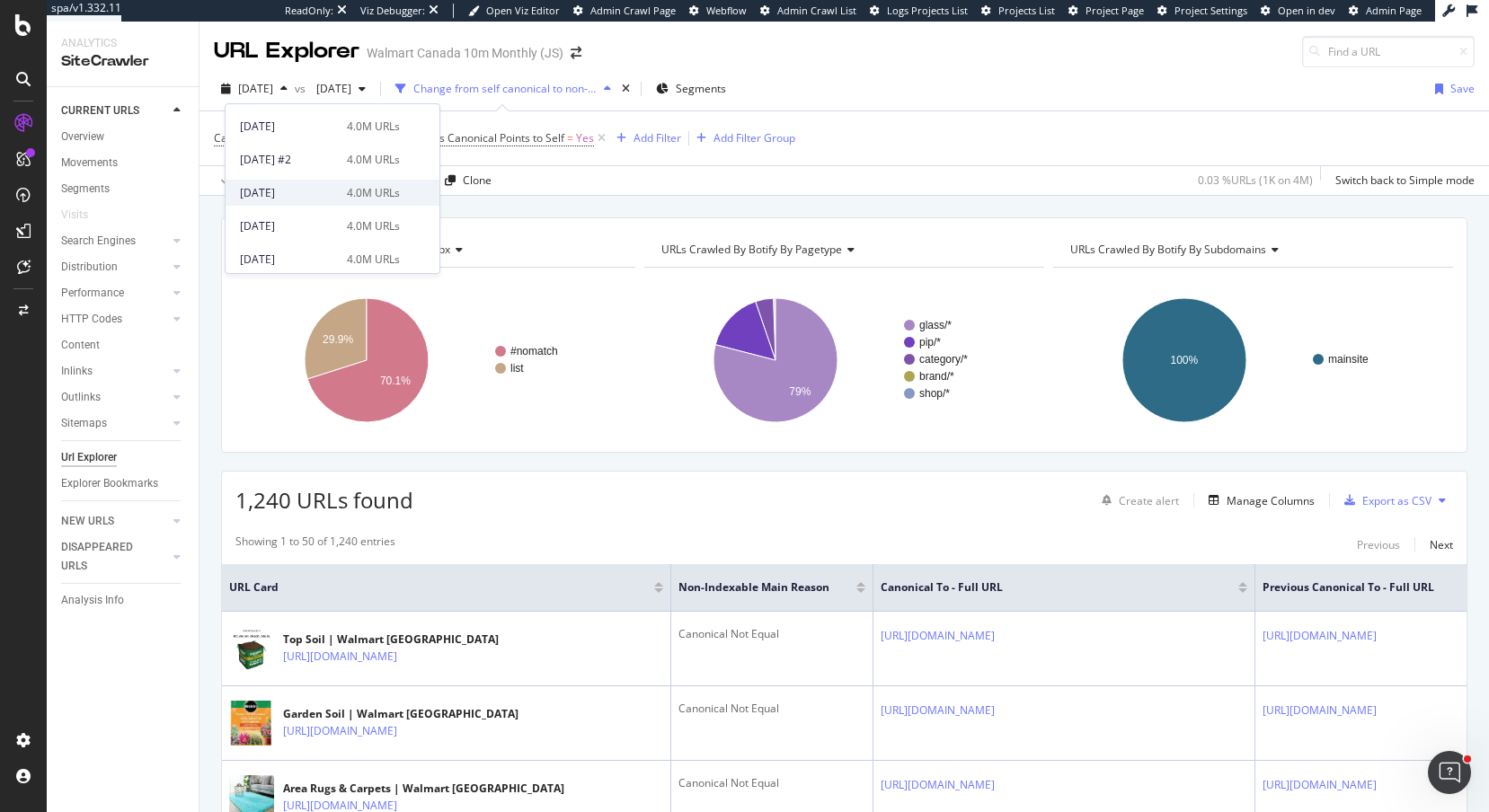 click on "4.0M URLs" at bounding box center (373, 193) 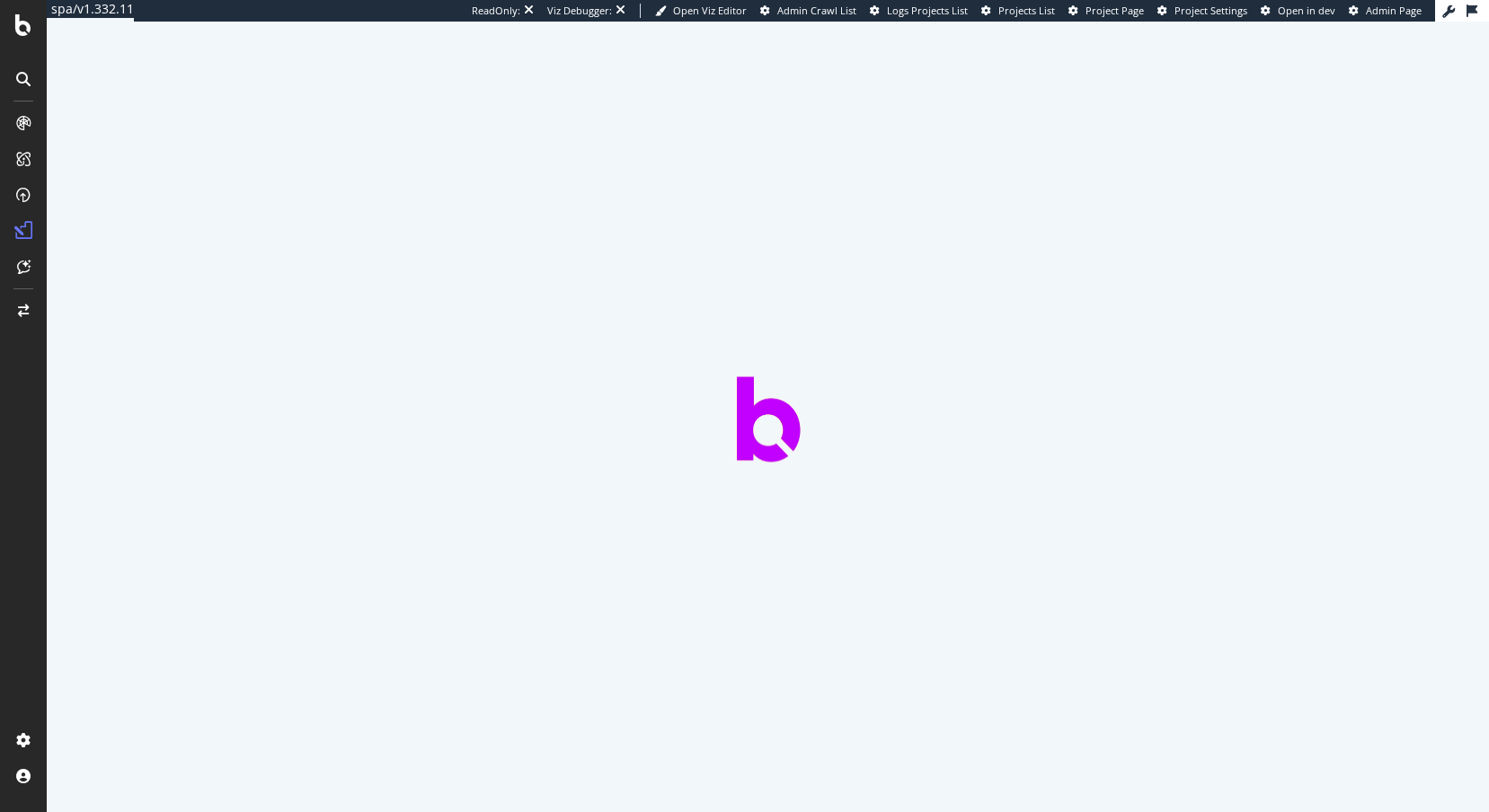 scroll, scrollTop: 0, scrollLeft: 0, axis: both 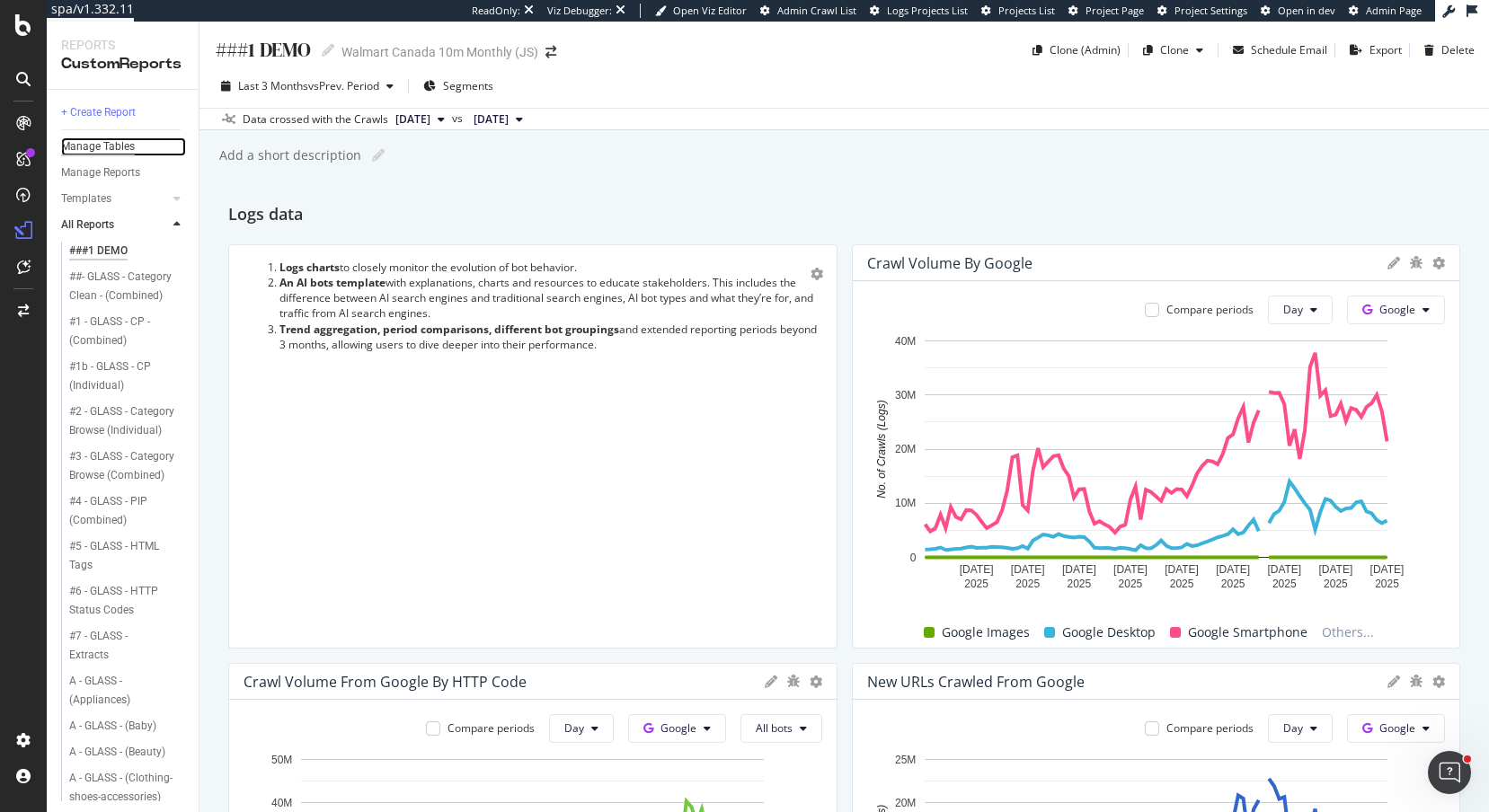 click on "Manage Tables" at bounding box center (98, 146) 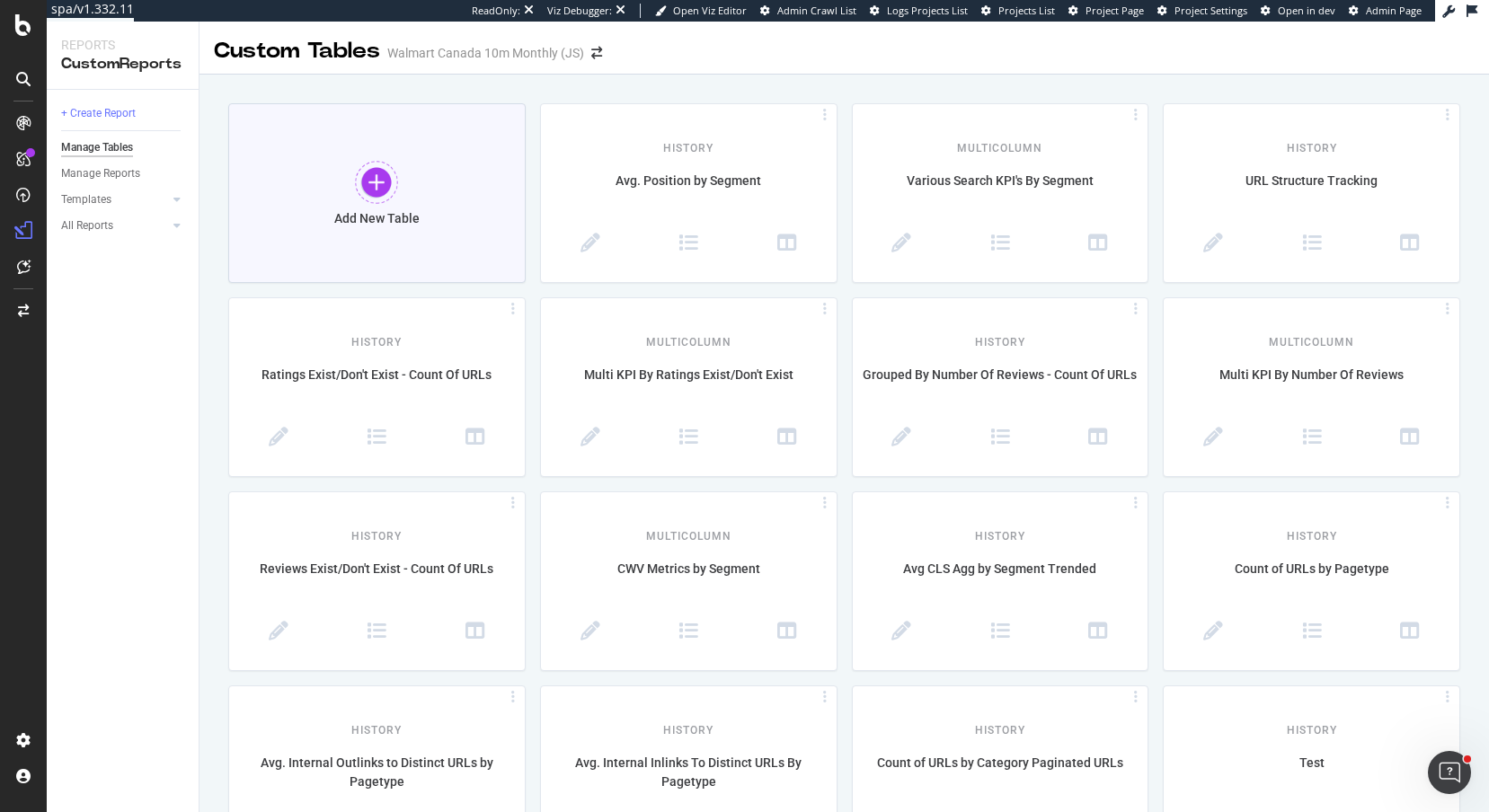 click on "Add New Table" at bounding box center [377, 193] 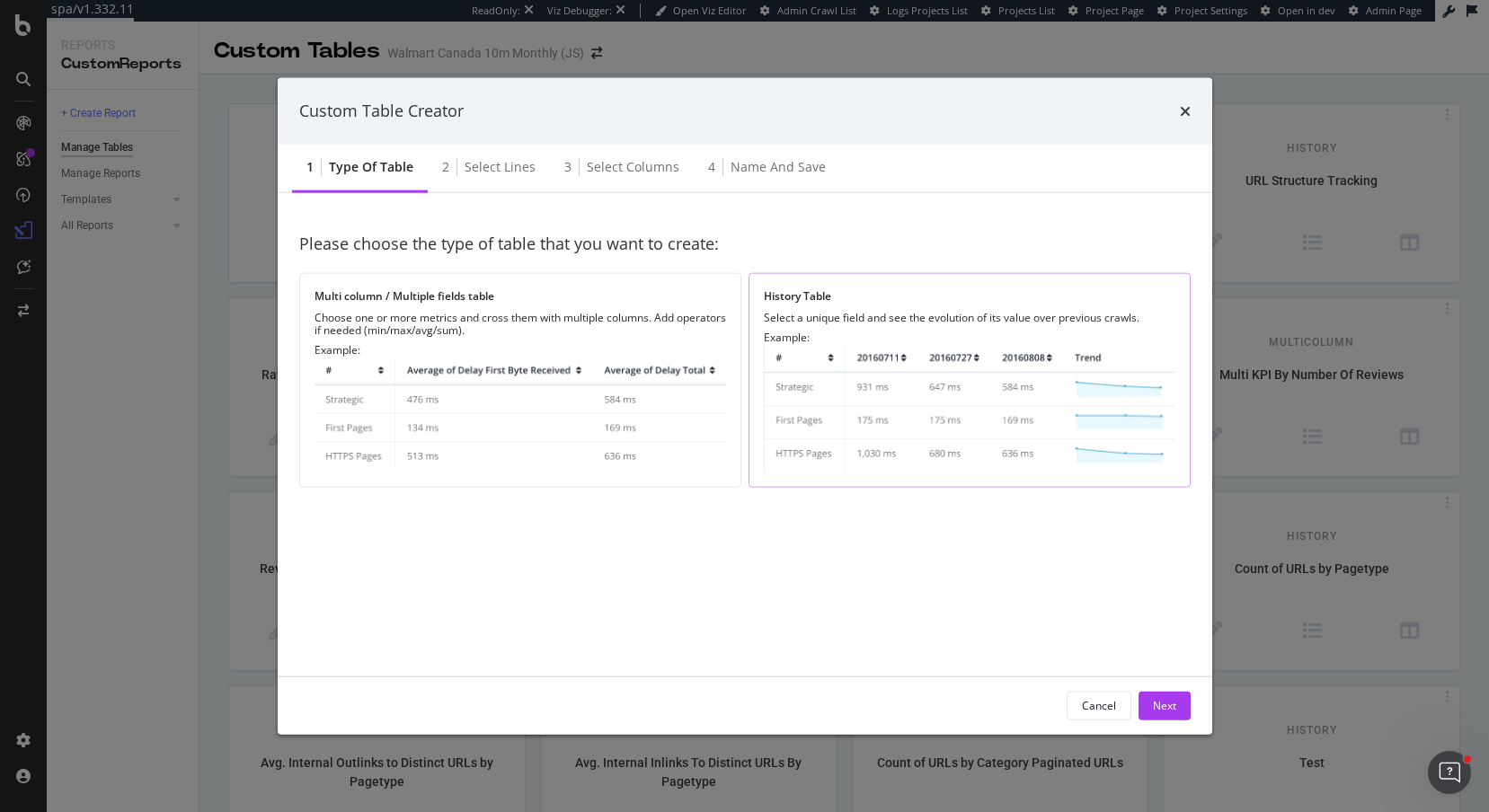 click on "Select a unique field and see the evolution of its value over previous crawls." at bounding box center [970, 317] 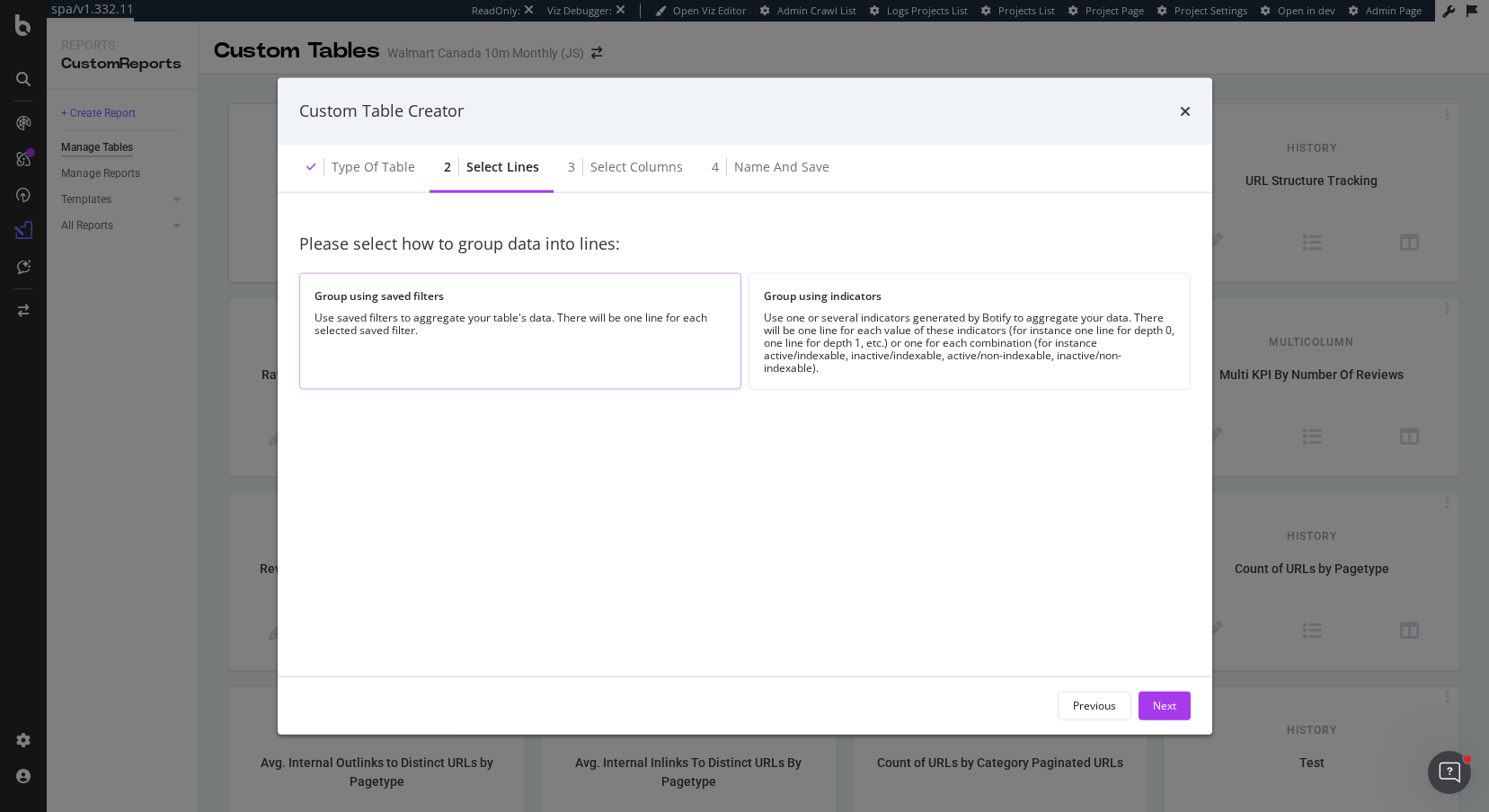 click on "Use saved filters to aggregate your table's data. There will be one line for each selected saved filter." at bounding box center (520, 323) 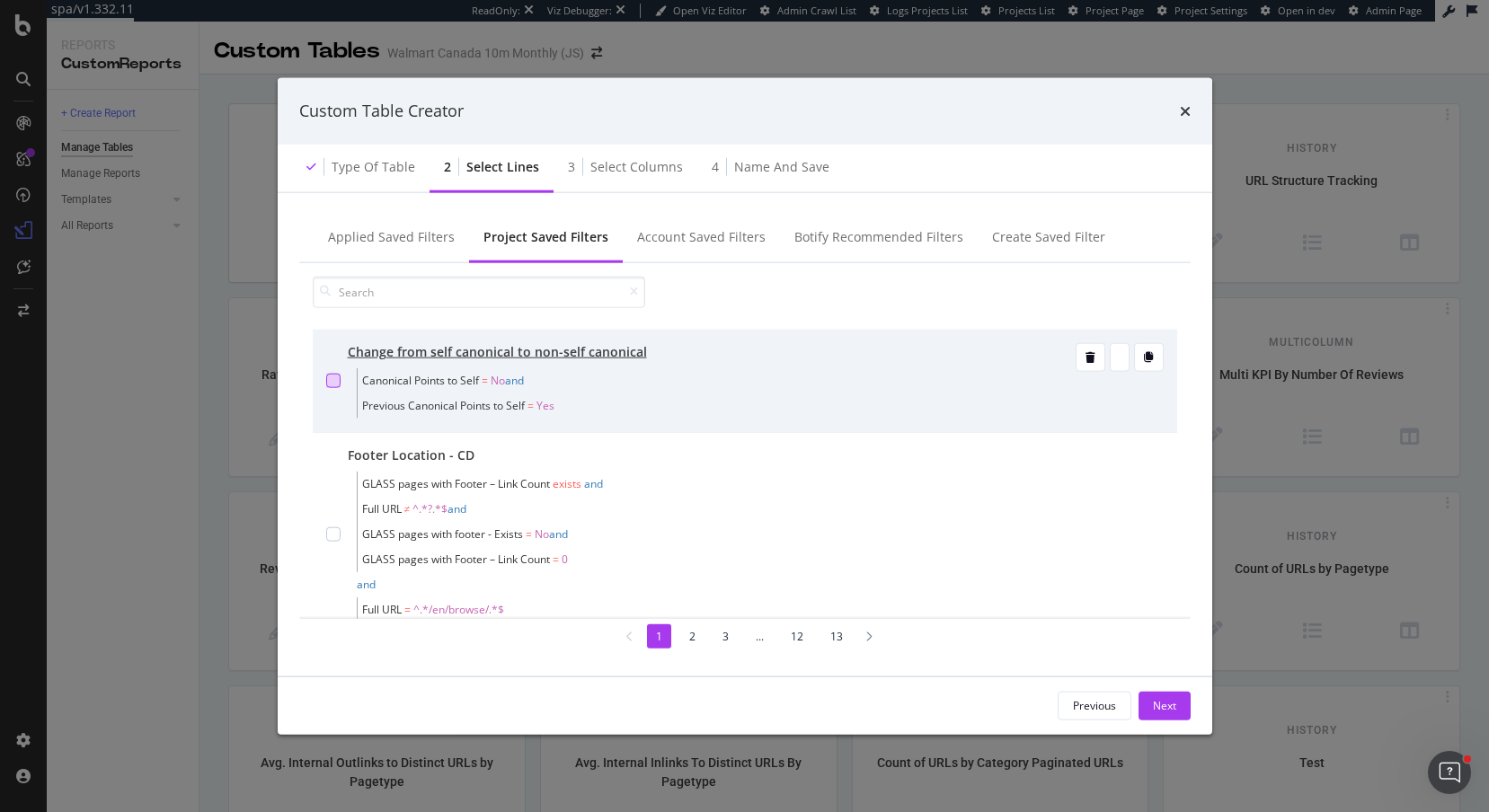 click at bounding box center (333, 380) 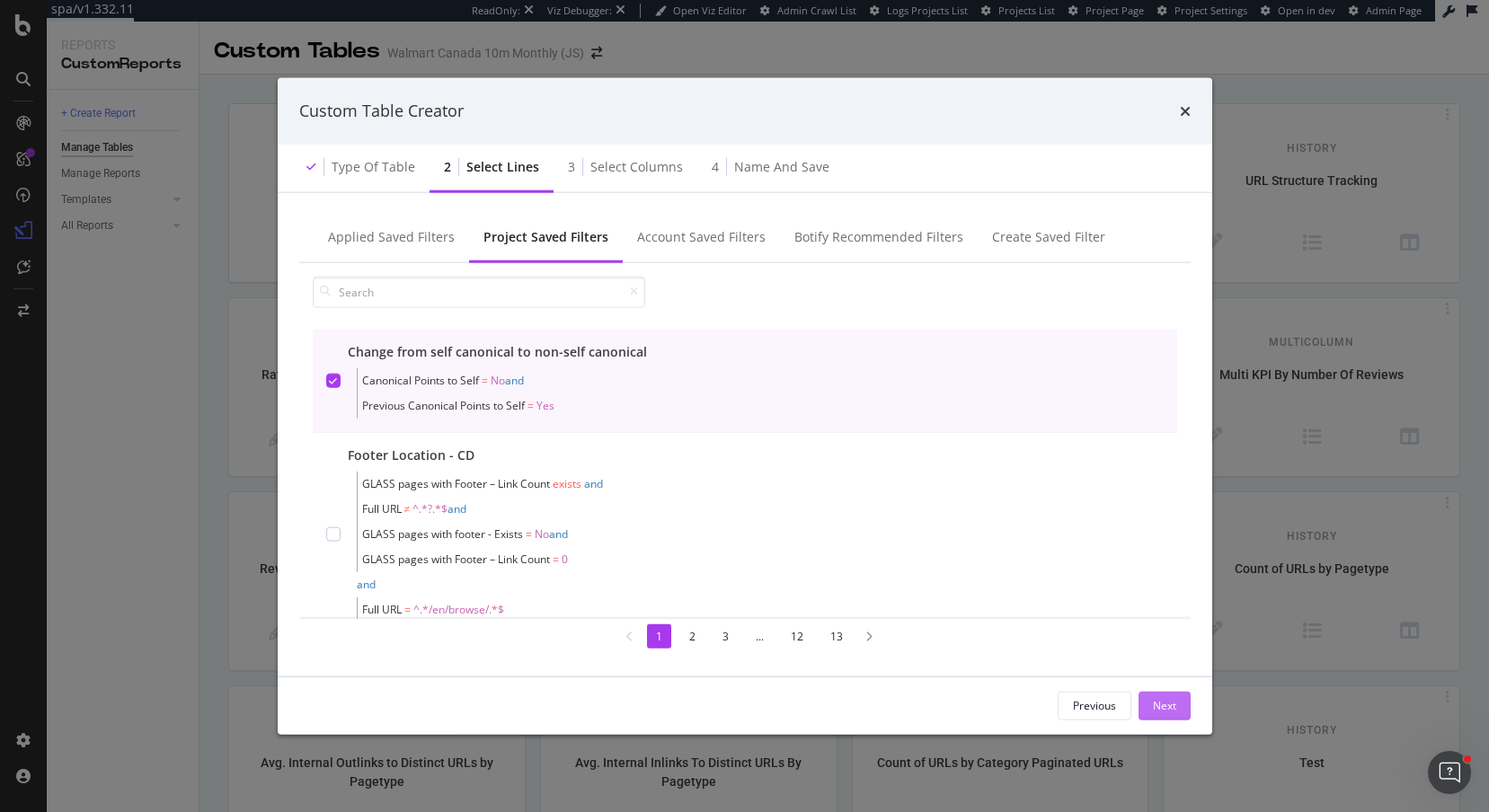 click on "Next" at bounding box center (1165, 705) 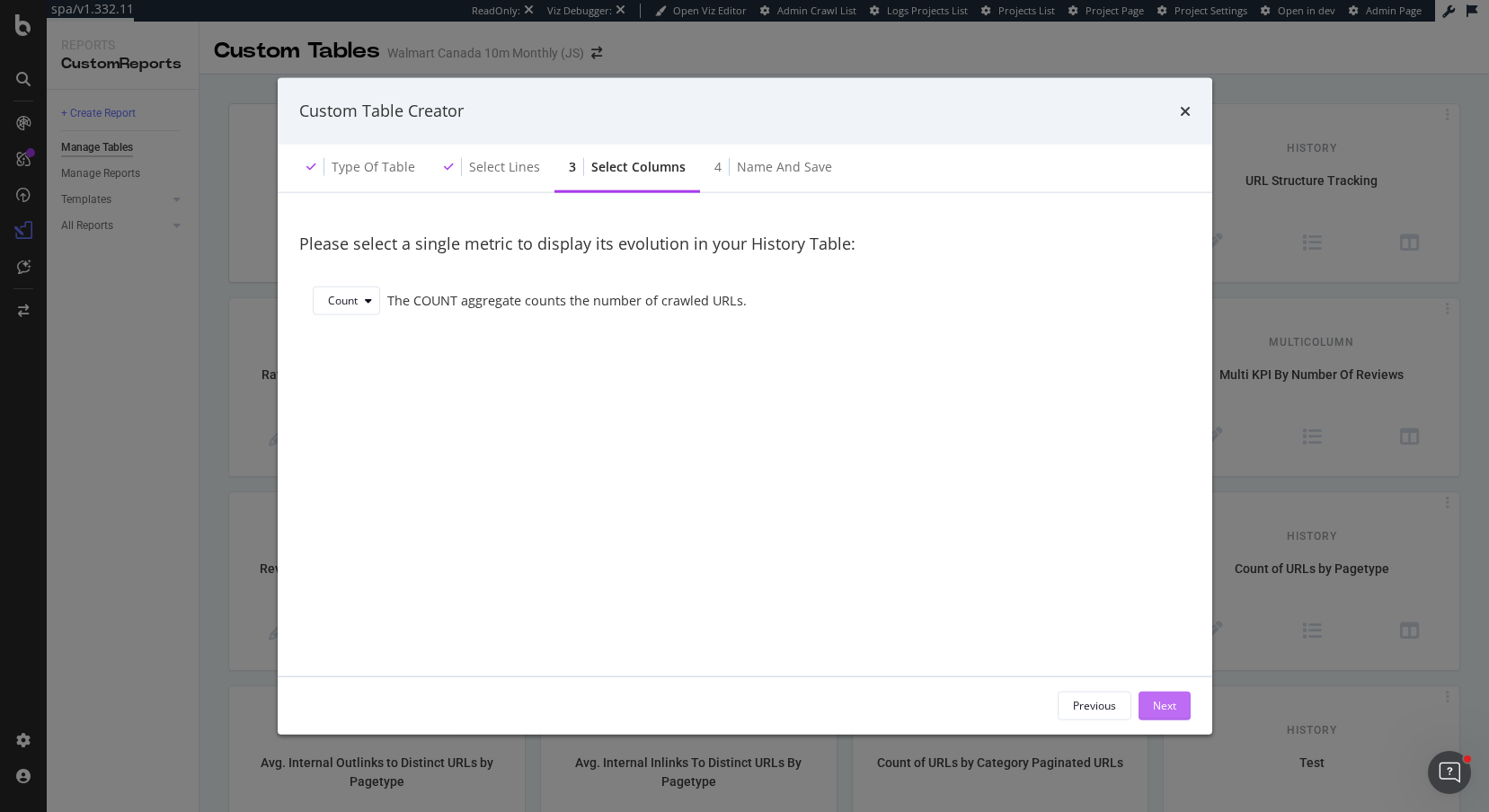 click on "Next" at bounding box center [1165, 705] 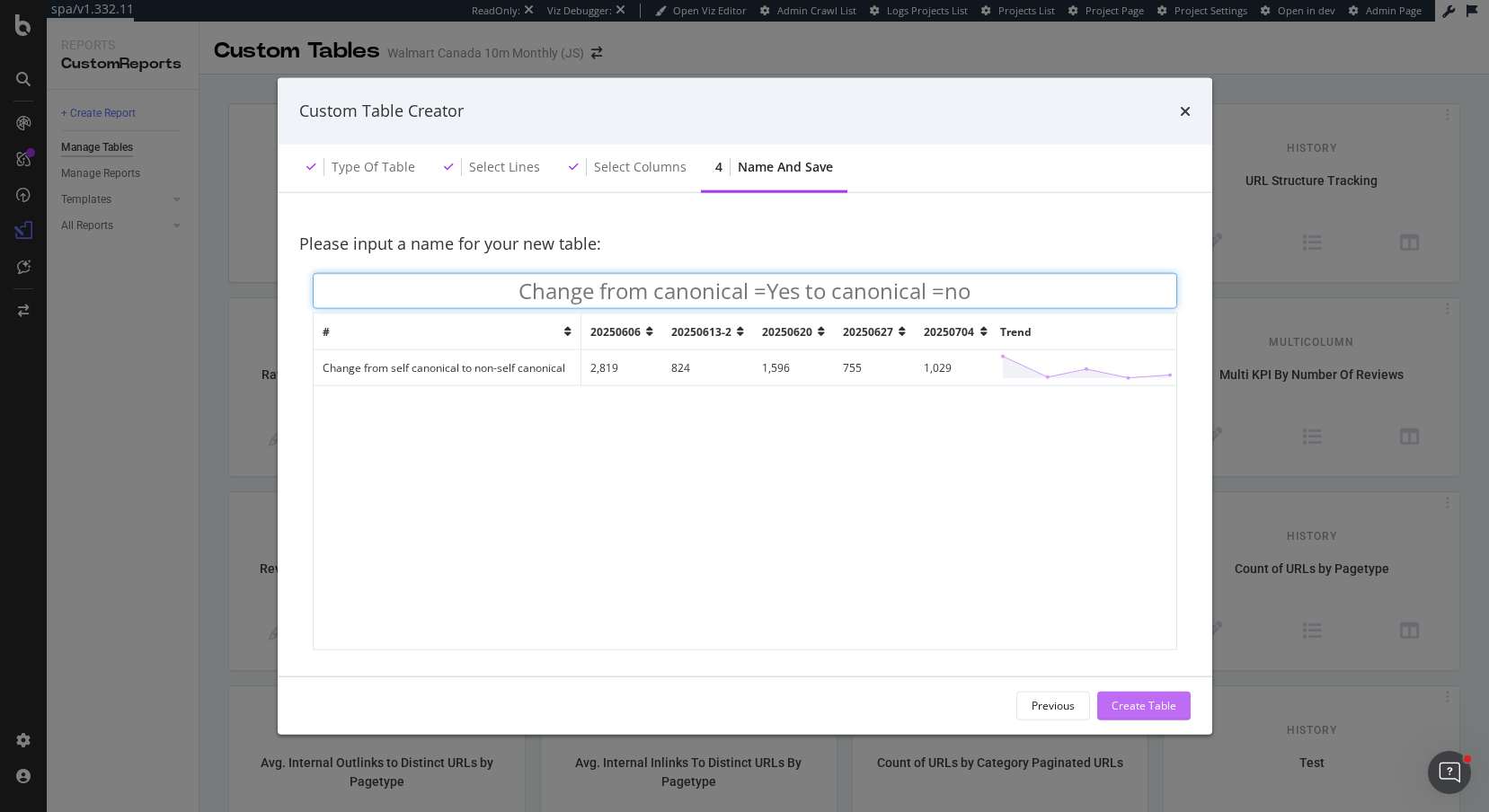 type on "Change from canonical =Yes to canonical =no" 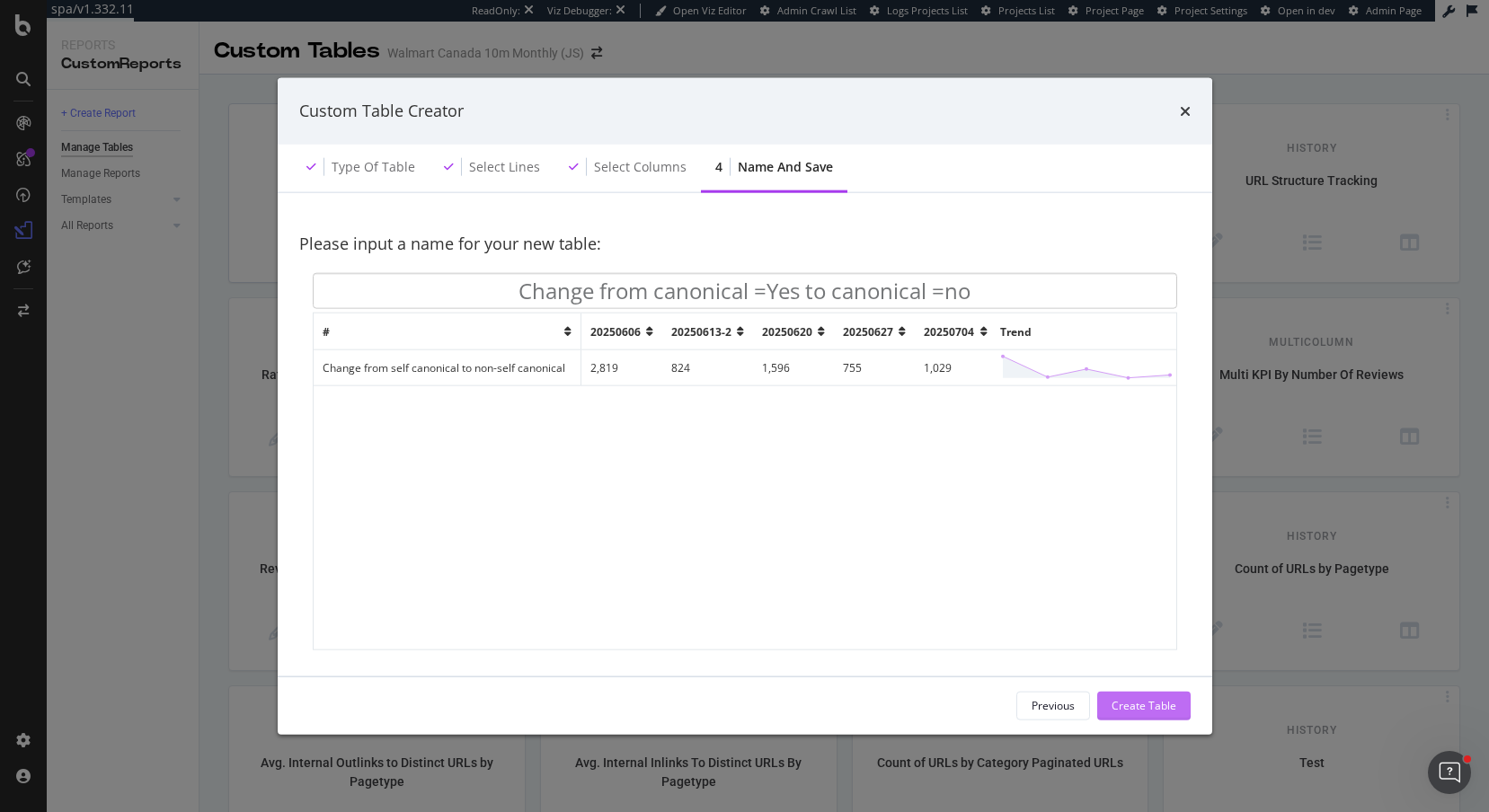 click on "Create Table" at bounding box center [1144, 705] 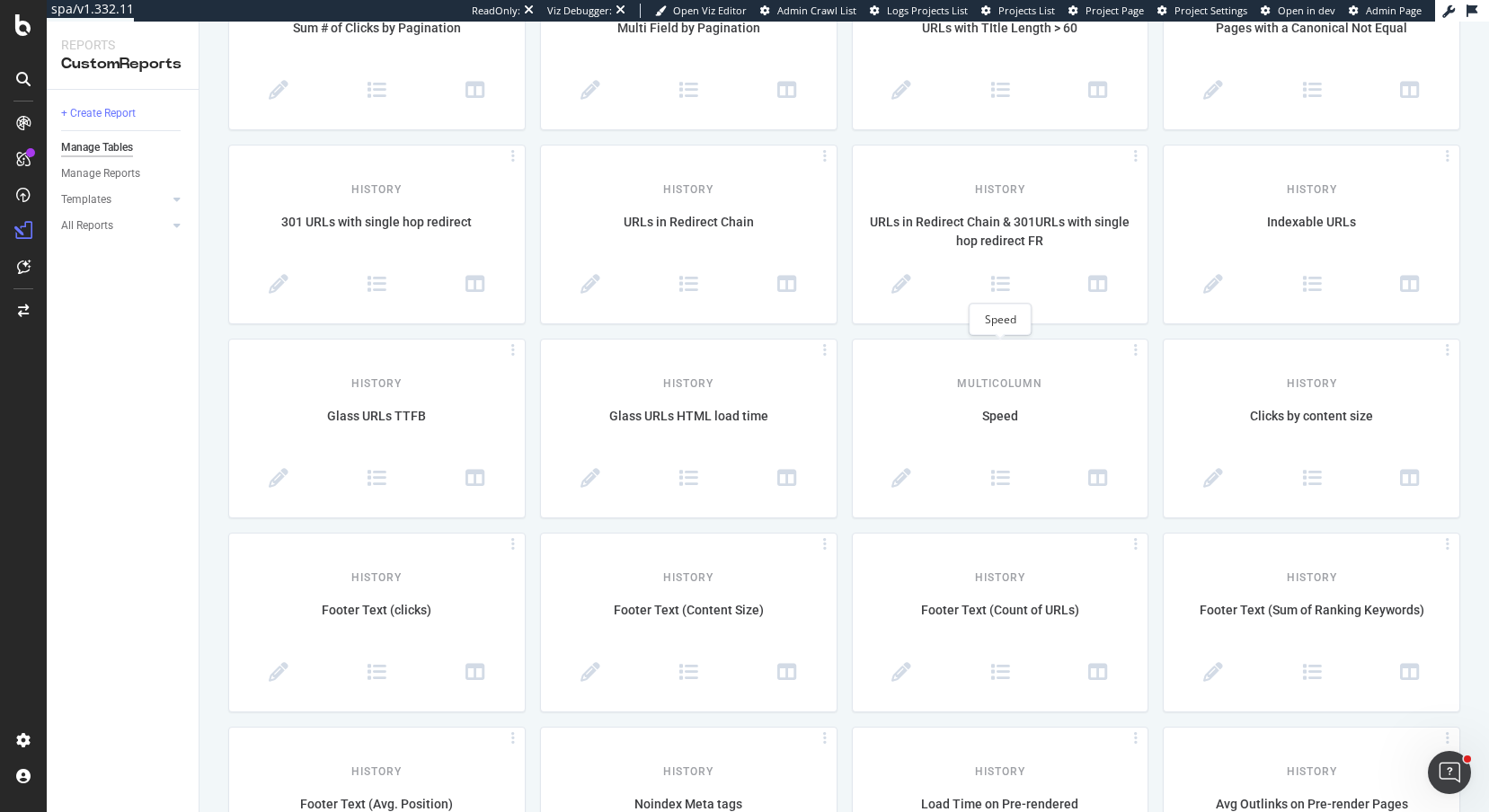 scroll, scrollTop: 1605, scrollLeft: 0, axis: vertical 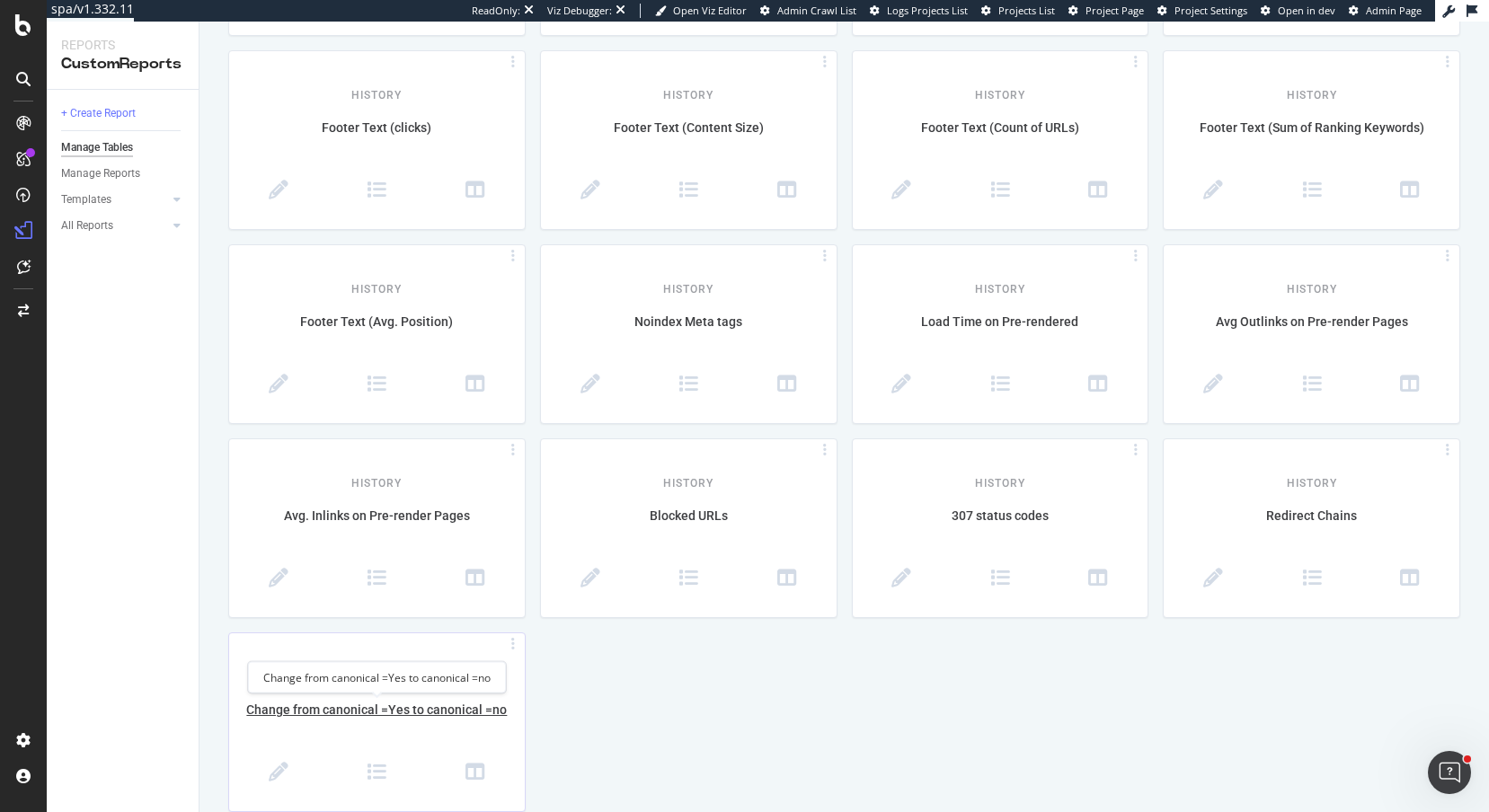 click on "Change from canonical =Yes to canonical =no" at bounding box center (377, 719) 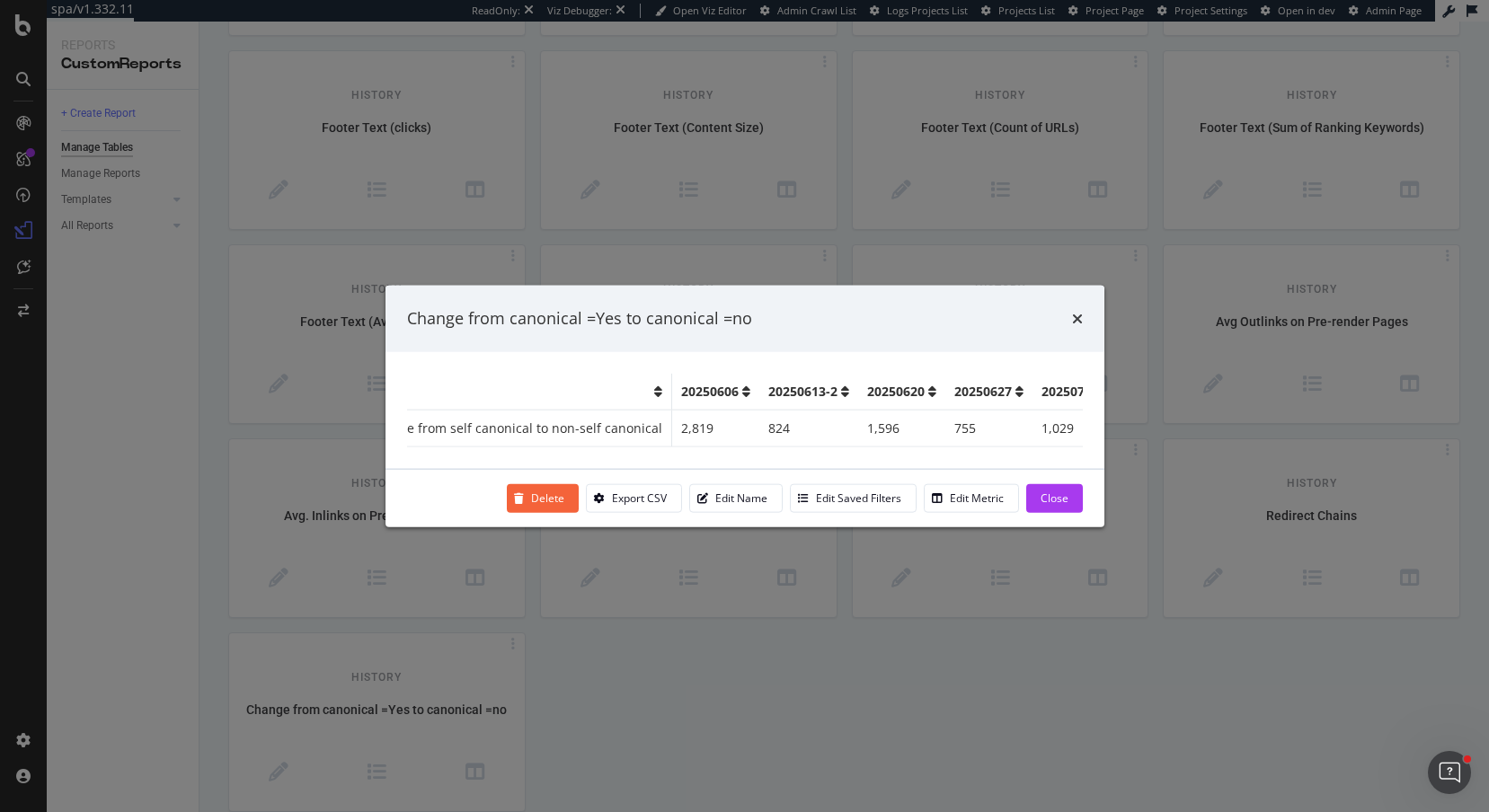 scroll, scrollTop: 0, scrollLeft: 29, axis: horizontal 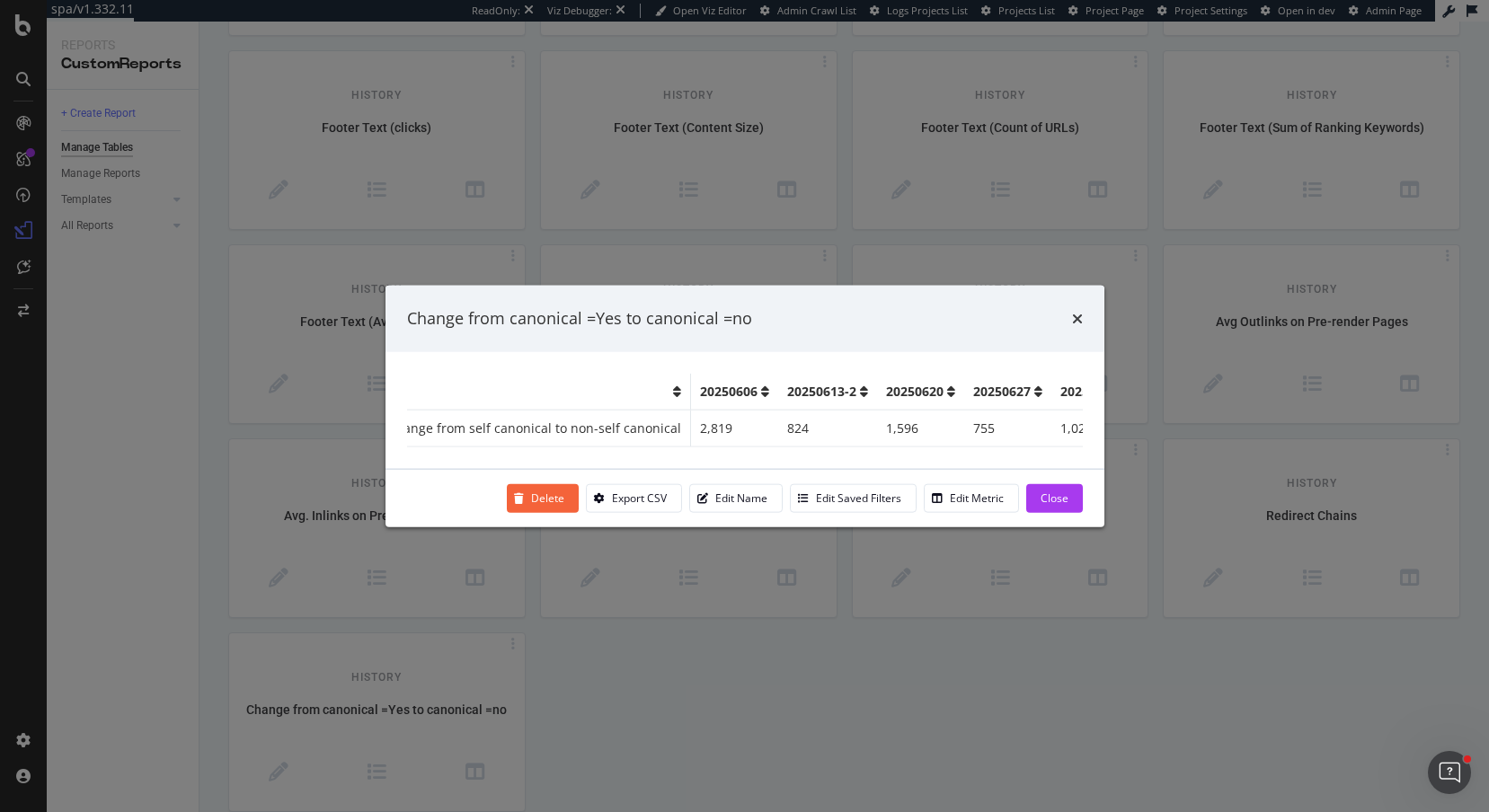click on "Change from canonical =Yes to canonical =no # 20250606 20250613-2 20250620 20250627 20250704 Trend Change from self canonical to non-self canonical 2,819 824 1,596 755 1,029 Delete Export CSV Edit Name Edit Saved Filters Edit Metric Close" at bounding box center [744, 406] 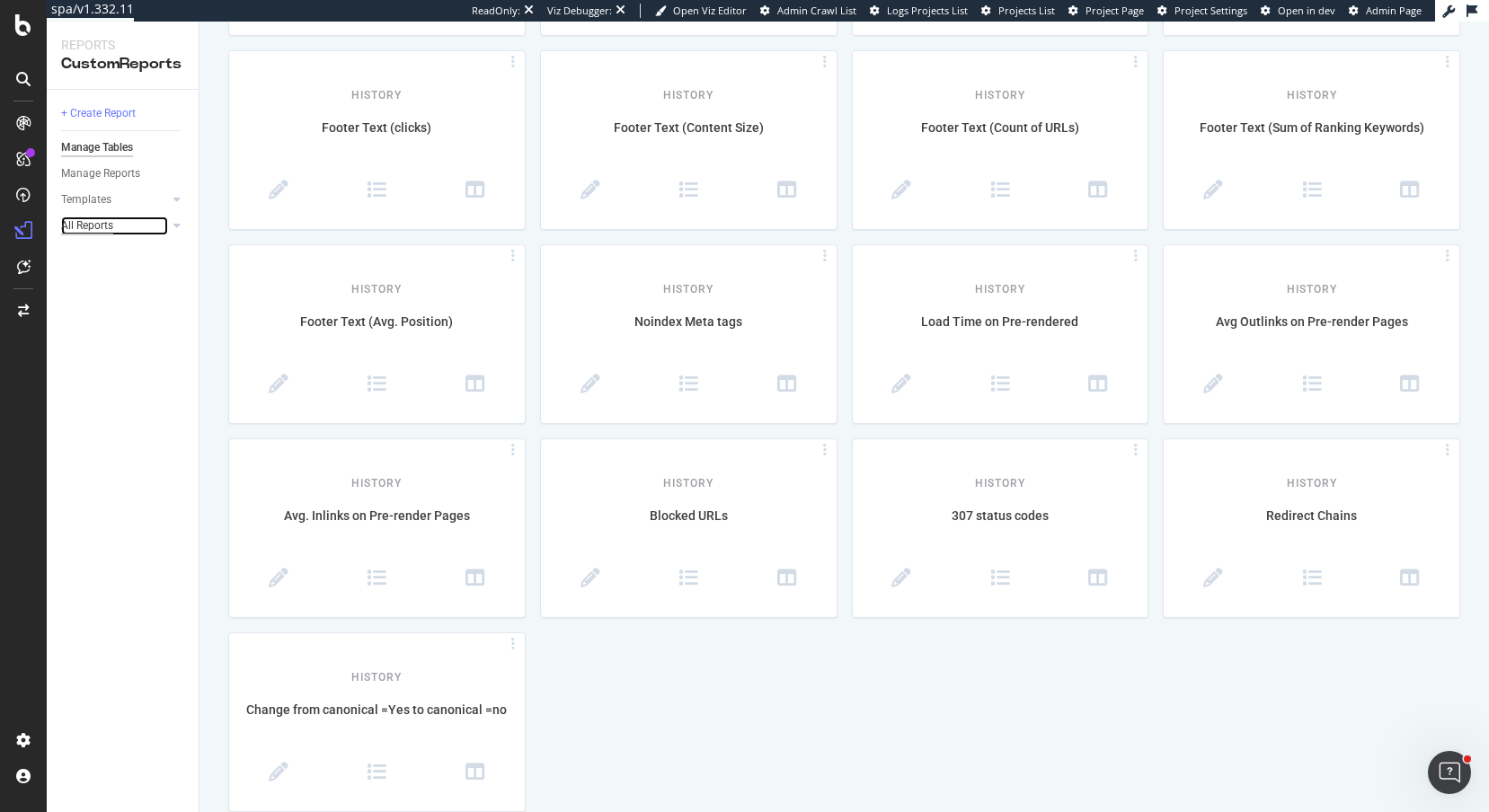 click on "All Reports" at bounding box center (87, 225) 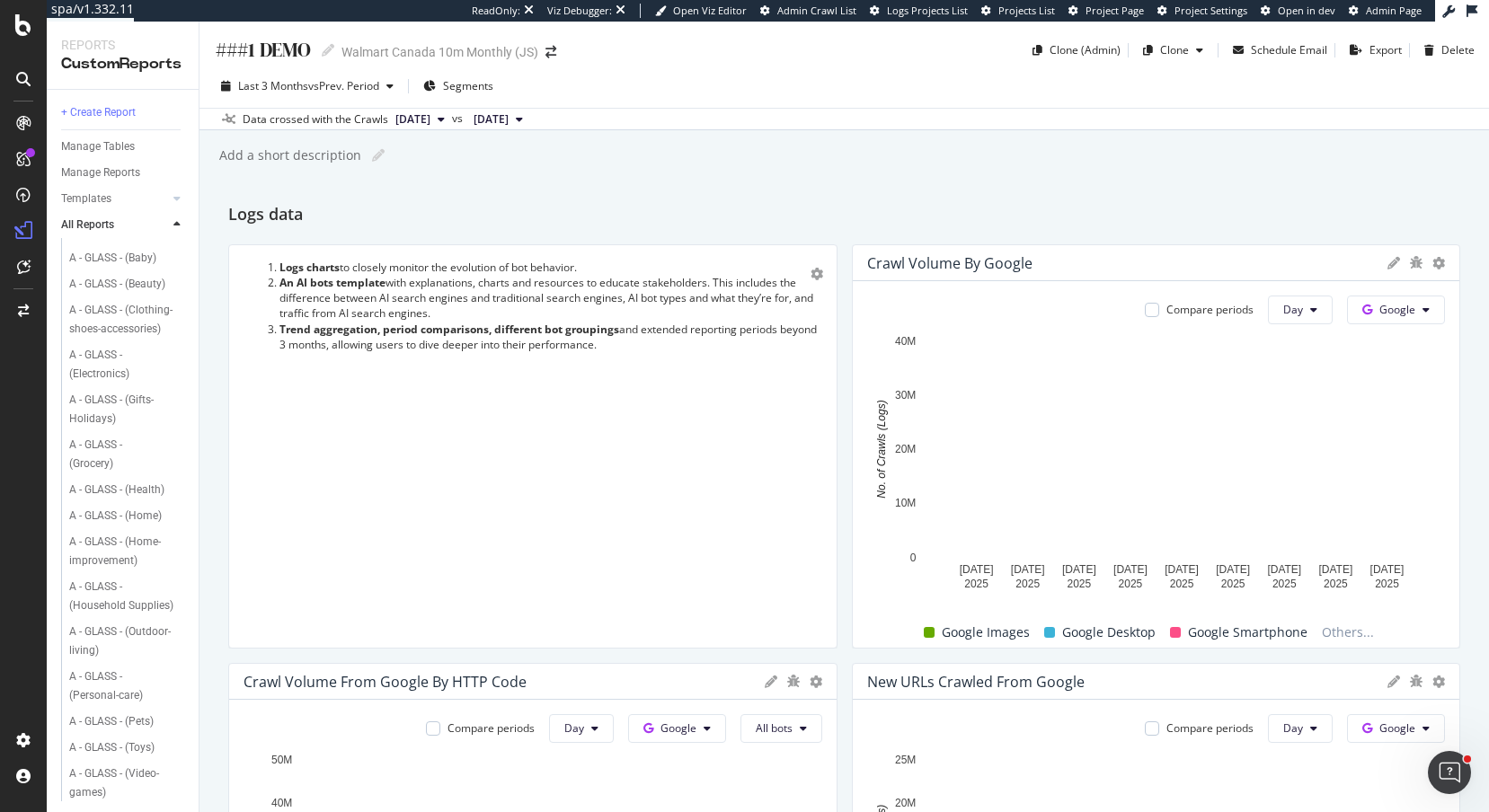 scroll, scrollTop: 0, scrollLeft: 0, axis: both 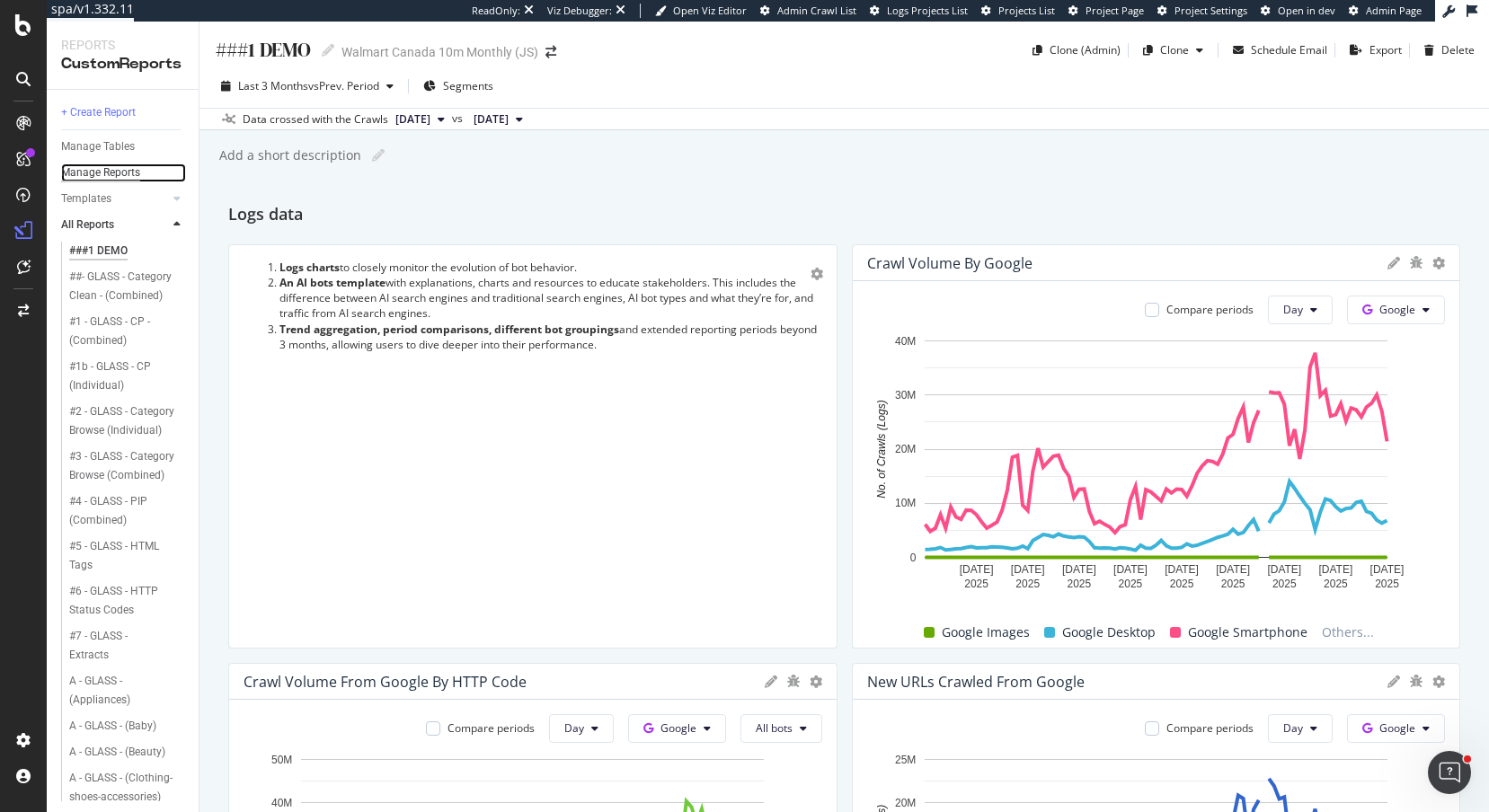 click on "Manage Reports" at bounding box center (101, 172) 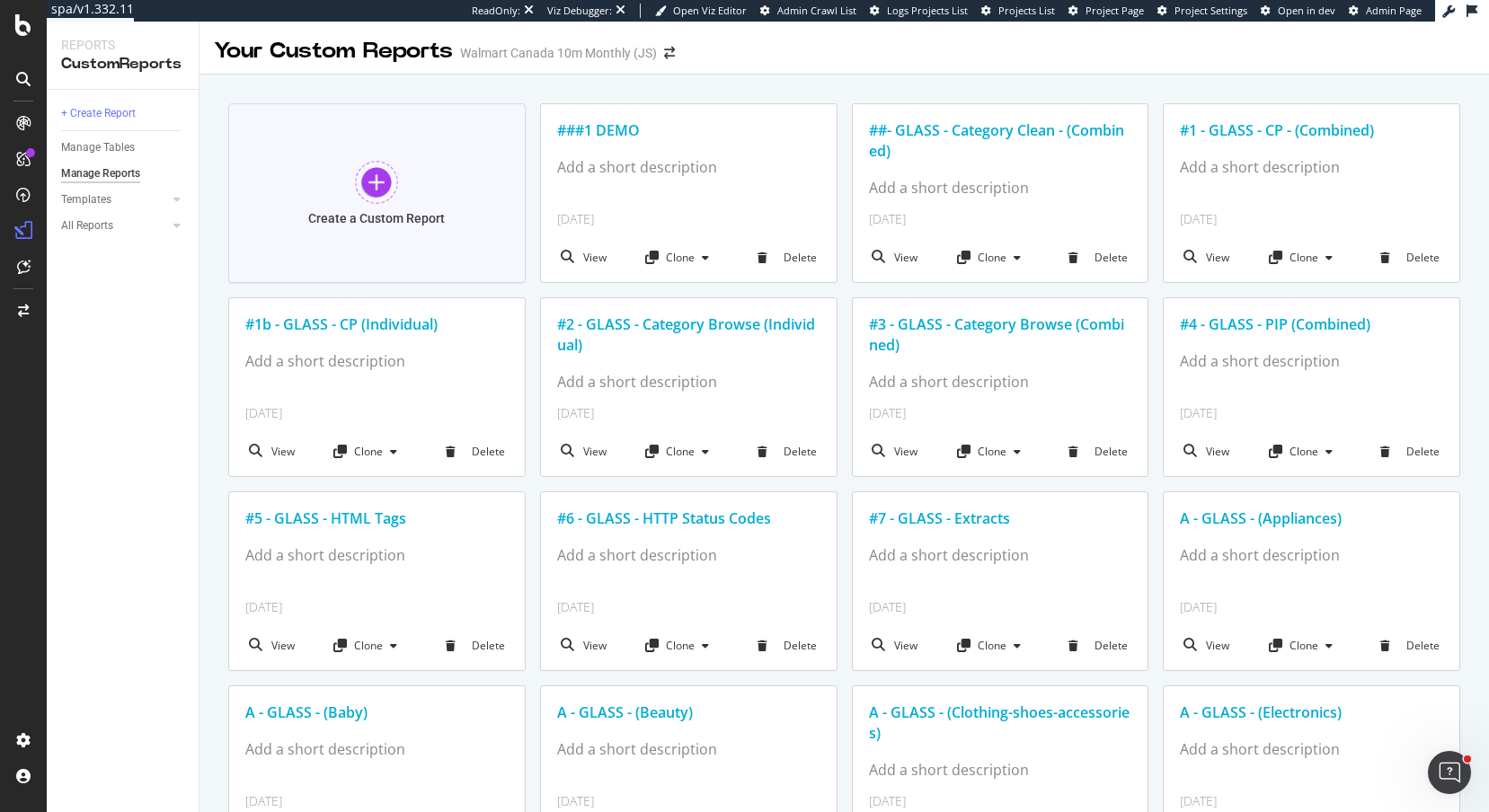 click on "Create a Custom Report" at bounding box center (377, 193) 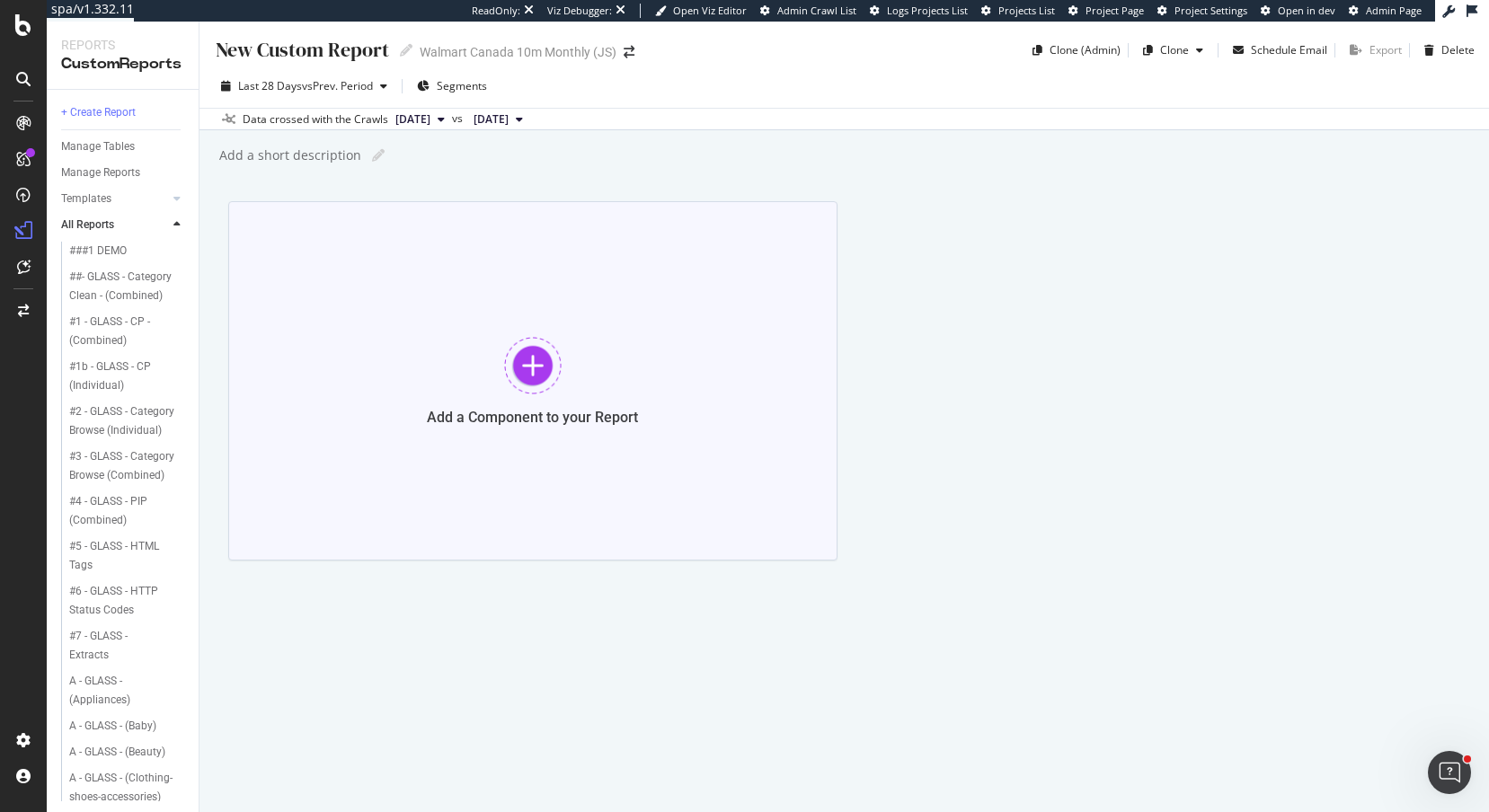 click at bounding box center [533, 366] 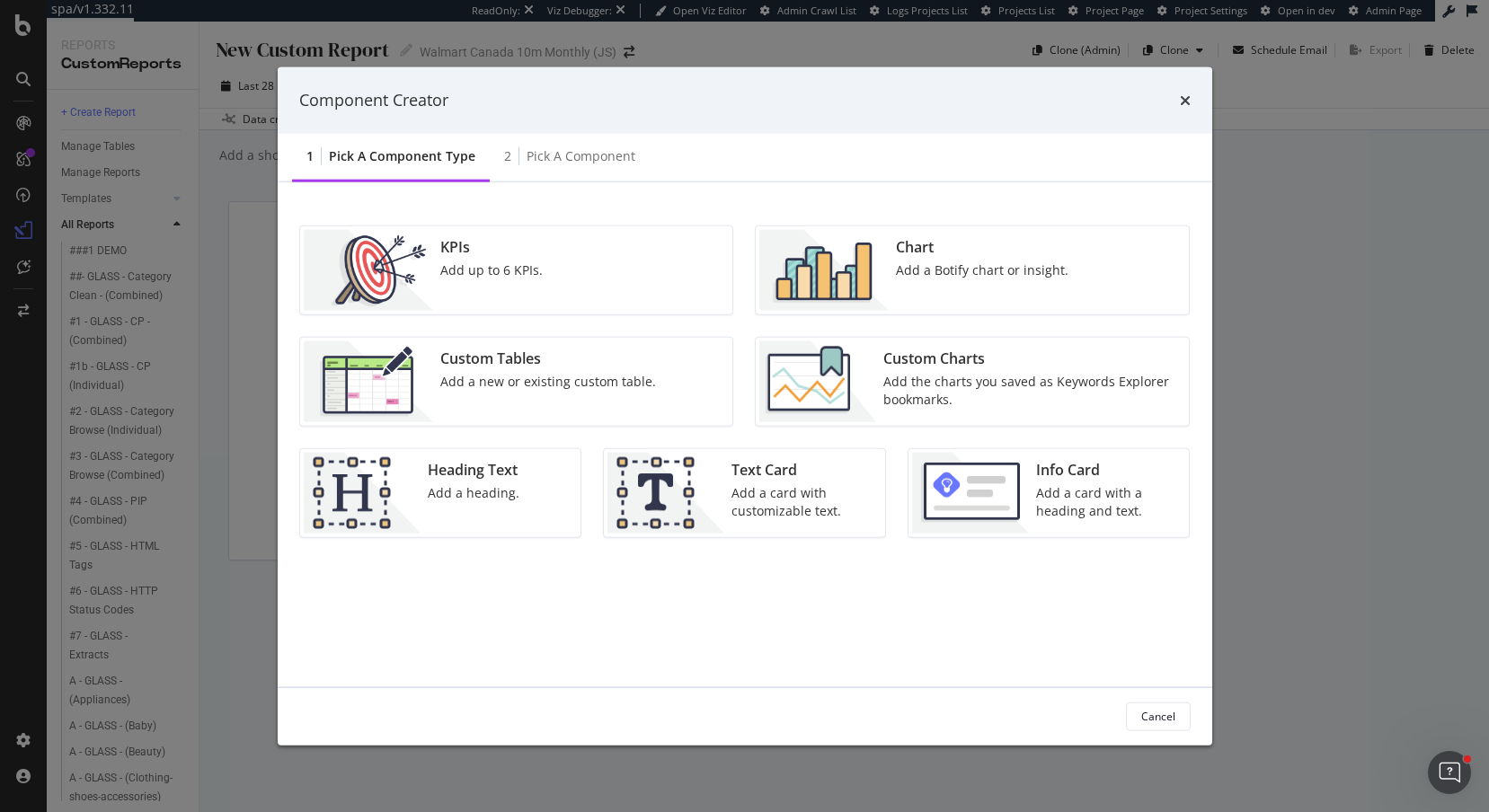 click on "Add a new or existing custom table." at bounding box center [548, 381] 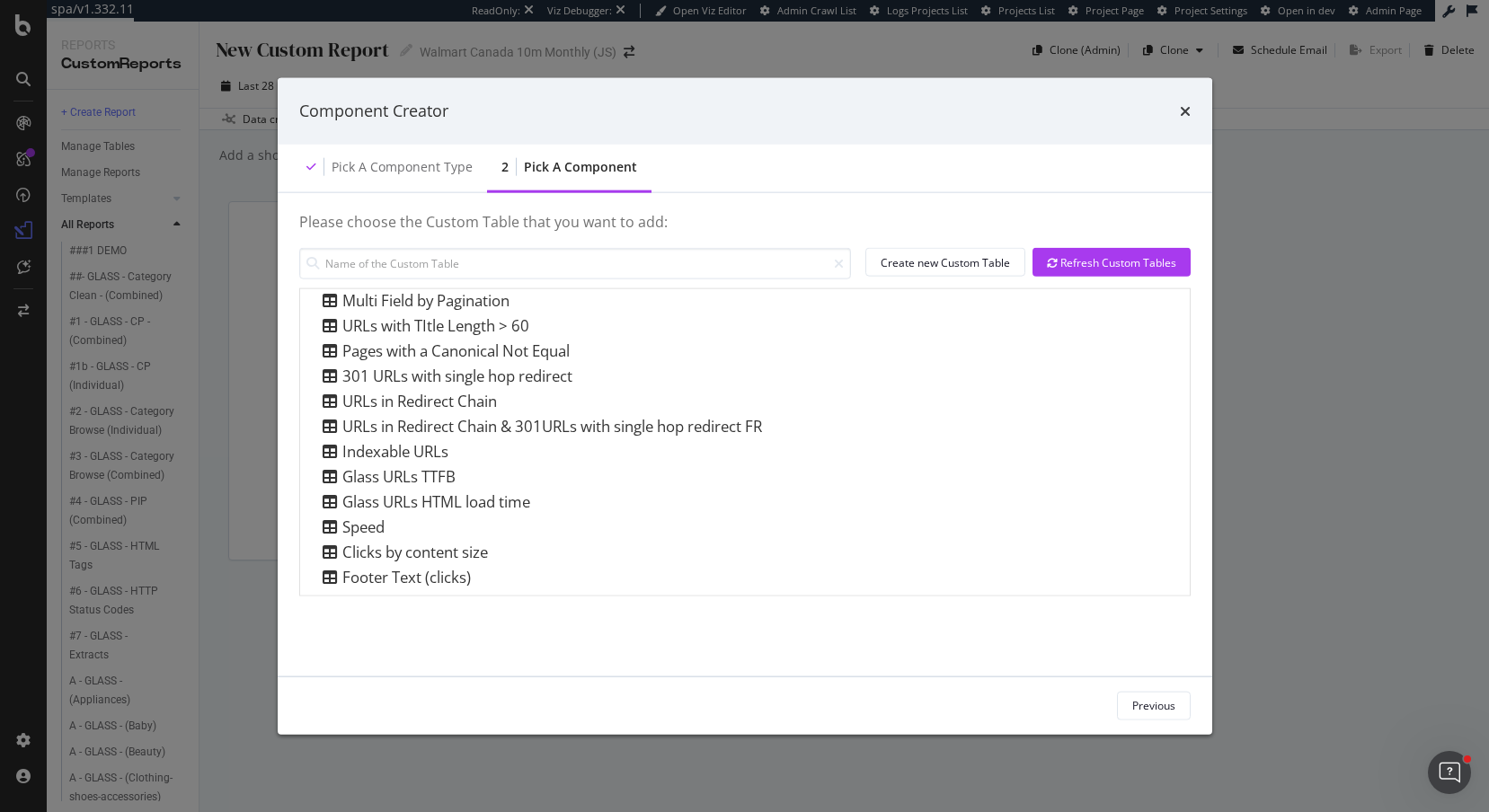 scroll, scrollTop: 818, scrollLeft: 0, axis: vertical 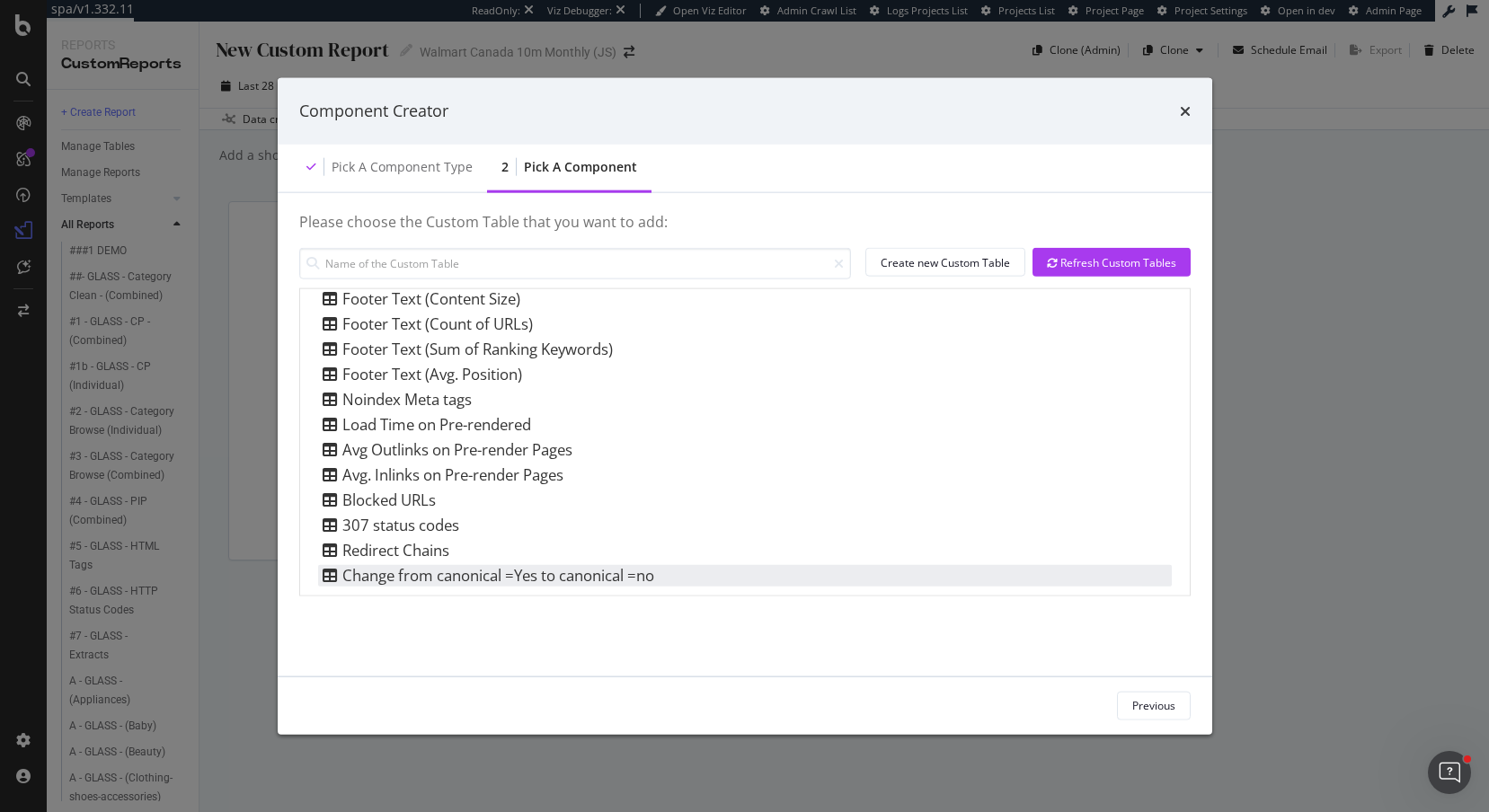click on "Change from canonical =Yes to canonical =no" at bounding box center [486, 575] 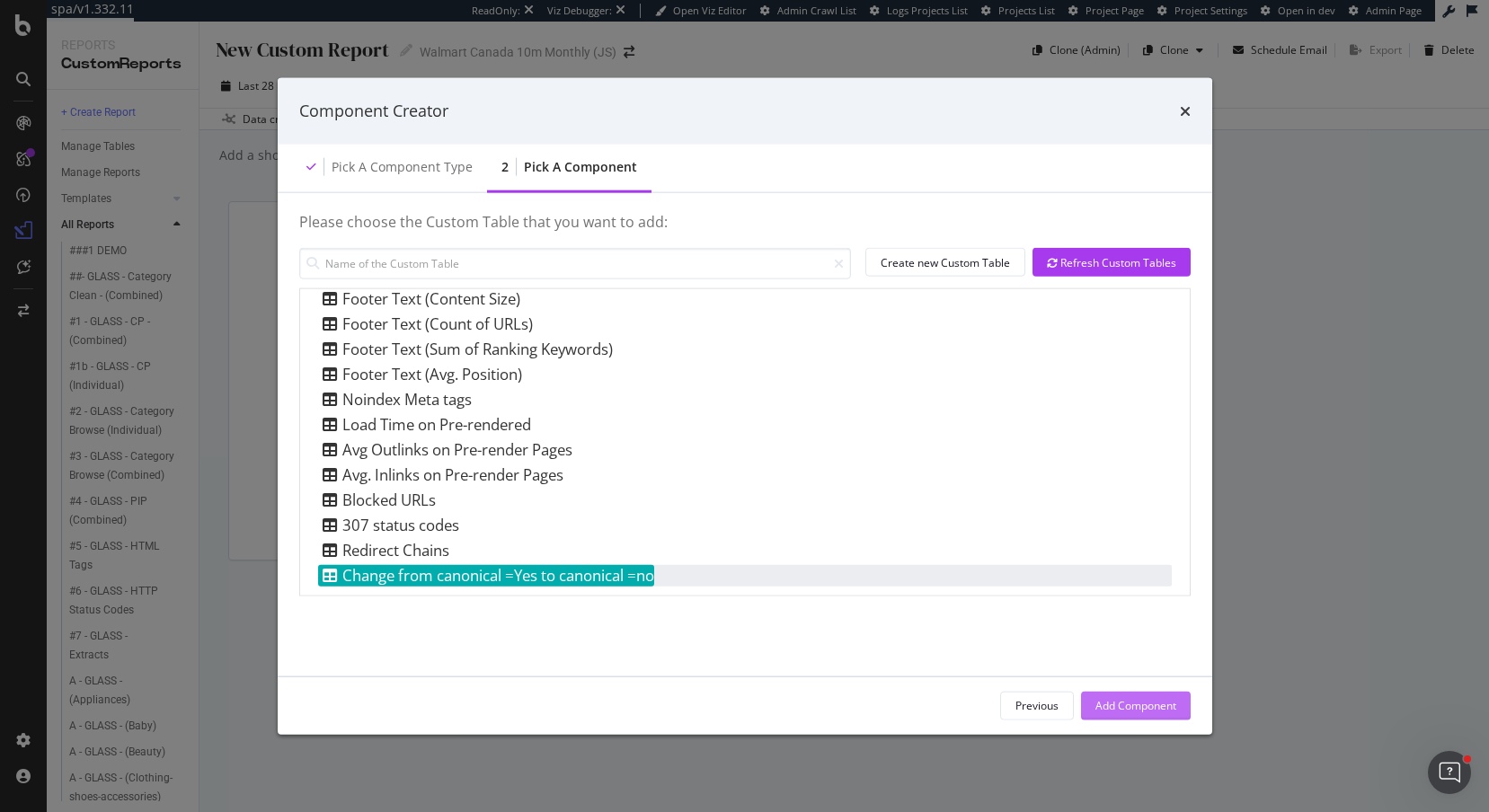 click on "Add Component" at bounding box center (1136, 705) 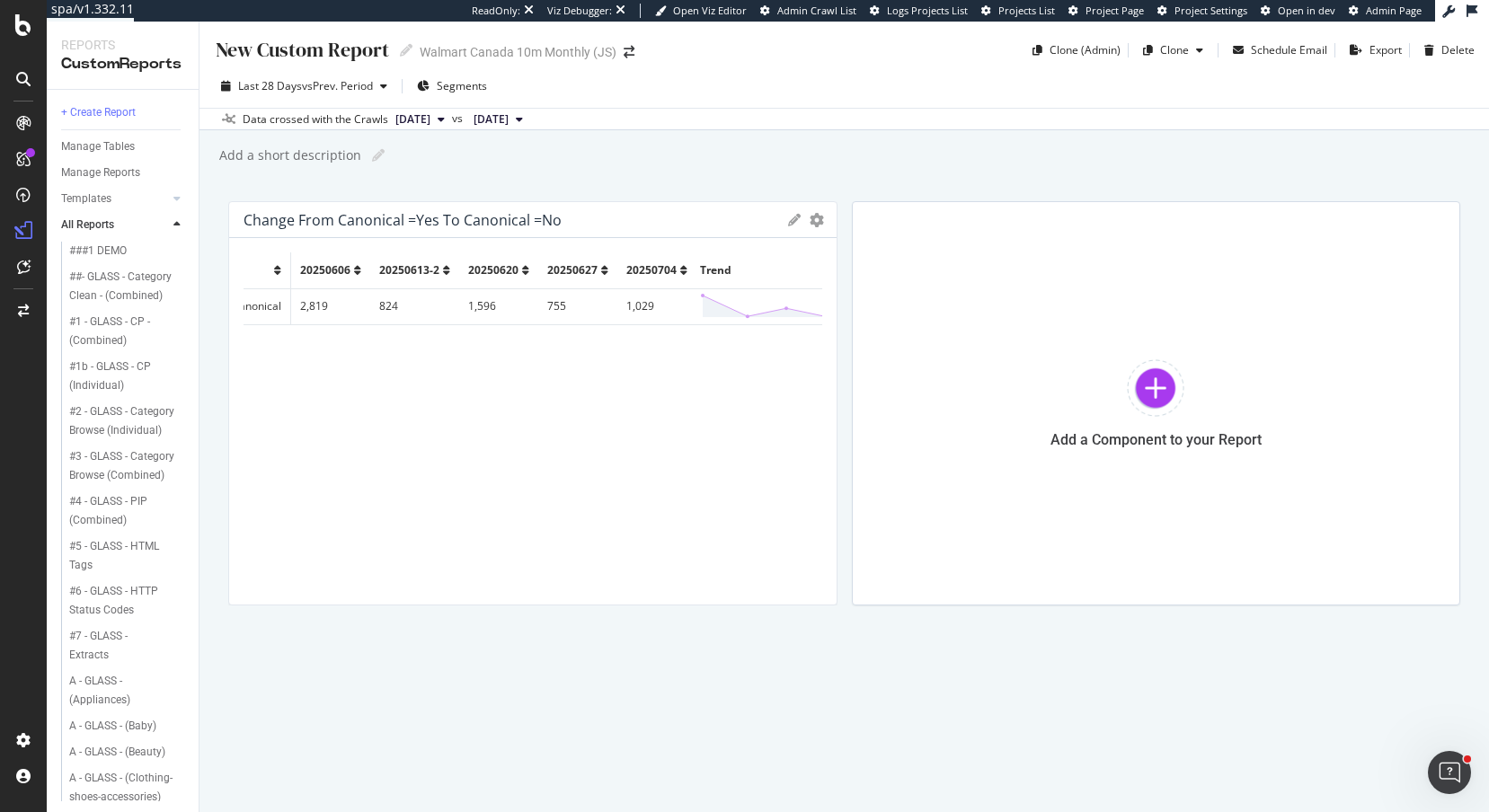 scroll, scrollTop: 0, scrollLeft: 217, axis: horizontal 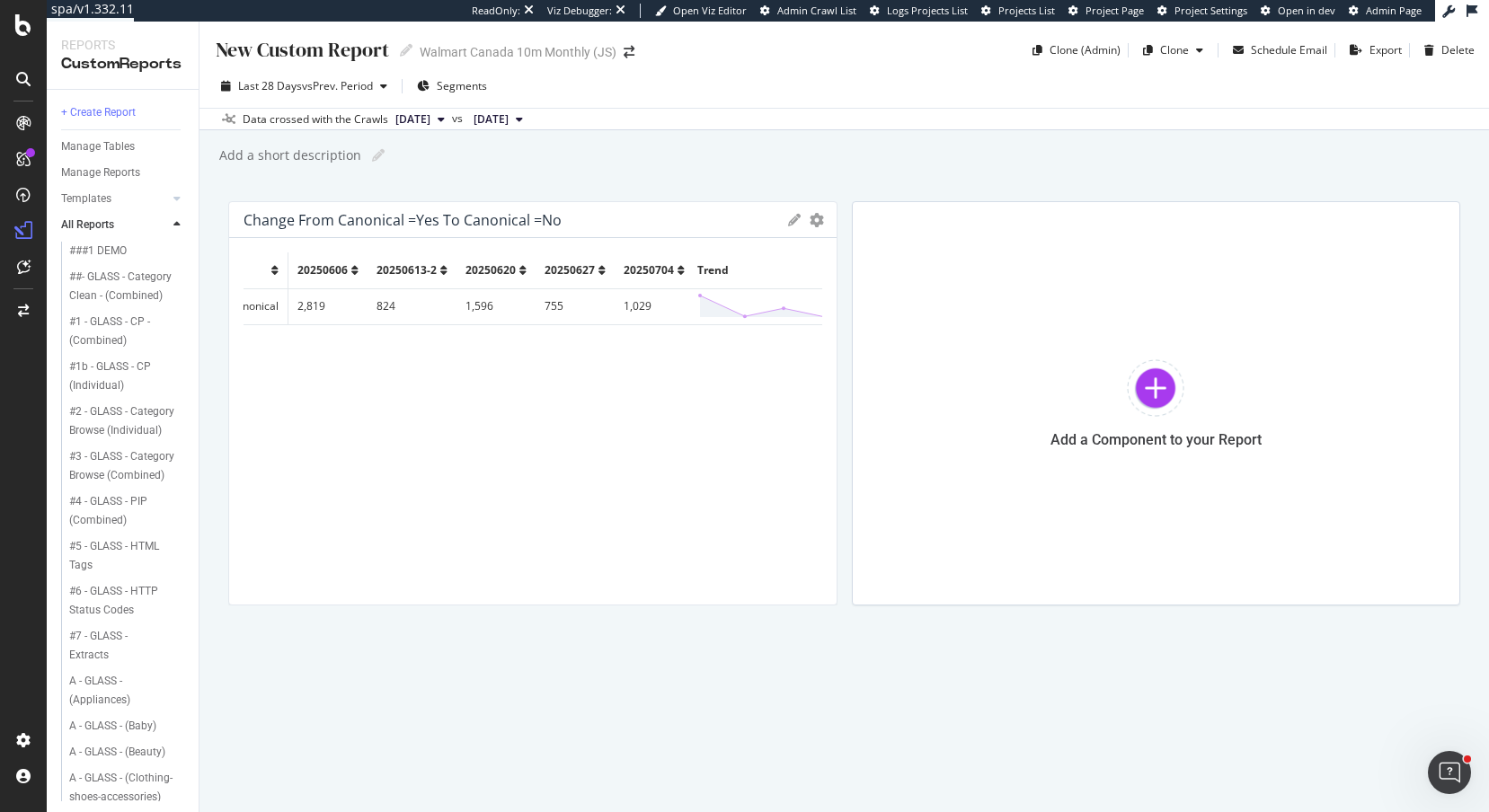 click on "[DATE]" at bounding box center [412, 119] 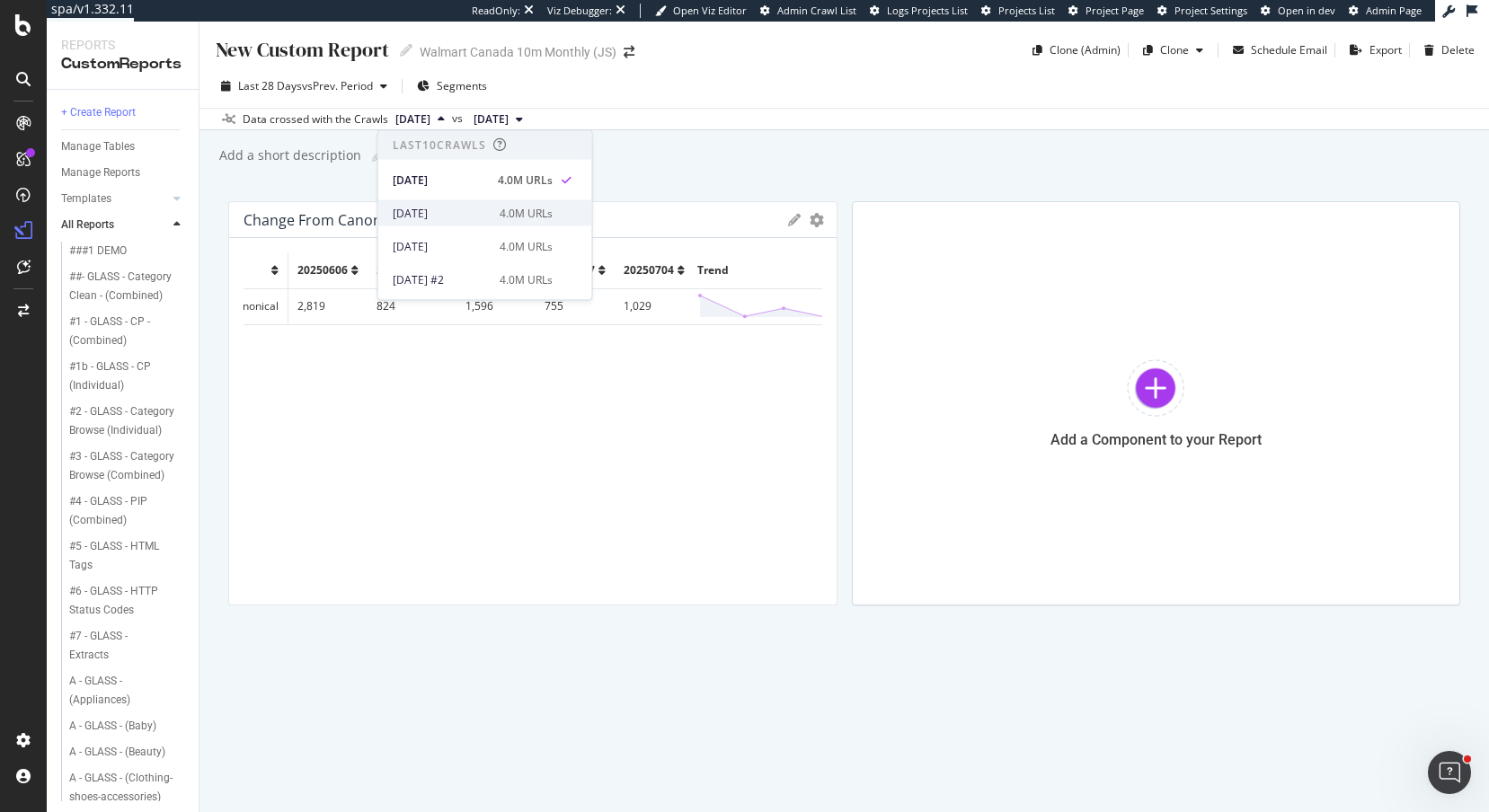 click on "4.0M URLs" at bounding box center (526, 213) 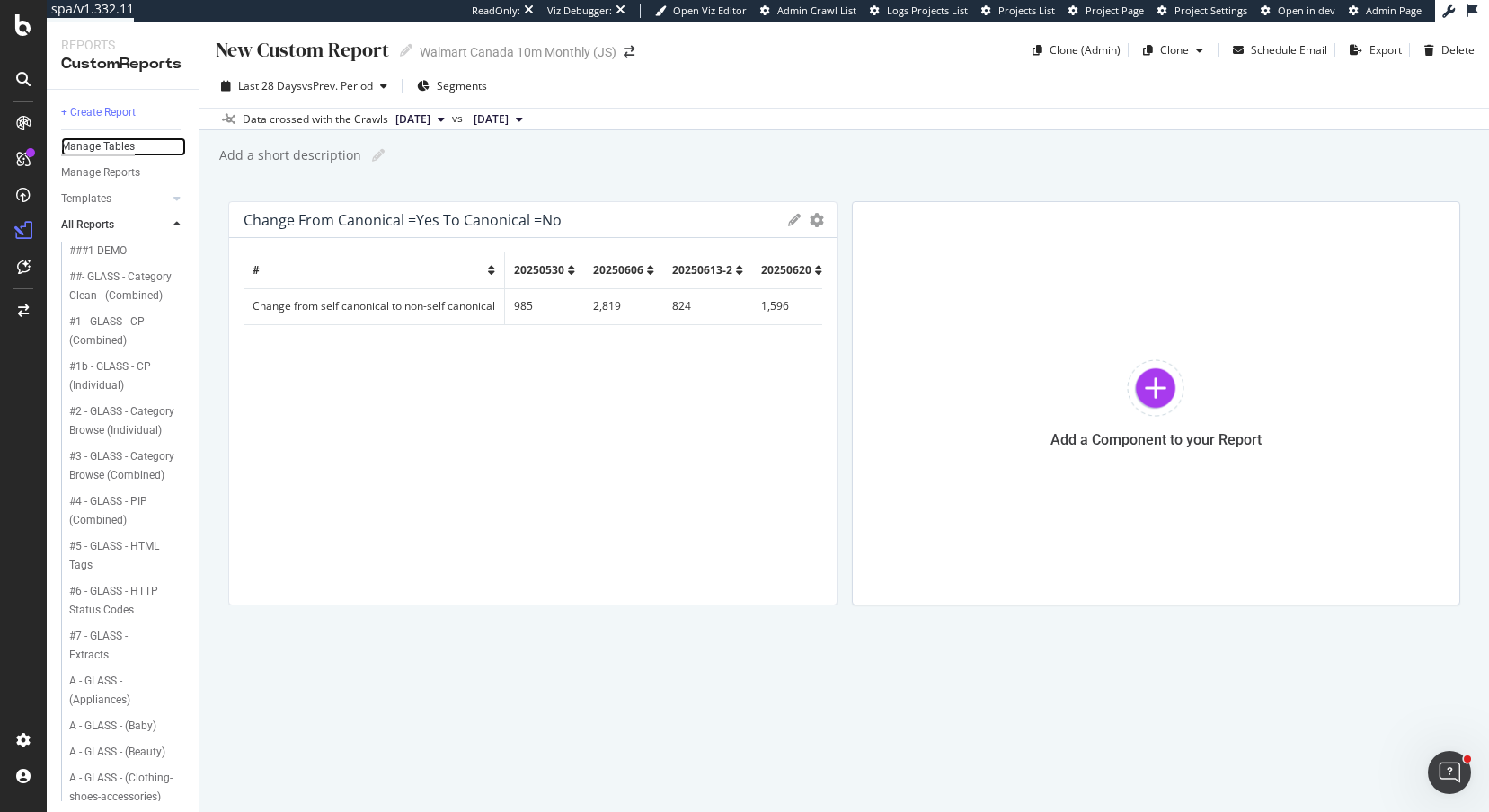 click on "Manage Tables" at bounding box center [98, 146] 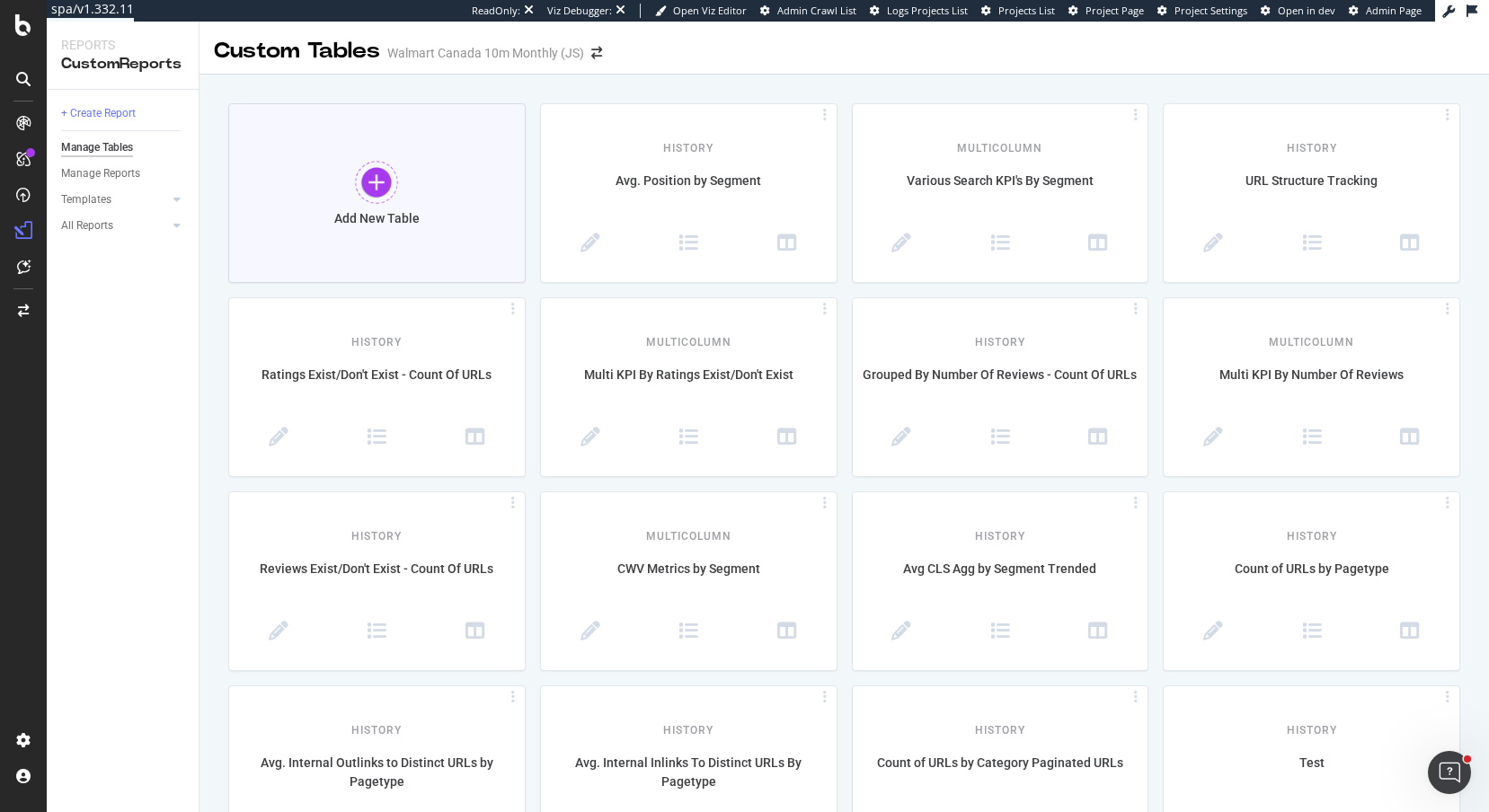 click on "Add New Table" at bounding box center (377, 193) 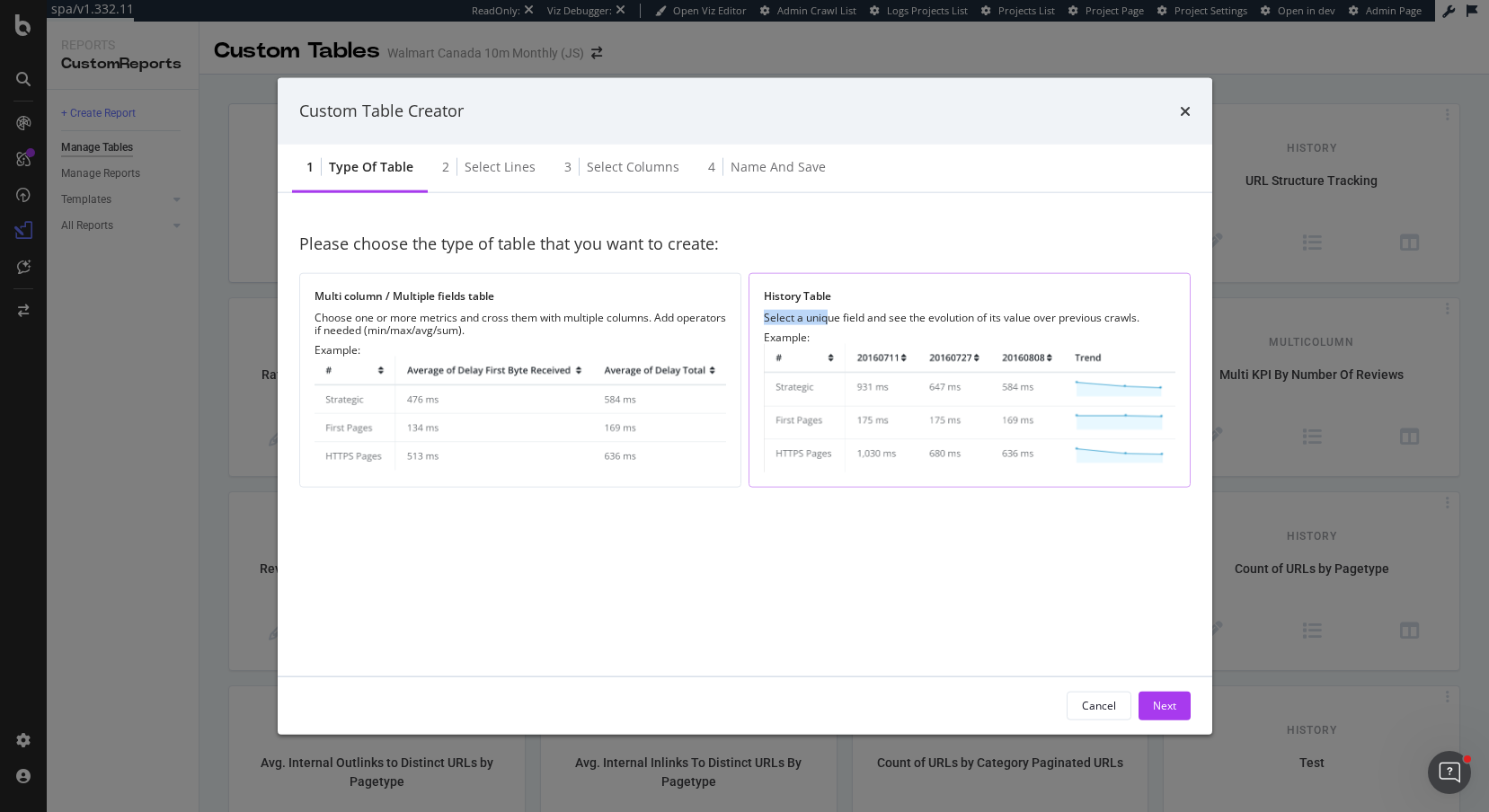 click on "Select a unique field and see the evolution of its value over previous crawls." at bounding box center [970, 317] 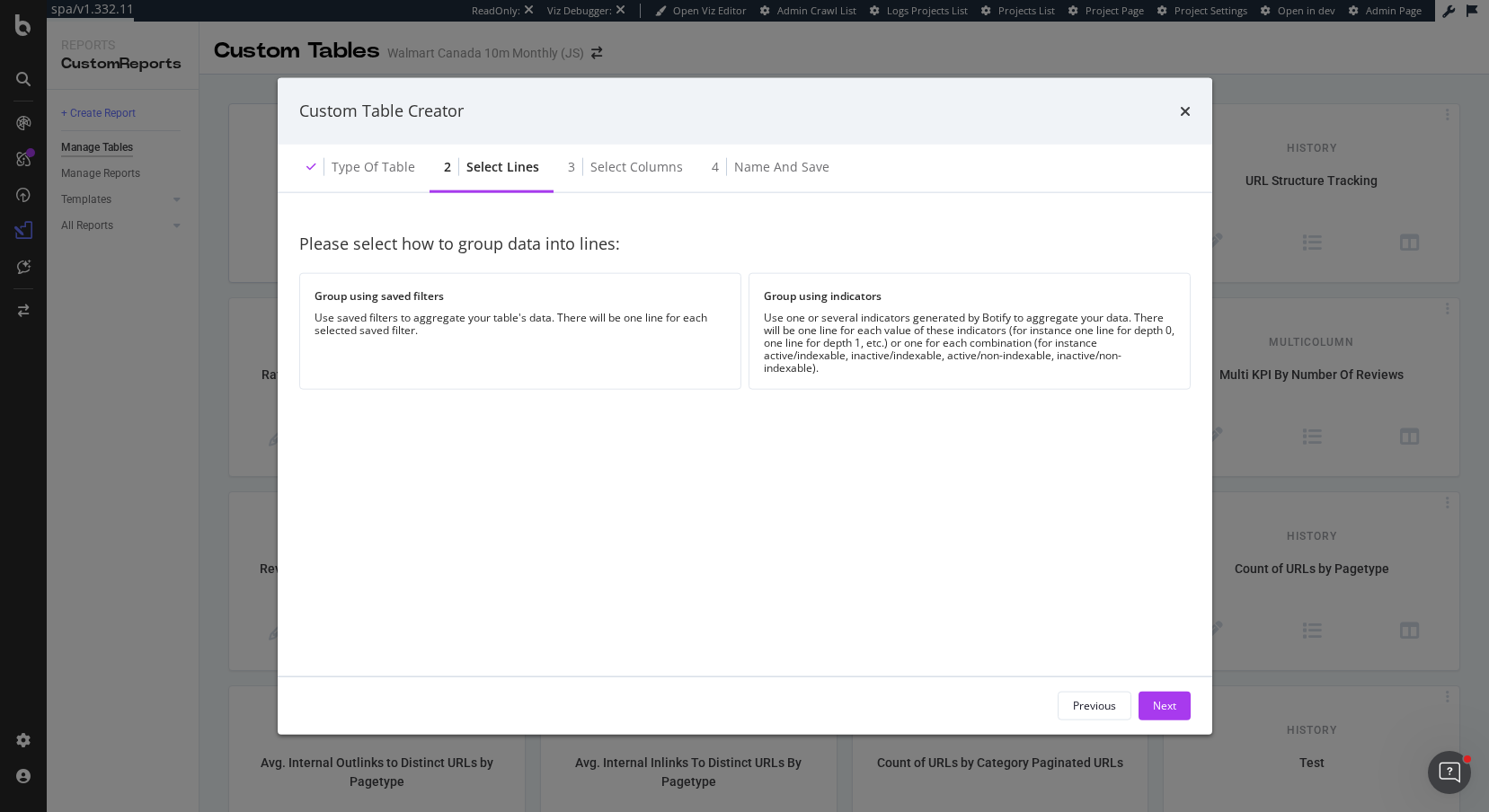click on "Use one or several indicators generated by Botify to aggregate your data. There will be one line for each value of these indicators (for instance one line for depth 0, one line for depth 1, etc.) or one for each combination (for instance active/indexable, inactive/indexable, active/non-indexable, inactive/non-indexable)." at bounding box center [970, 342] 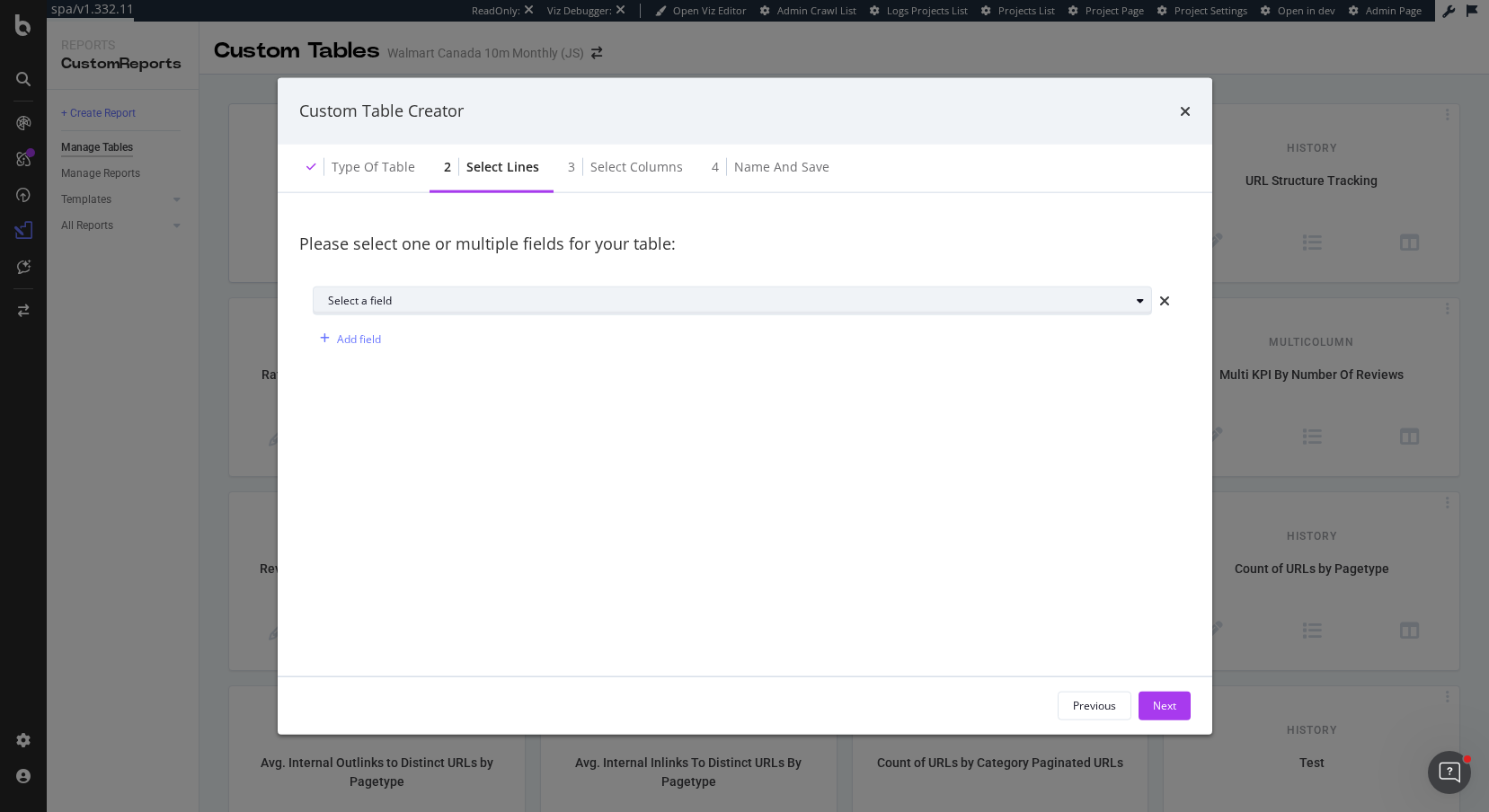 click on "Select a field" at bounding box center (729, 301) 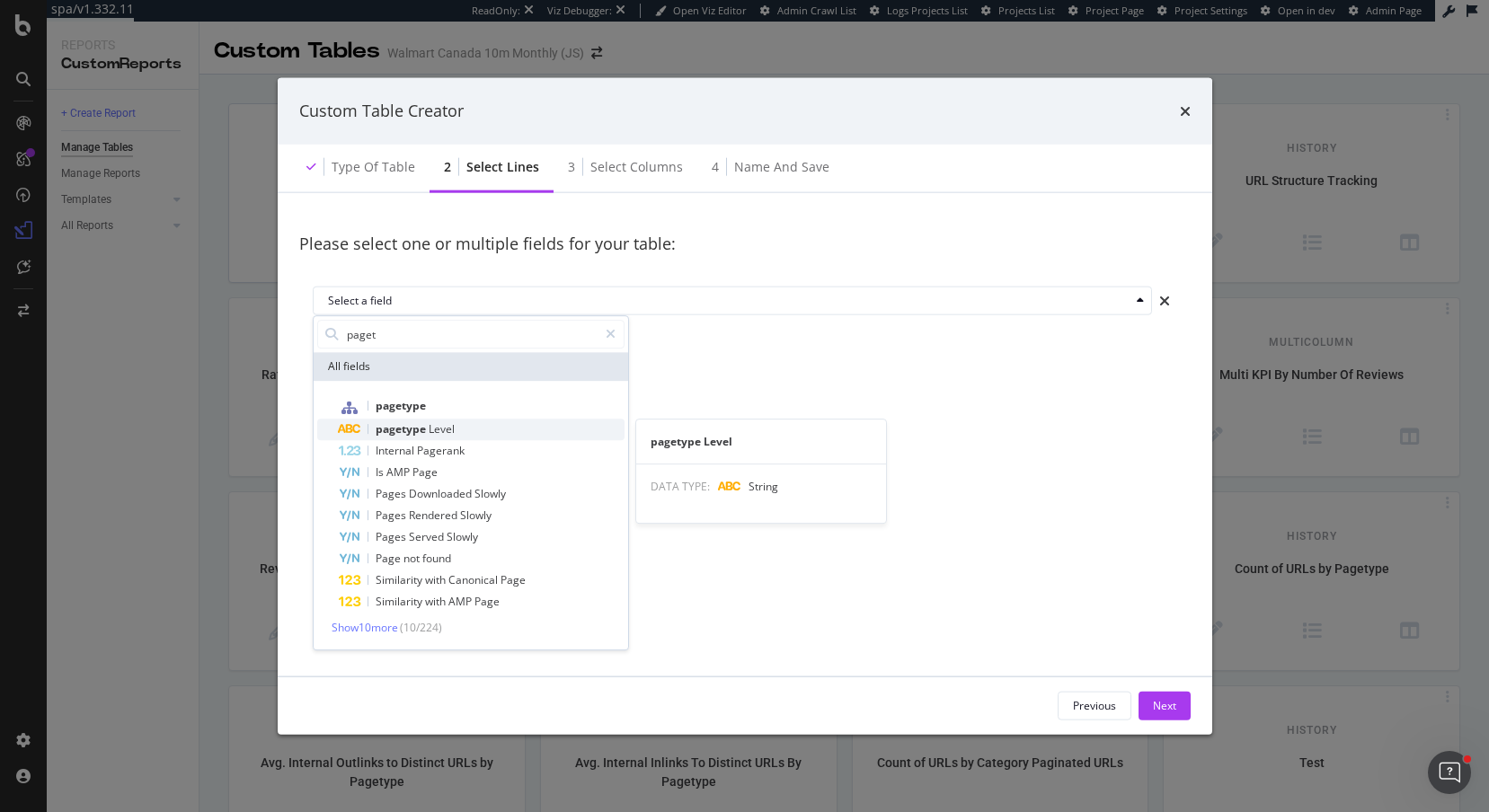 type on "paget" 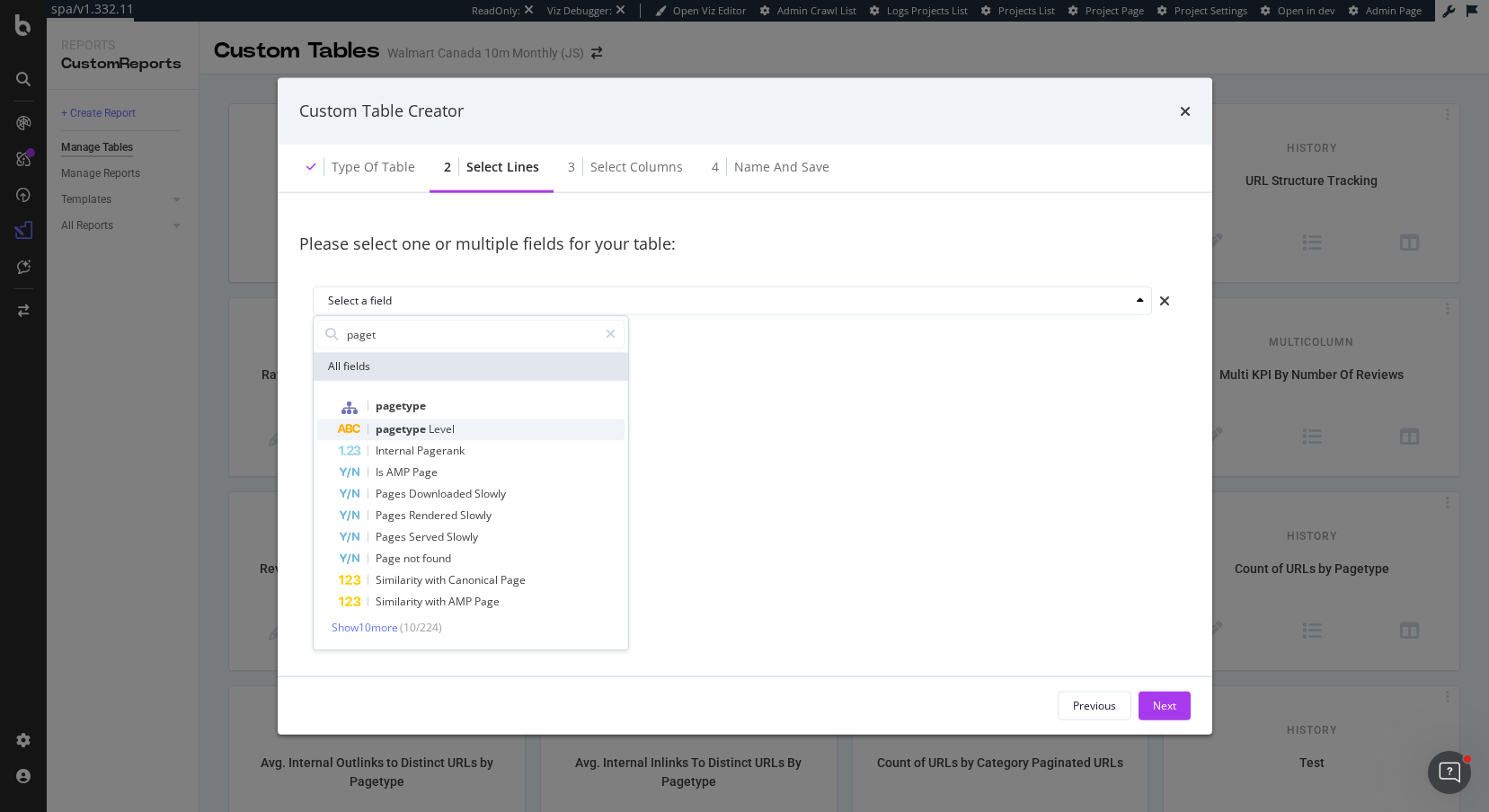 click on "pagetype   Level" at bounding box center [482, 429] 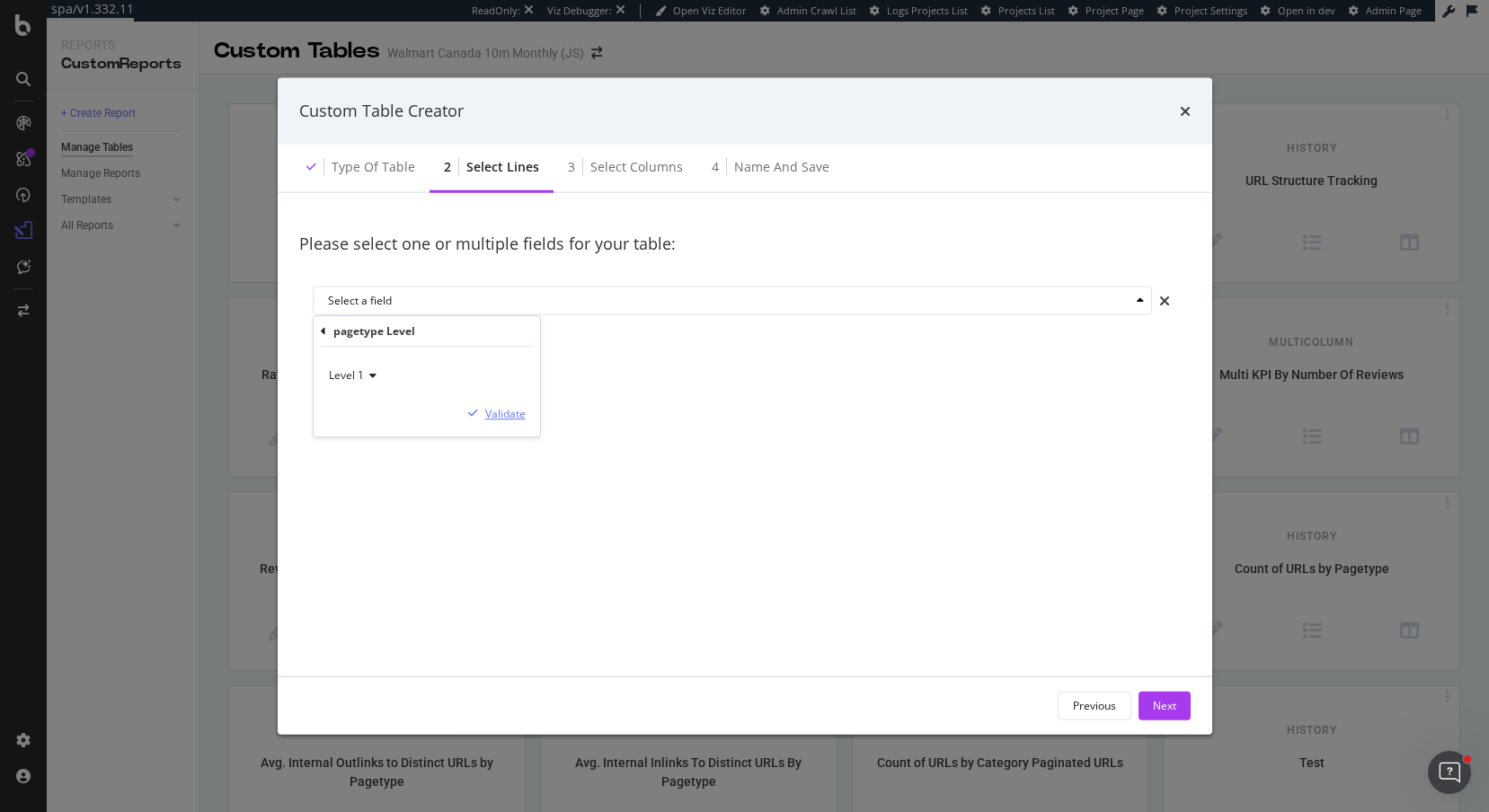 click on "Validate" at bounding box center [505, 413] 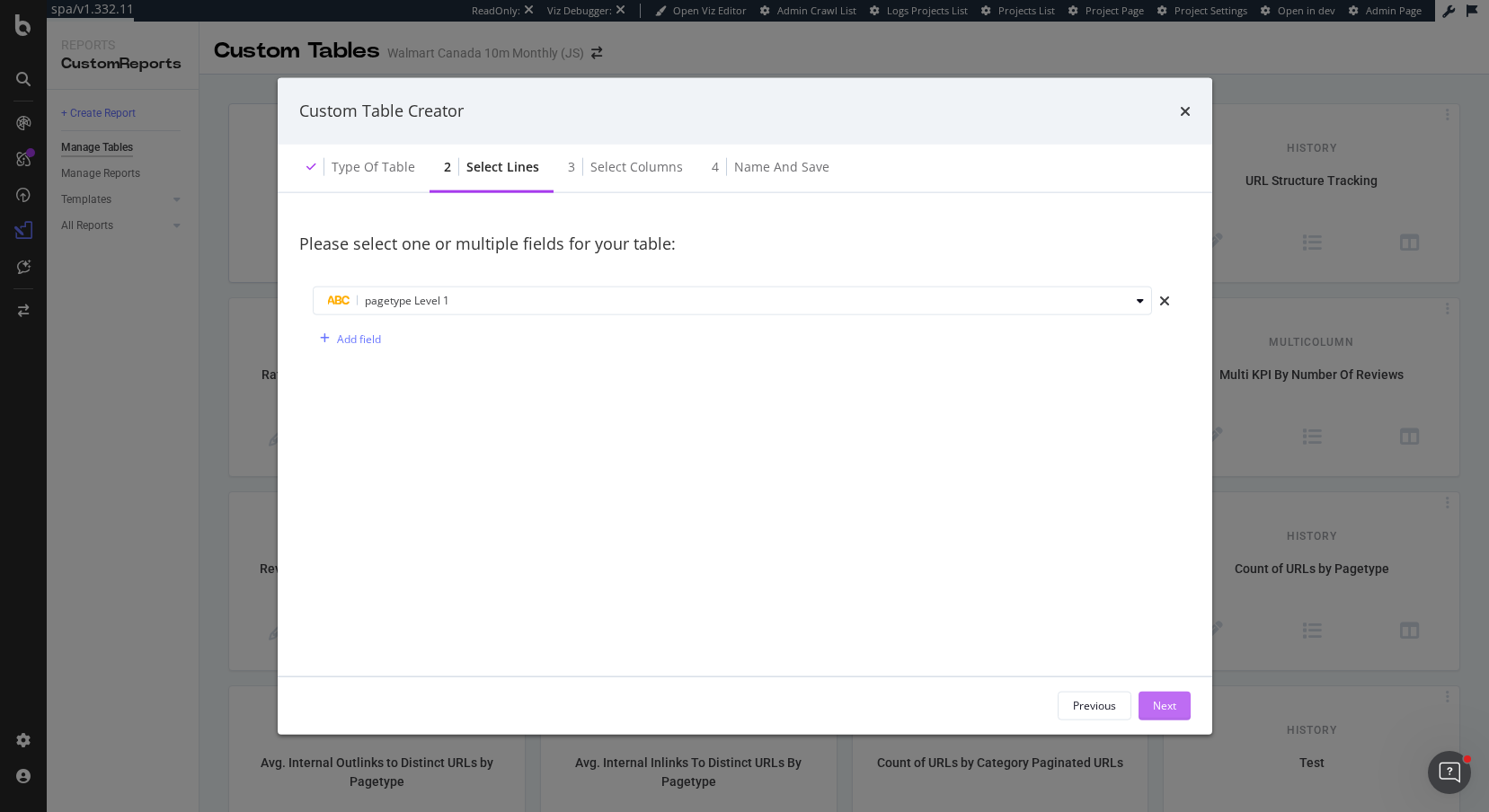 click on "Next" at bounding box center [1165, 705] 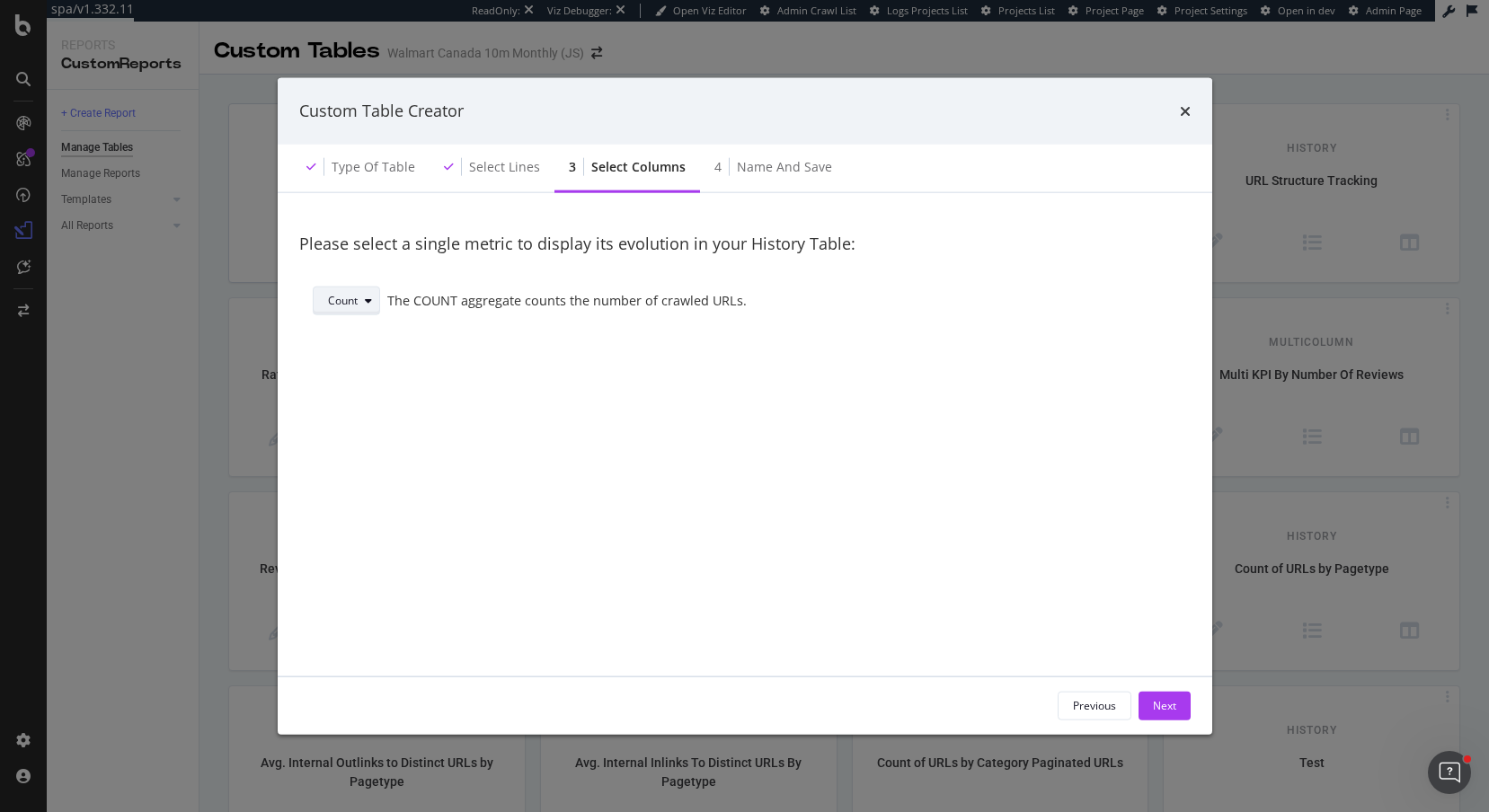 click at bounding box center (368, 301) 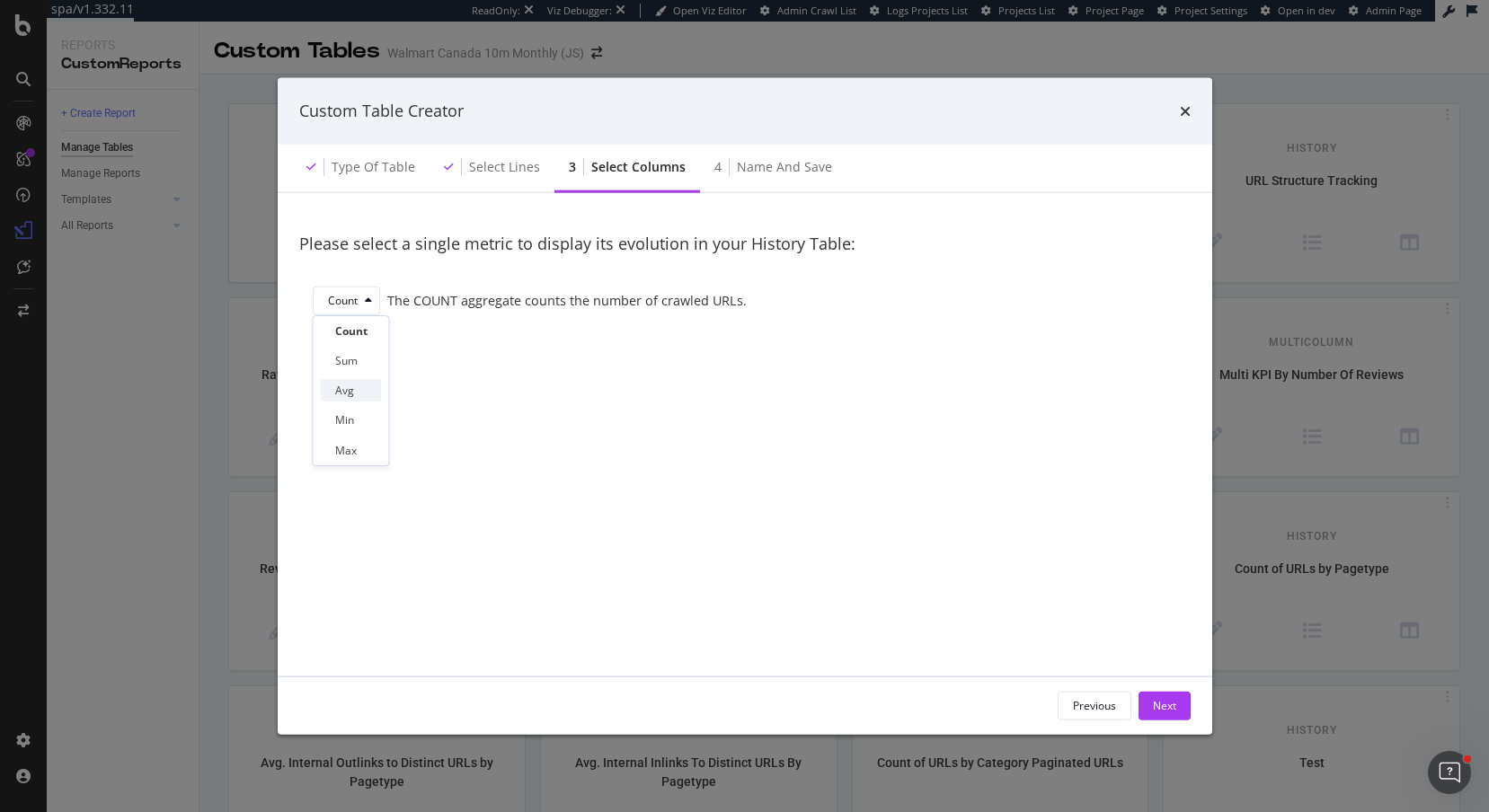 click on "Avg" at bounding box center (351, 390) 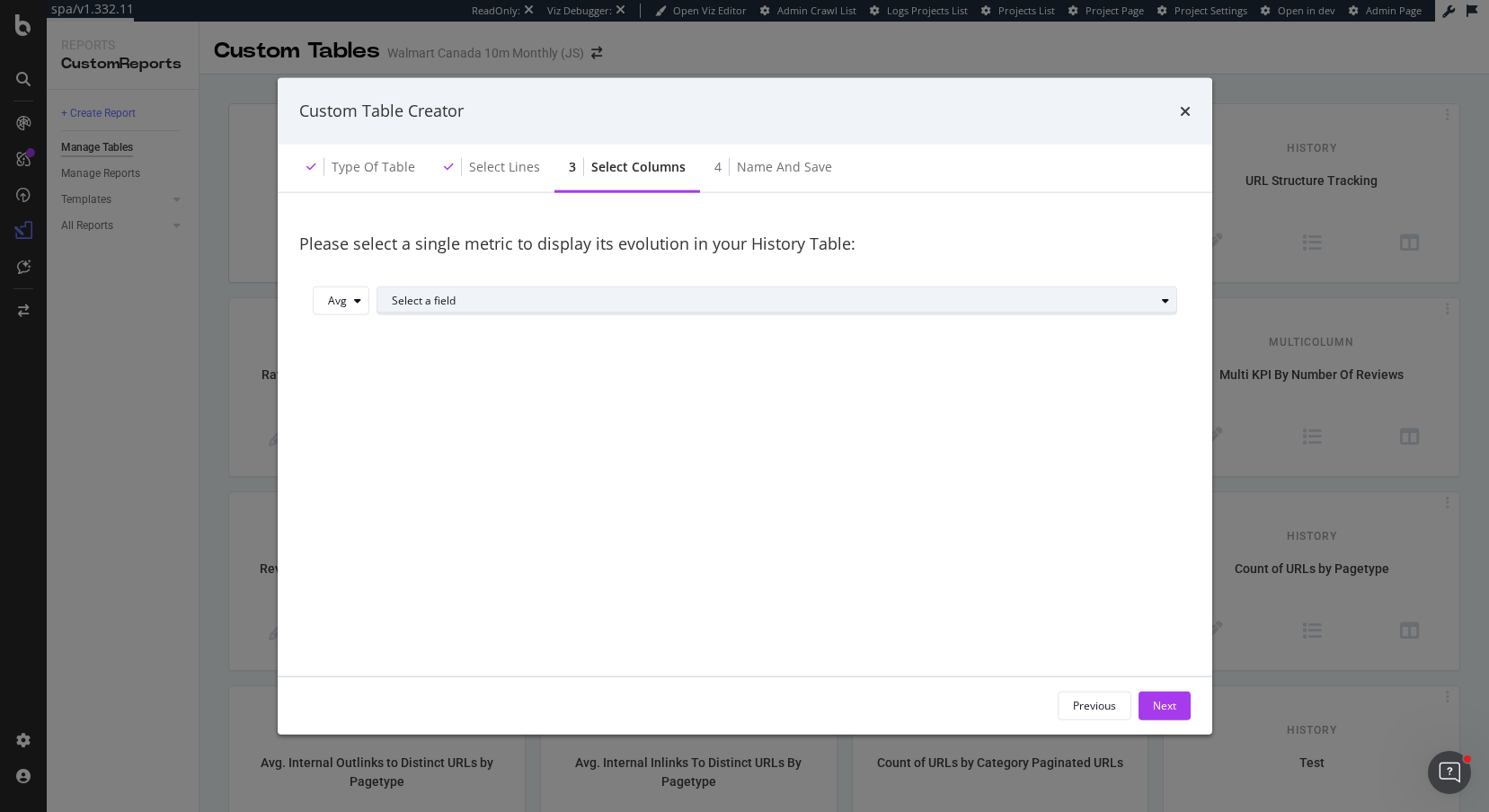 click on "Select a field" at bounding box center (784, 301) 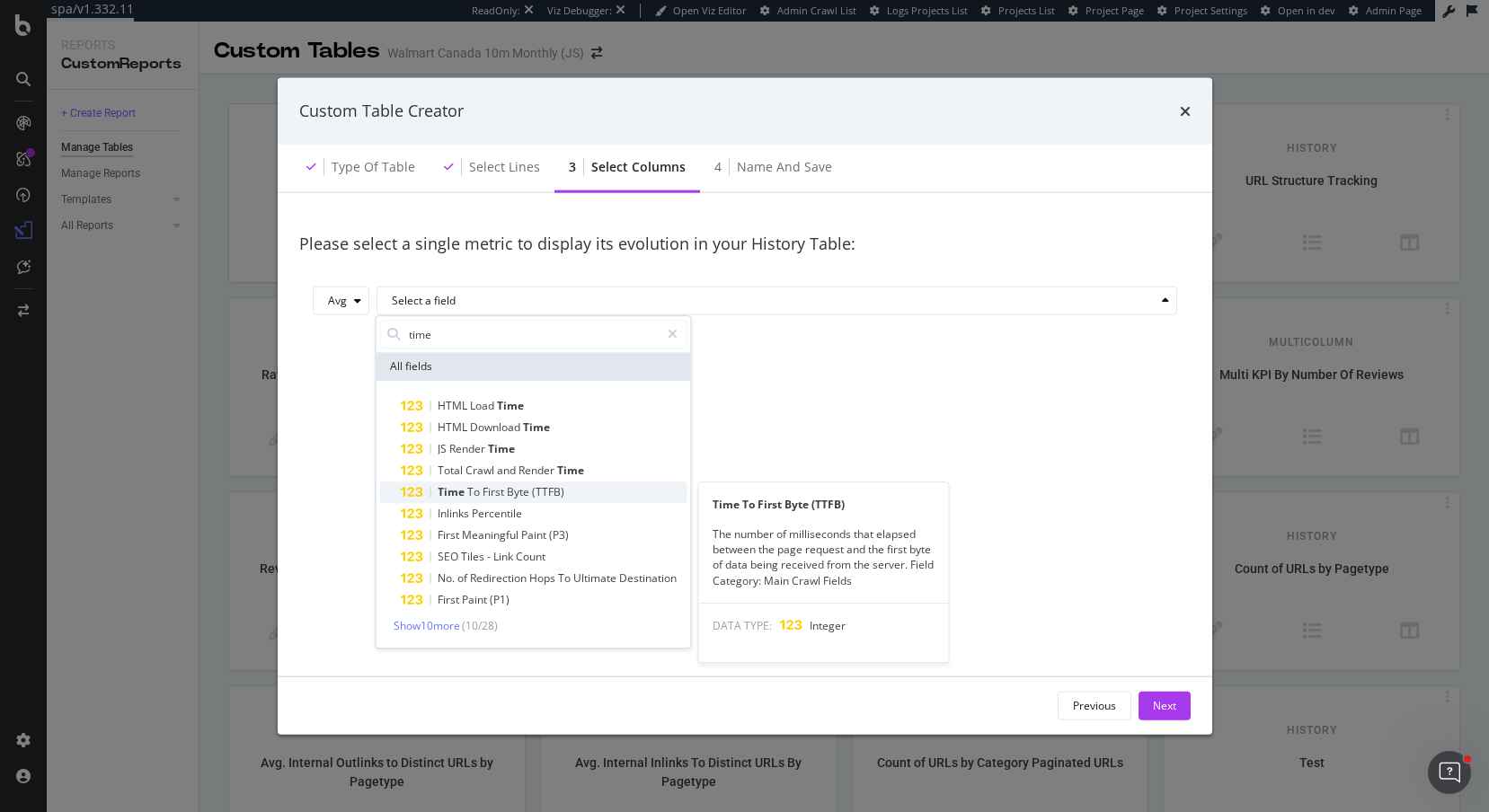 type on "time" 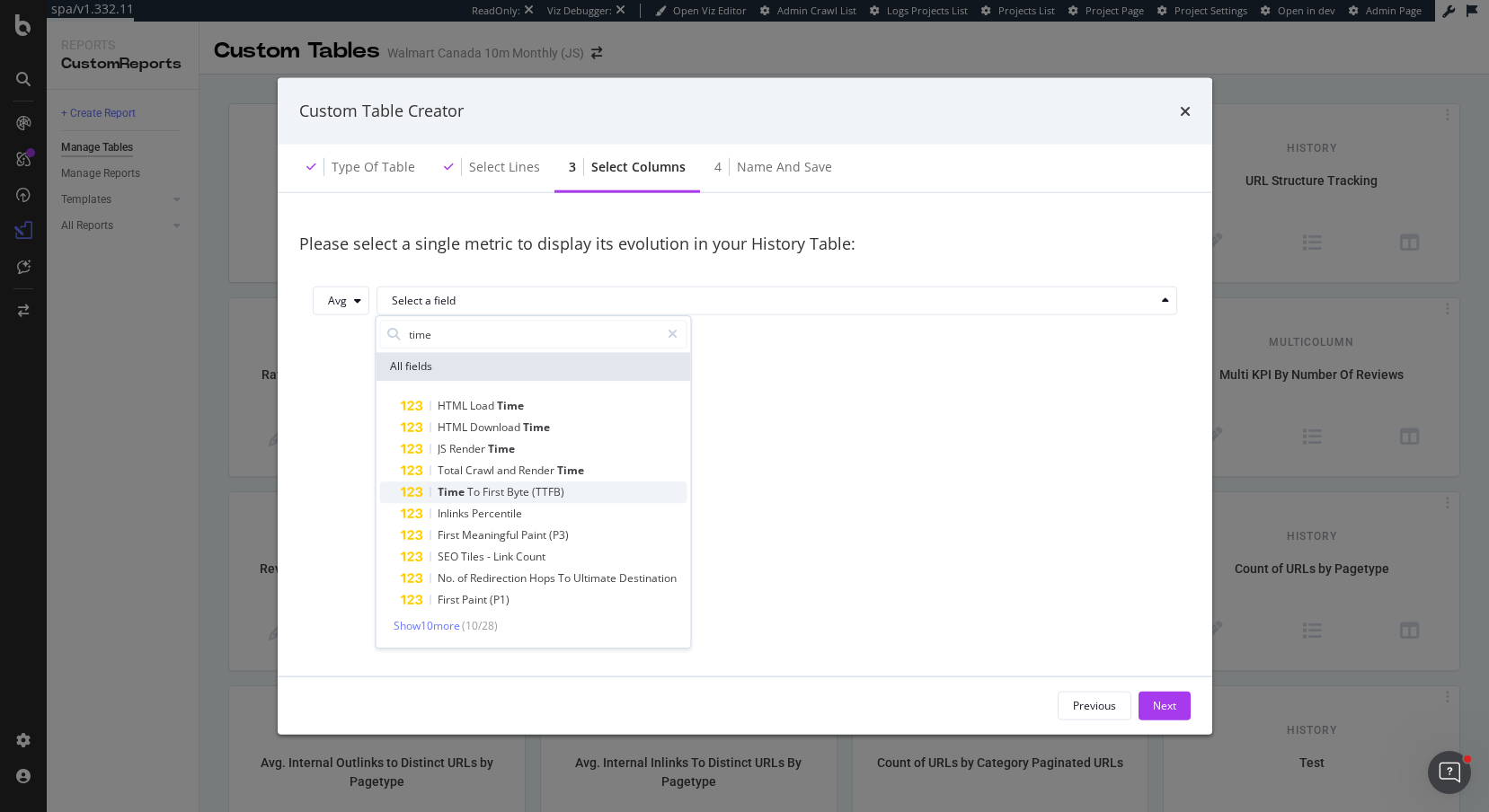click on "First" at bounding box center [494, 491] 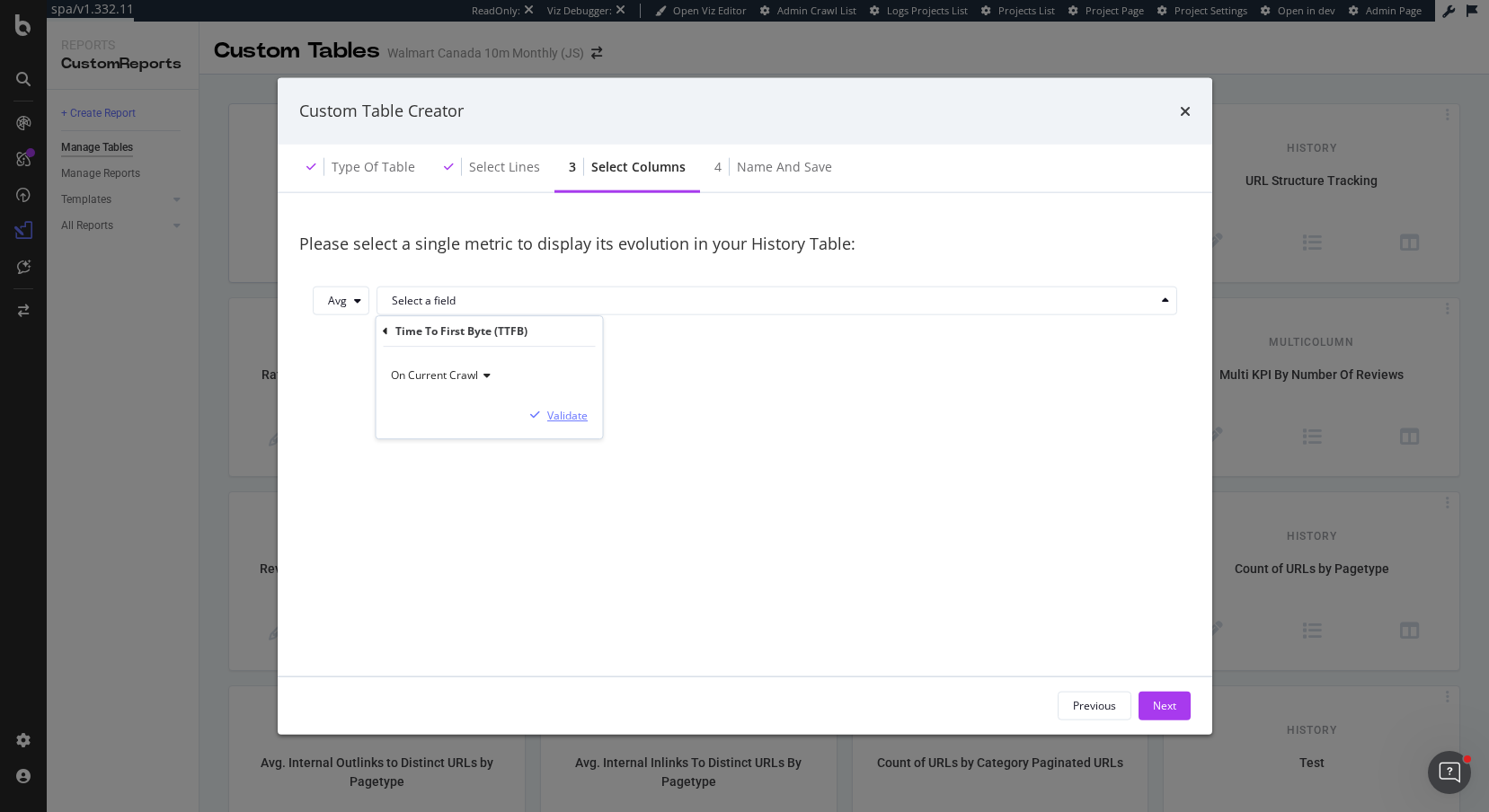 click at bounding box center (535, 415) 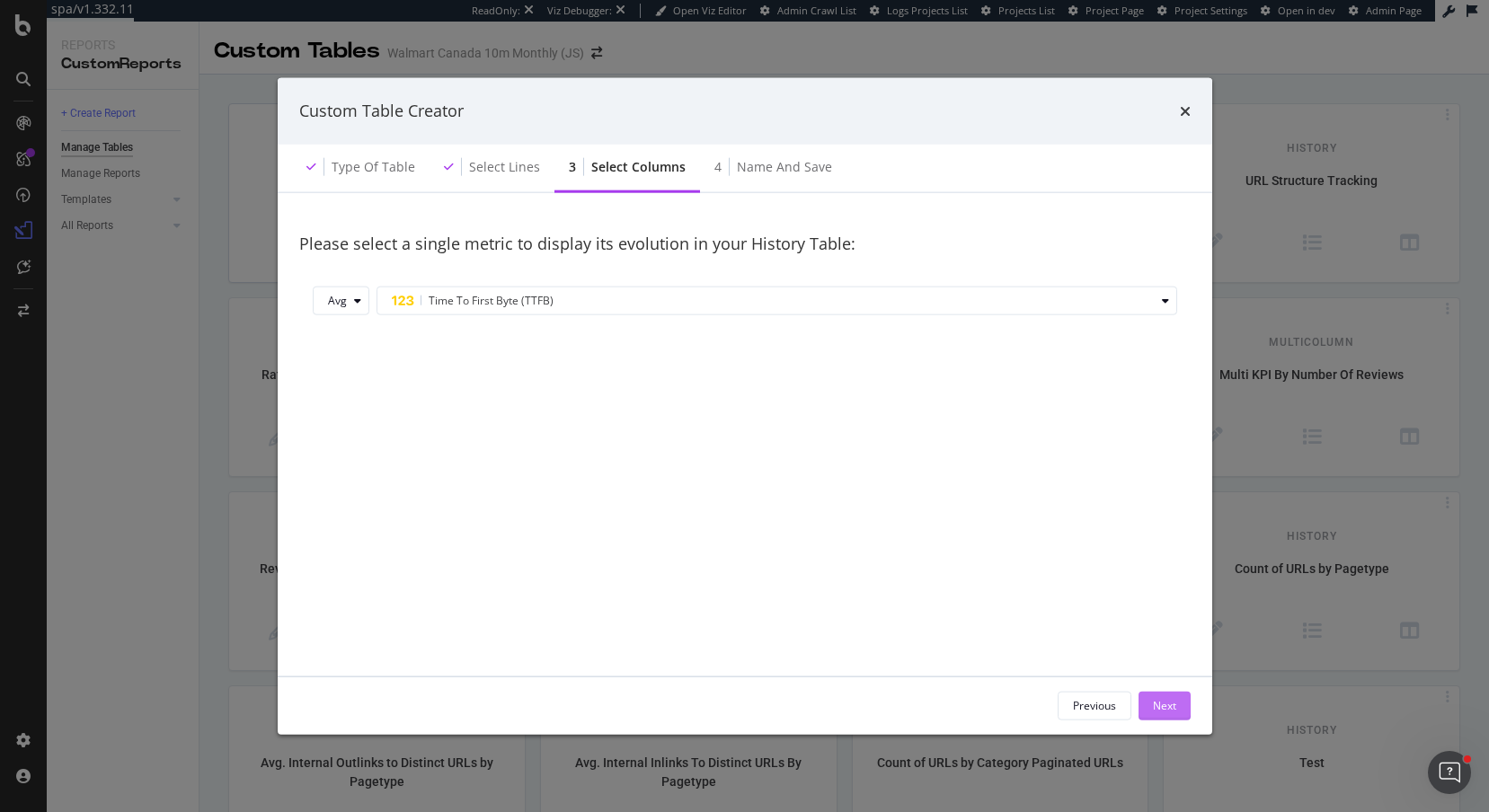 click on "Next" at bounding box center (1165, 705) 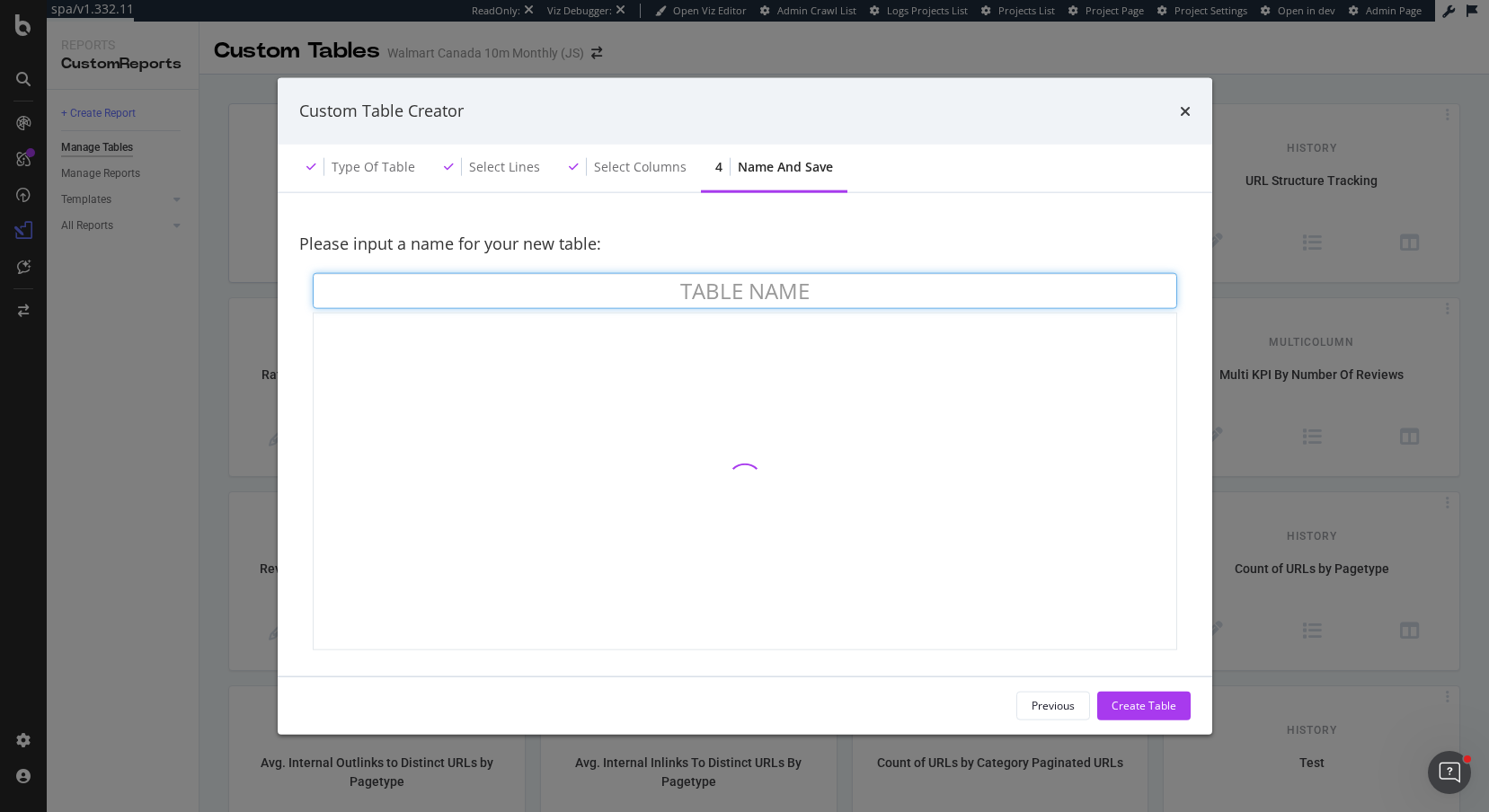click at bounding box center [745, 291] 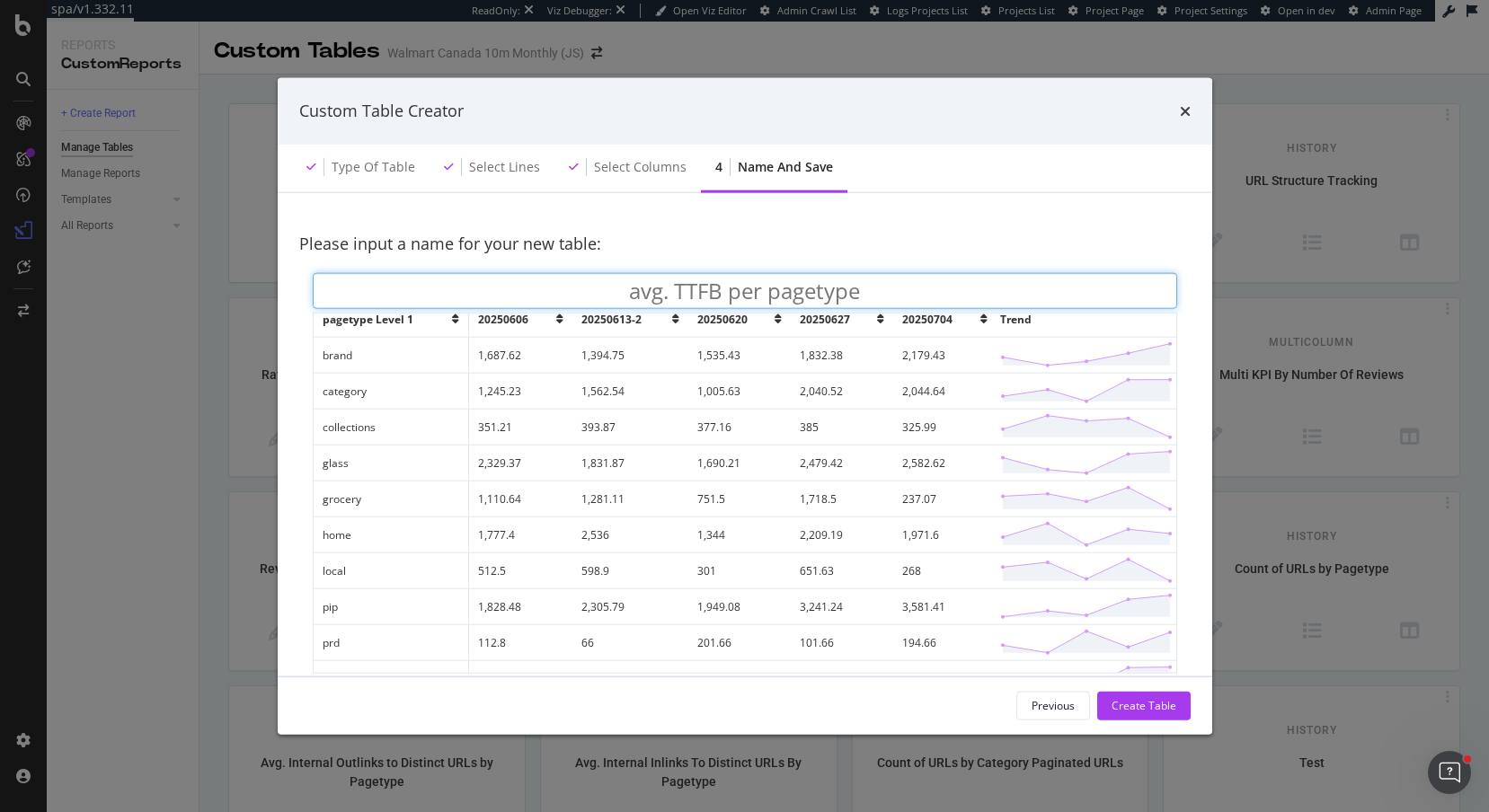 scroll, scrollTop: 0, scrollLeft: 0, axis: both 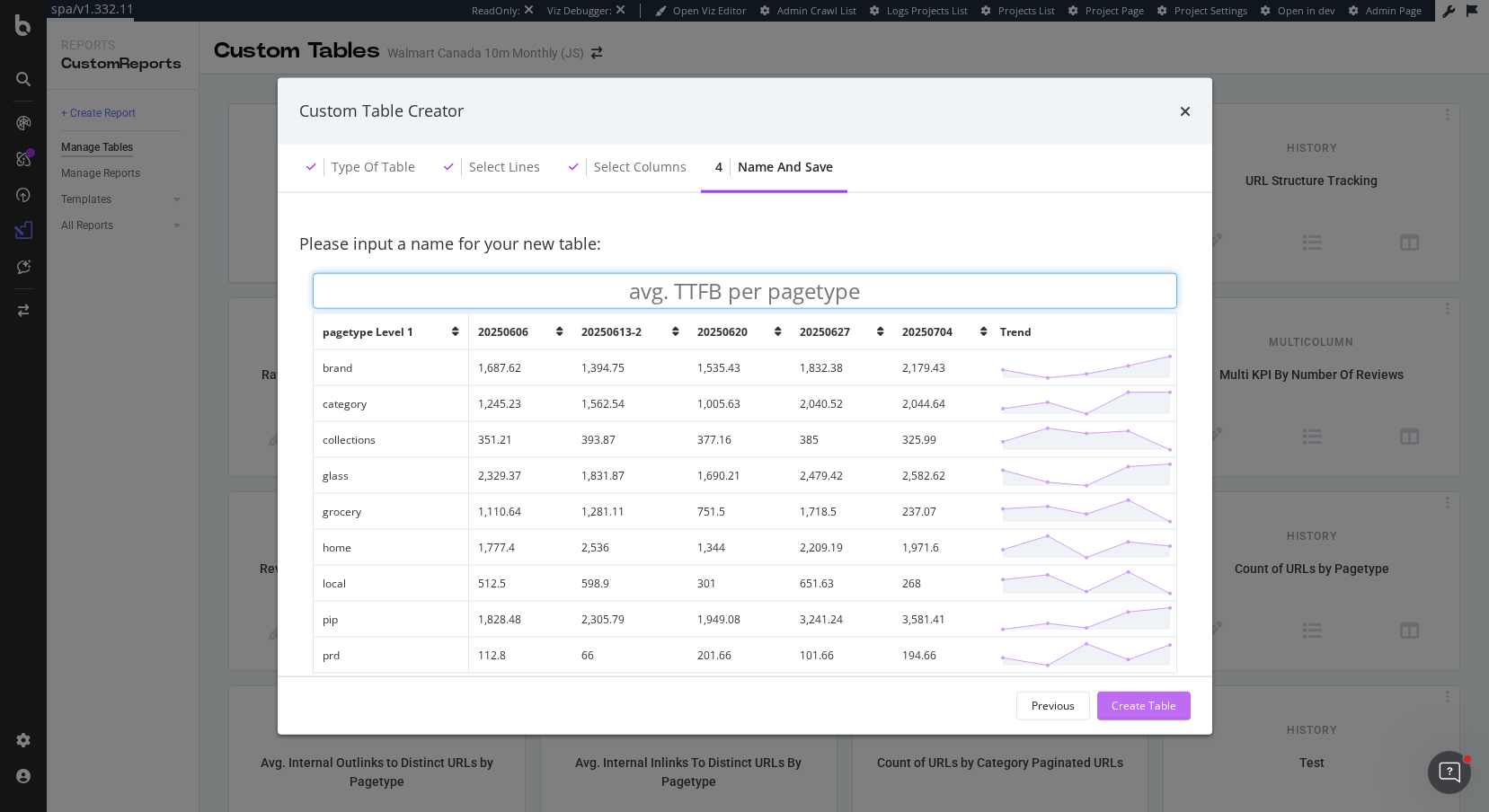 type on "avg. TTFB per pagetype" 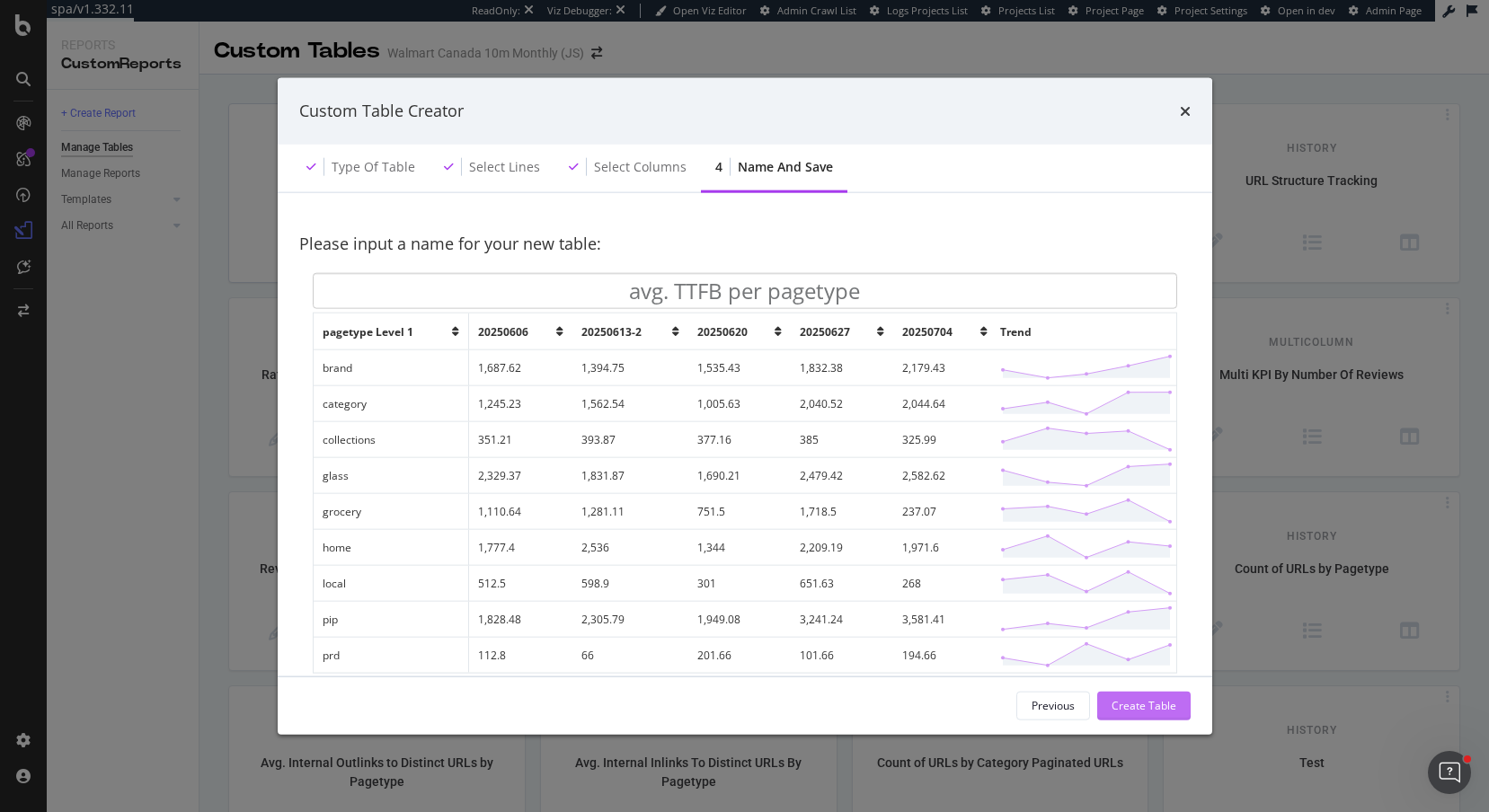 click on "Create Table" at bounding box center [1144, 705] 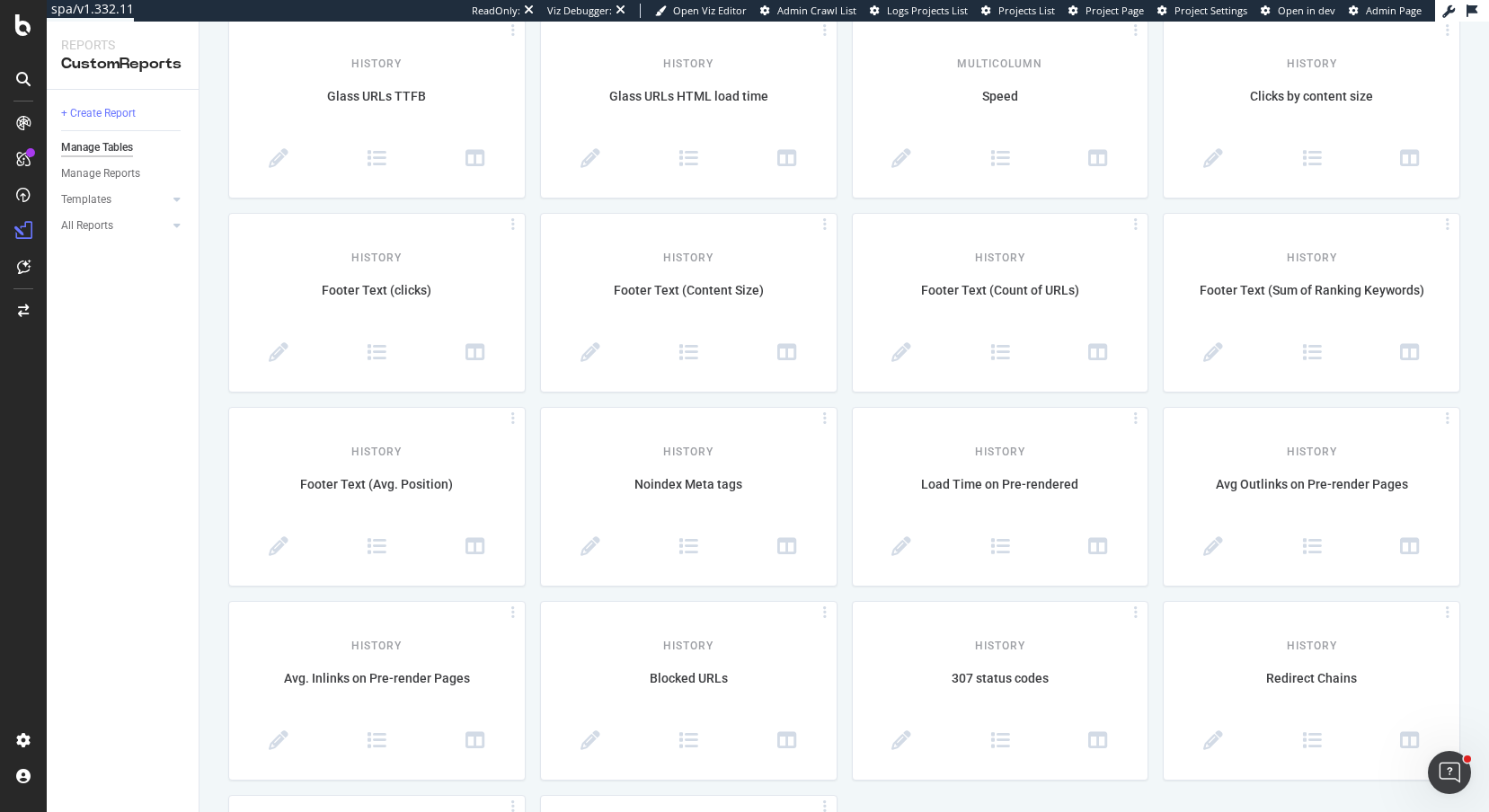 scroll, scrollTop: 1605, scrollLeft: 0, axis: vertical 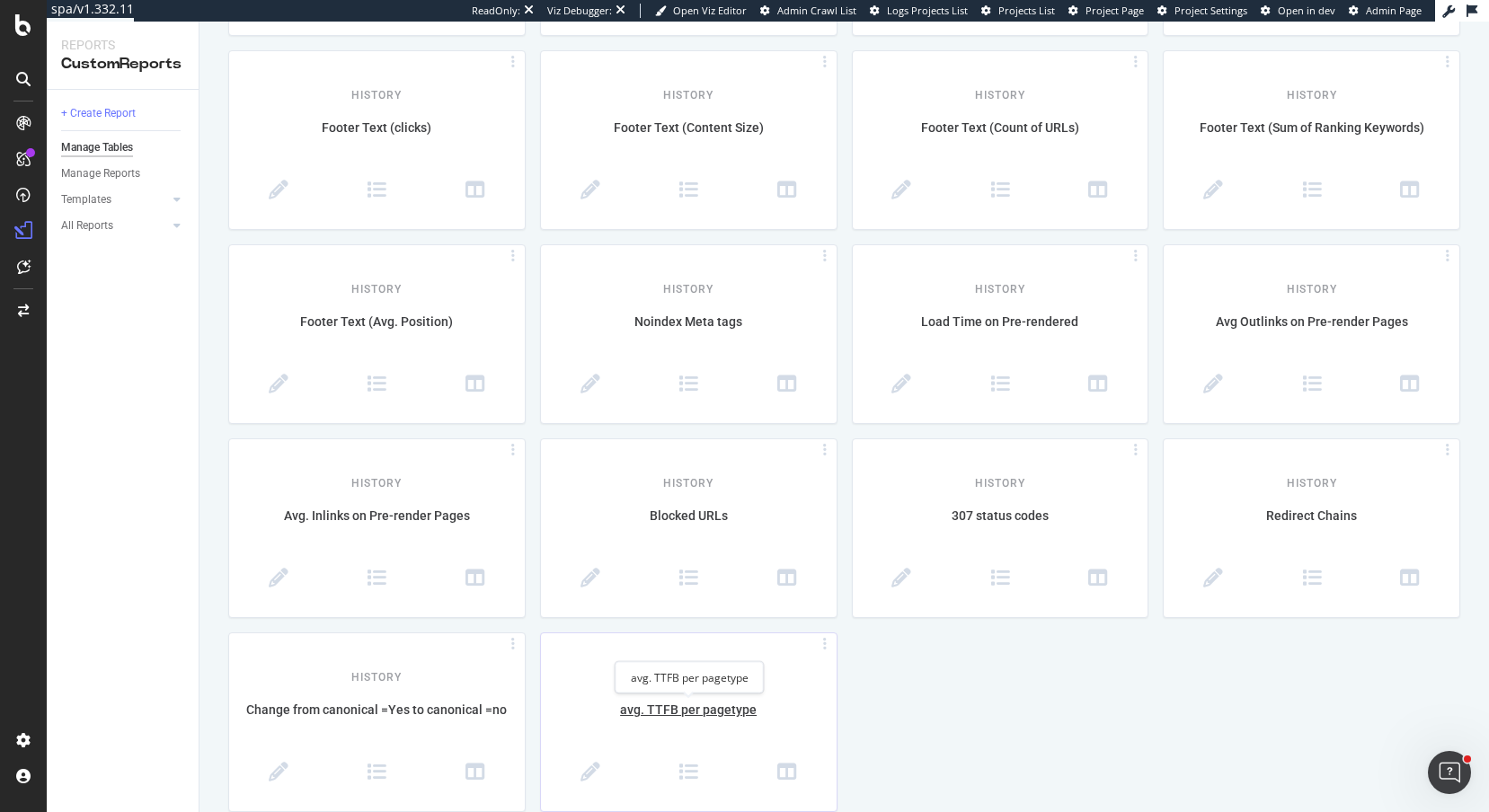 click on "avg. TTFB per pagetype" at bounding box center [688, 719] 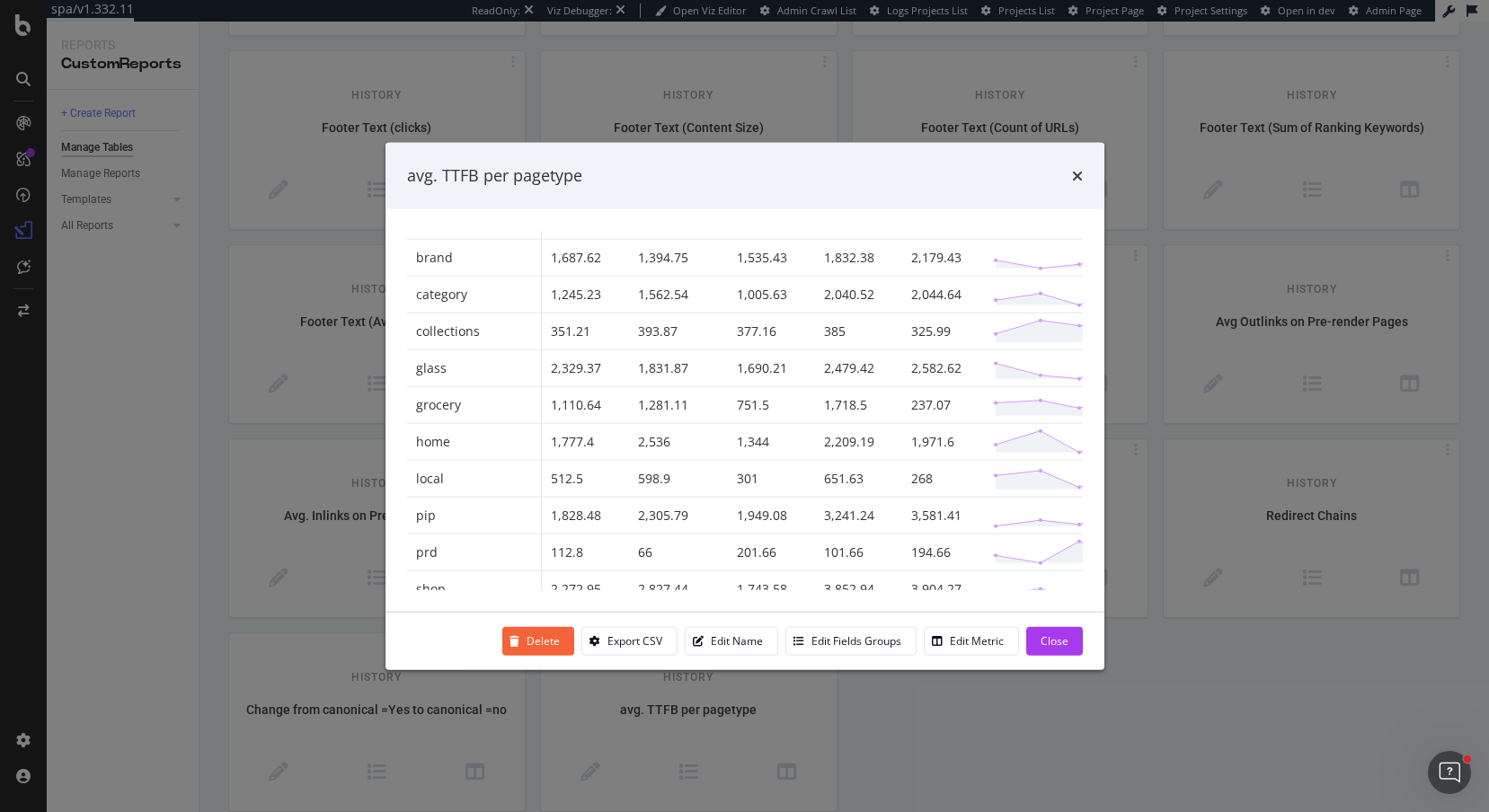 scroll, scrollTop: 0, scrollLeft: 0, axis: both 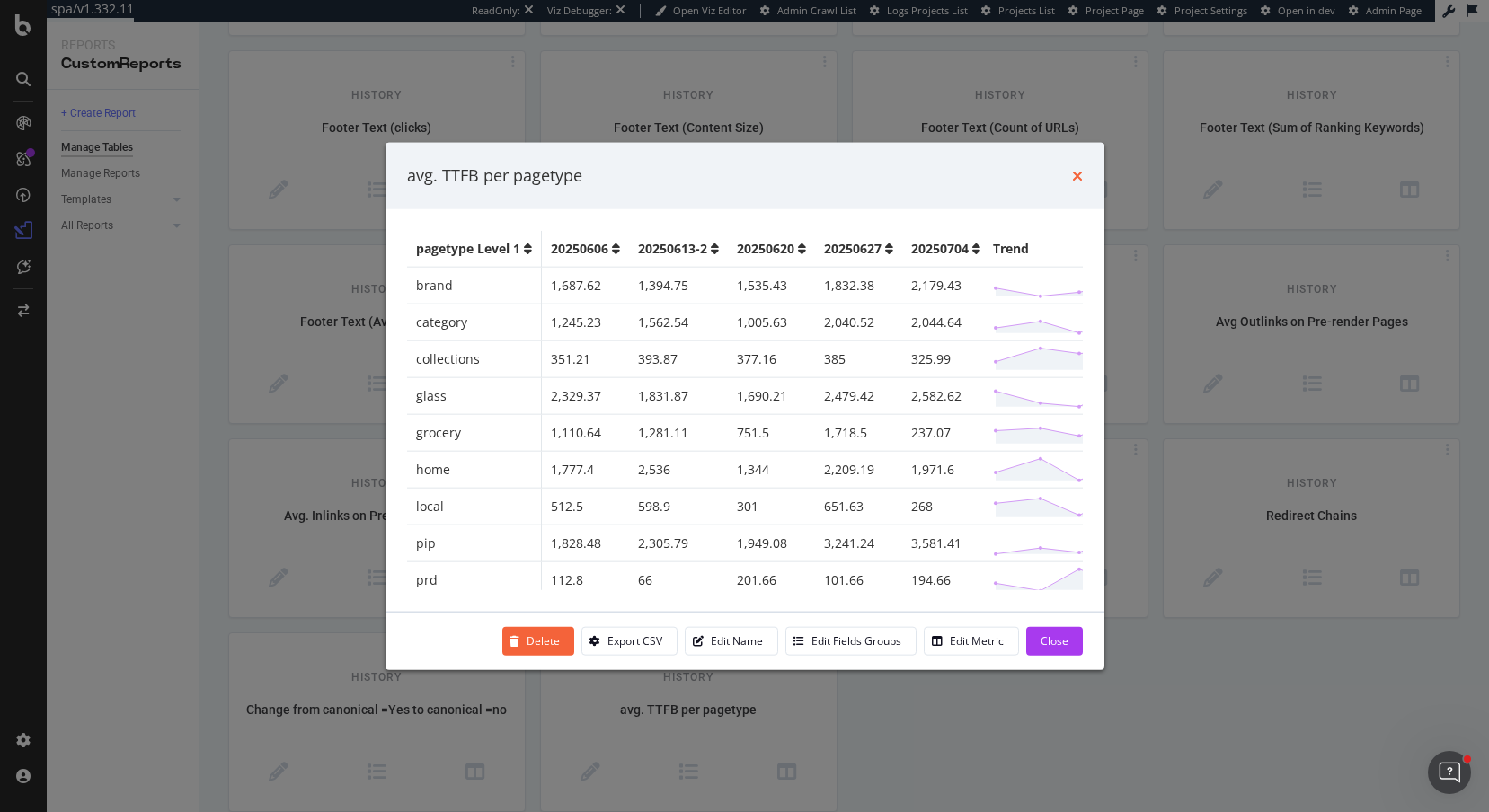click at bounding box center [1077, 175] 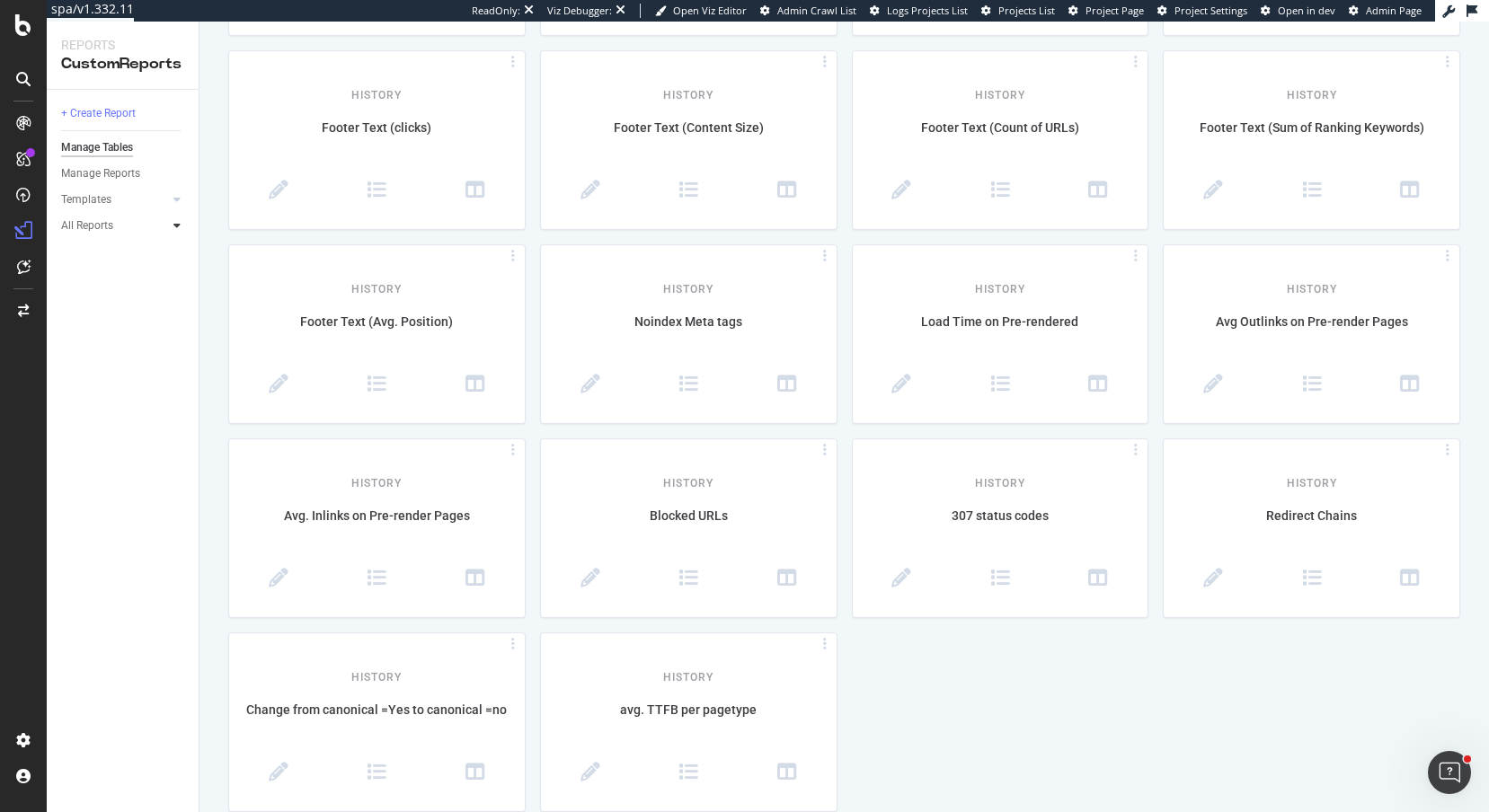 click at bounding box center (177, 225) 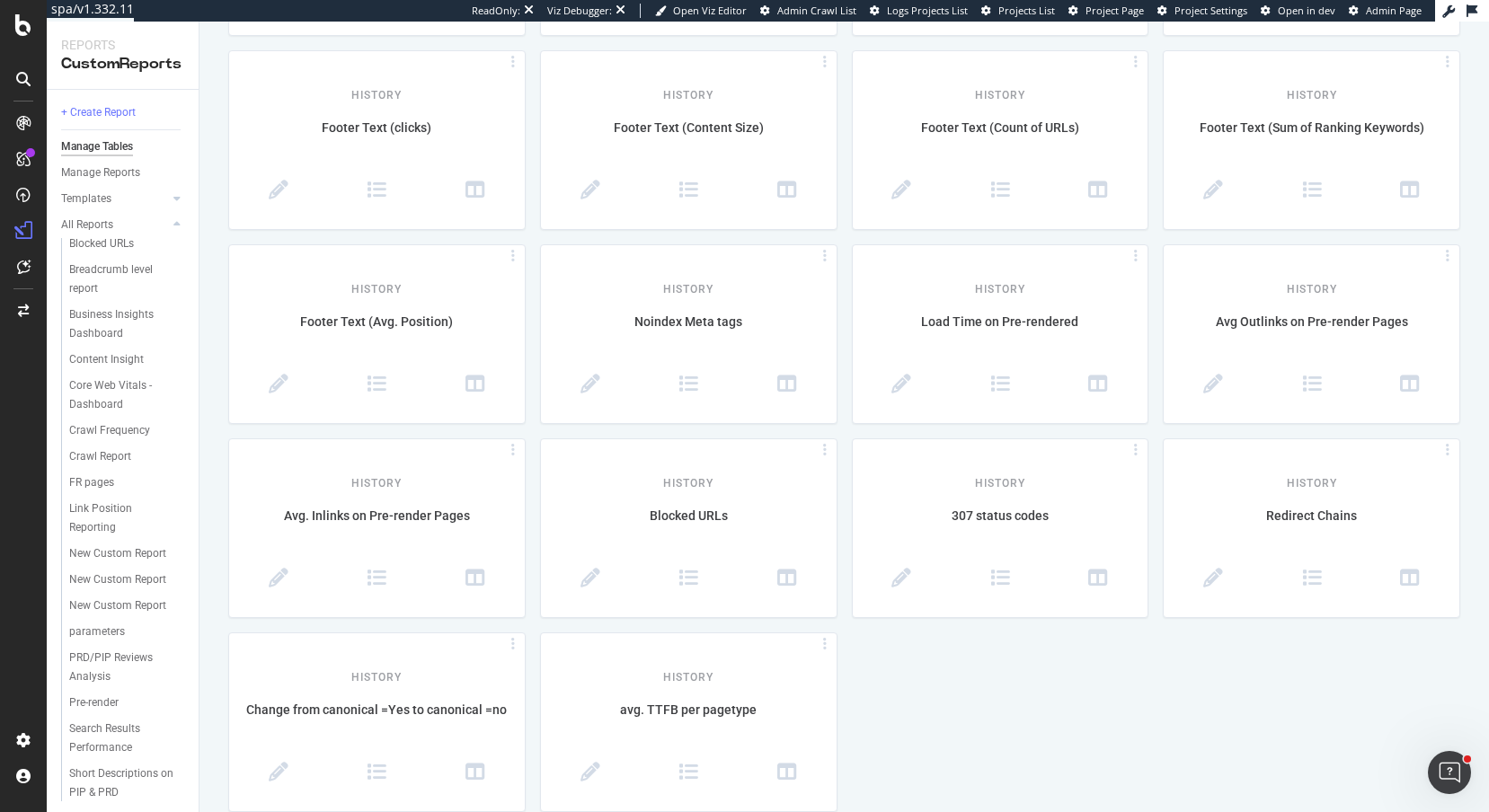 scroll, scrollTop: 1252, scrollLeft: 0, axis: vertical 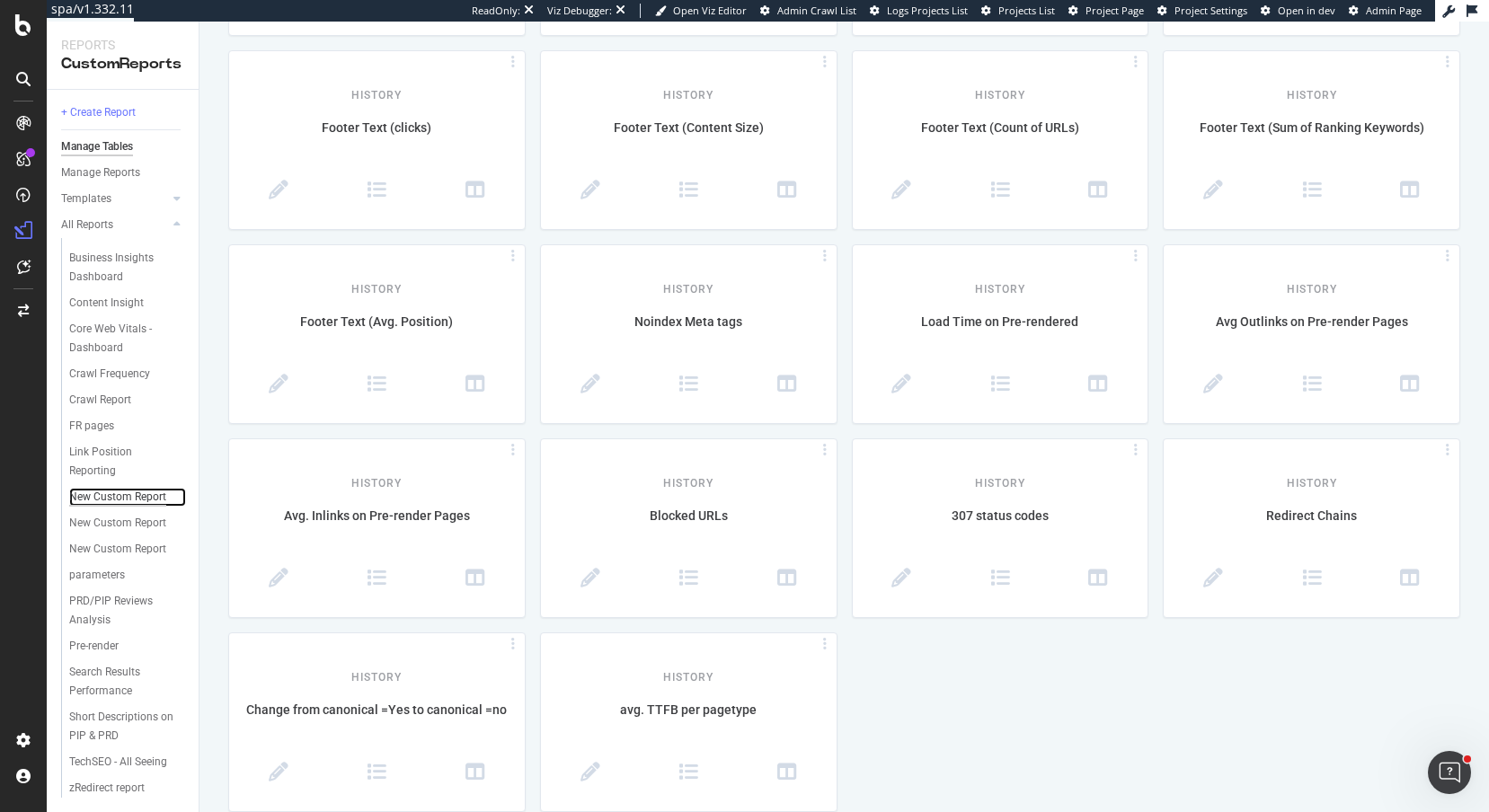 click on "New Custom Report" at bounding box center [118, 497] 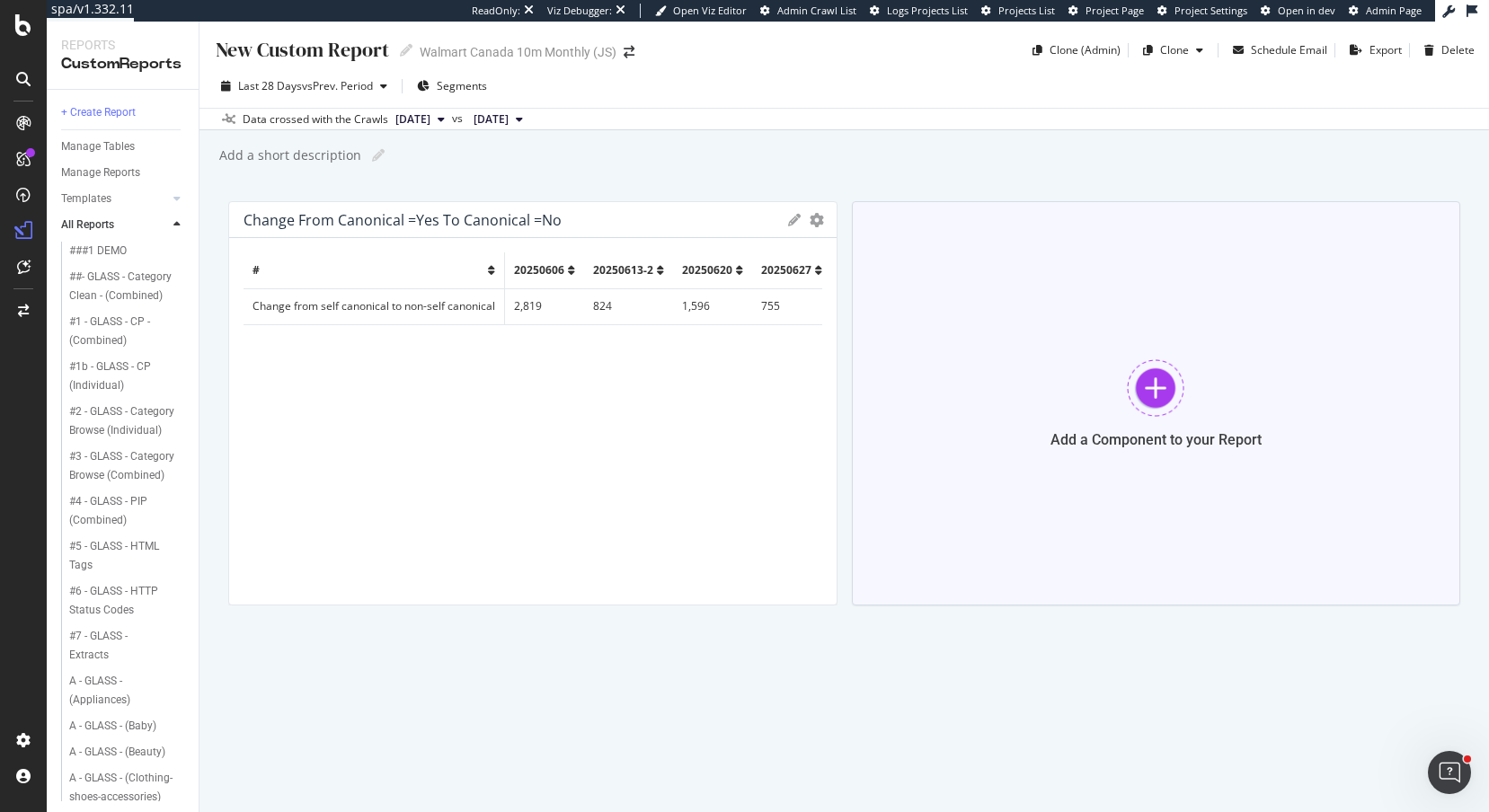 click on "Add a Component to your Report" at bounding box center (1157, 403) 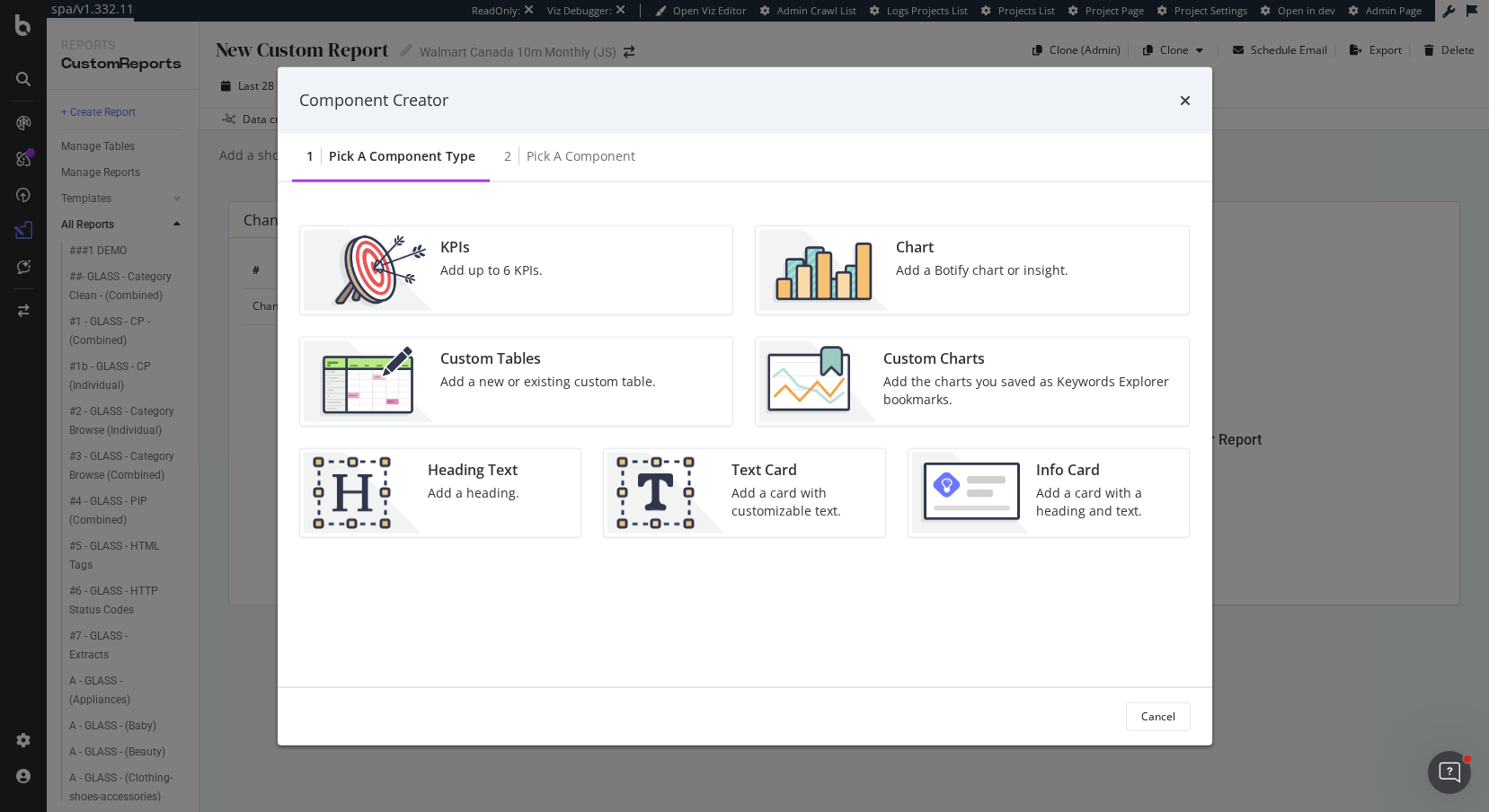 click on "Custom Tables Add a new or existing custom table." at bounding box center [517, 381] 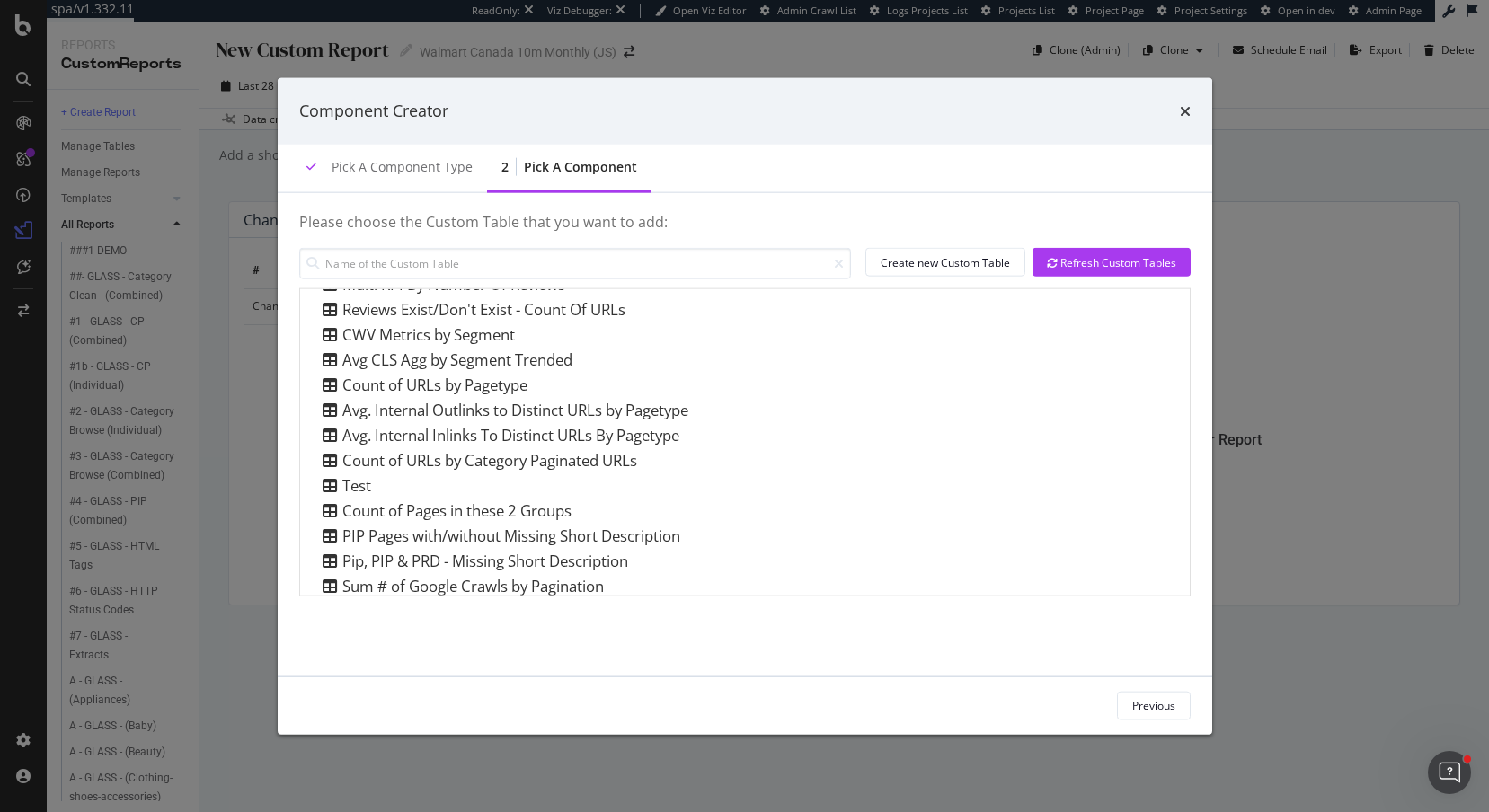 scroll, scrollTop: 843, scrollLeft: 0, axis: vertical 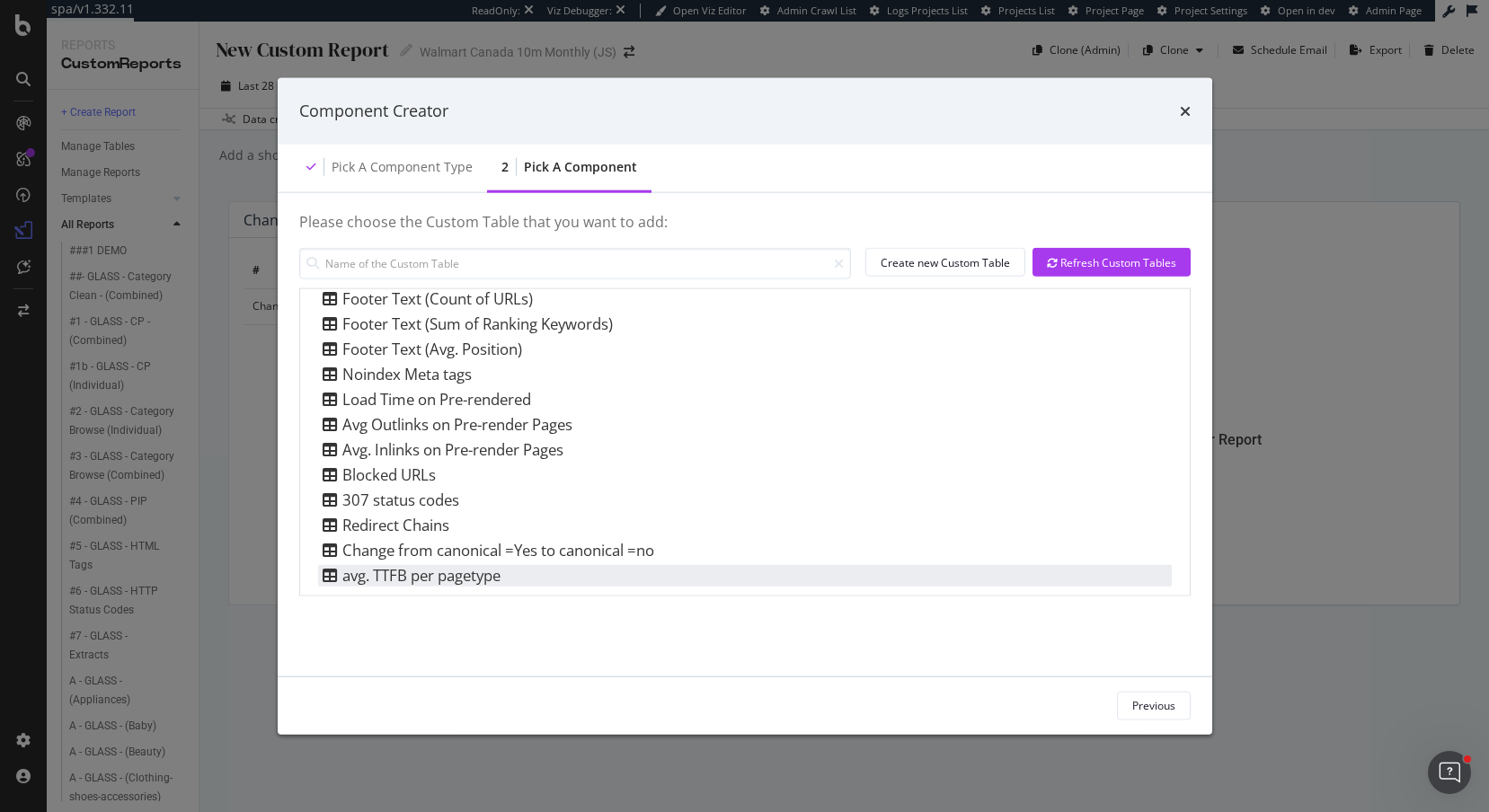 click on "avg. TTFB per pagetype" at bounding box center (409, 575) 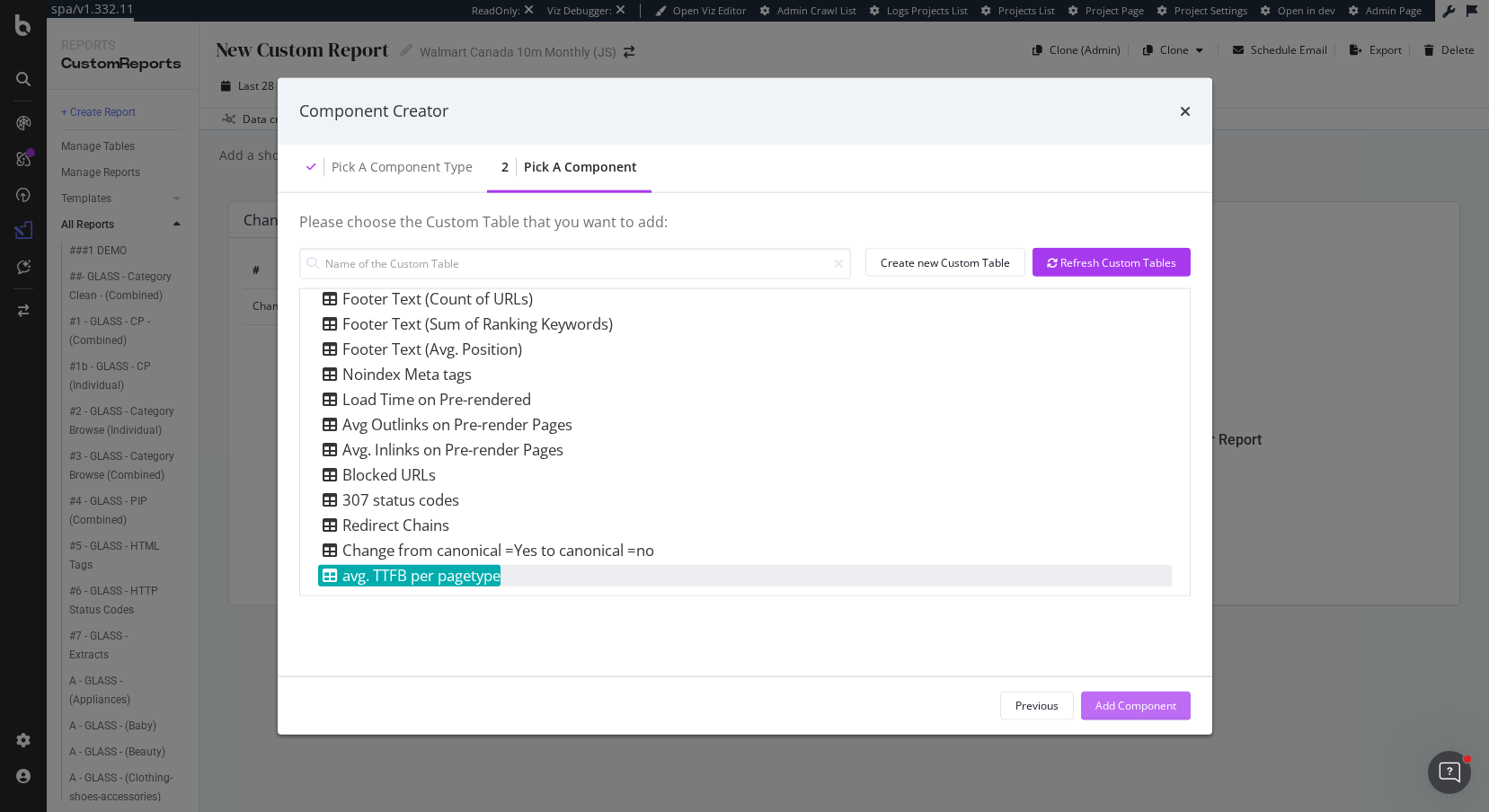 click on "Add Component" at bounding box center (1136, 705) 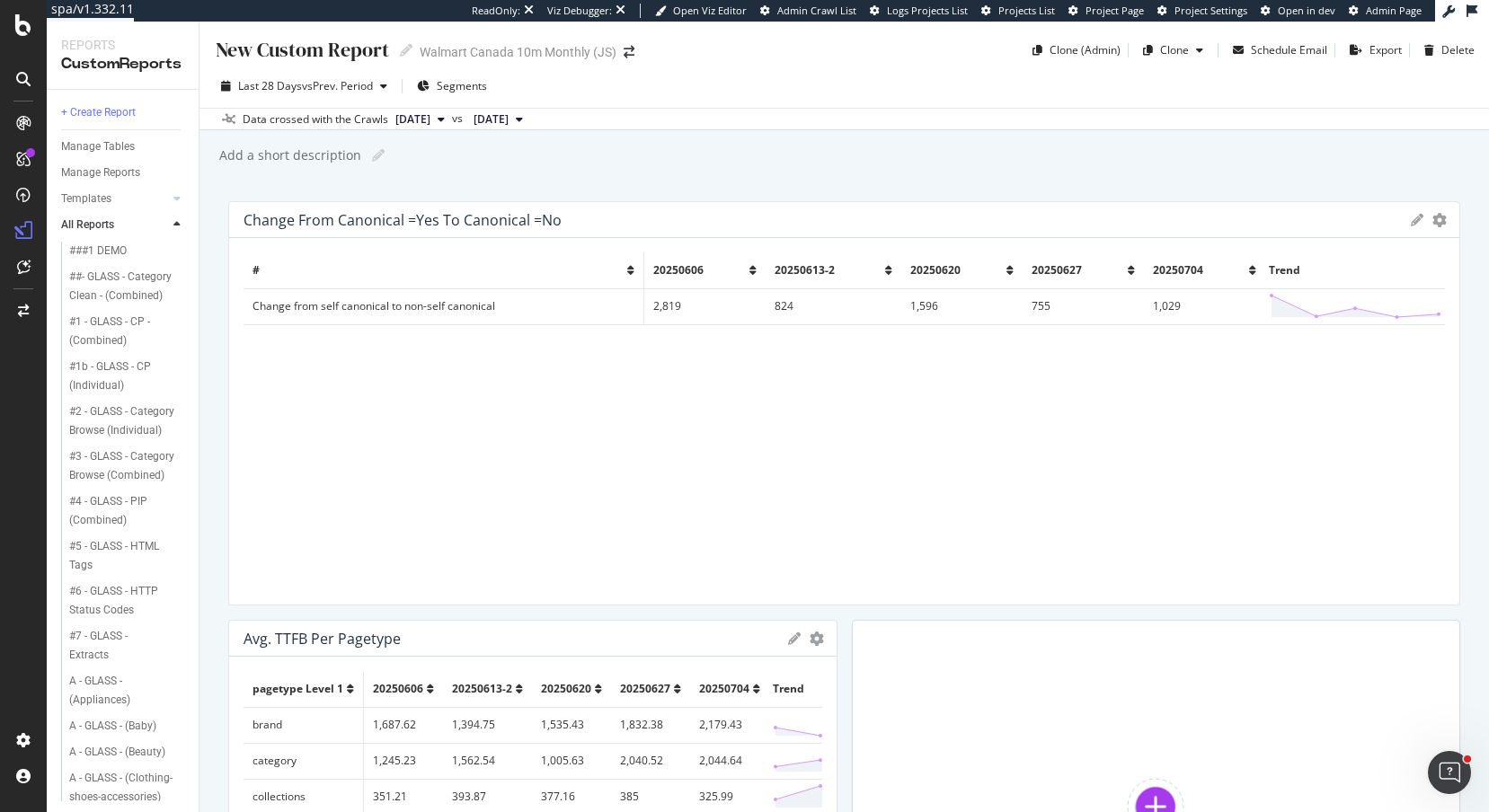 drag, startPoint x: 832, startPoint y: 286, endPoint x: 1488, endPoint y: 252, distance: 656.8805 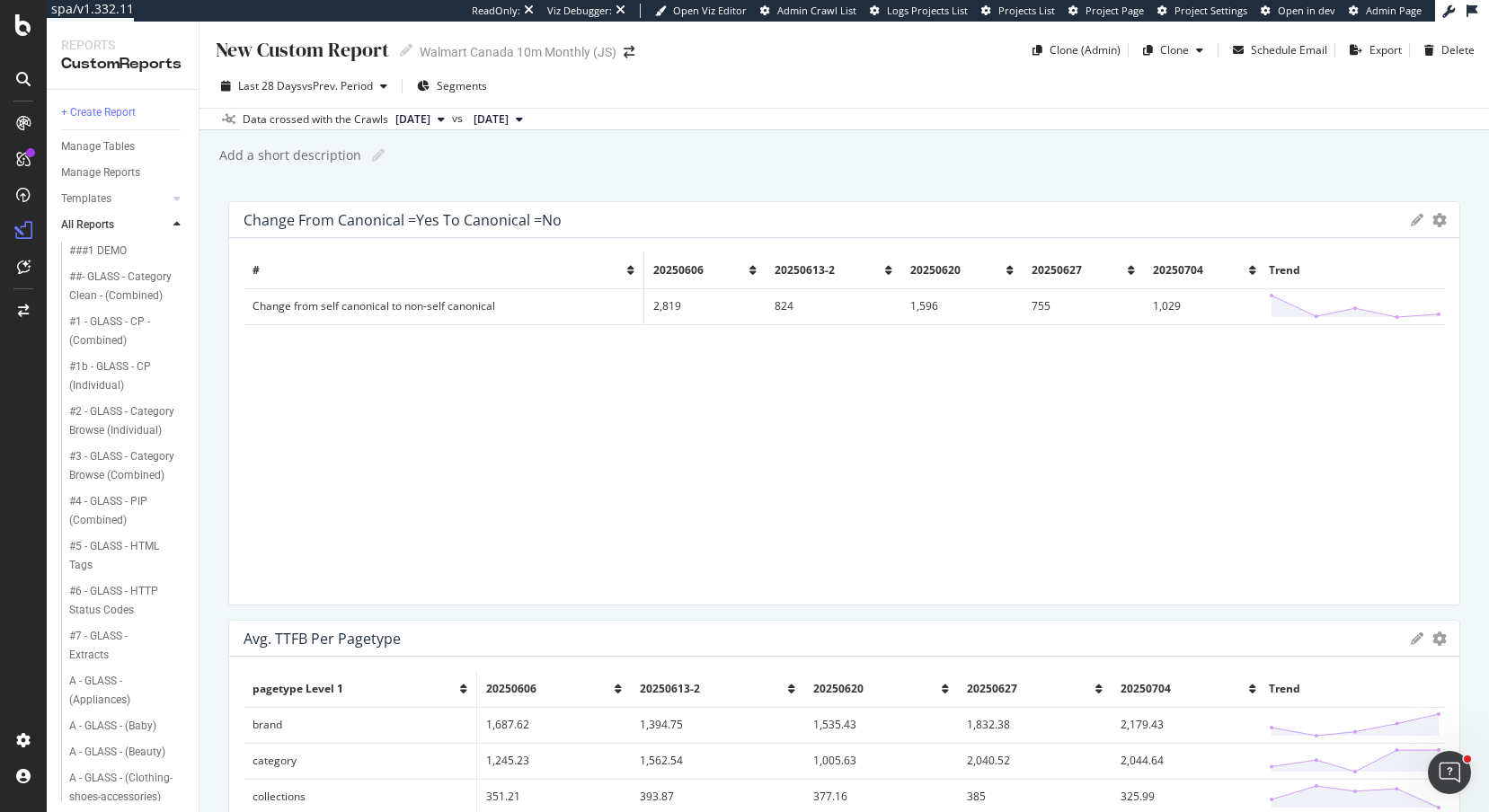drag, startPoint x: 835, startPoint y: 663, endPoint x: 1488, endPoint y: 586, distance: 657.524 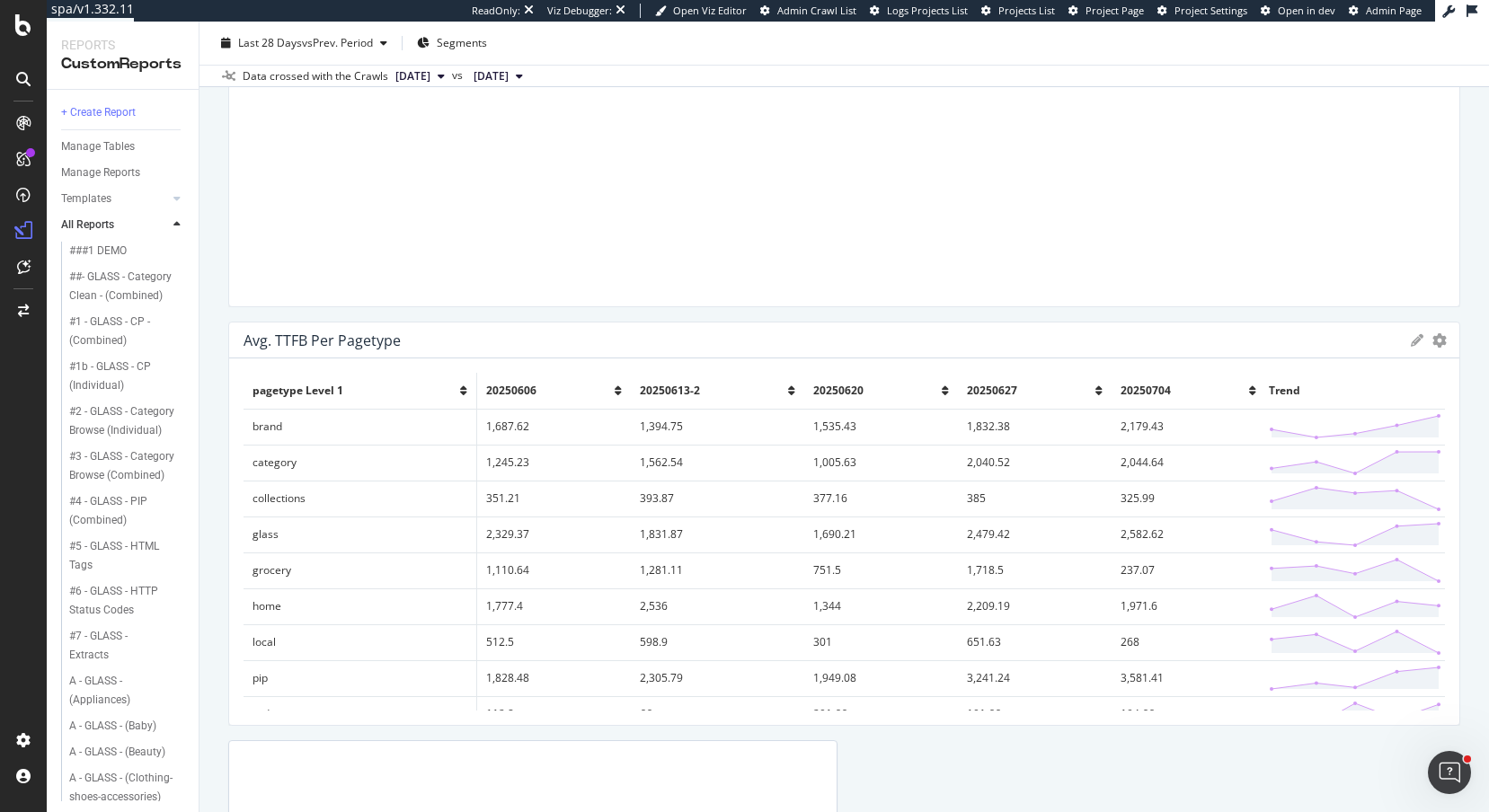 scroll, scrollTop: 357, scrollLeft: 0, axis: vertical 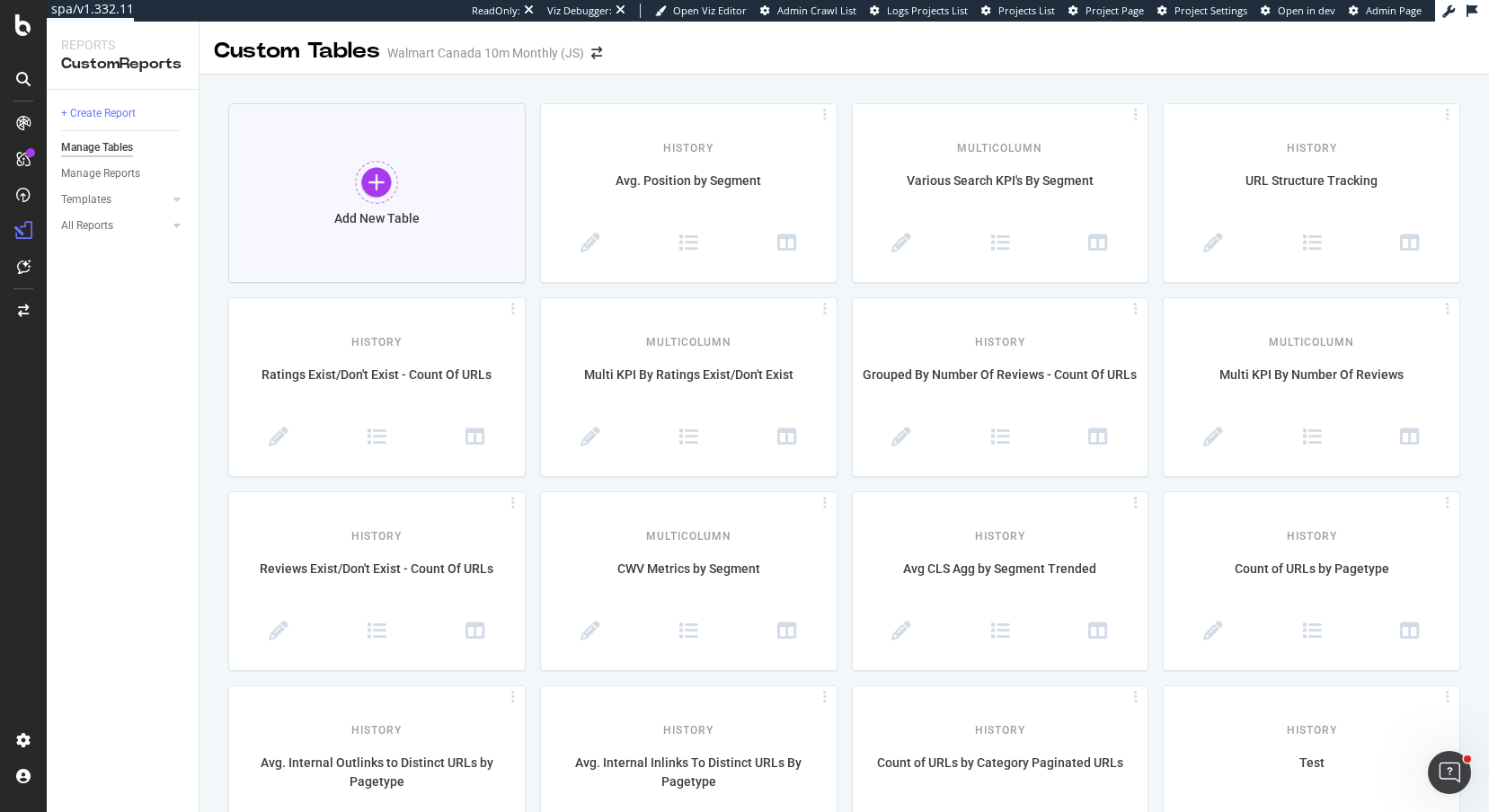 click on "Add New Table" at bounding box center (377, 193) 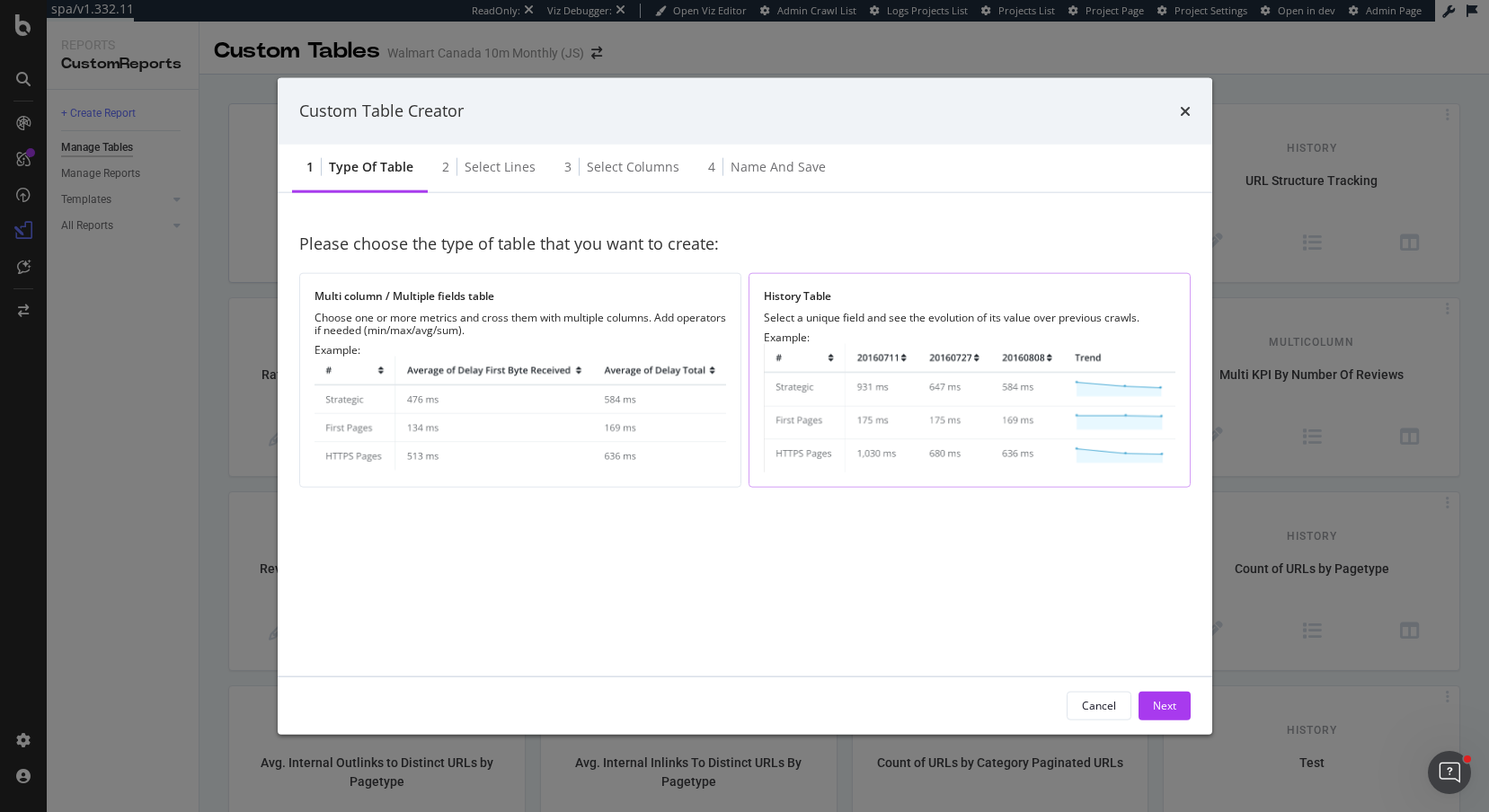 click on "History Table" at bounding box center [970, 296] 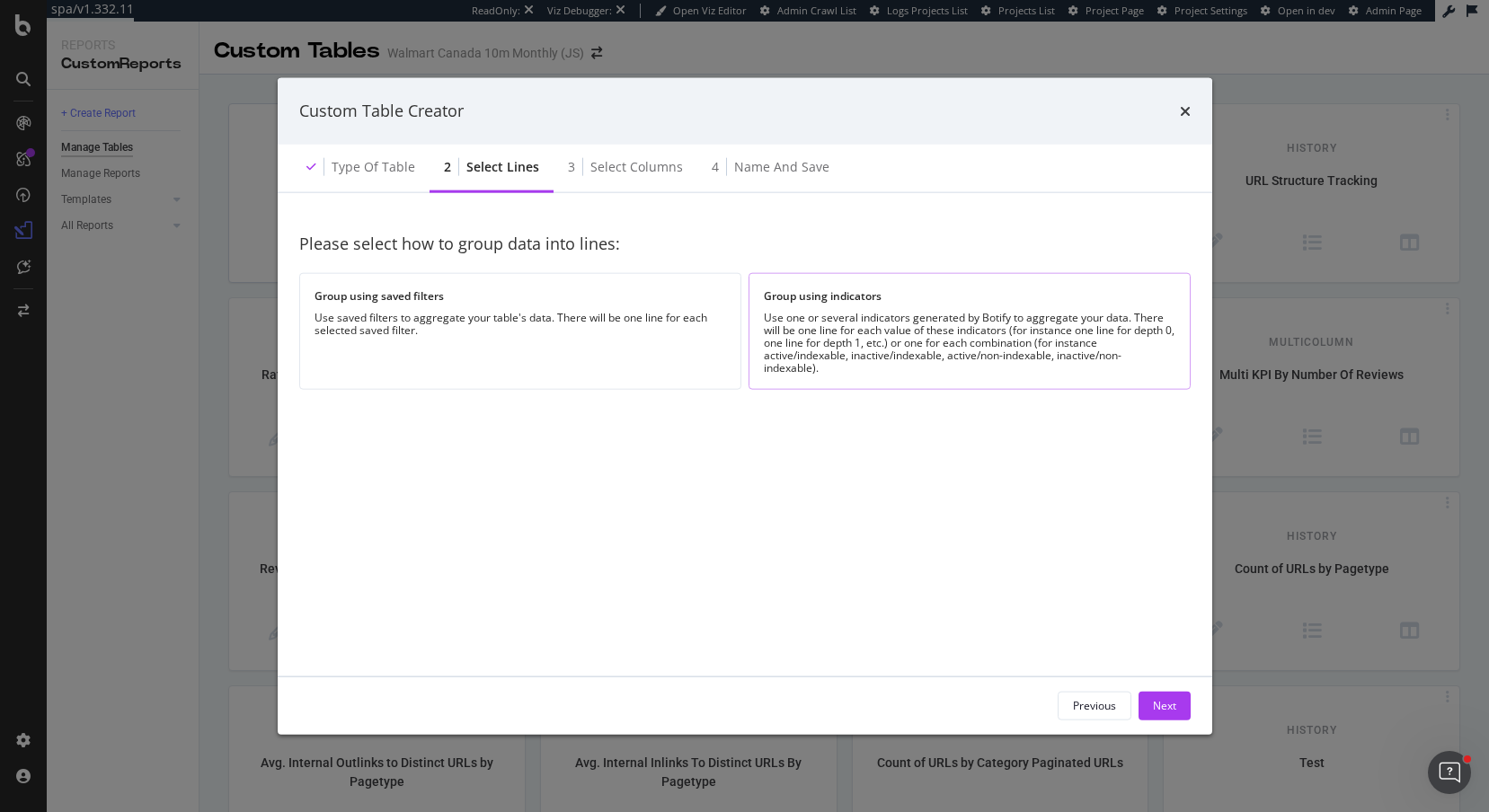 click on "Use one or several indicators generated by Botify to aggregate your data. There will be one line for each value of these indicators (for instance one line for depth 0, one line for depth 1, etc.) or one for each combination (for instance active/indexable, inactive/indexable, active/non-indexable, inactive/non-indexable)." at bounding box center (970, 342) 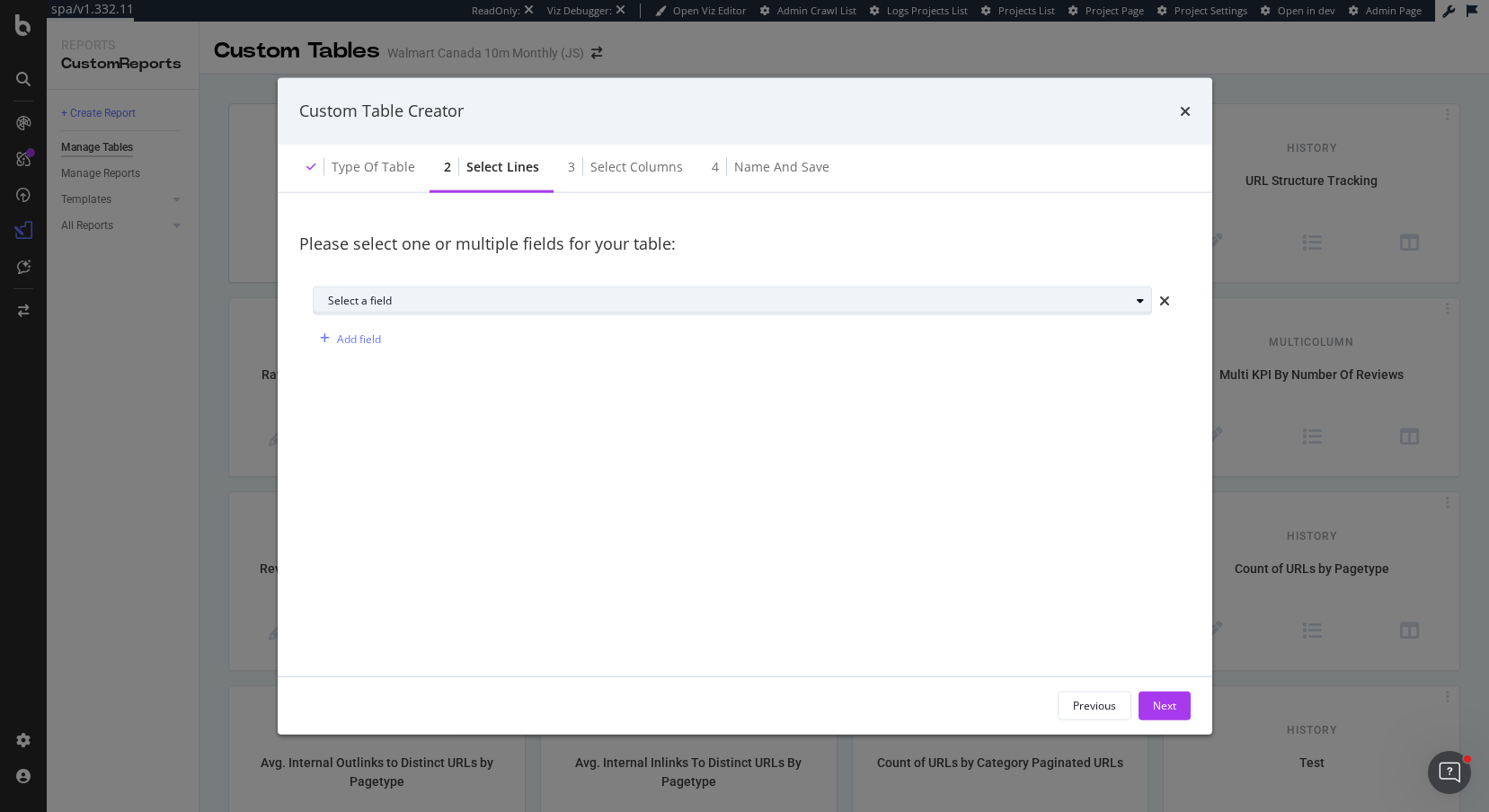 click on "Select a field" at bounding box center (729, 301) 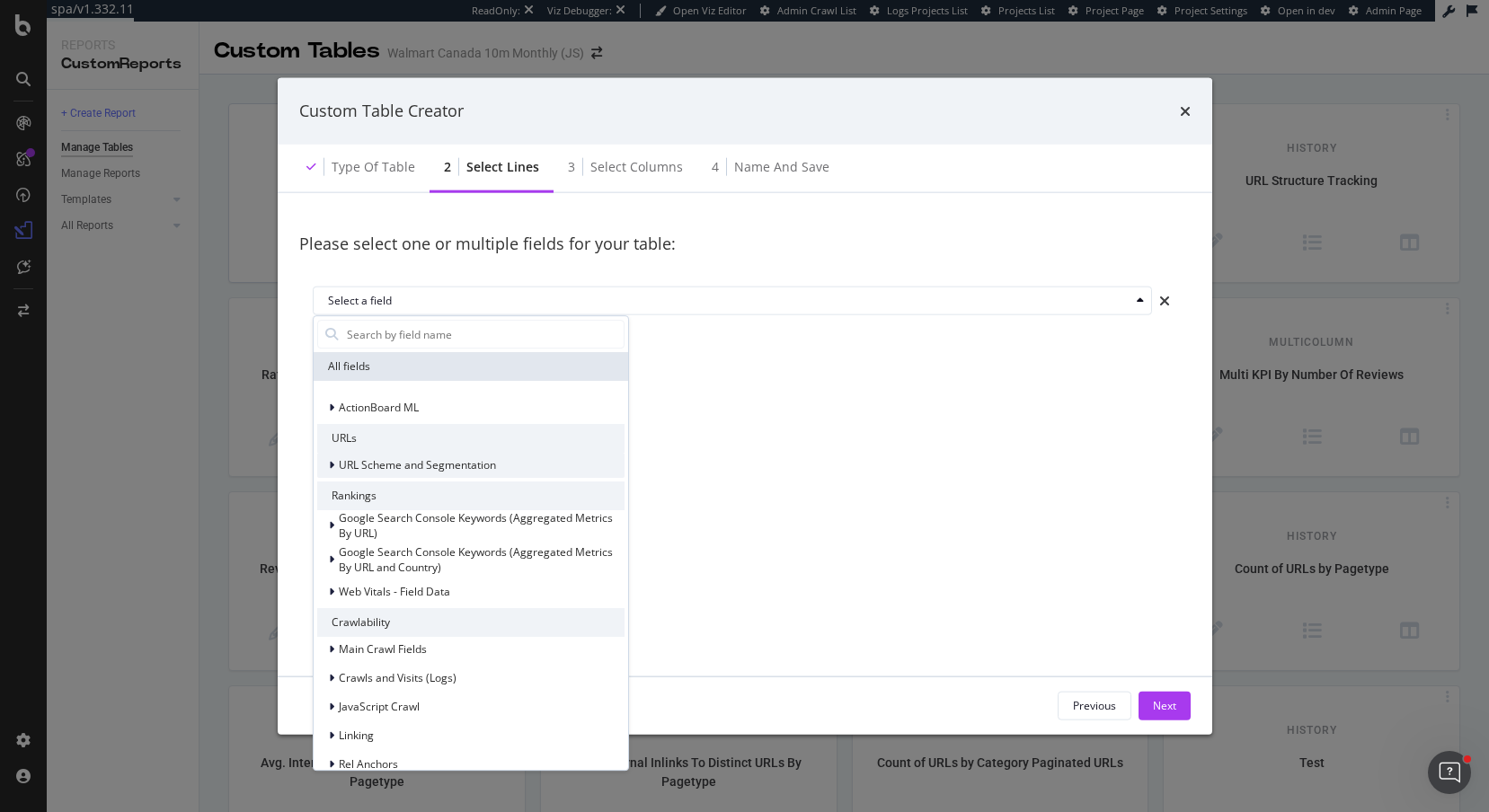 click on "URL Scheme and Segmentation" at bounding box center (417, 465) 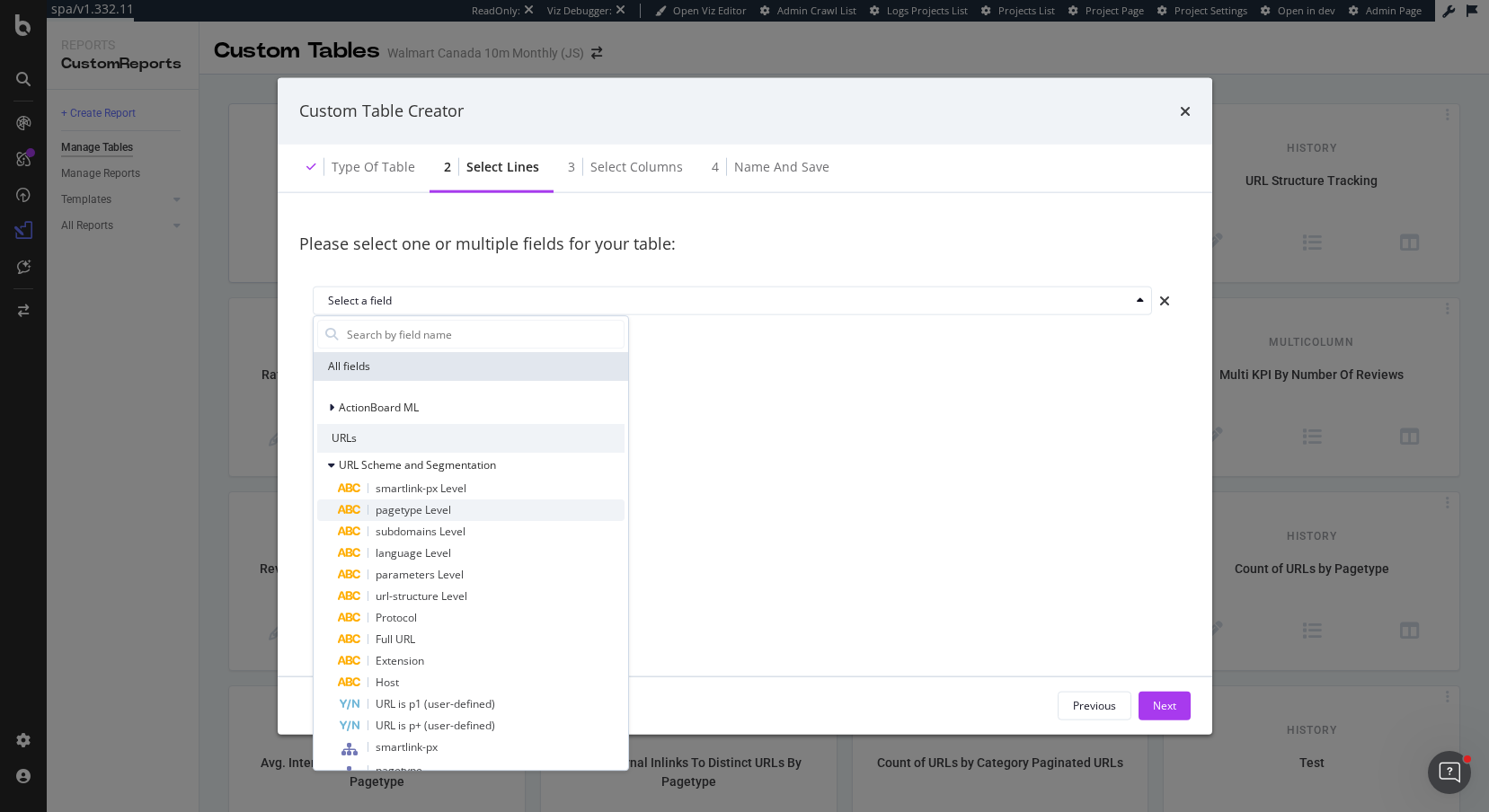 click on "pagetype Level" at bounding box center [413, 509] 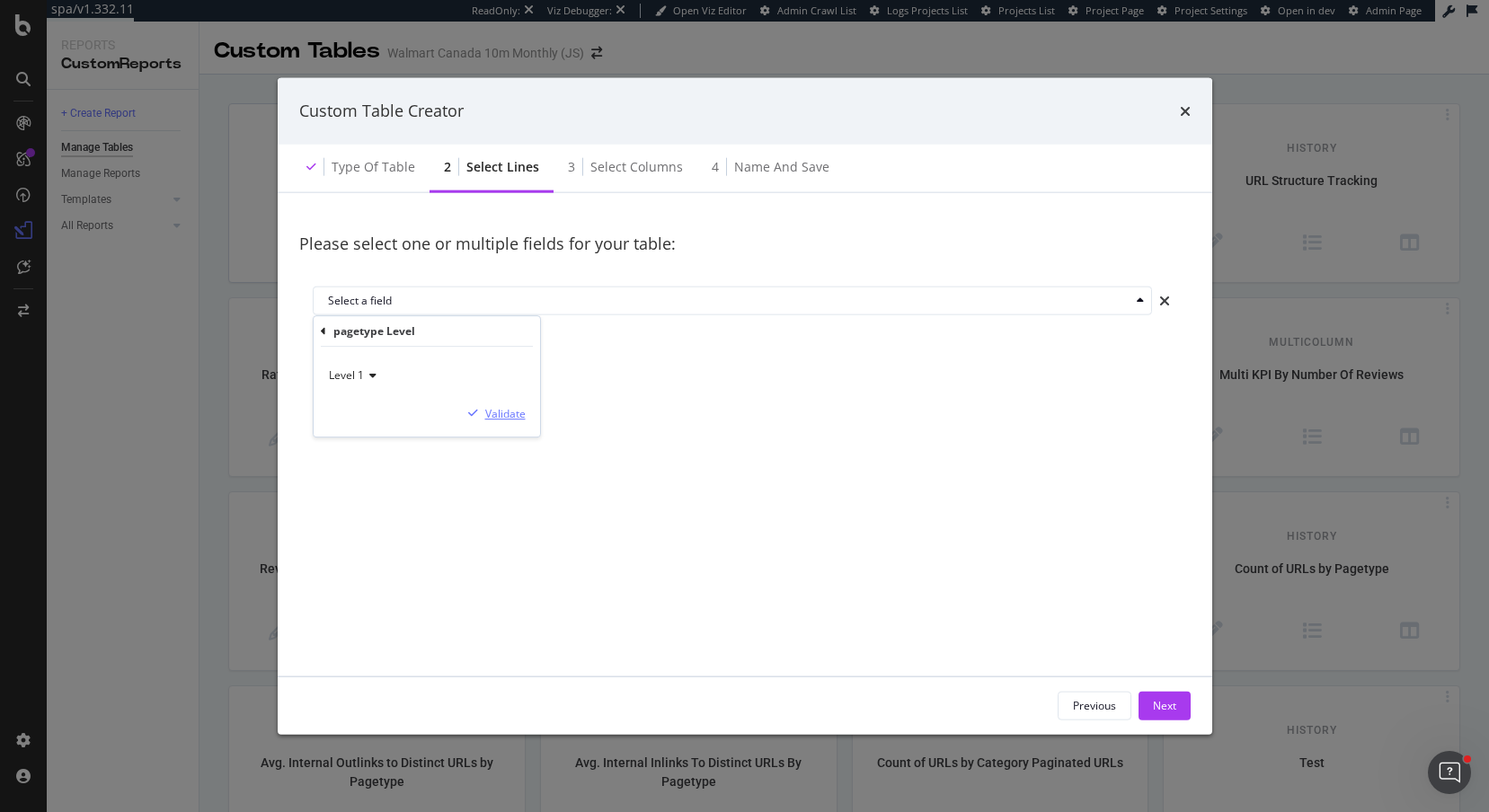 click on "Validate" at bounding box center (505, 413) 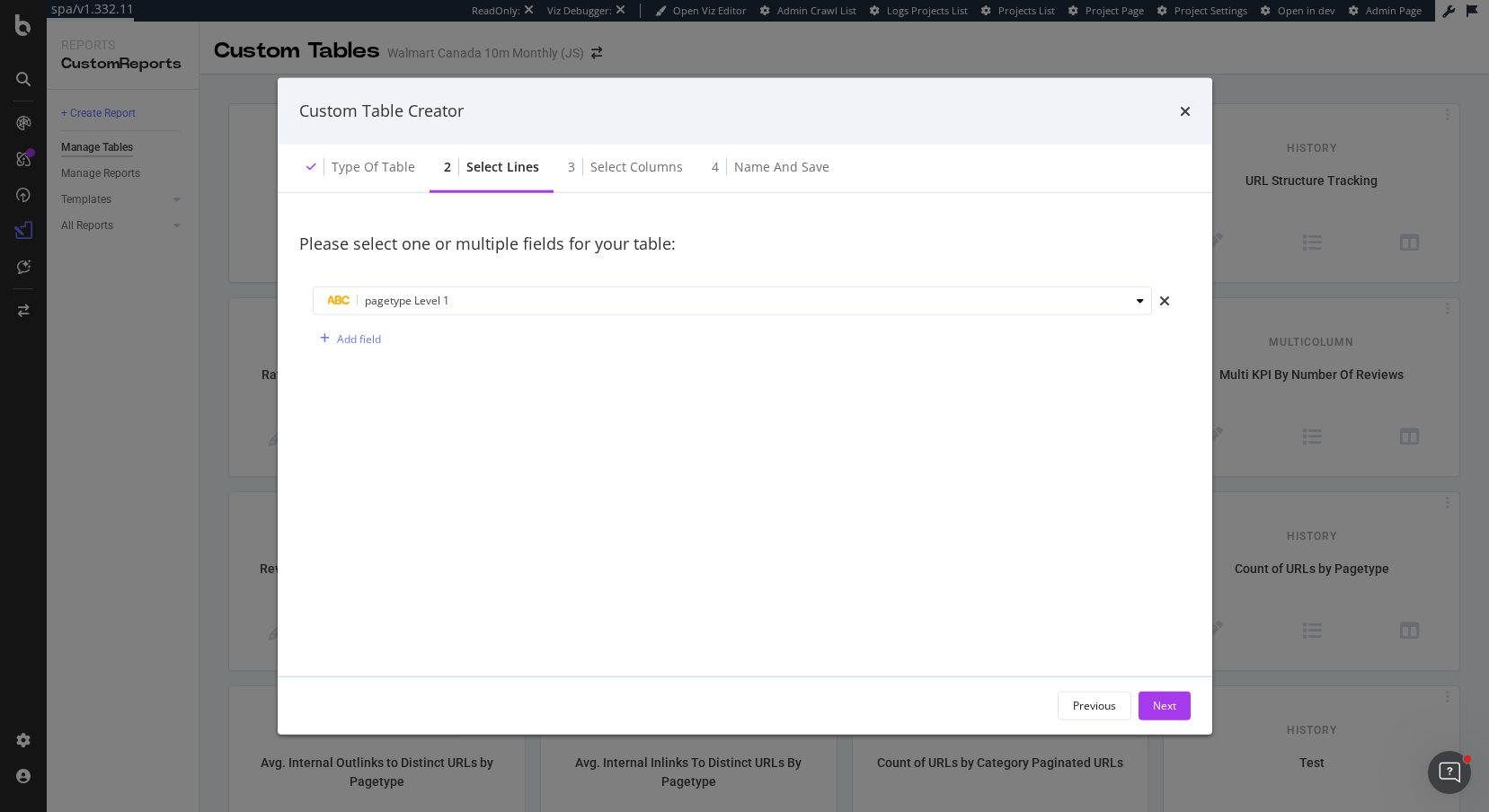 click on "Previous Next" at bounding box center [745, 705] 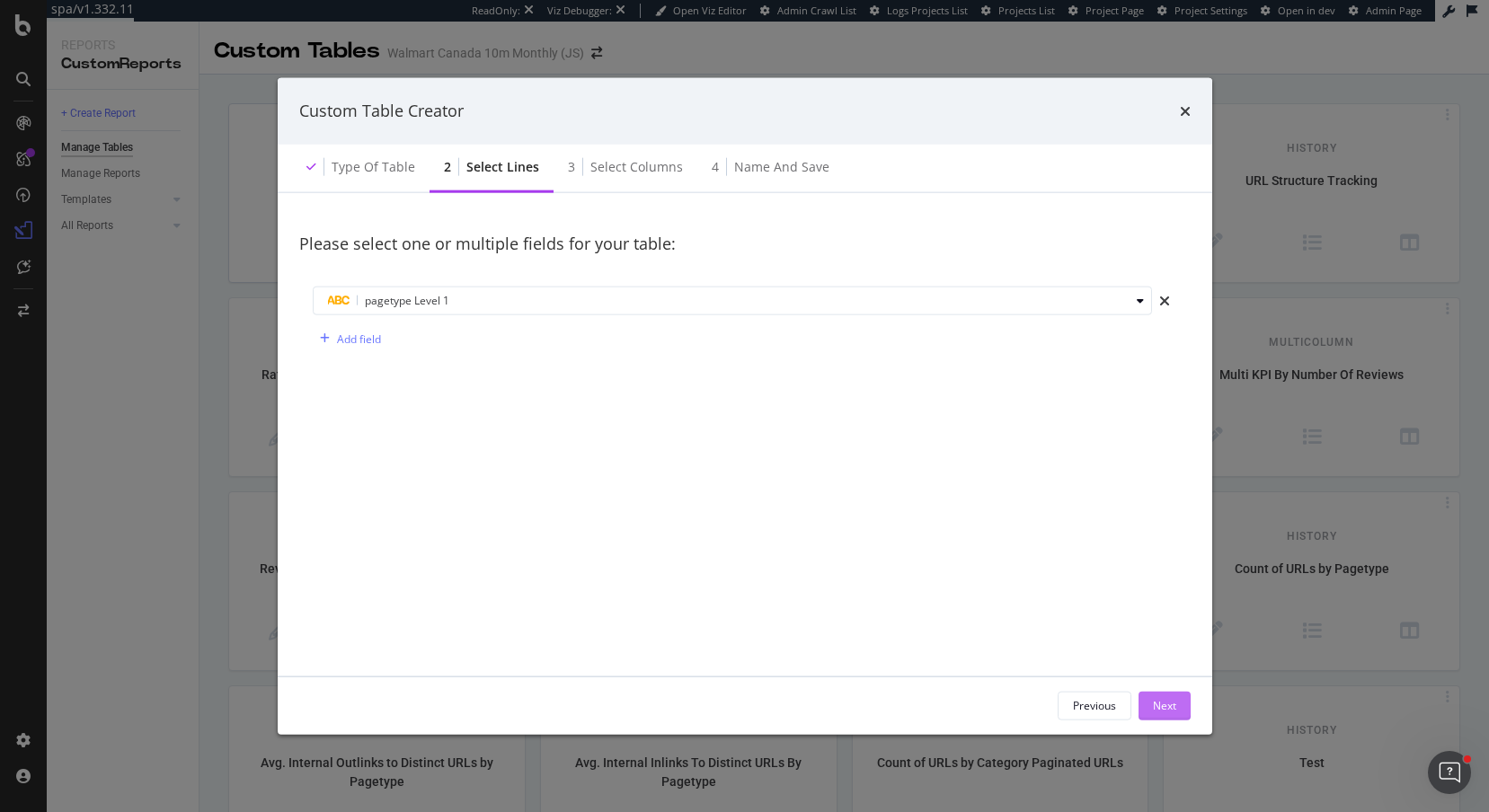 click on "Next" at bounding box center (1165, 705) 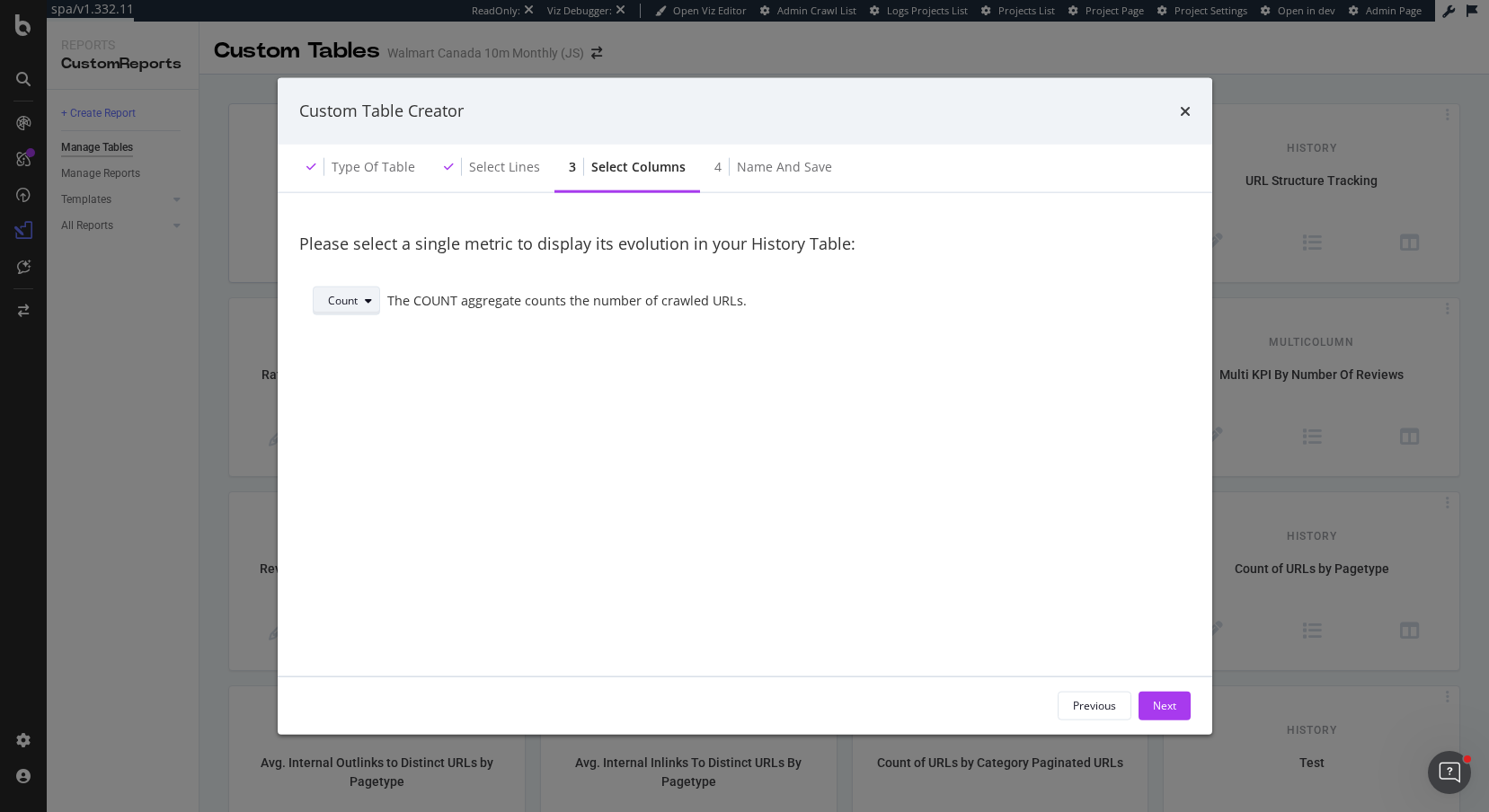 click on "Count" at bounding box center [342, 301] 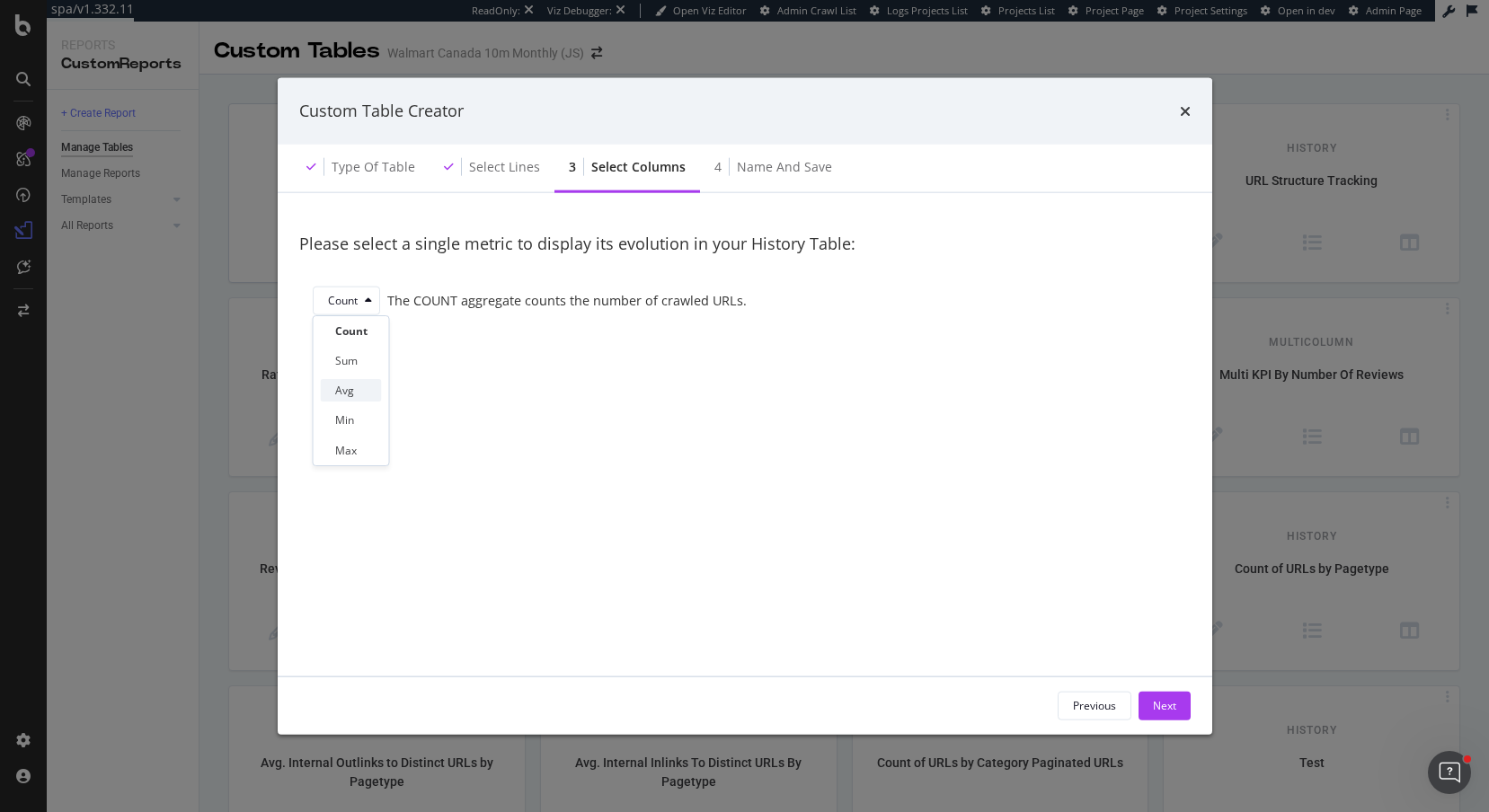 click on "Avg" at bounding box center (351, 390) 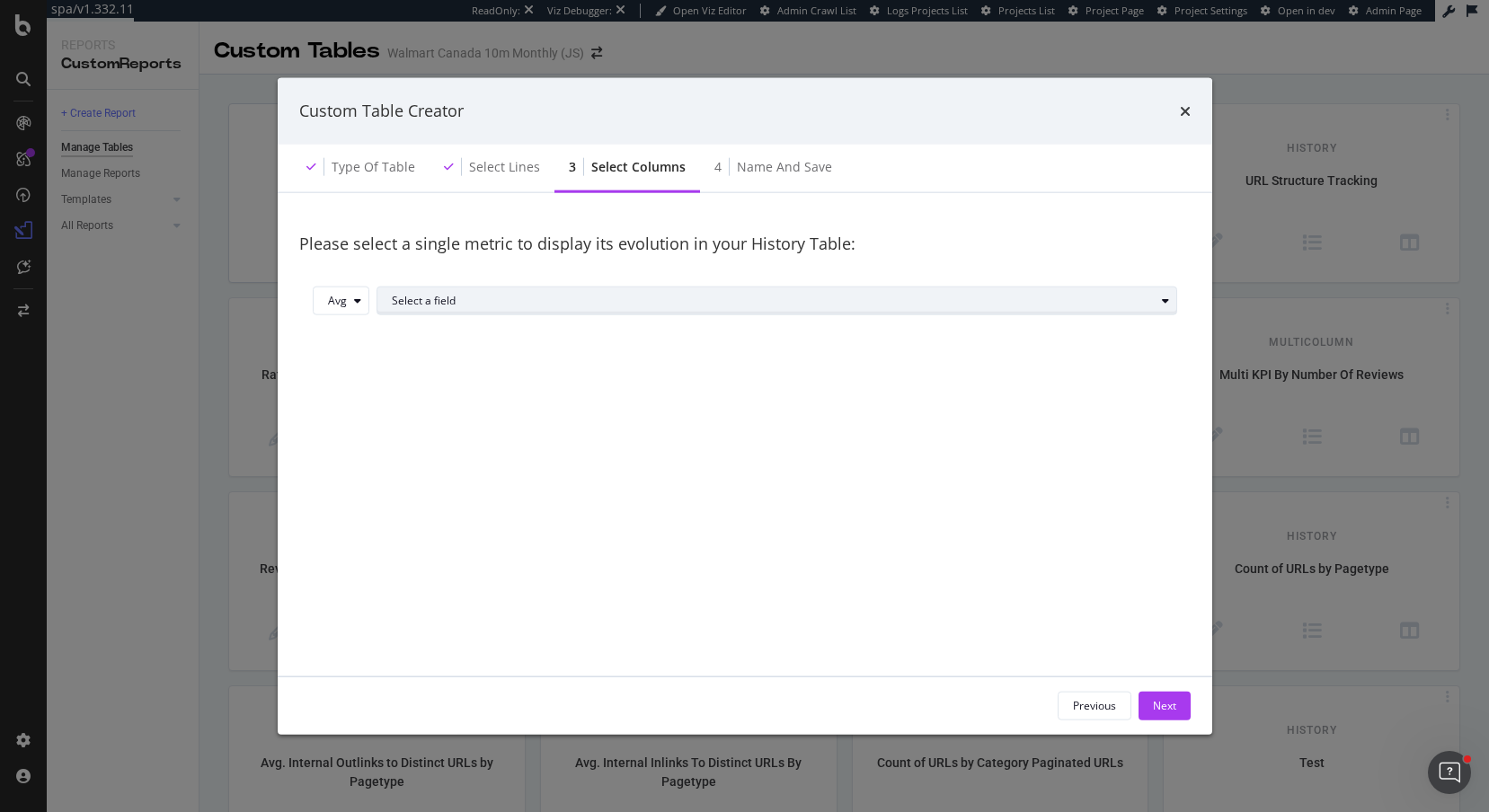 click on "Select a field" at bounding box center (773, 301) 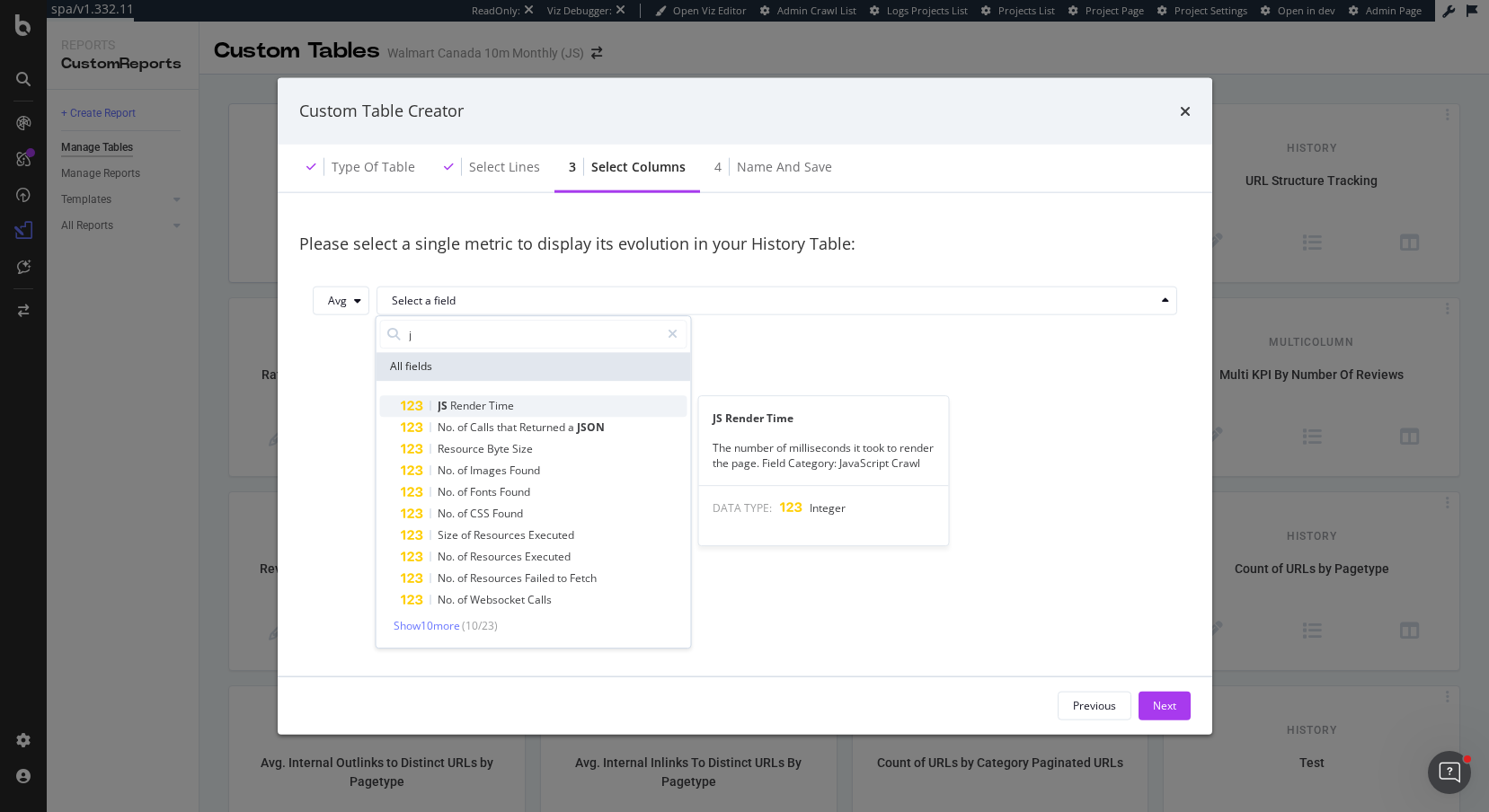 type on "j" 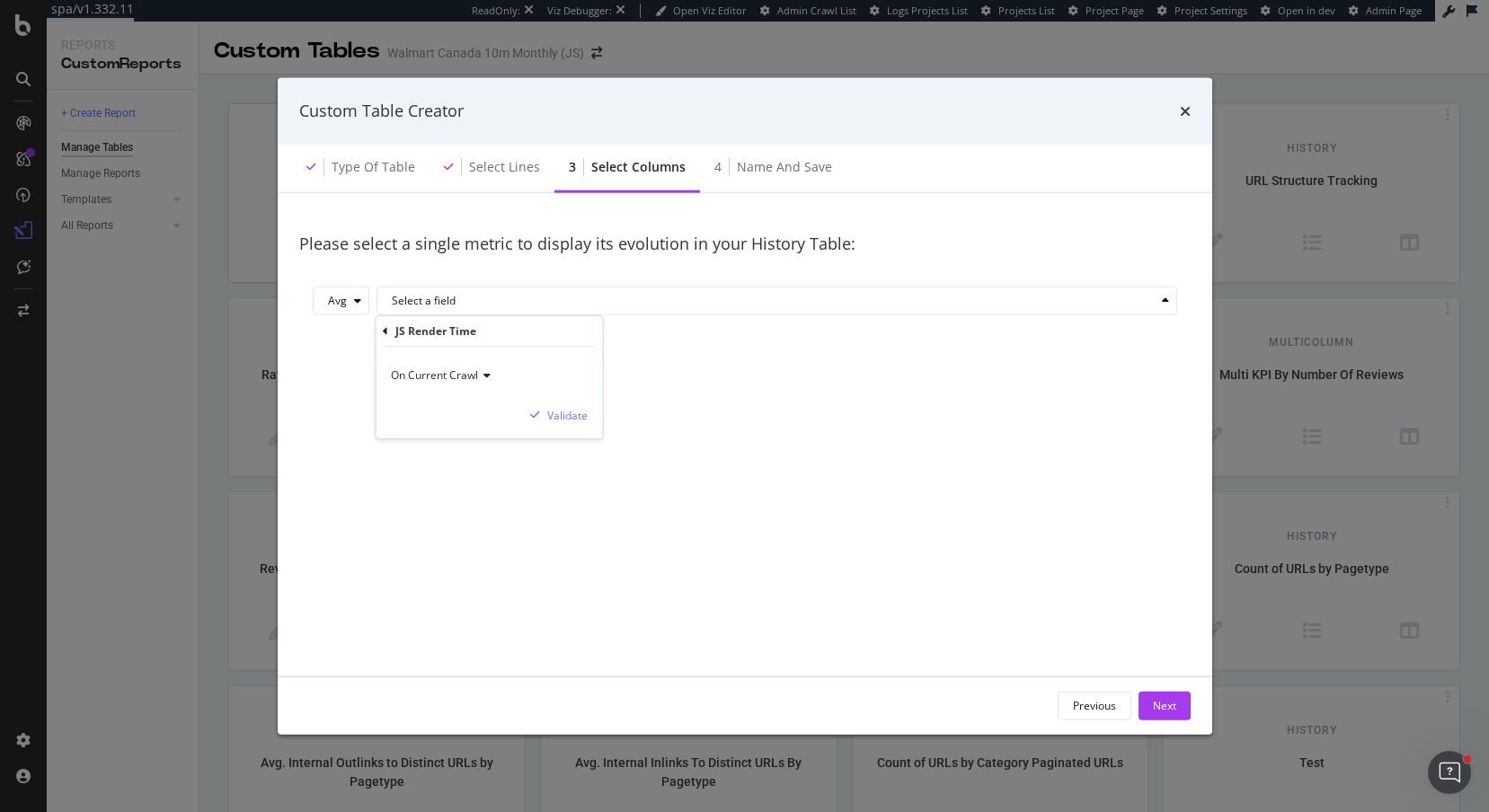 click on "On Current Crawl Validate" at bounding box center (489, 393) 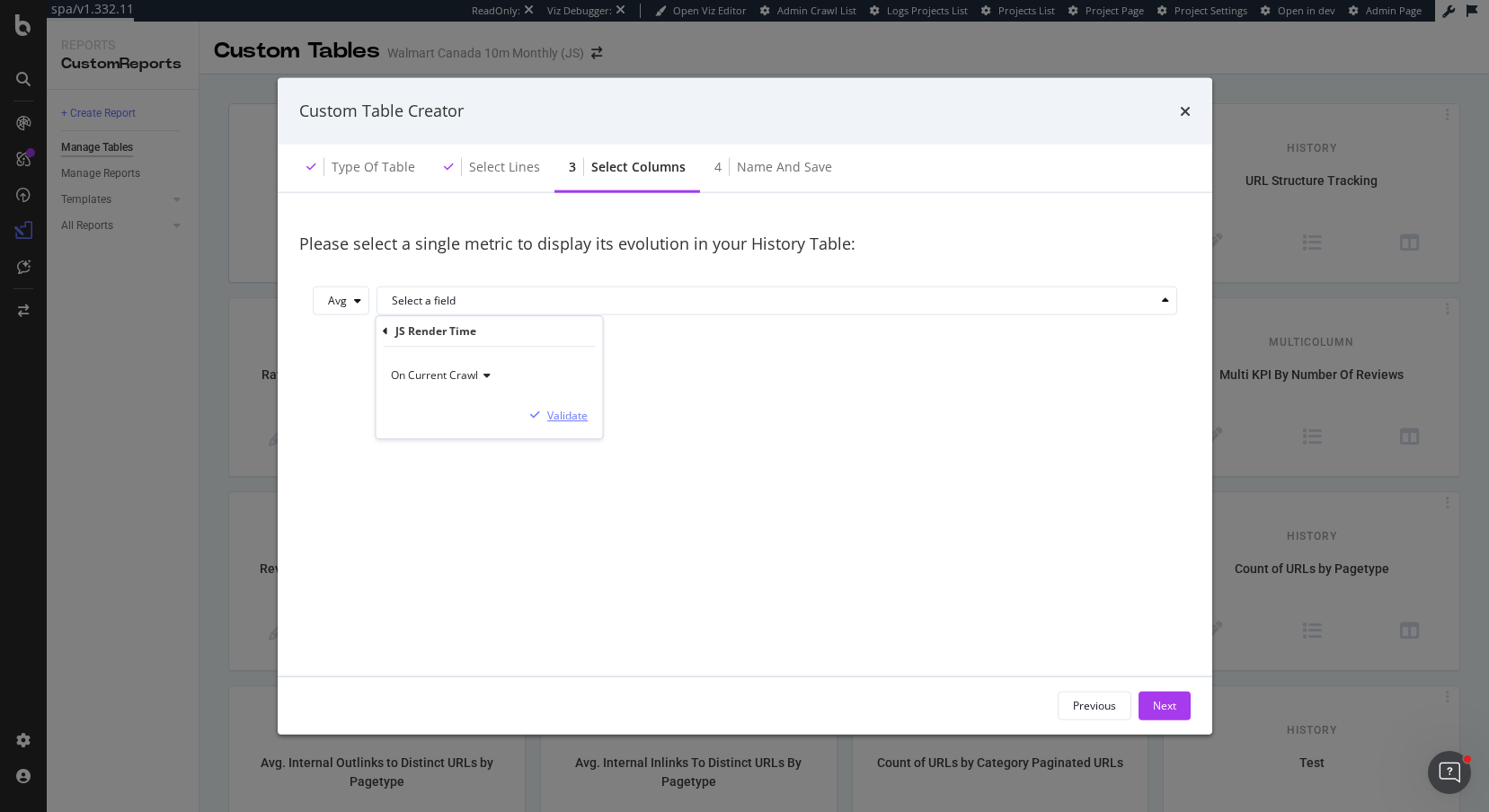 click on "Validate" at bounding box center (567, 415) 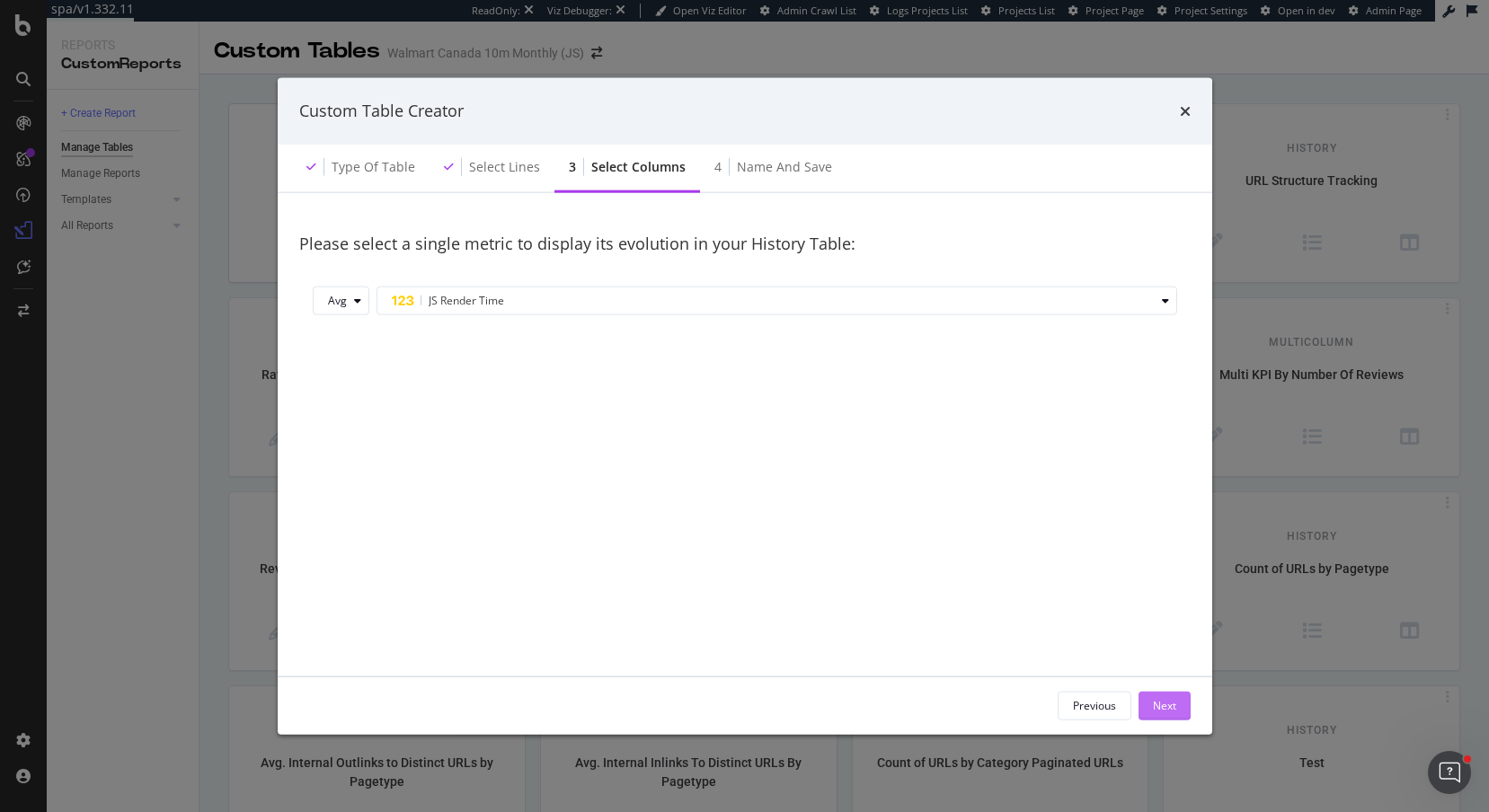 click on "Next" at bounding box center [1165, 705] 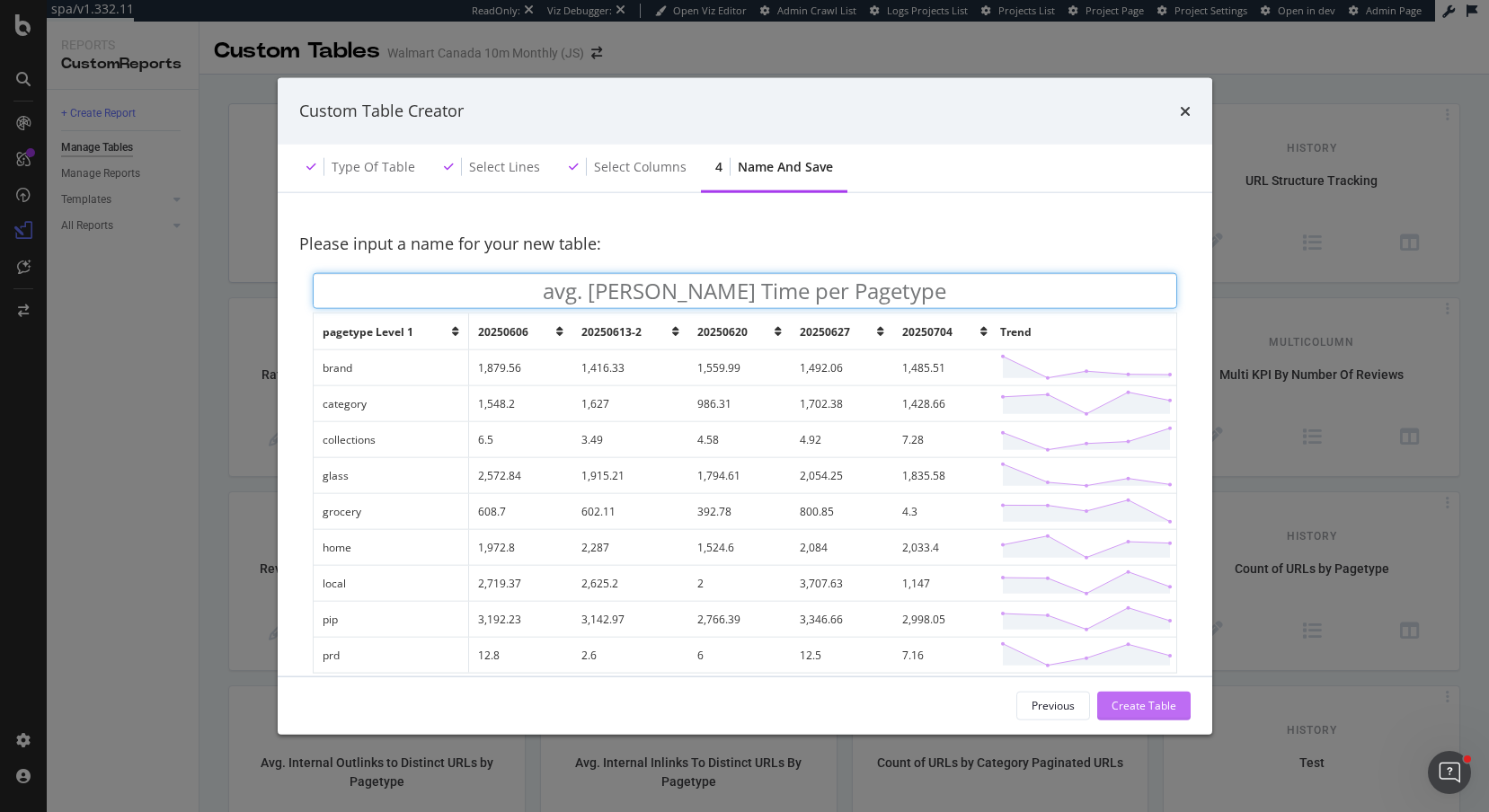 type on "avg. JS Render Time per Pagetype" 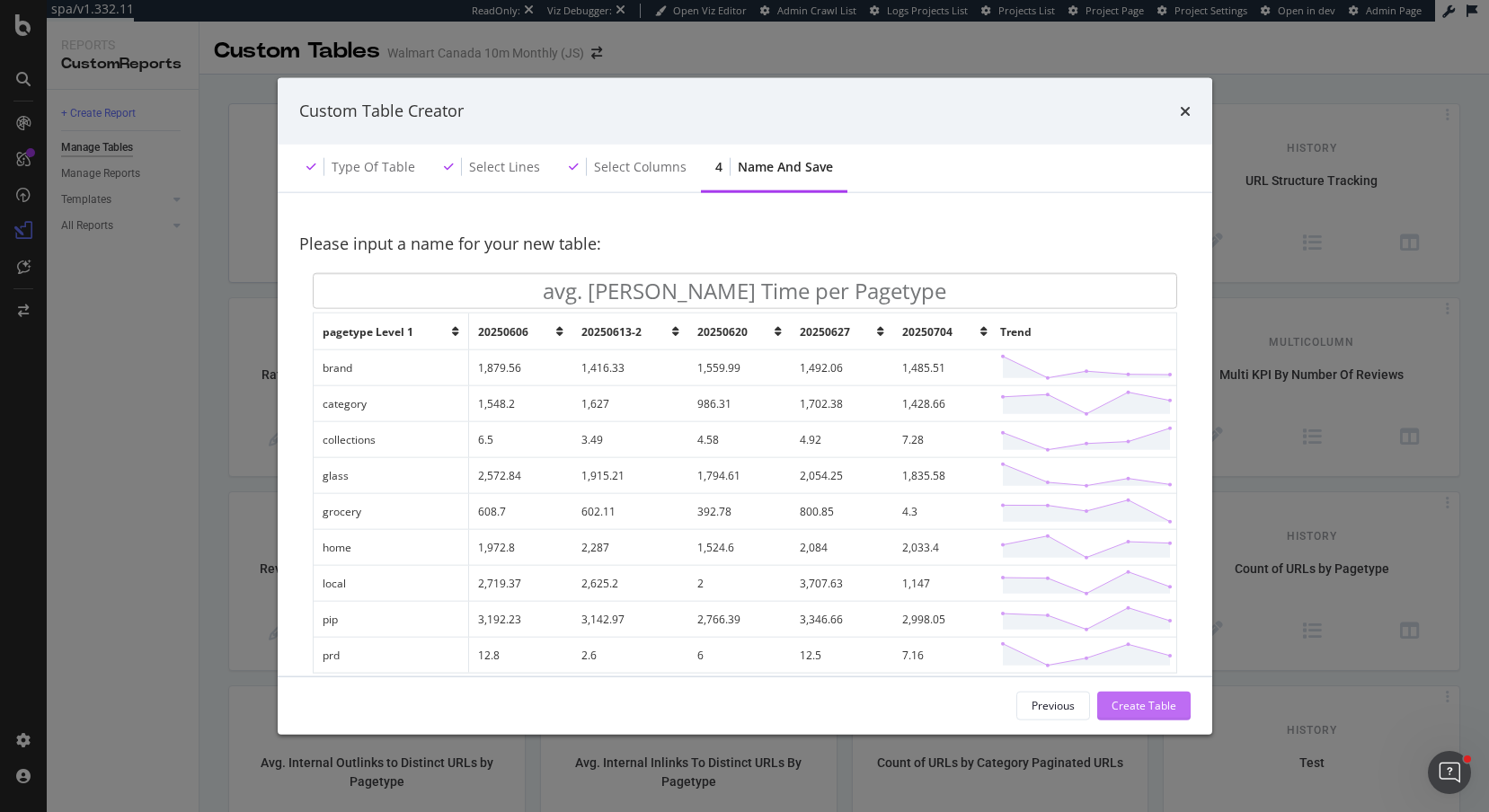 click on "Create Table" at bounding box center (1144, 705) 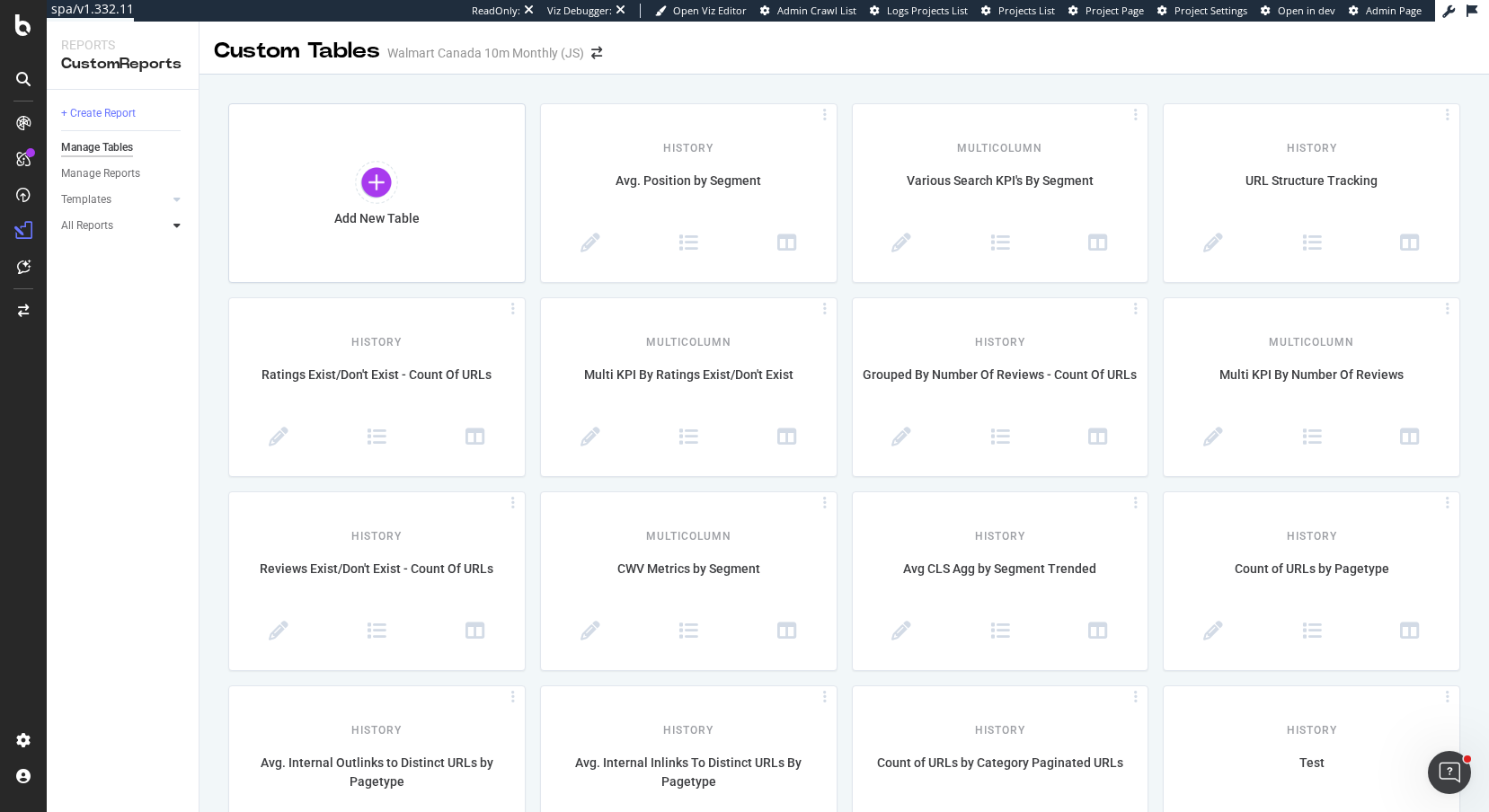 click at bounding box center [177, 225] 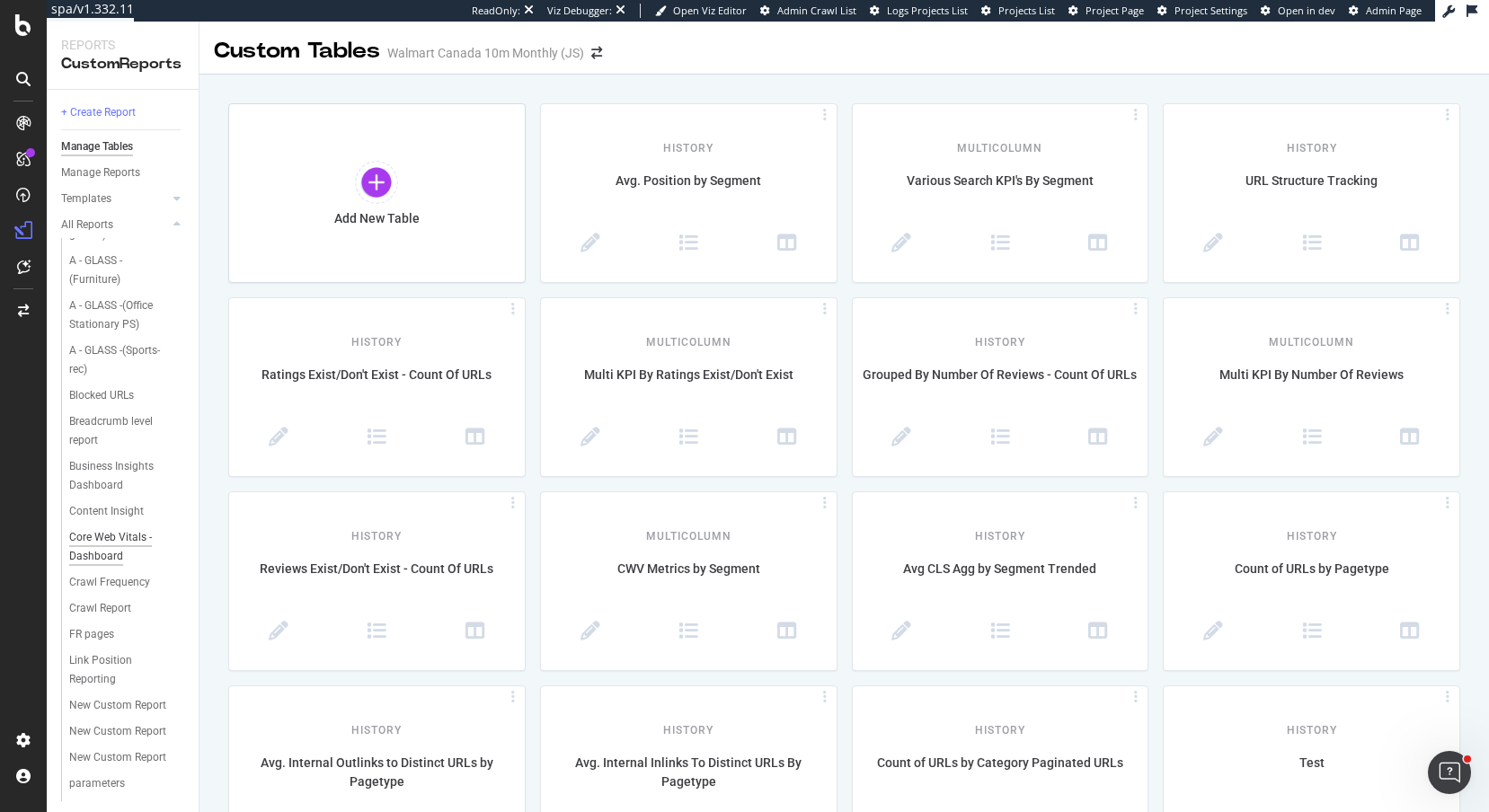 scroll, scrollTop: 1029, scrollLeft: 0, axis: vertical 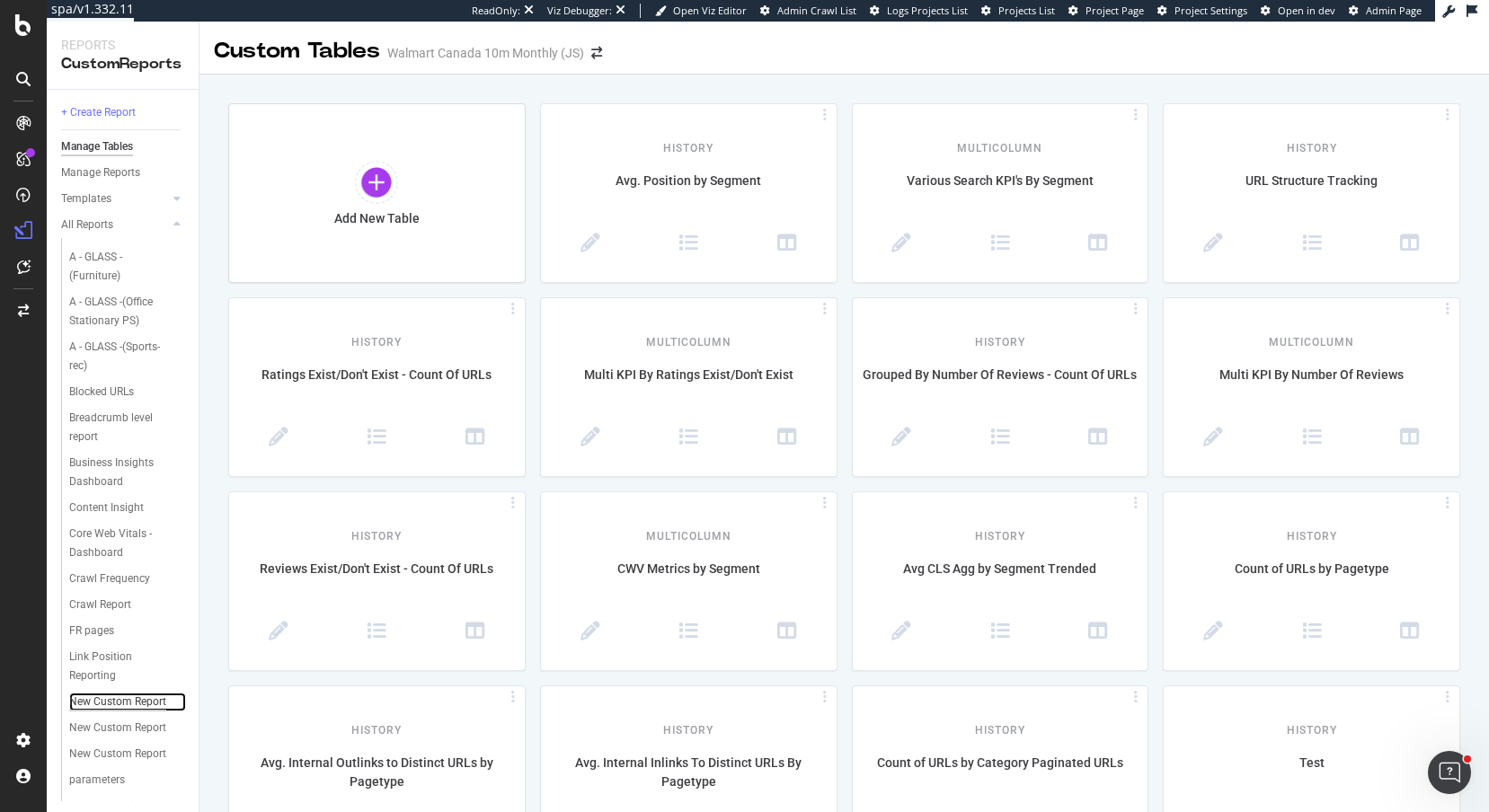 click on "New Custom Report" at bounding box center (118, 702) 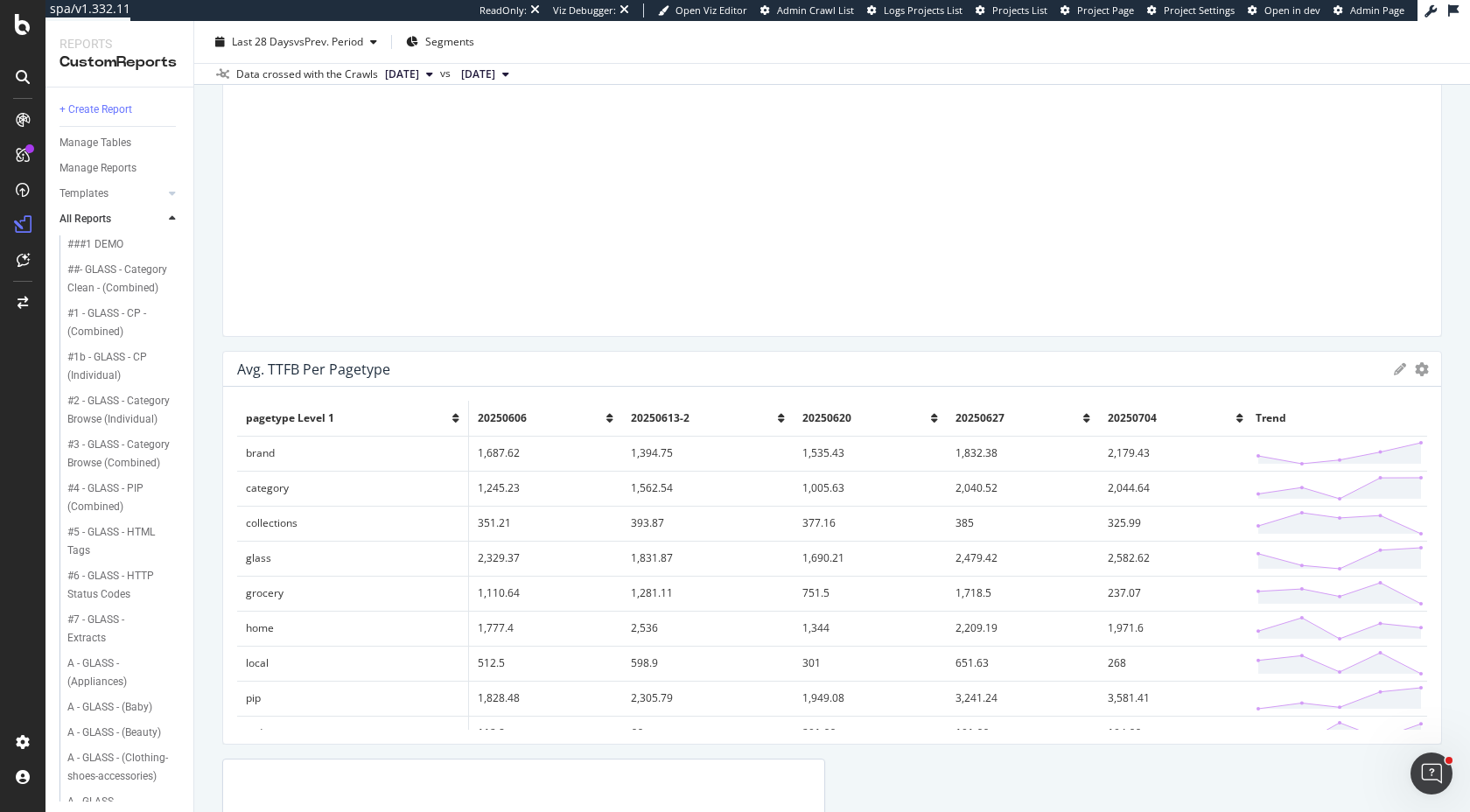 scroll, scrollTop: 639, scrollLeft: 0, axis: vertical 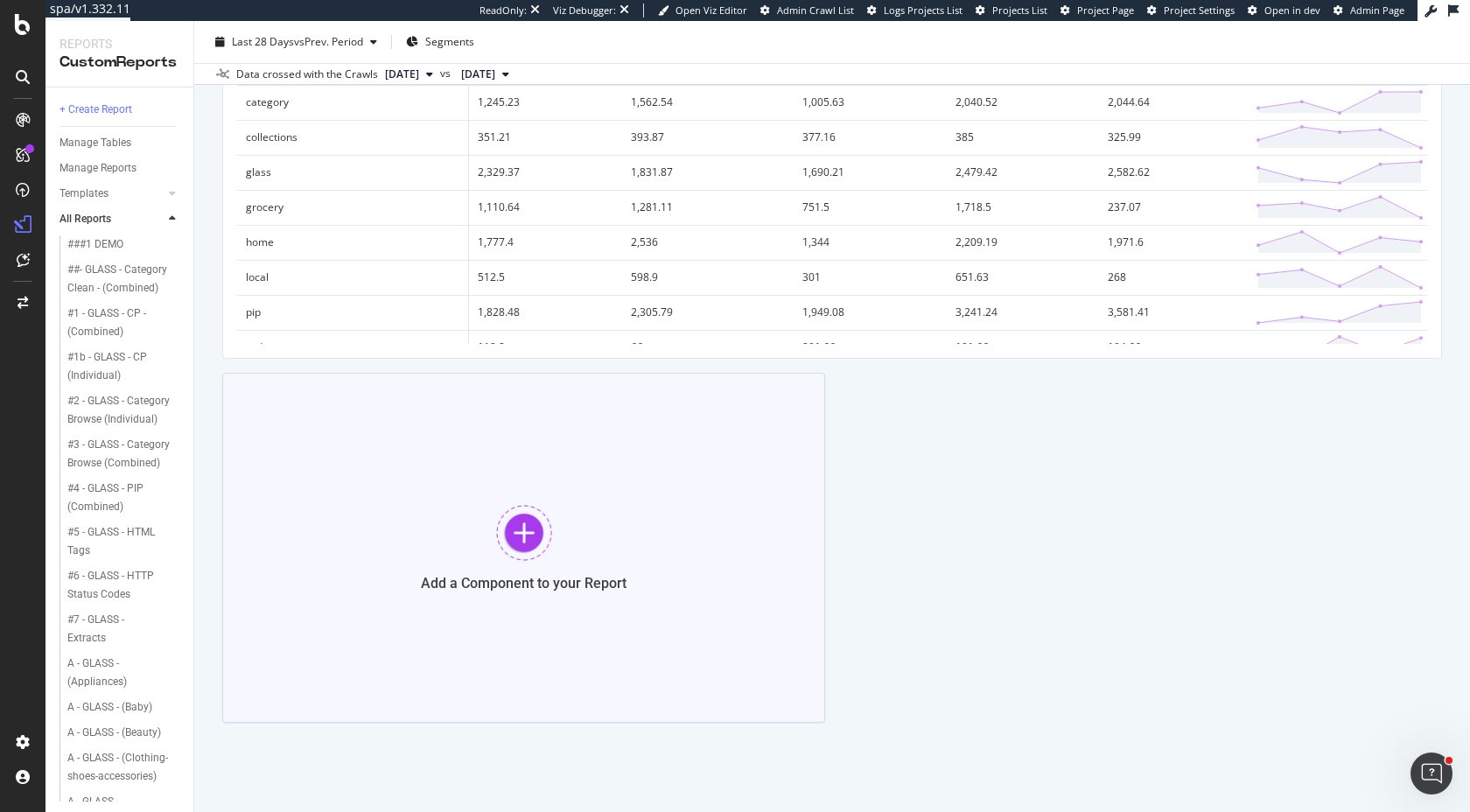 click on "Add a Component to your Report" at bounding box center (523, 548) 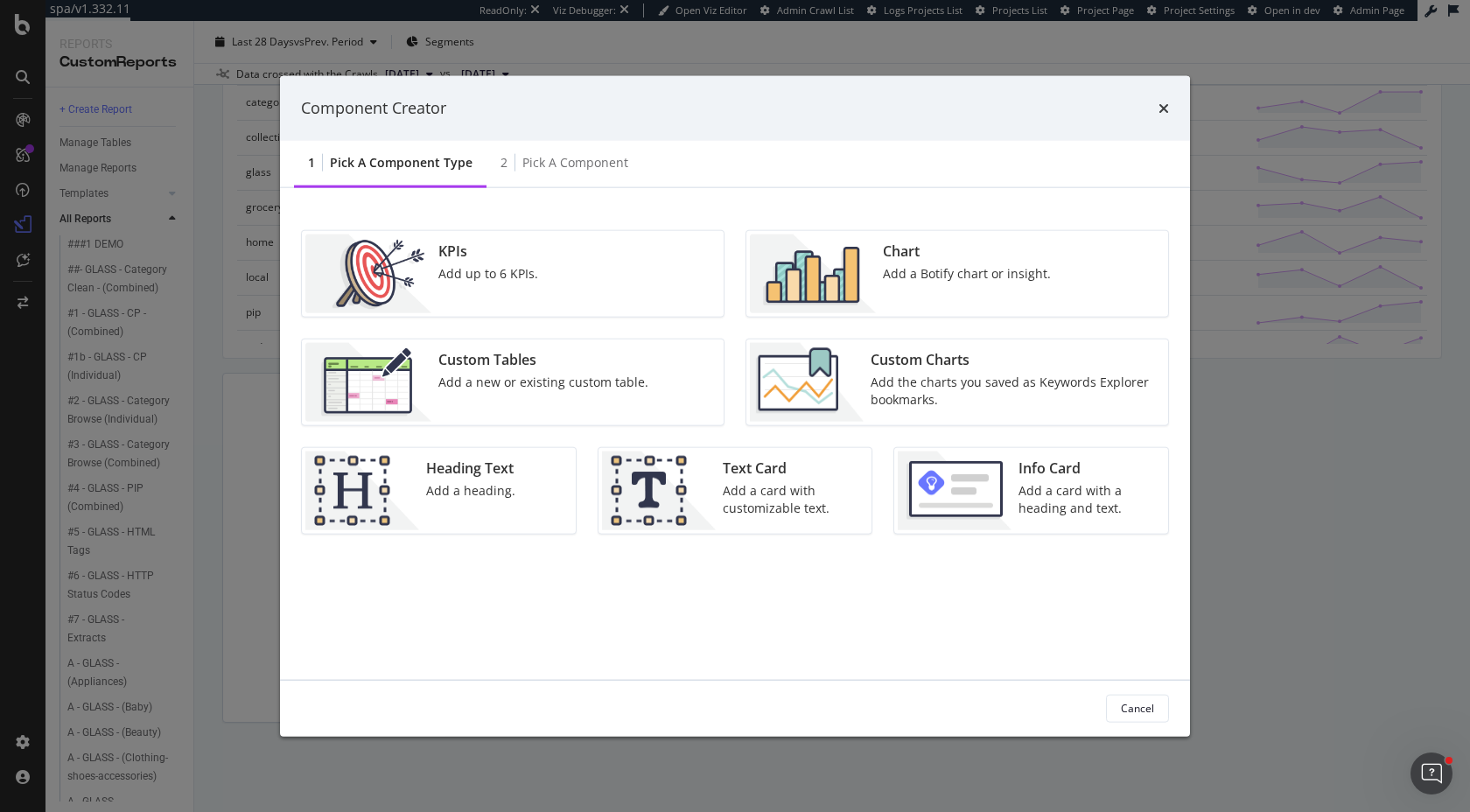 click on "Custom Tables Add a new or existing custom table." at bounding box center [543, 382] 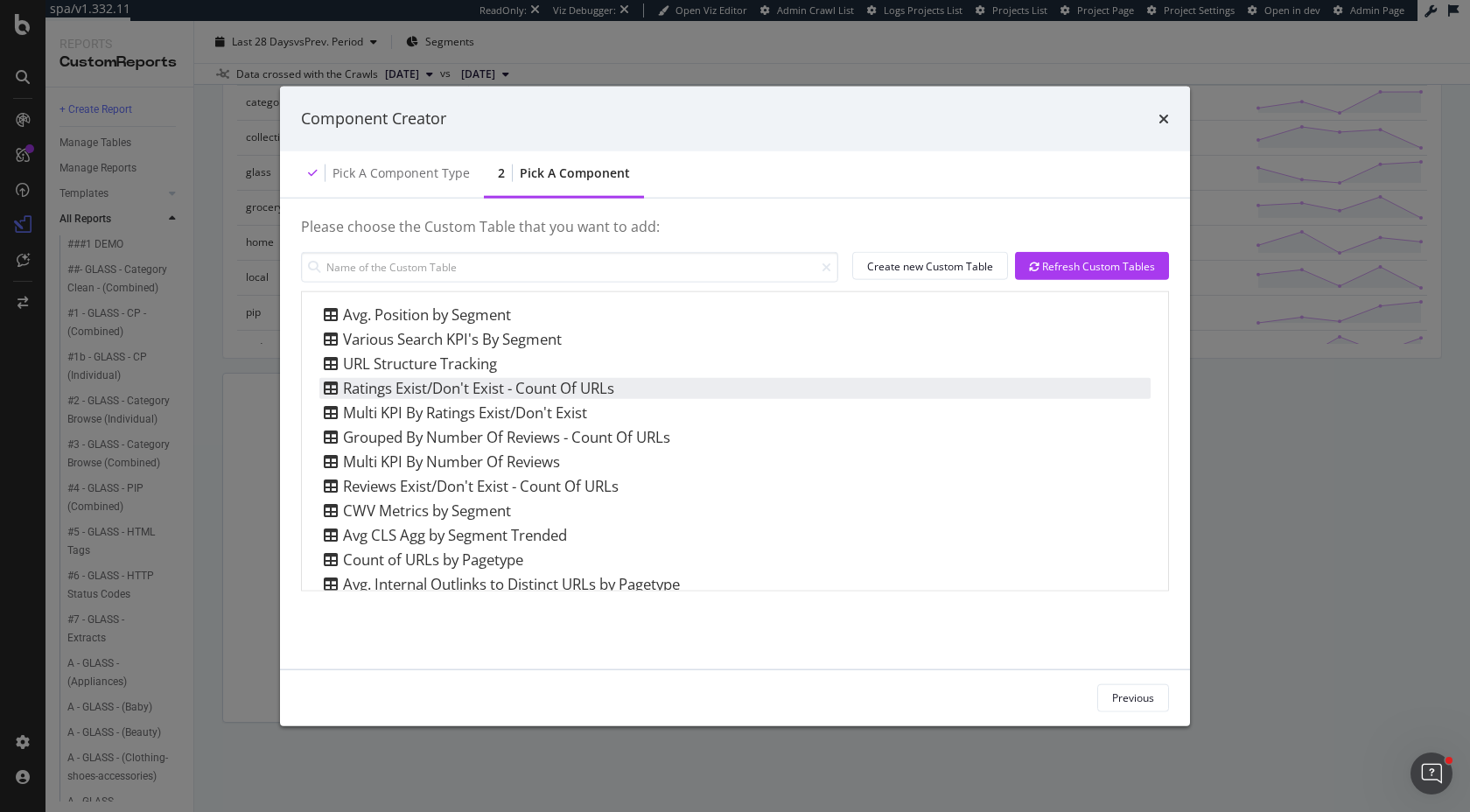 scroll, scrollTop: 846, scrollLeft: 0, axis: vertical 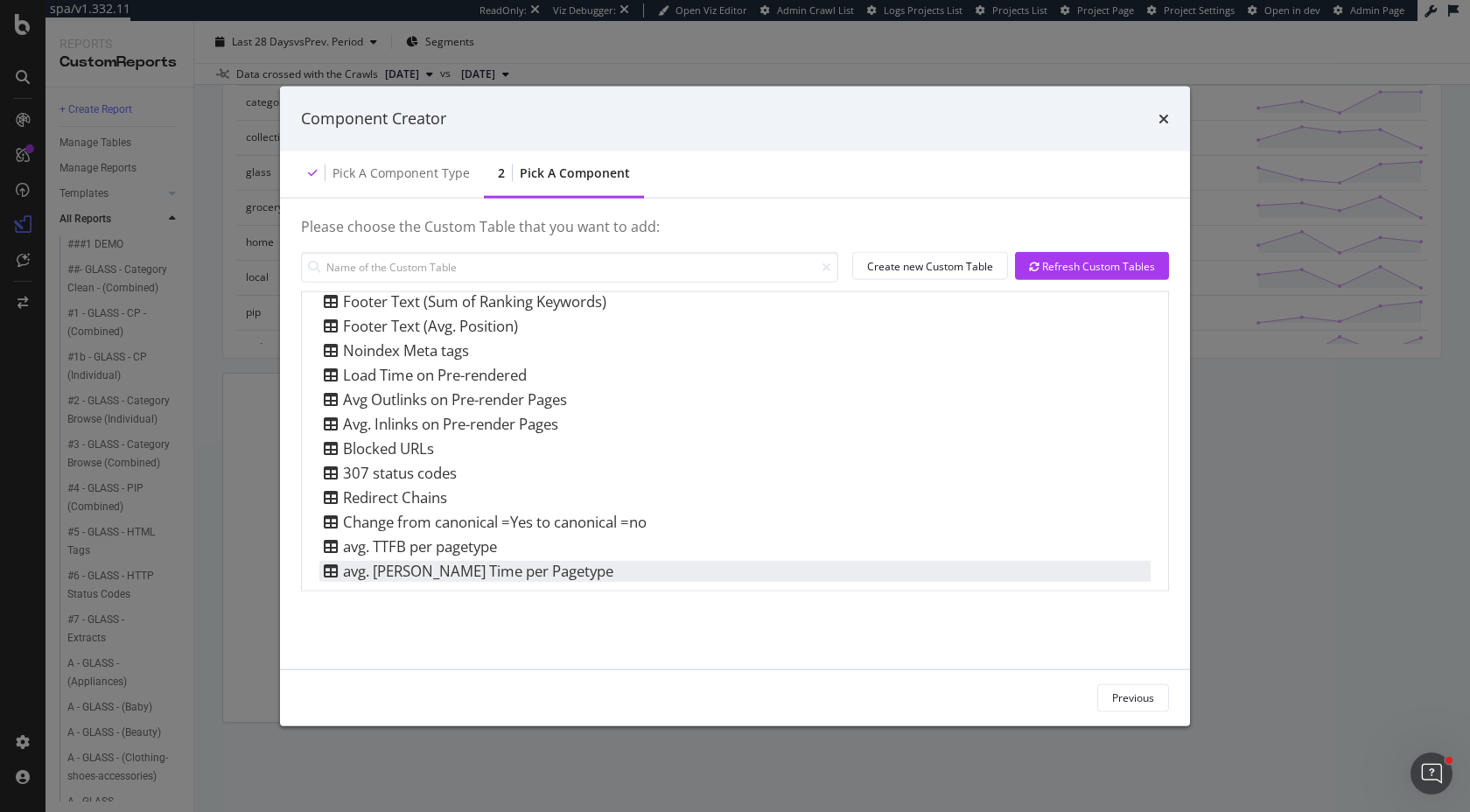 click on "avg. JS Render Time per Pagetype" at bounding box center (466, 570) 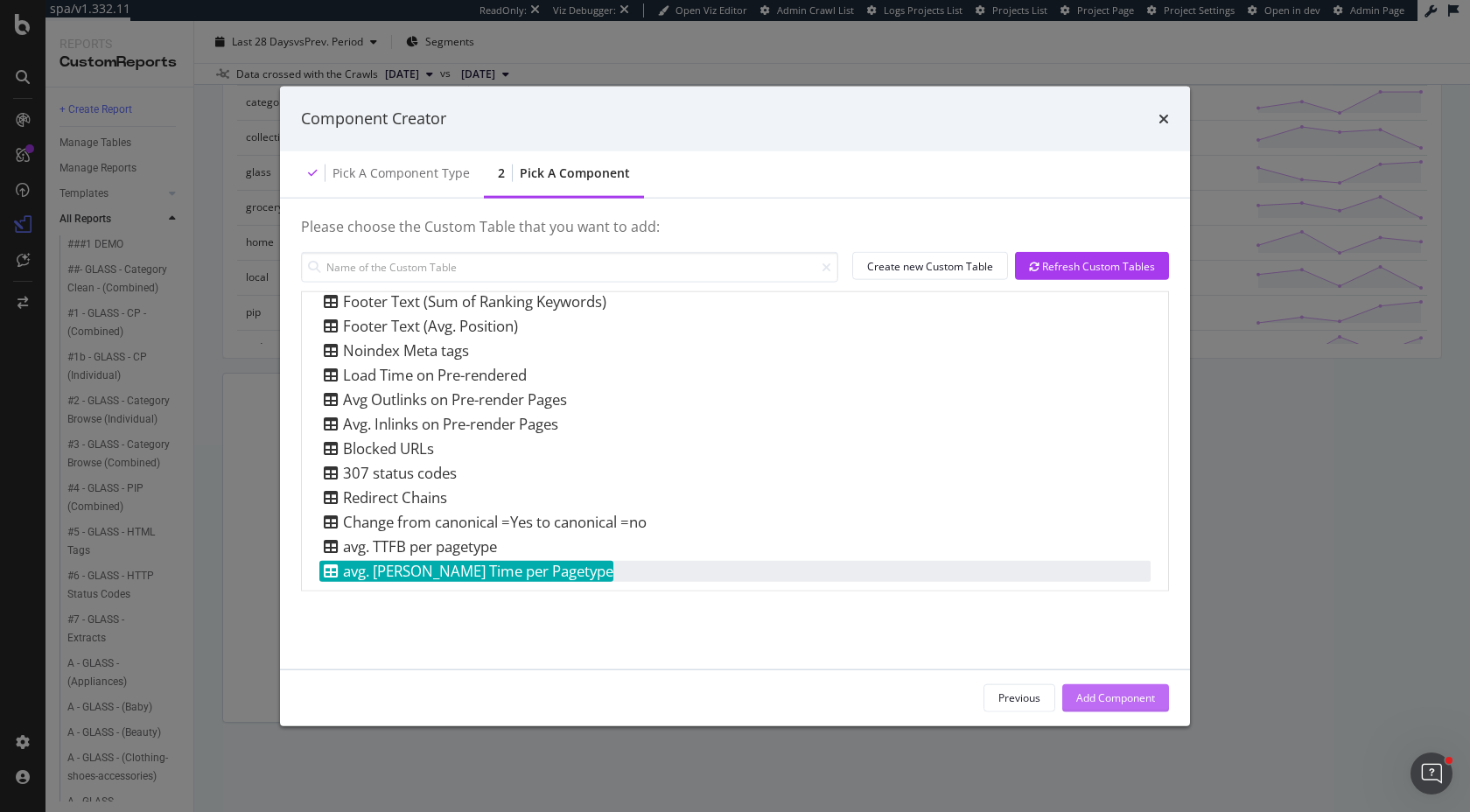 click on "Add Component" at bounding box center [1116, 697] 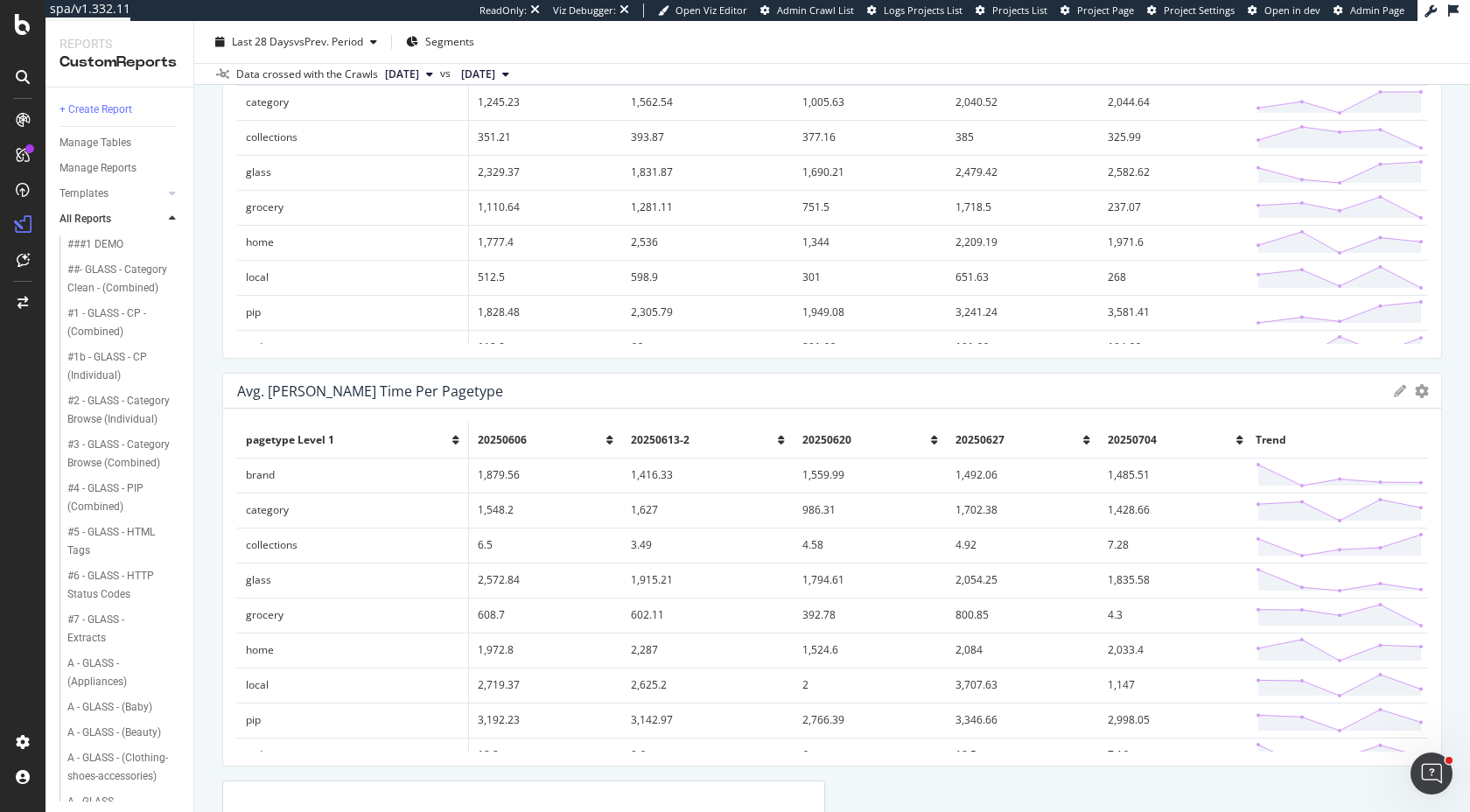 drag, startPoint x: 820, startPoint y: 548, endPoint x: 1469, endPoint y: 518, distance: 649.693 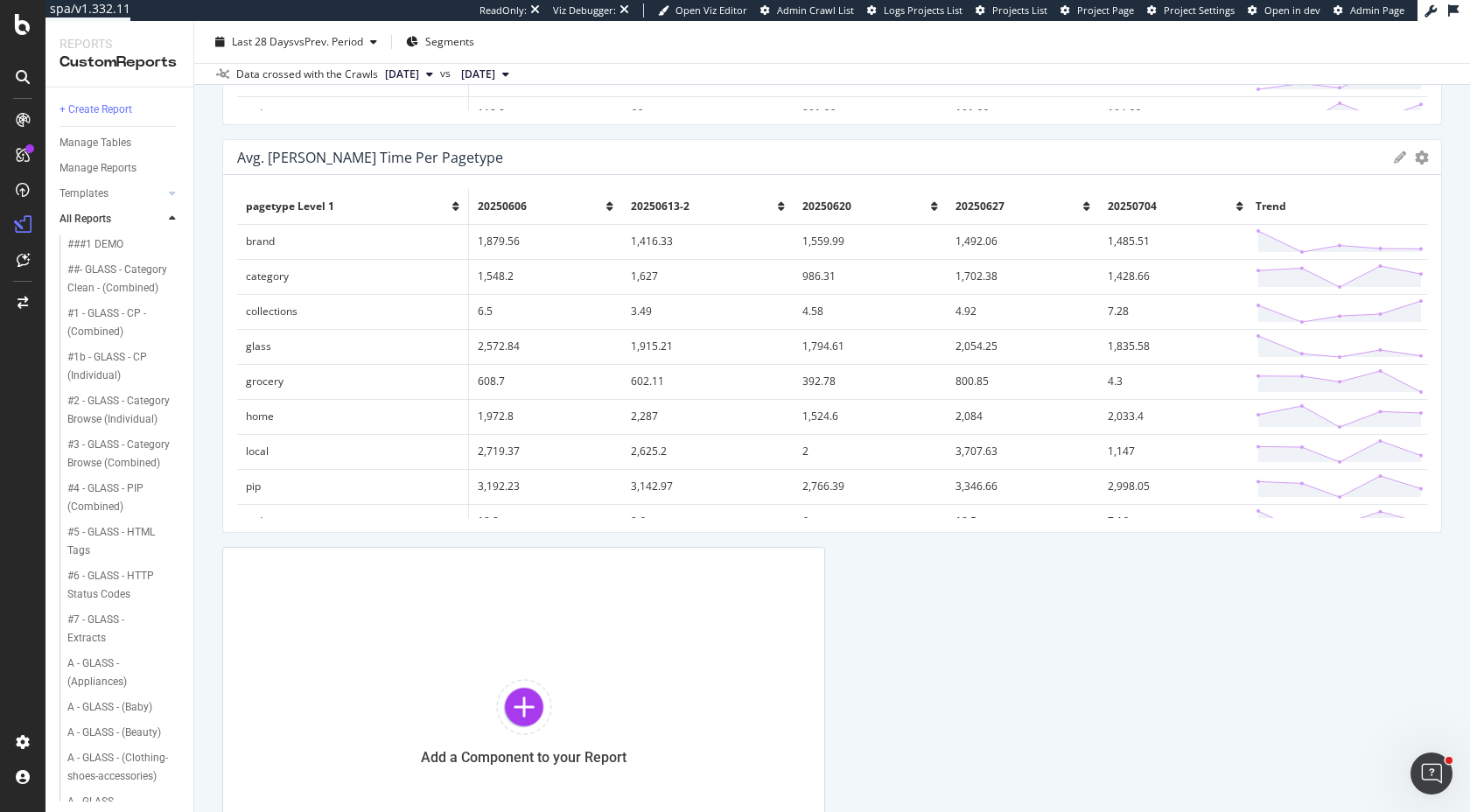 scroll, scrollTop: 845, scrollLeft: 0, axis: vertical 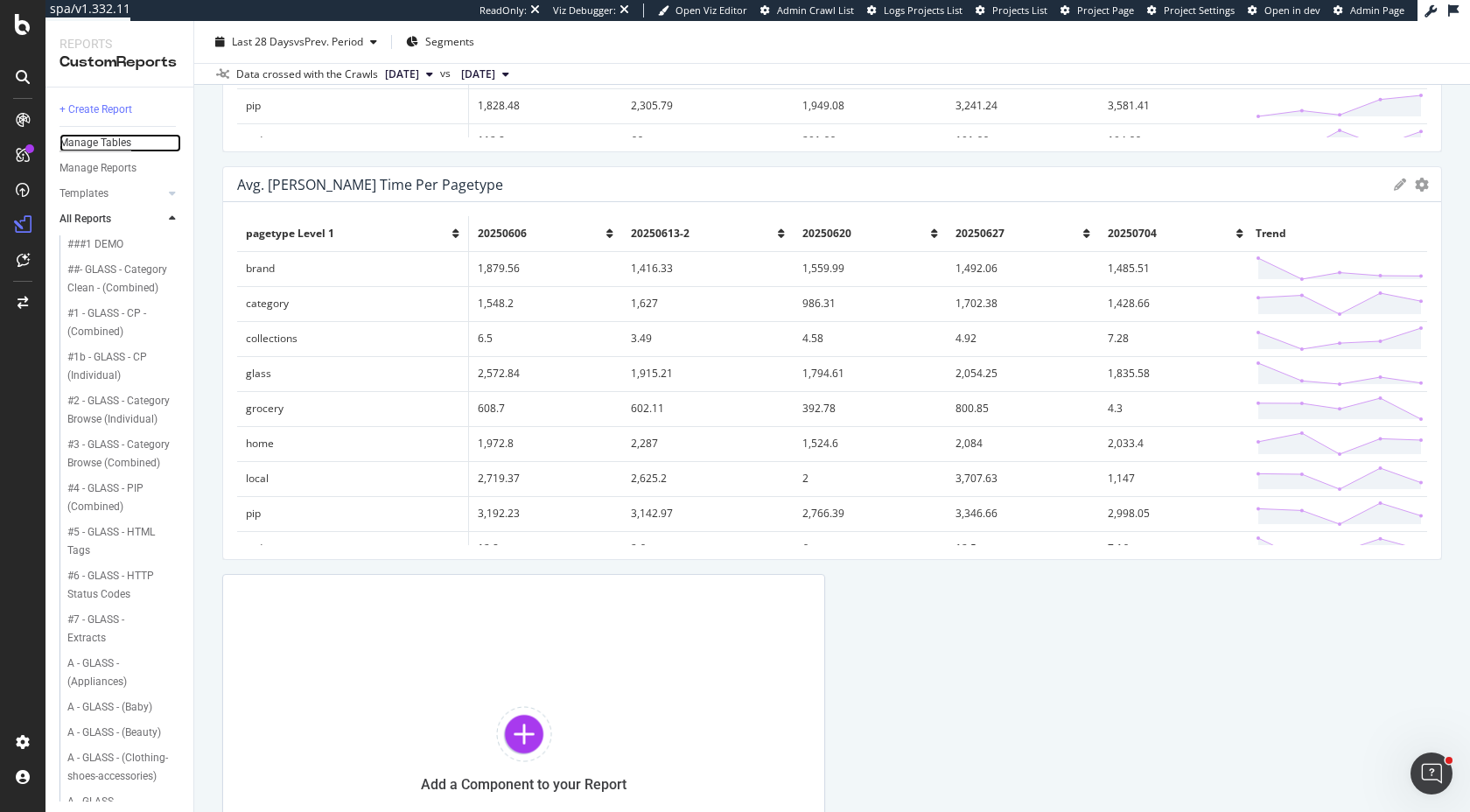 click on "Manage Tables" at bounding box center (95, 143) 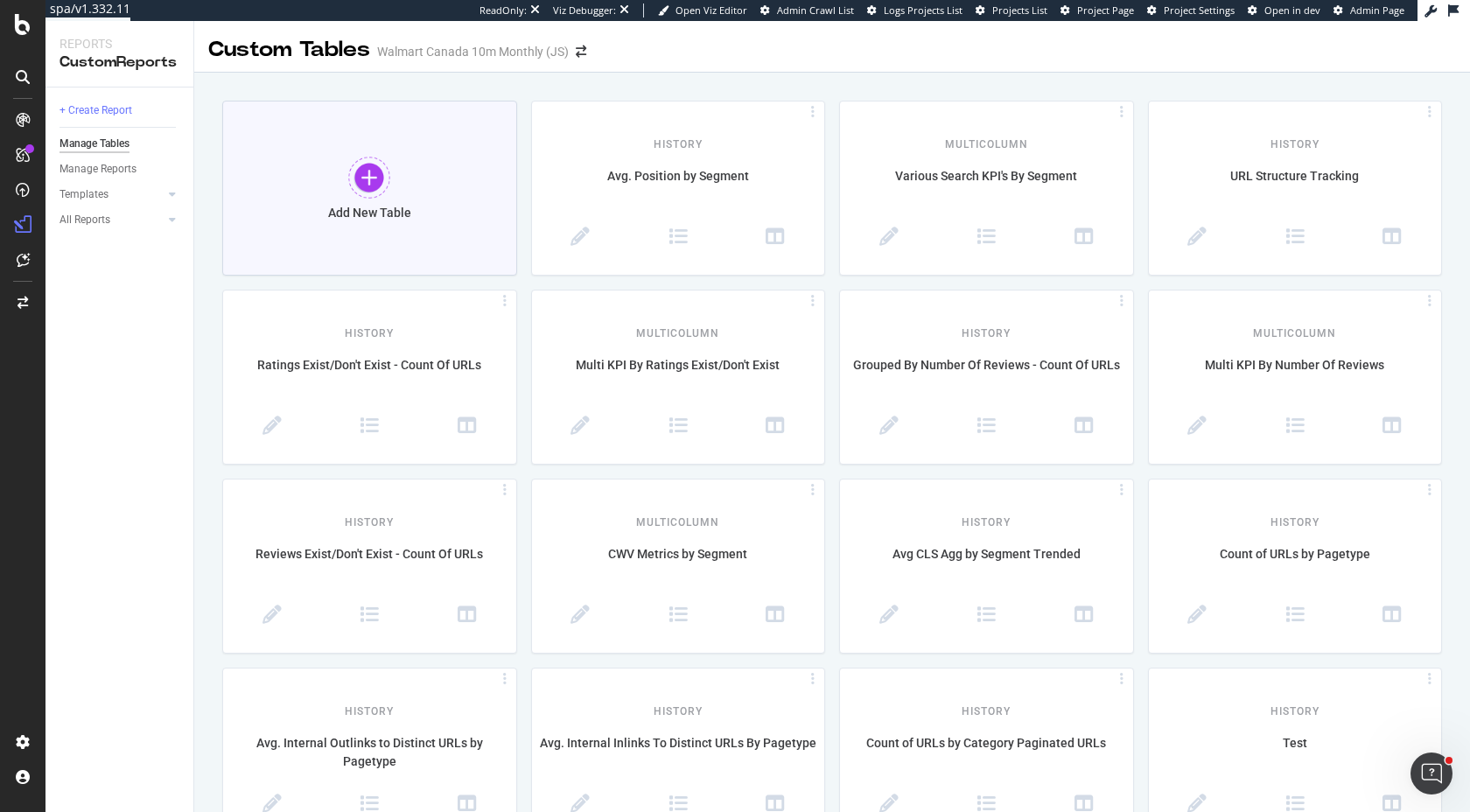 click on "Add New Table" at bounding box center (369, 213) 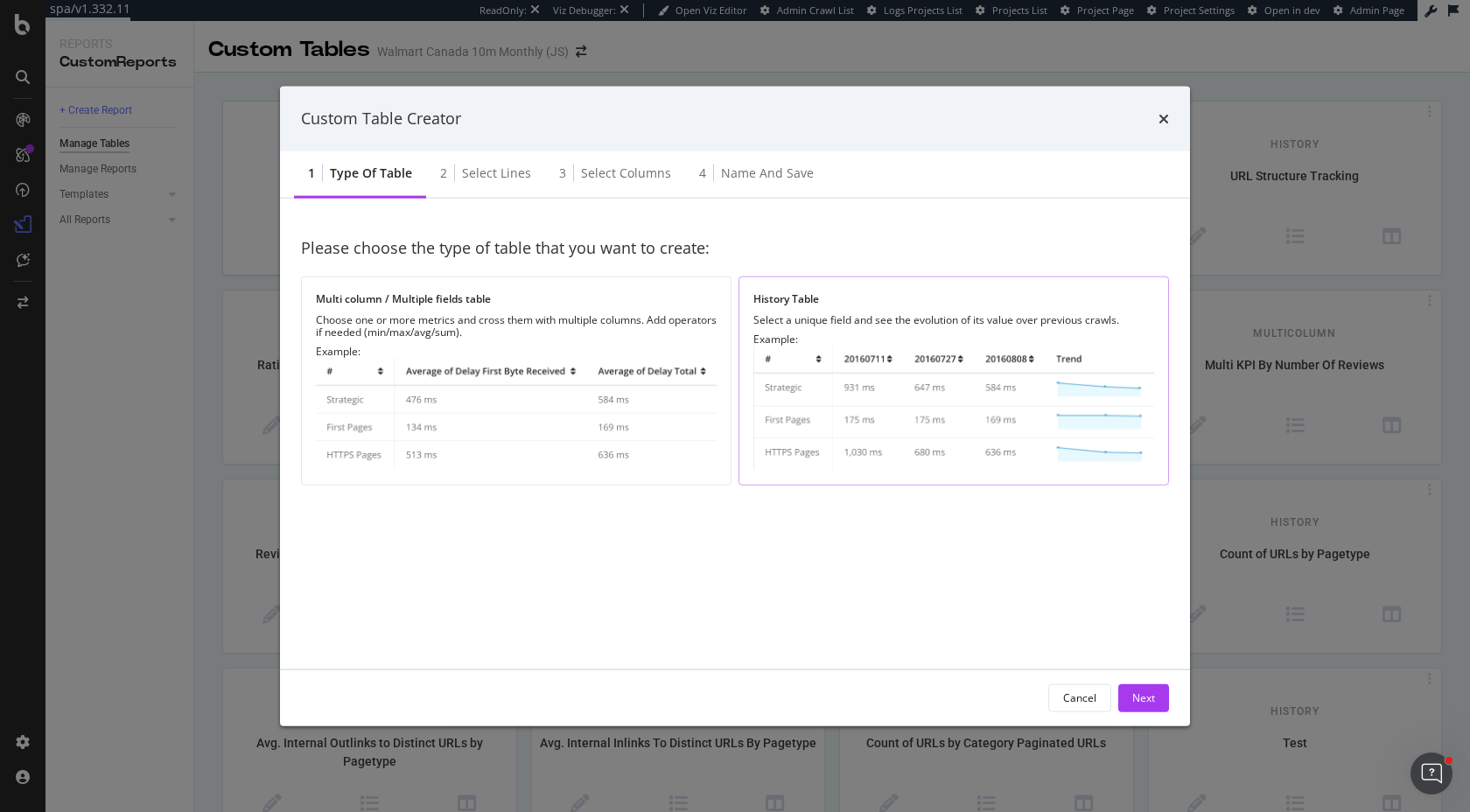 click on "History Table" at bounding box center [954, 298] 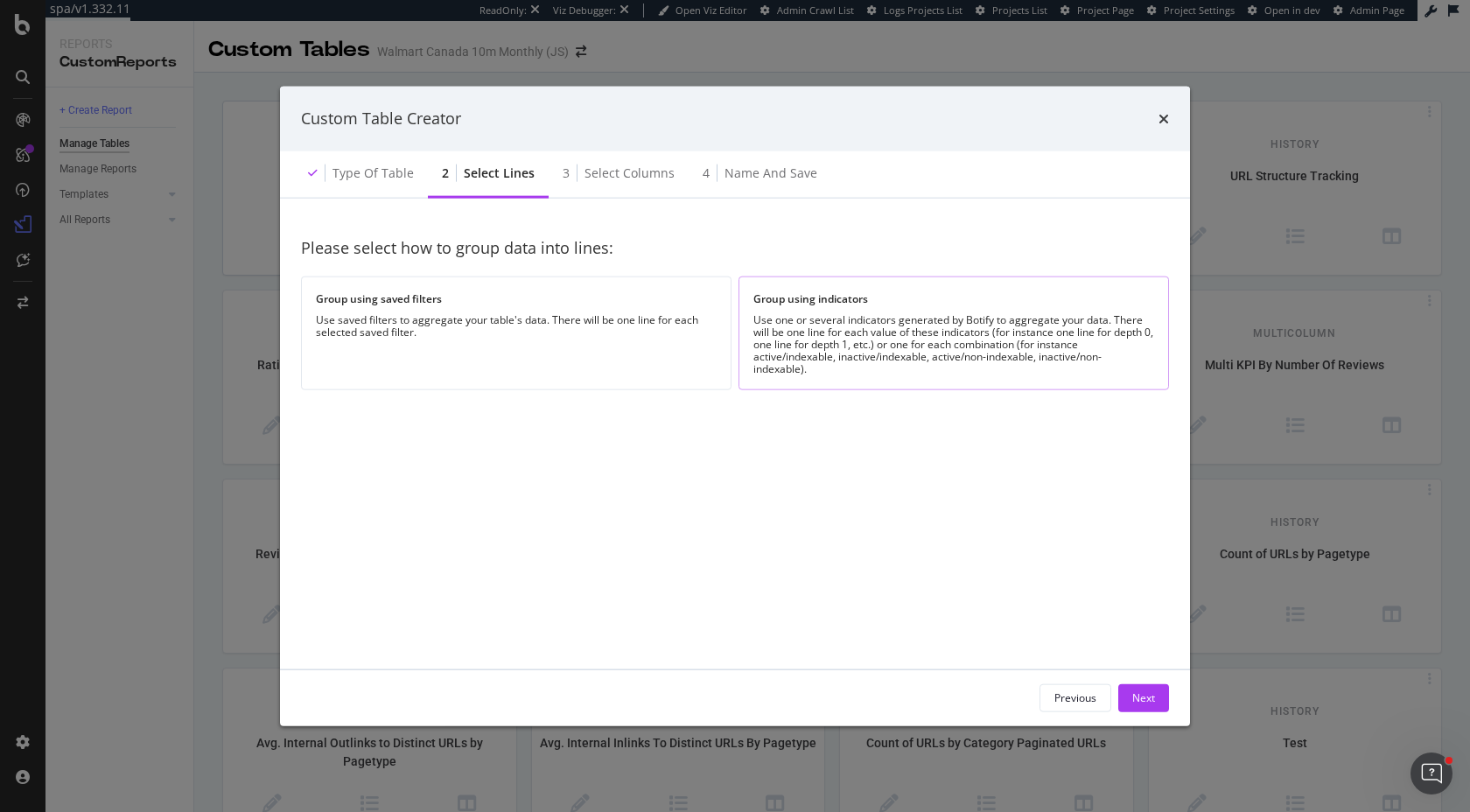 click on "Group using indicators" at bounding box center [954, 298] 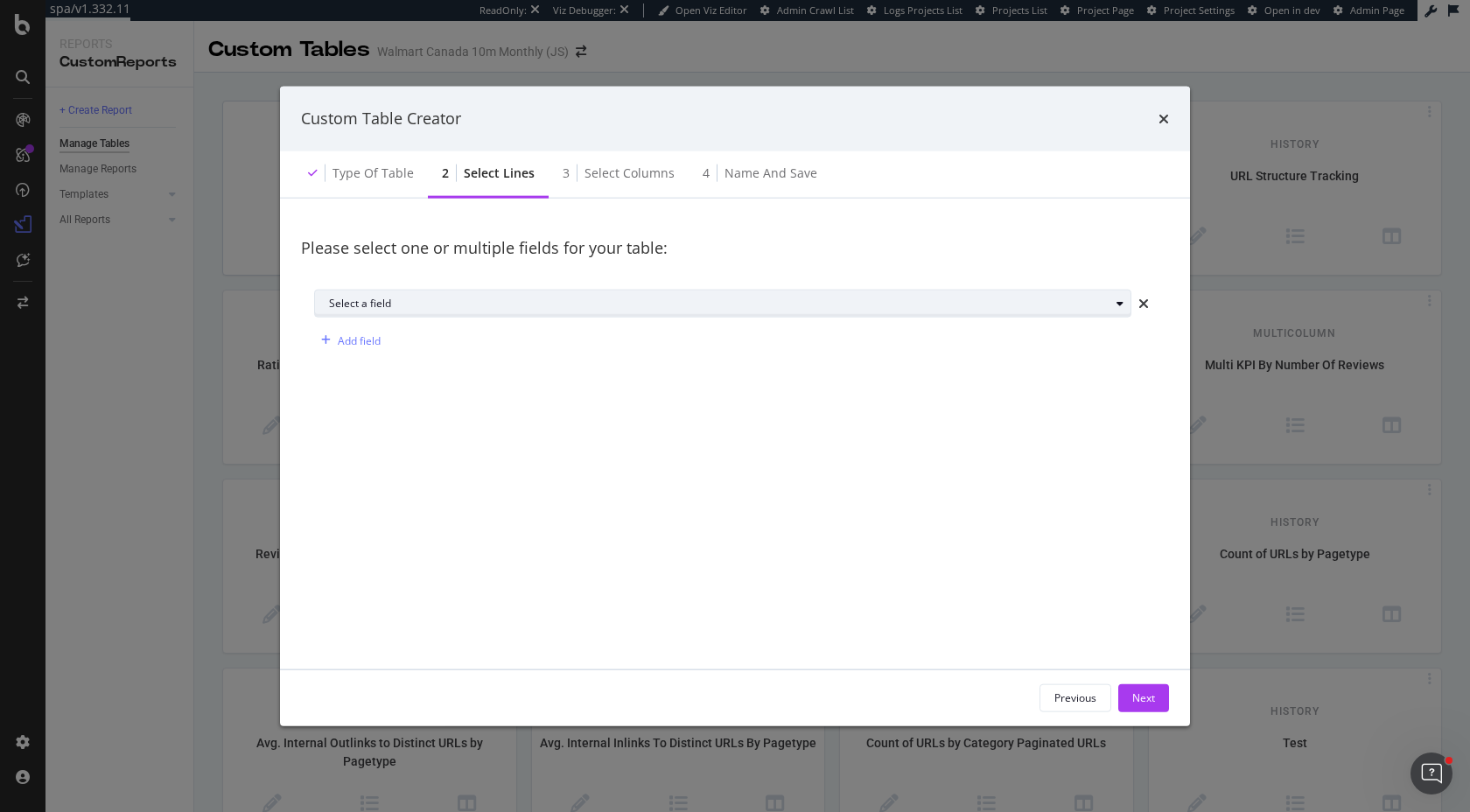 click on "Select a field" at bounding box center [719, 304] 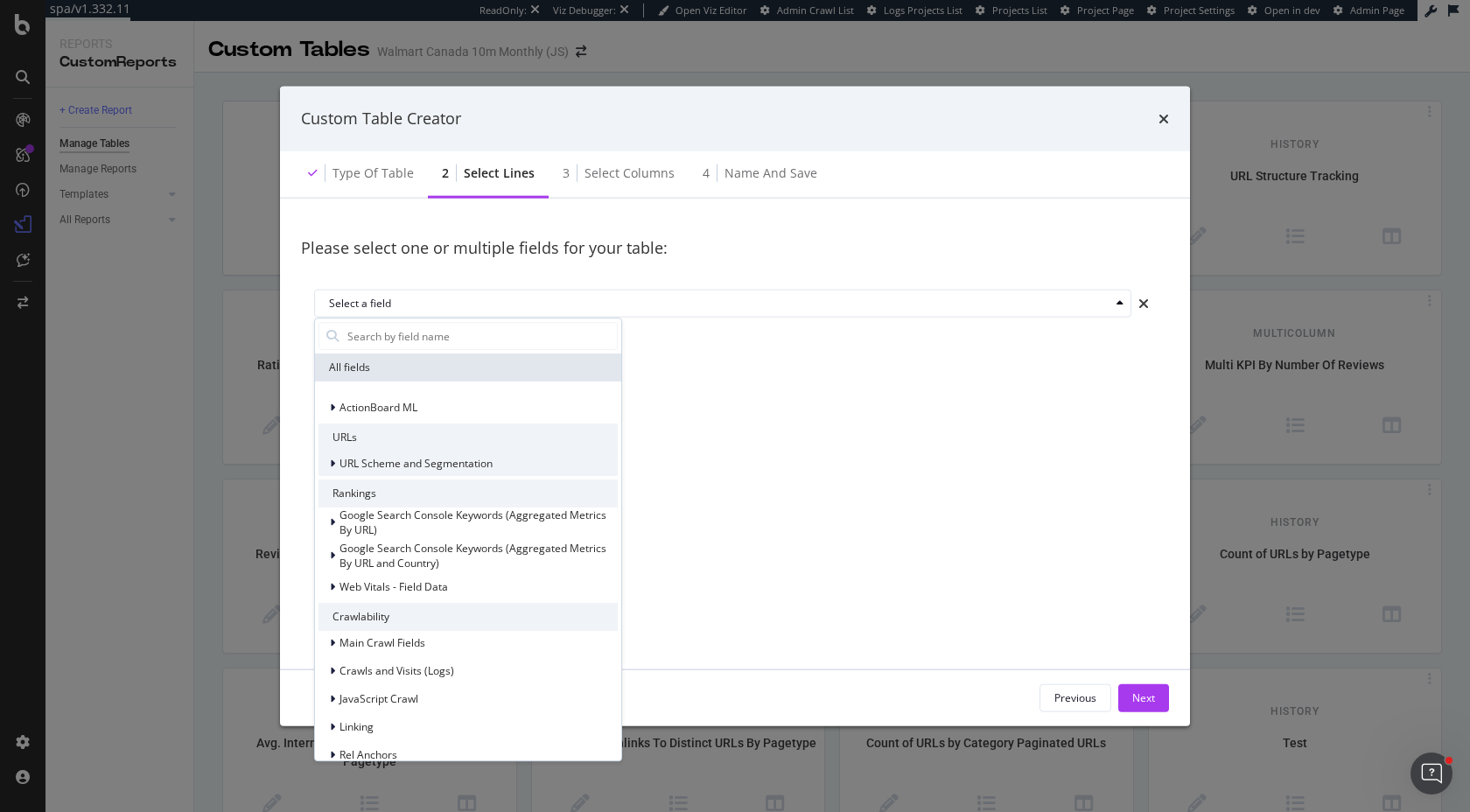 click on "URL Scheme and Segmentation" at bounding box center [416, 464] 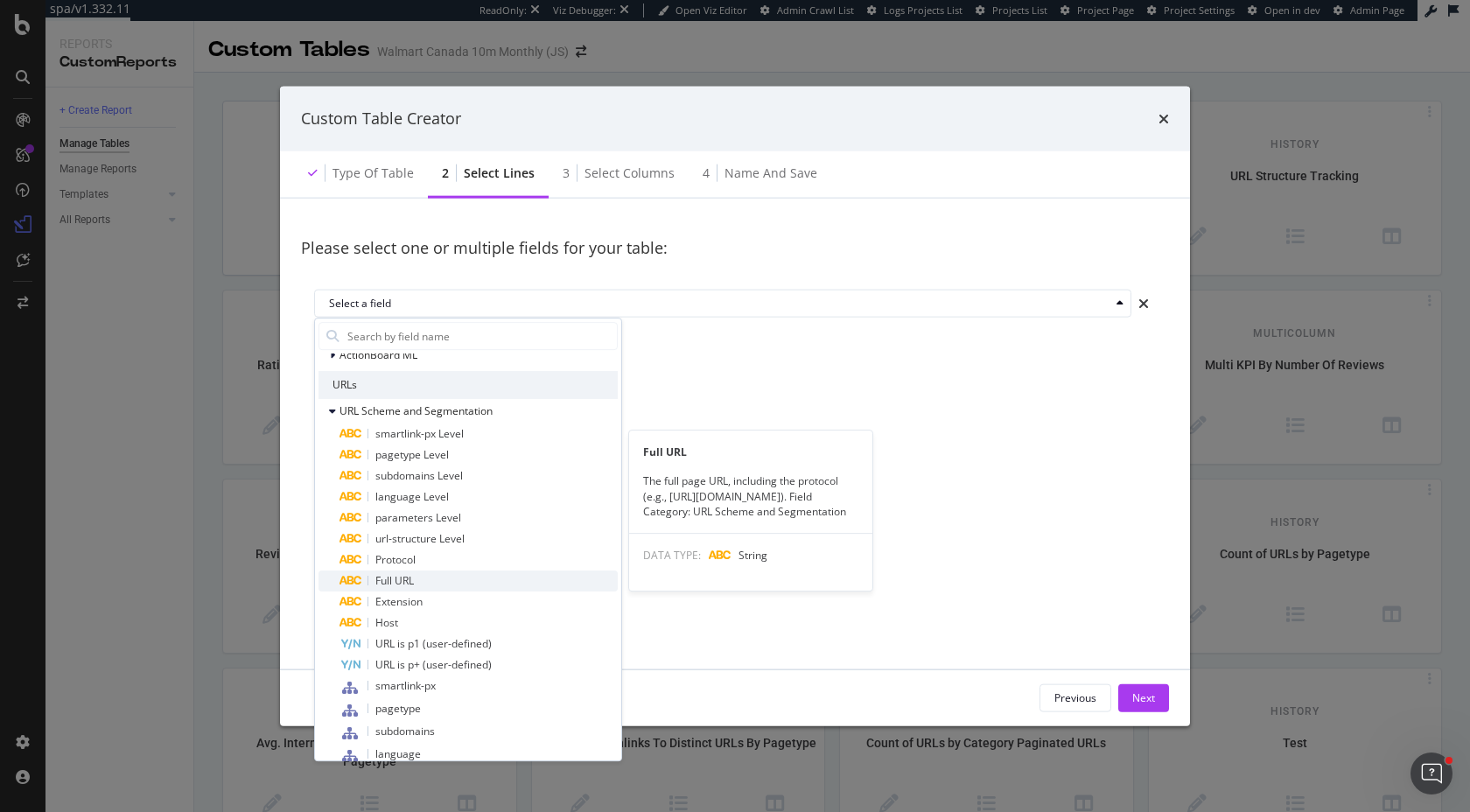 scroll, scrollTop: 53, scrollLeft: 0, axis: vertical 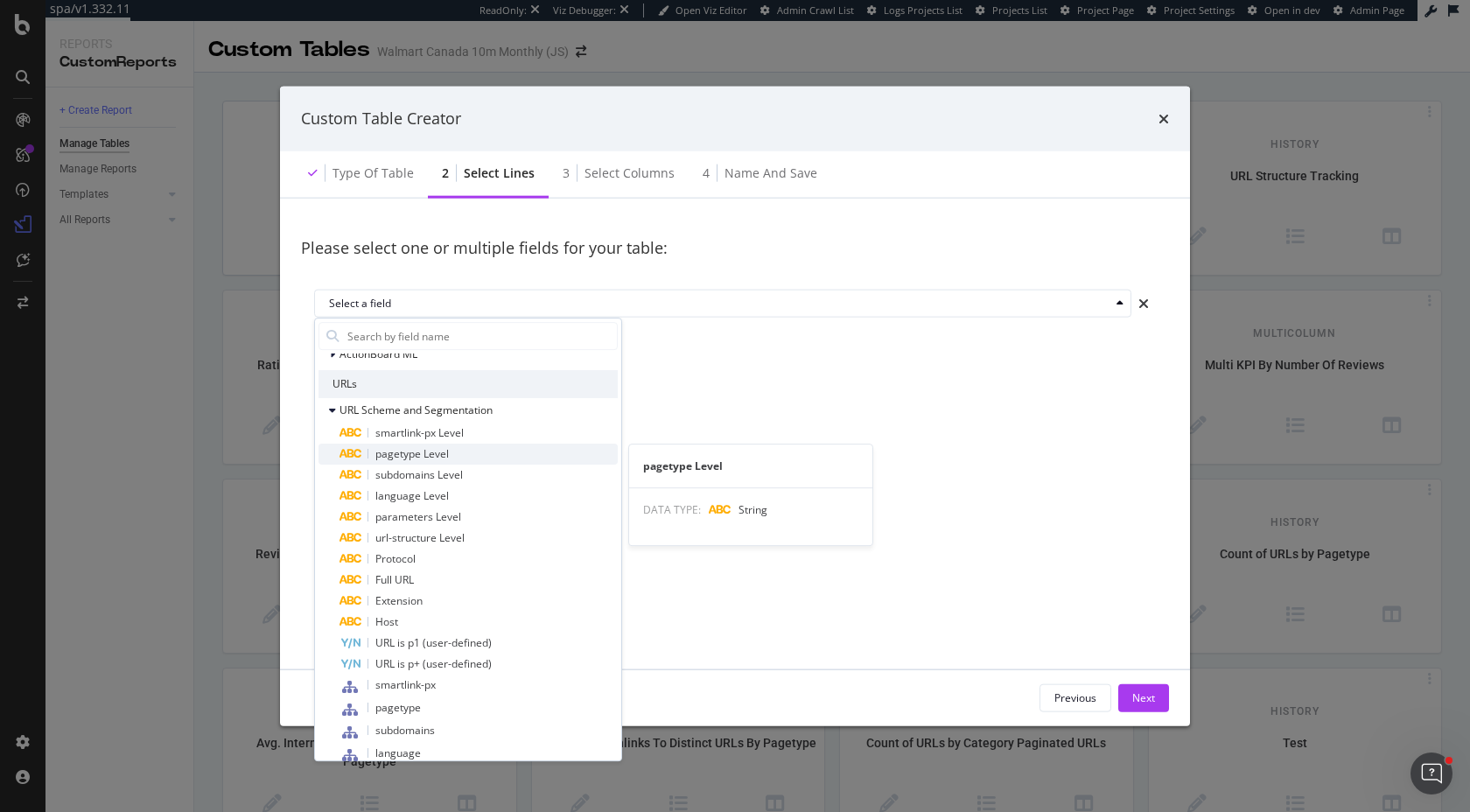 click on "pagetype Level" at bounding box center [412, 453] 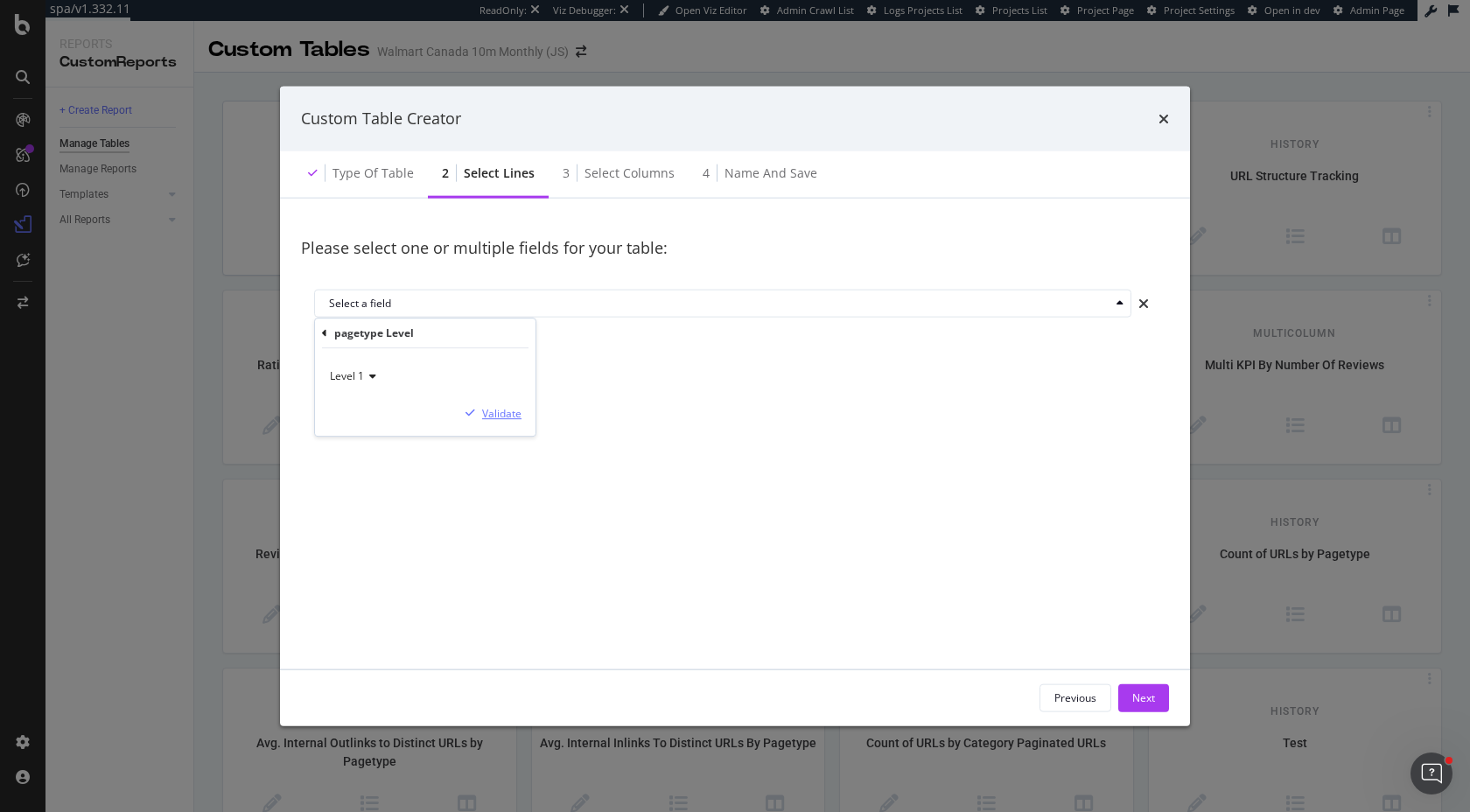 click on "Validate" at bounding box center (501, 413) 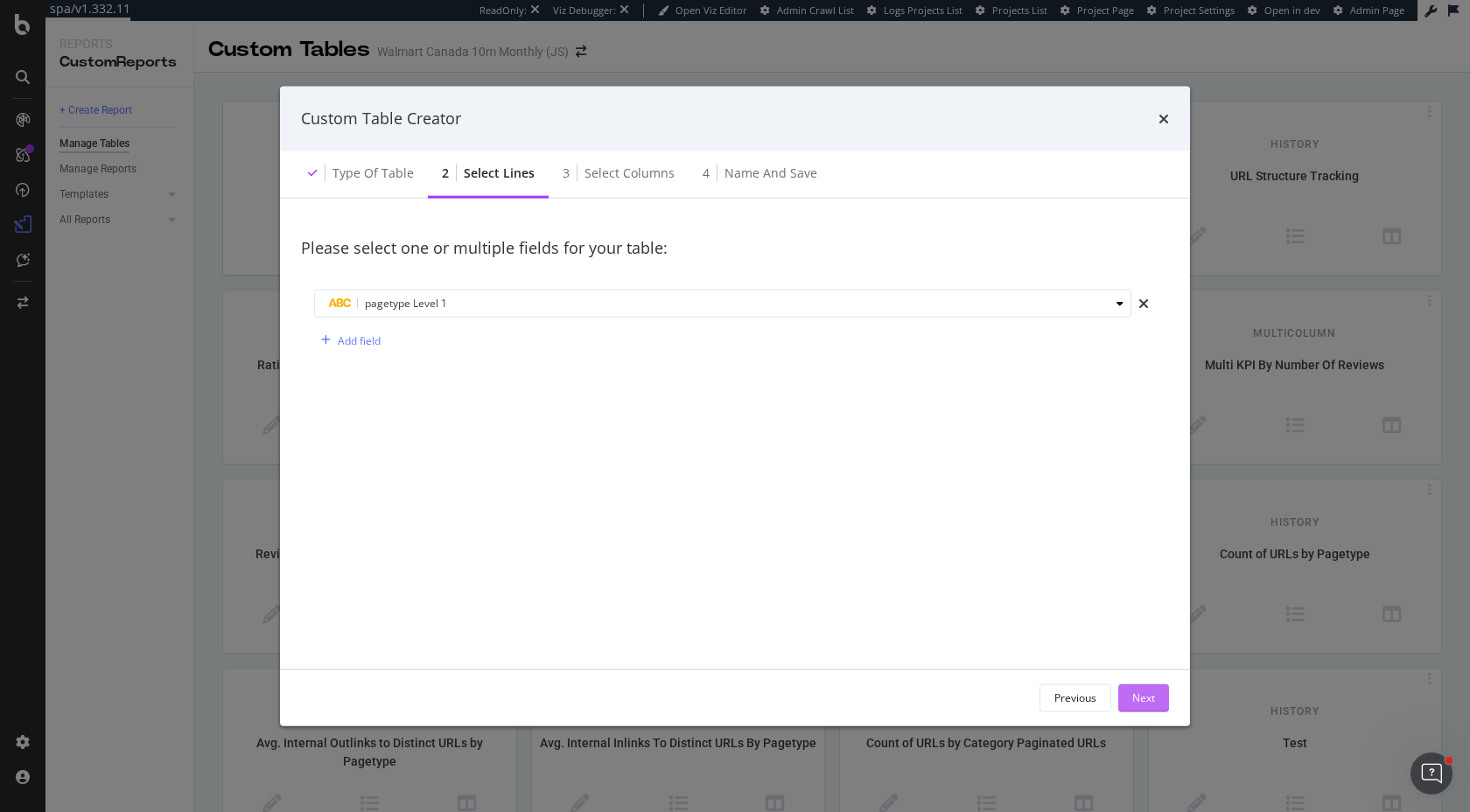 click on "Next" at bounding box center [1144, 697] 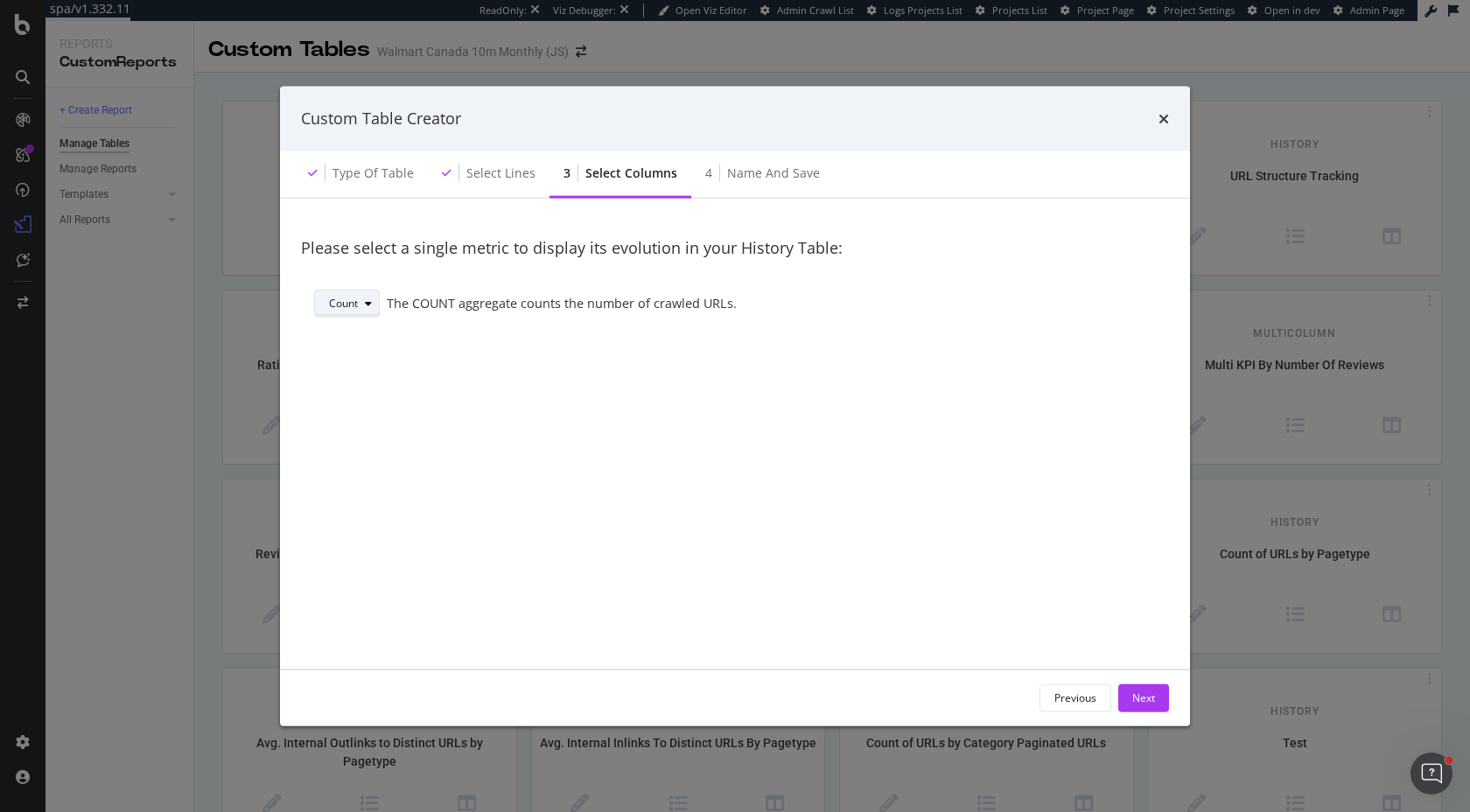 click at bounding box center [368, 304] 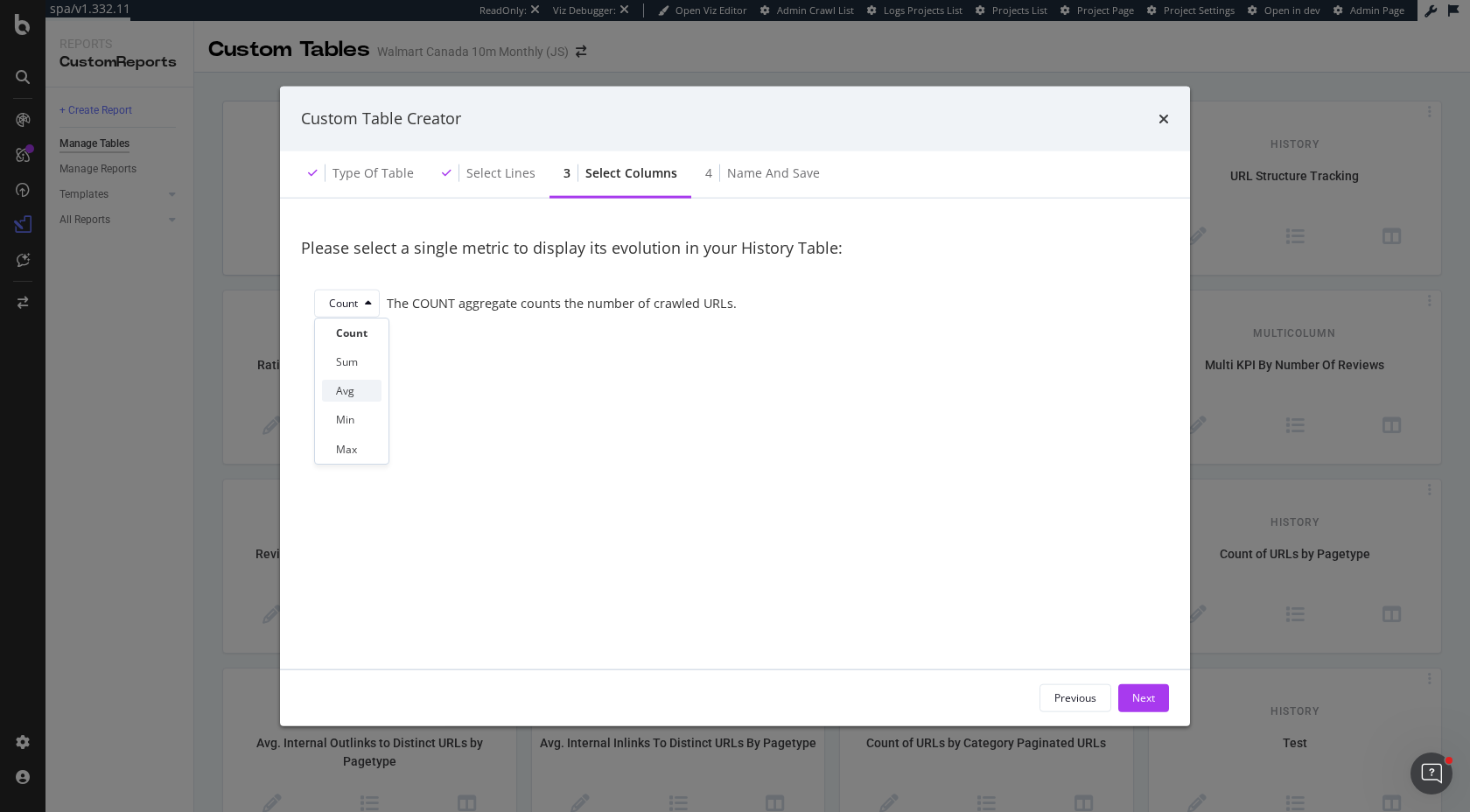 click on "Avg" at bounding box center [352, 390] 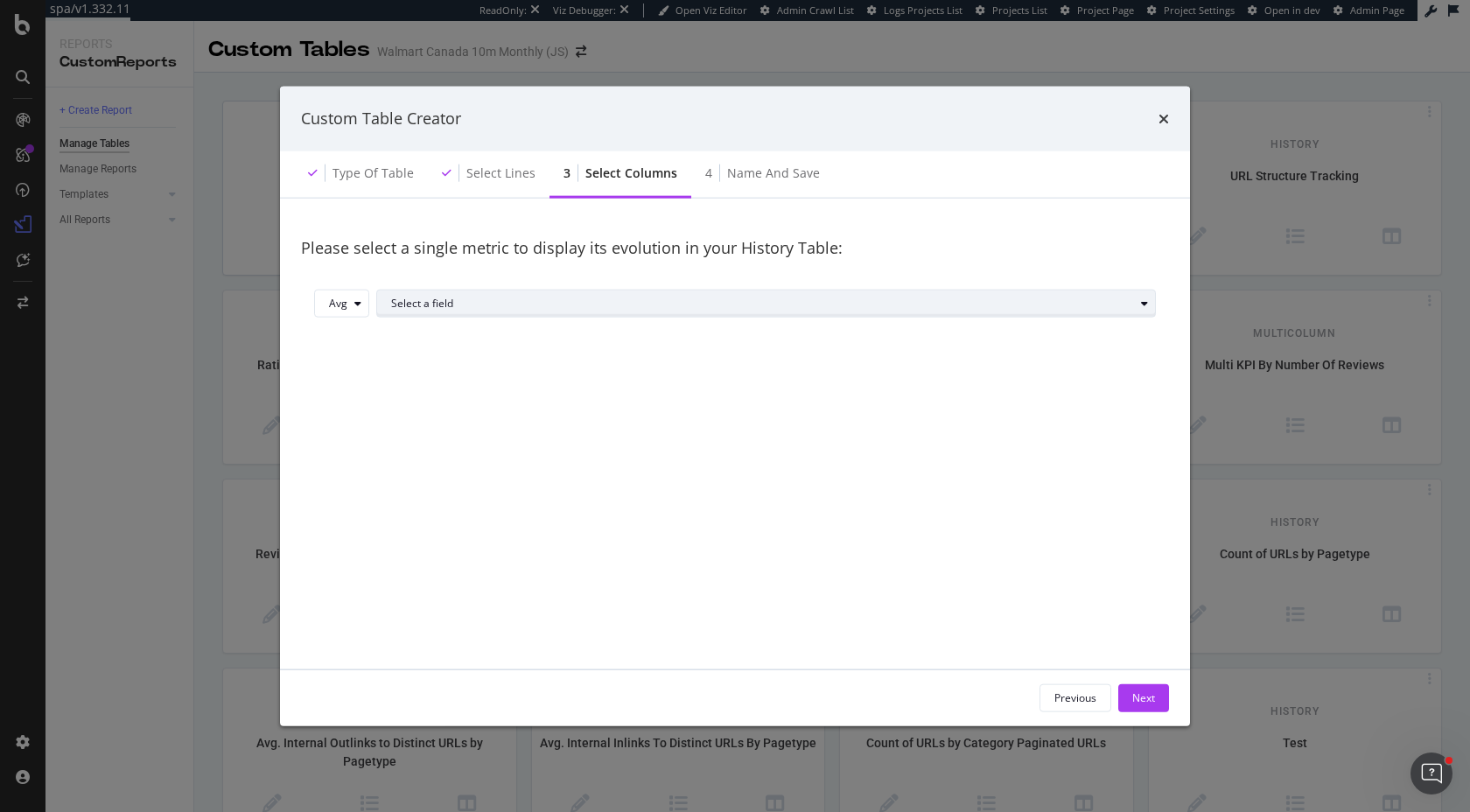 click on "Select a field" at bounding box center [773, 304] 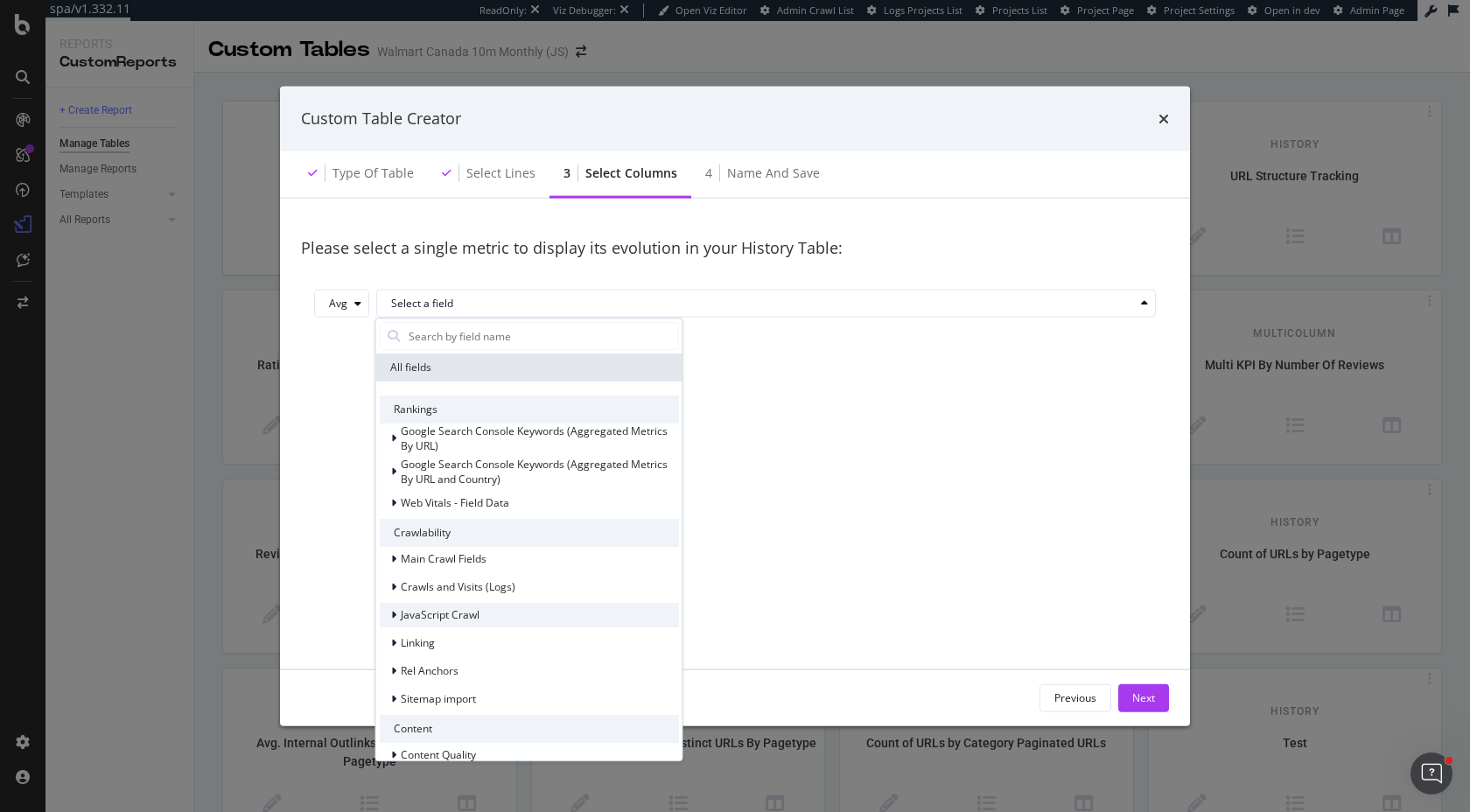 click on "JavaScript Crawl" at bounding box center [440, 614] 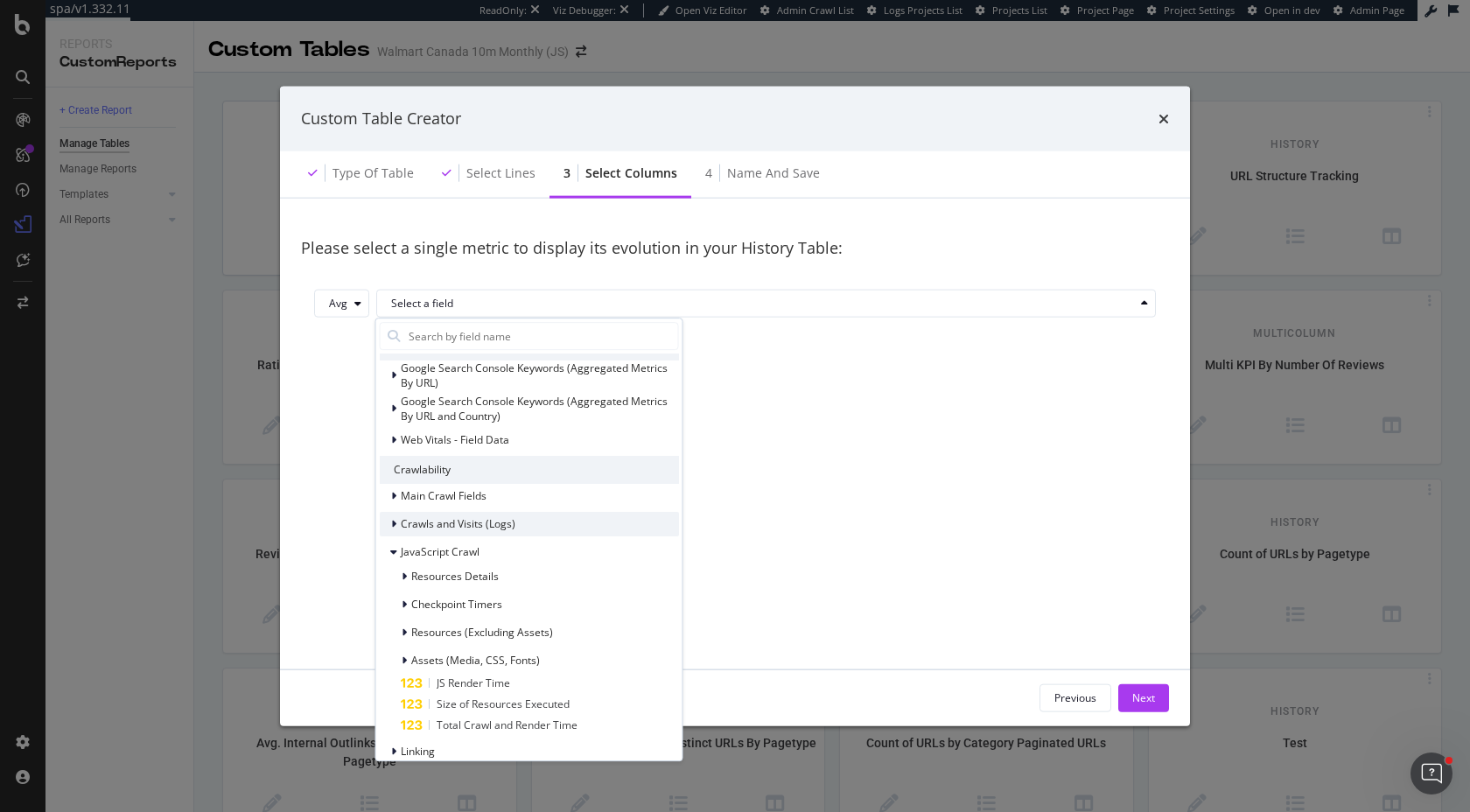 scroll, scrollTop: 65, scrollLeft: 0, axis: vertical 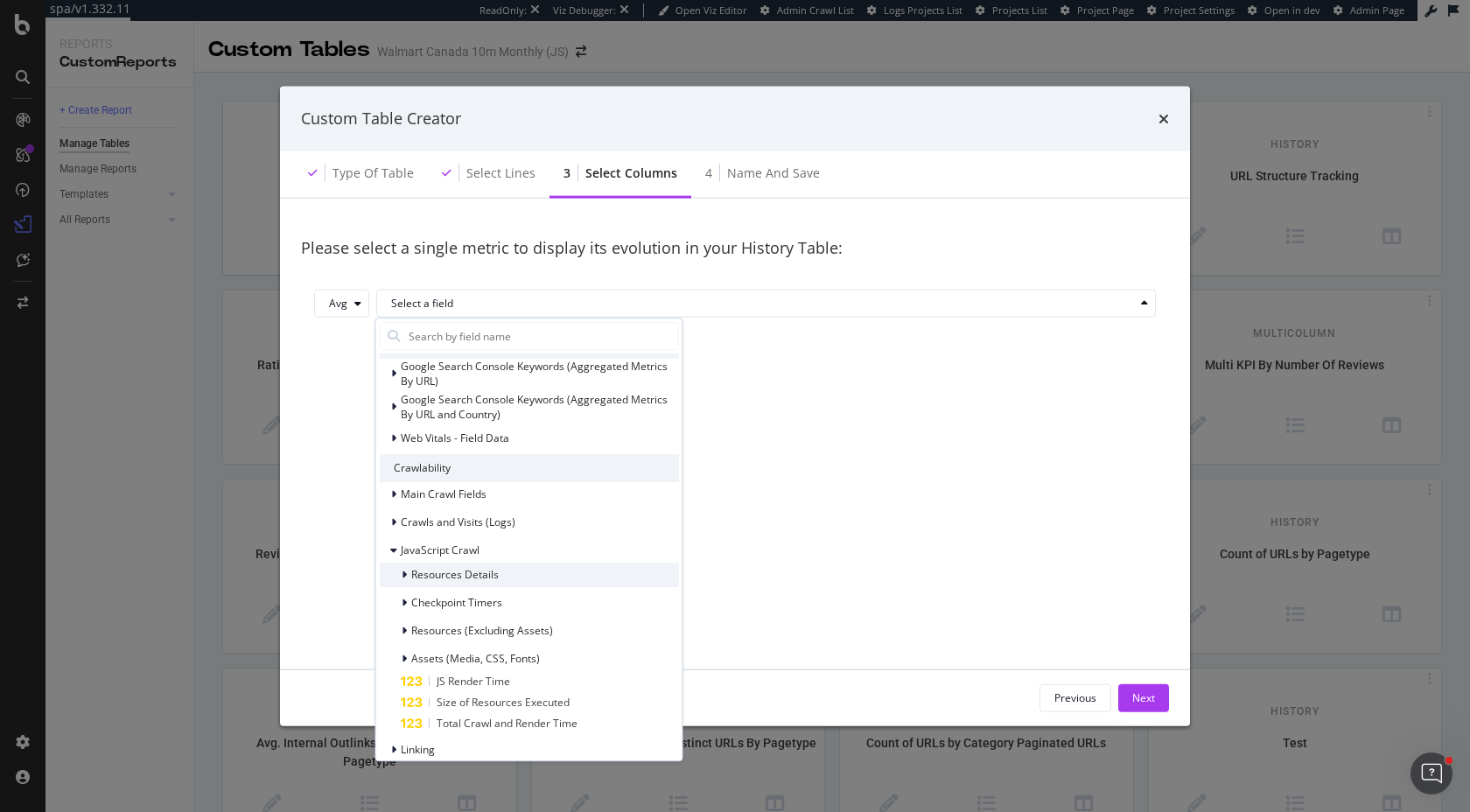 click on "Resources Details" at bounding box center (455, 574) 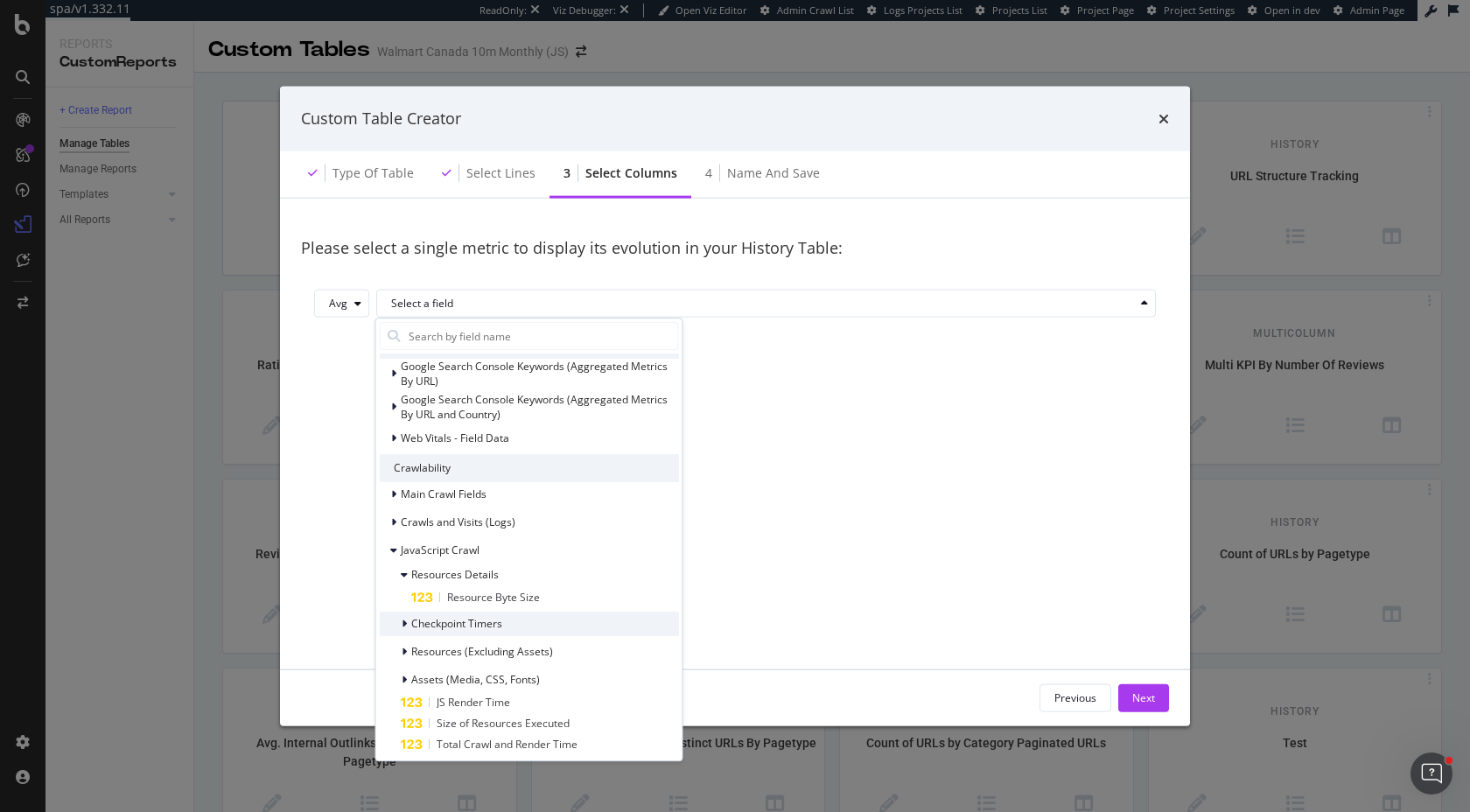 click on "Checkpoint Timers" at bounding box center [457, 623] 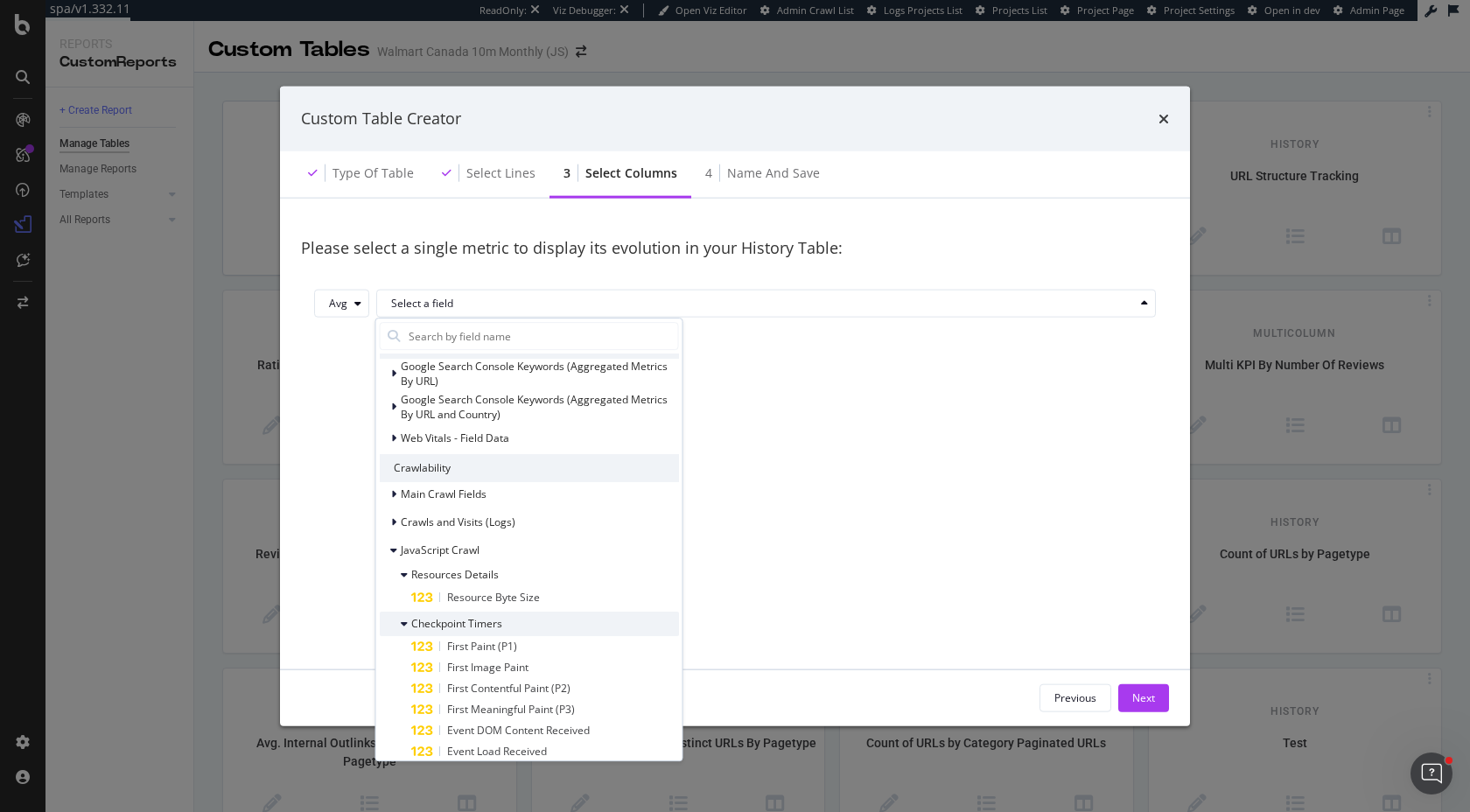 click on "Checkpoint Timers" at bounding box center [457, 623] 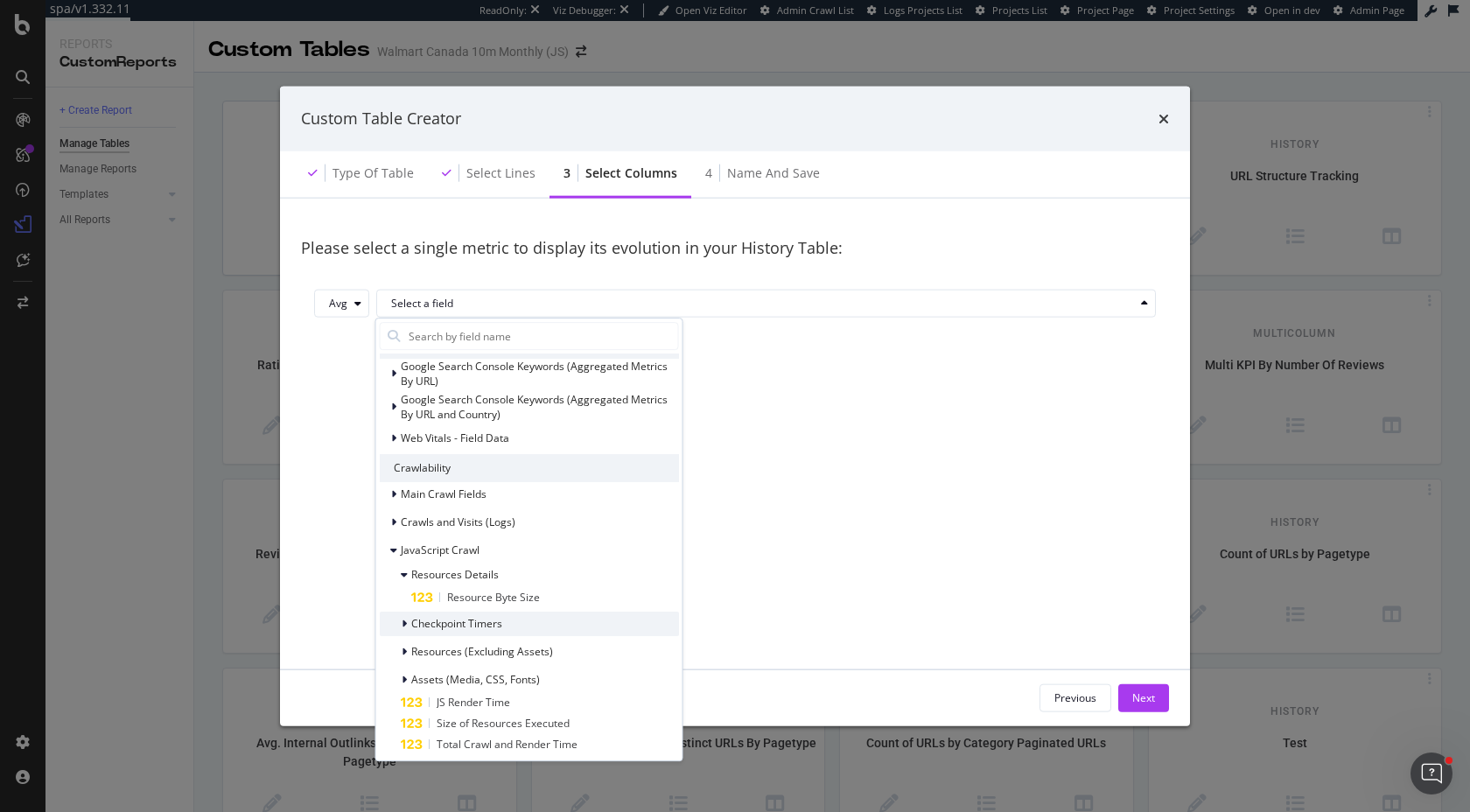 click on "Checkpoint Timers" at bounding box center [457, 623] 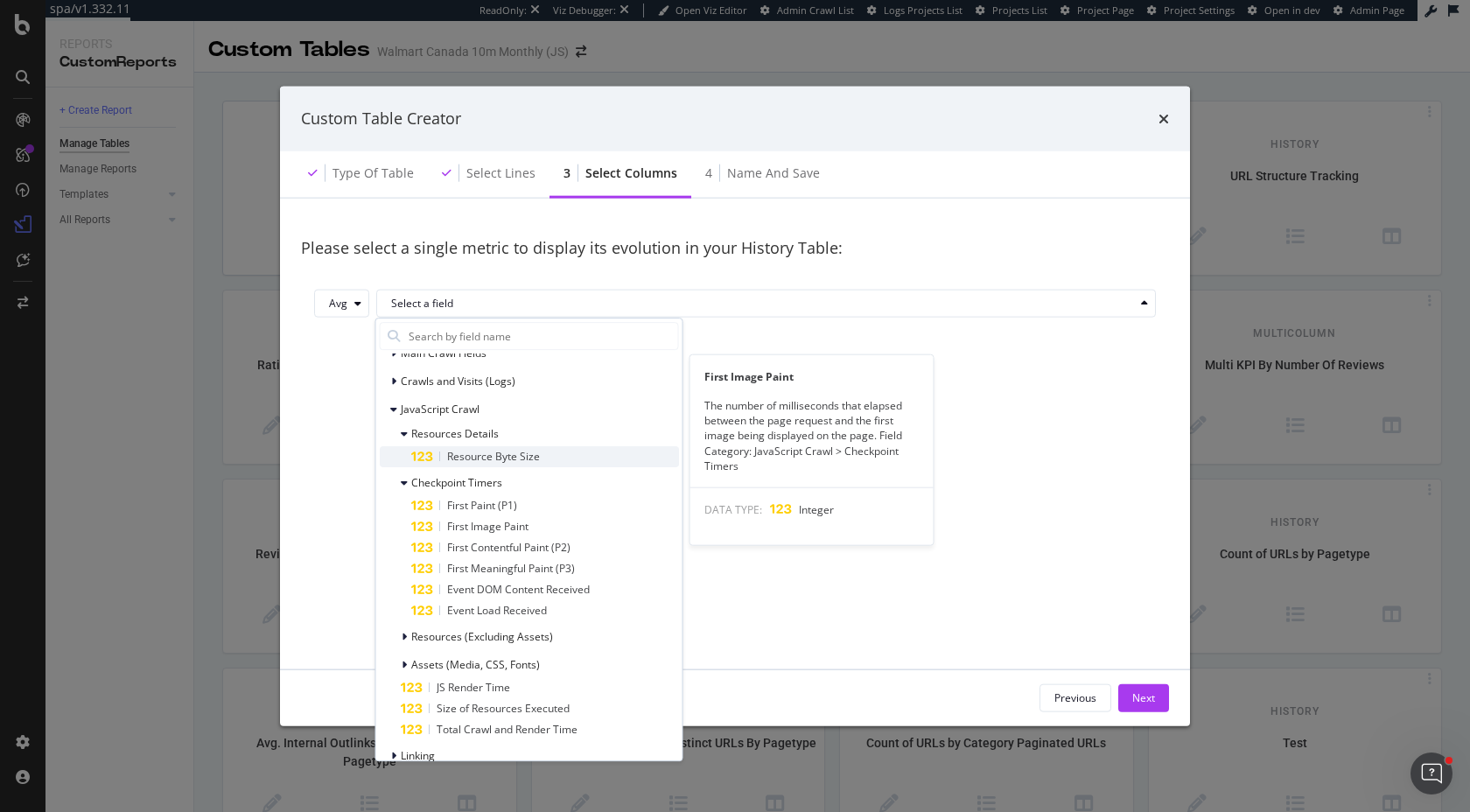 scroll, scrollTop: 206, scrollLeft: 0, axis: vertical 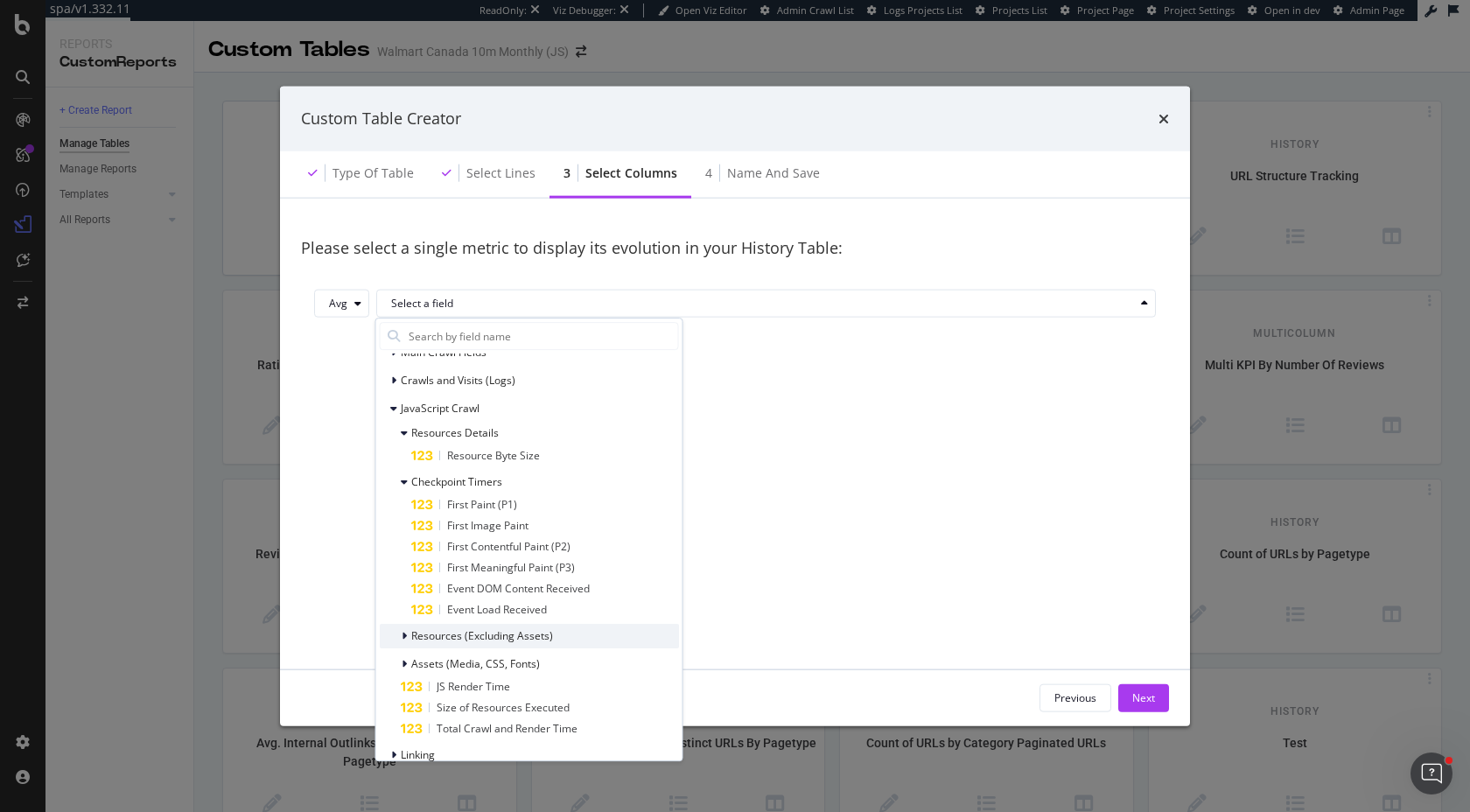 click at bounding box center [406, 636] 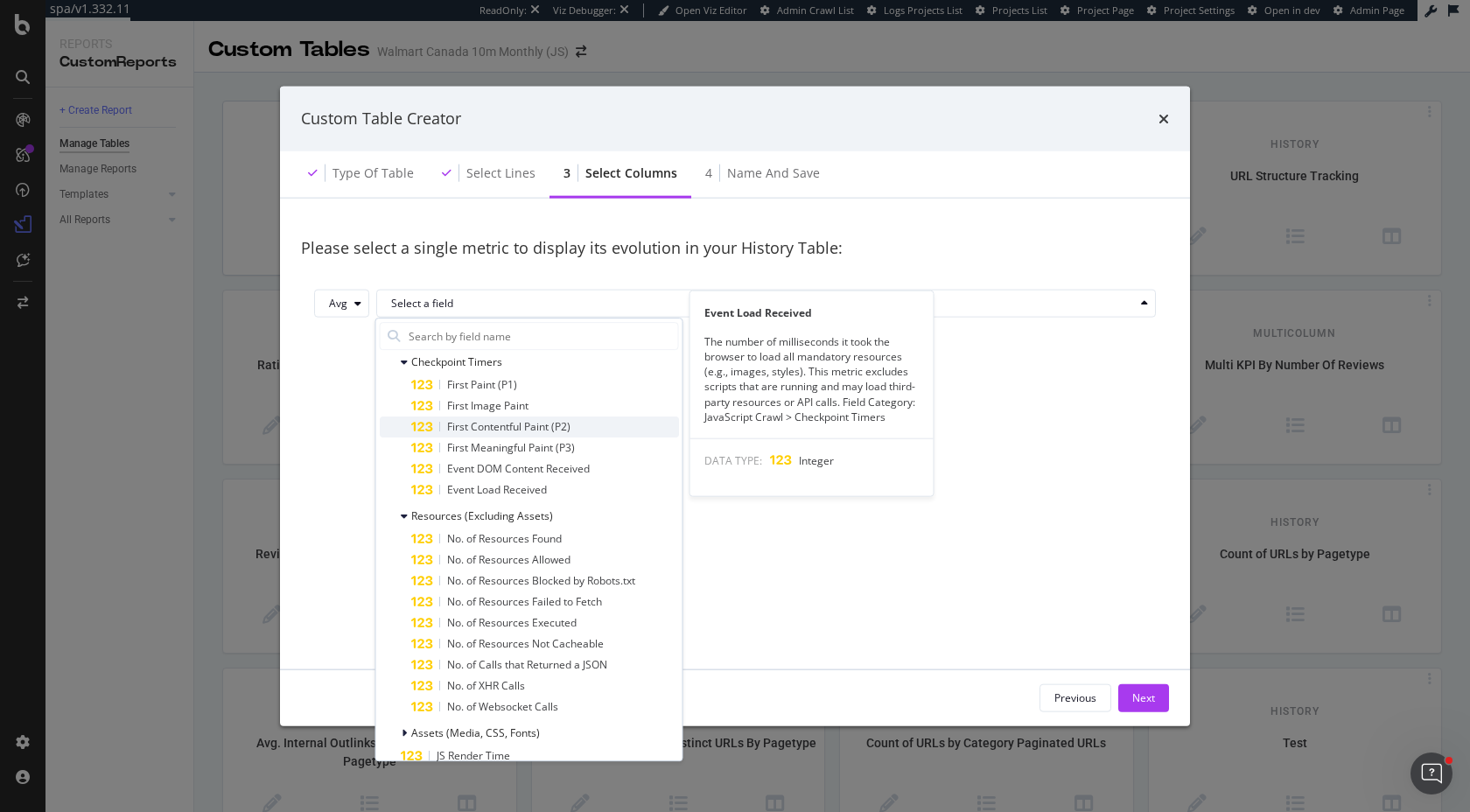 scroll, scrollTop: 331, scrollLeft: 0, axis: vertical 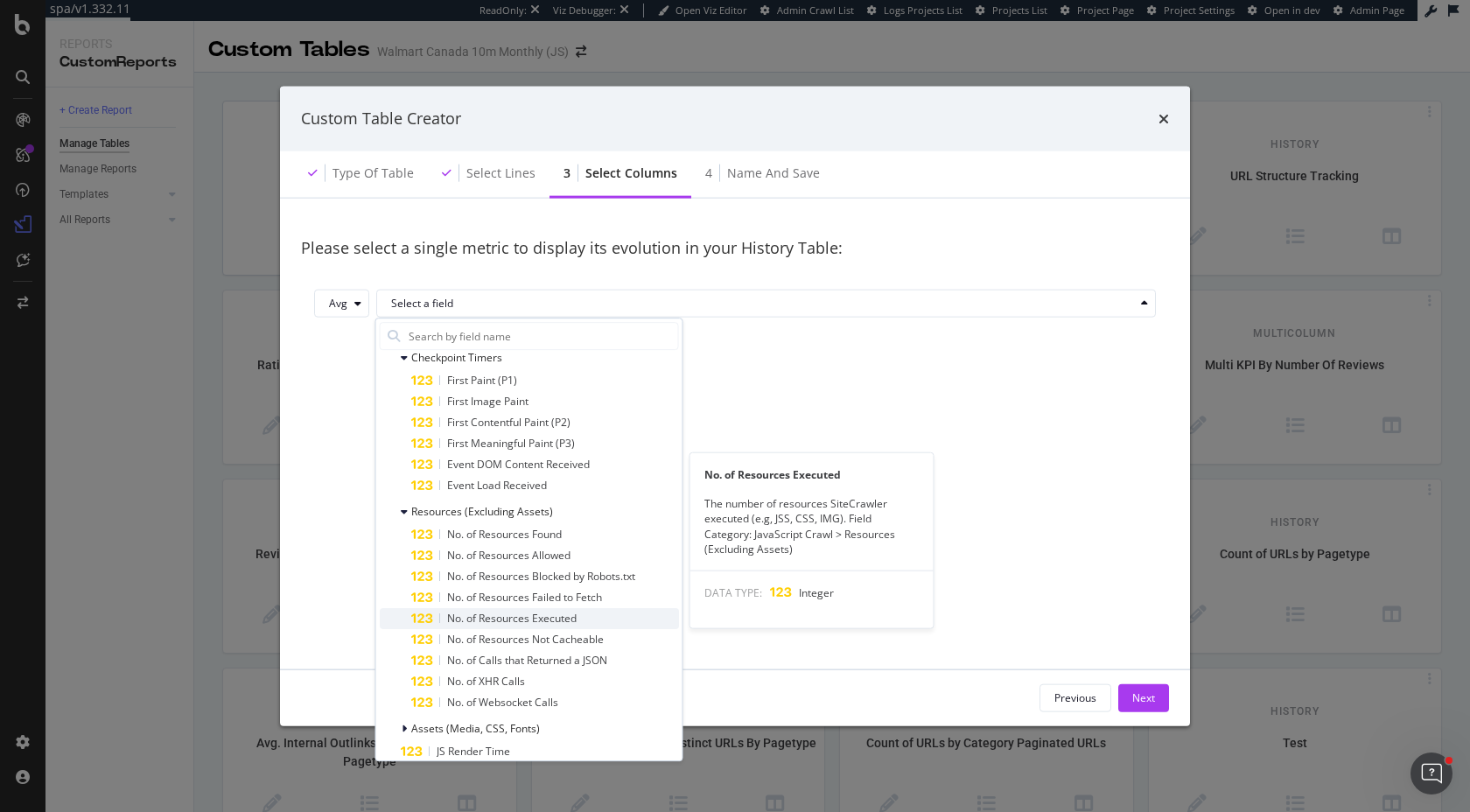 click on "No. of Resources Executed" at bounding box center (512, 618) 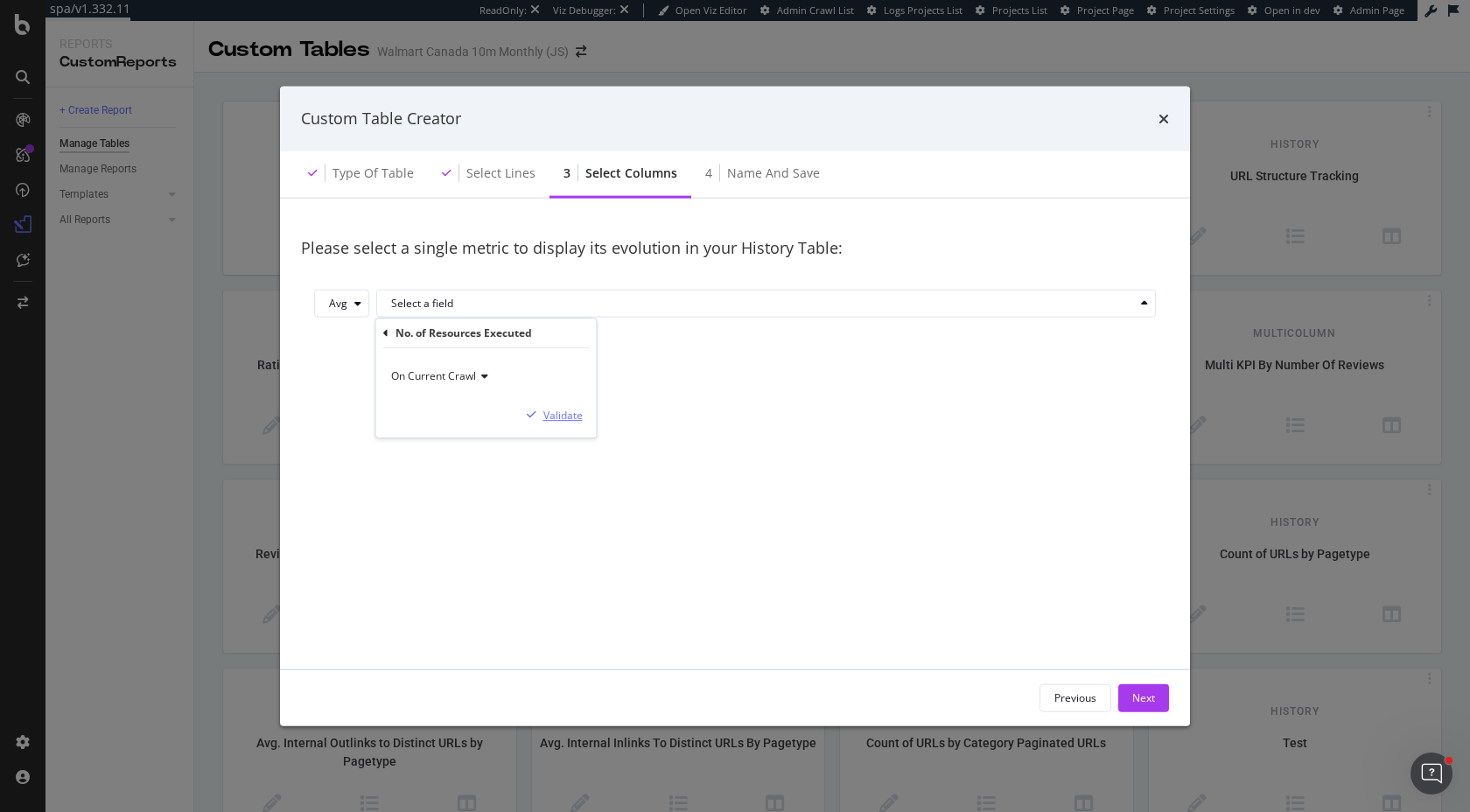 click on "Validate" at bounding box center (563, 415) 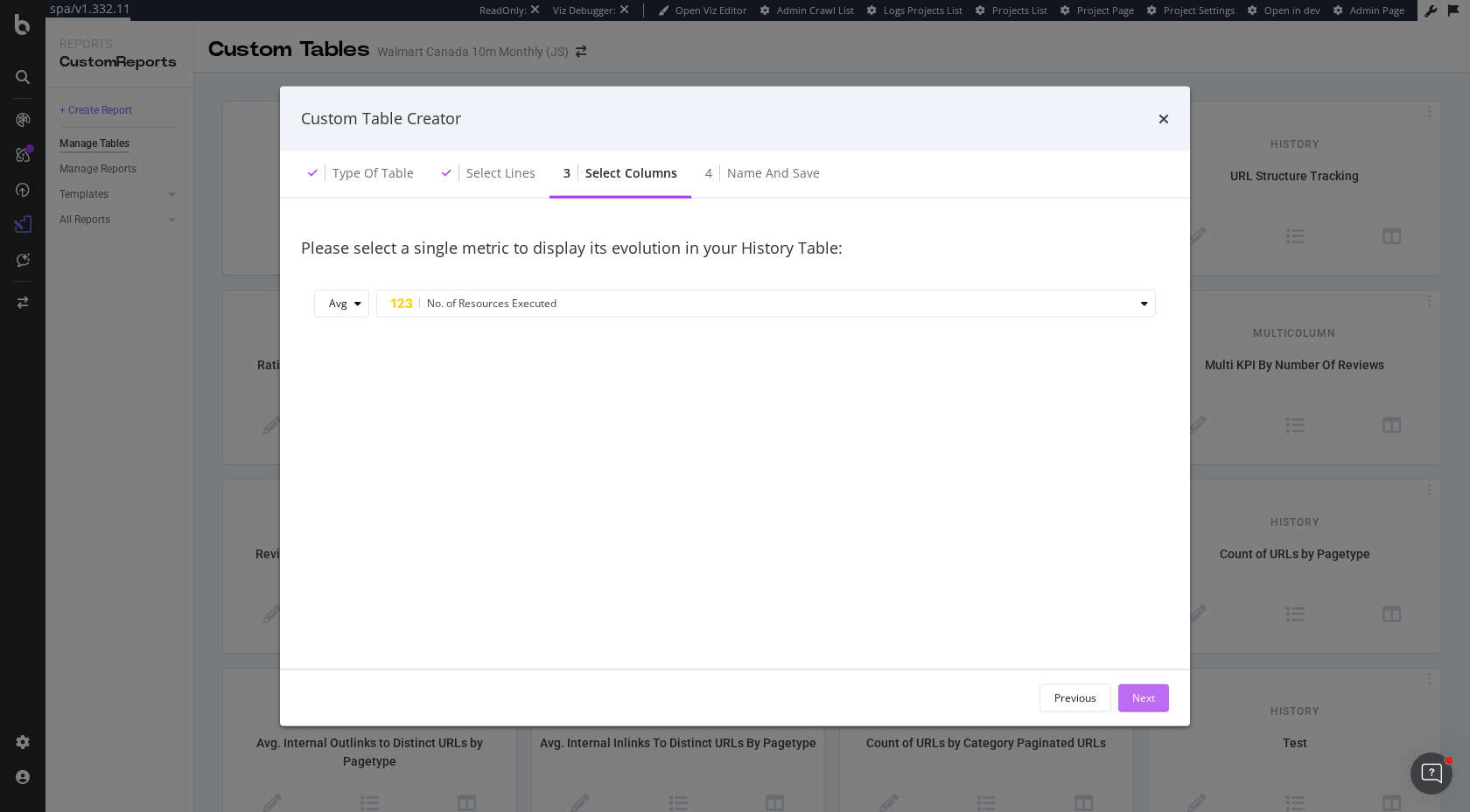 click on "Next" at bounding box center [1144, 697] 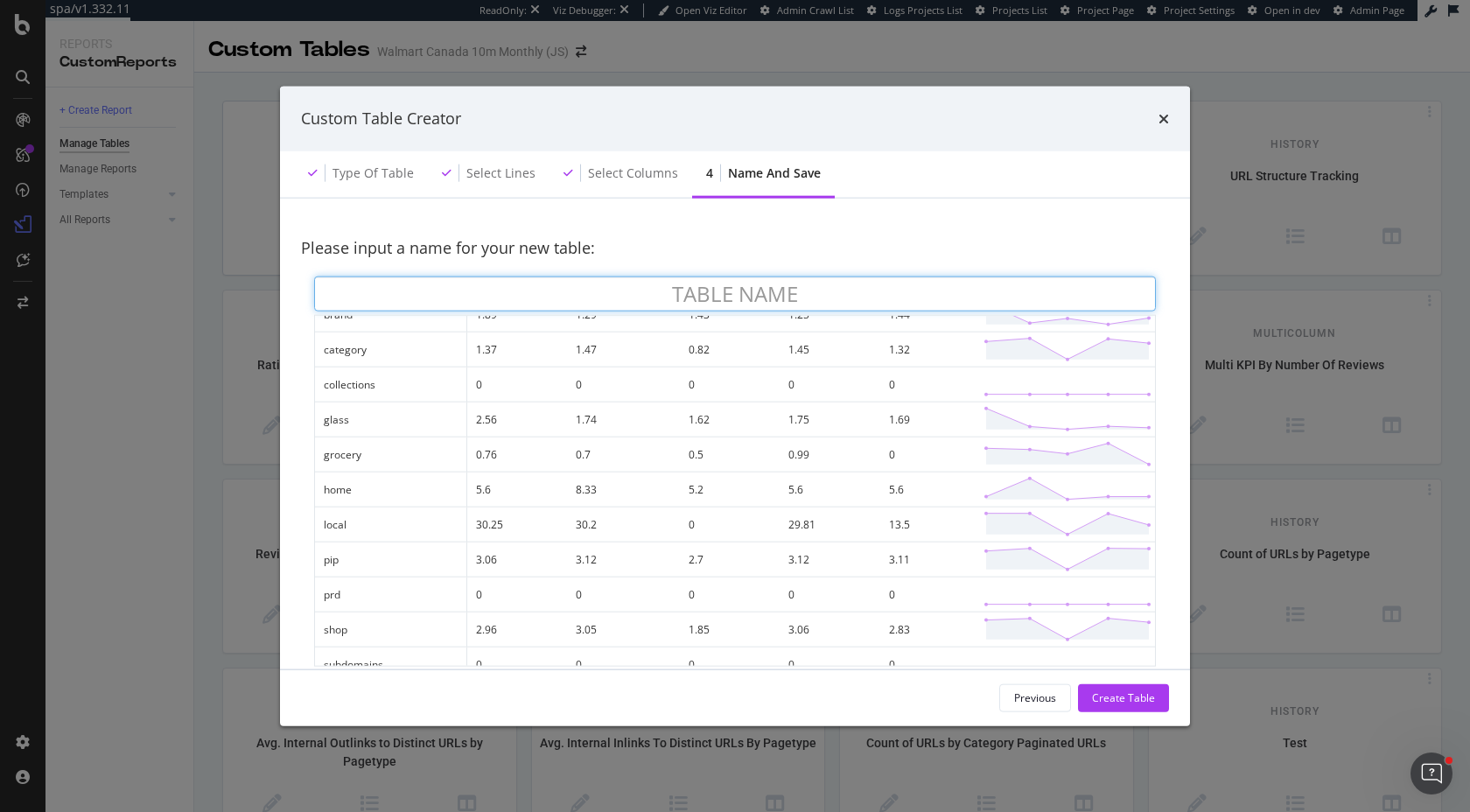 scroll, scrollTop: 0, scrollLeft: 0, axis: both 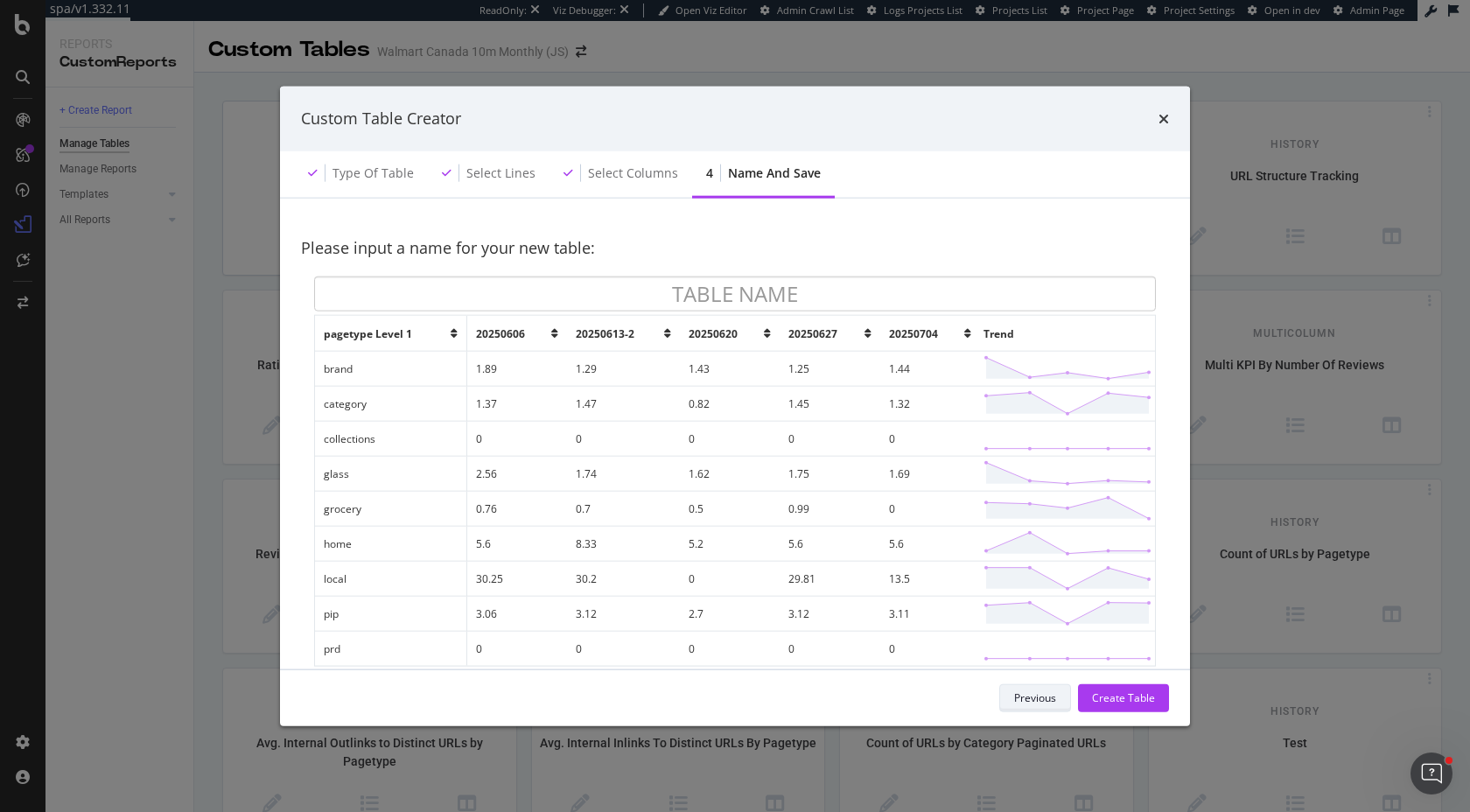 click on "Previous" at bounding box center (1035, 697) 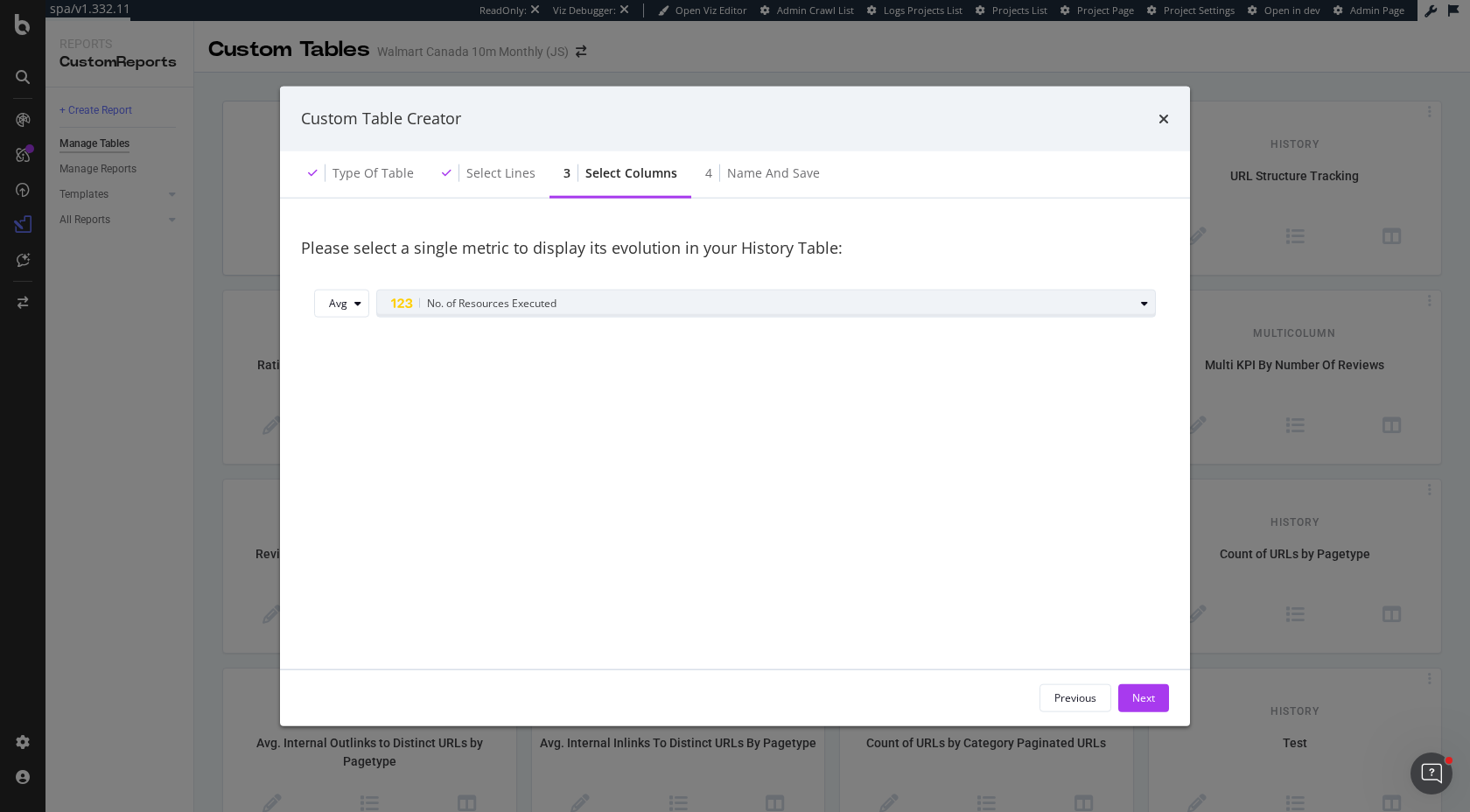 click on "No. of Resources Executed" at bounding box center [492, 303] 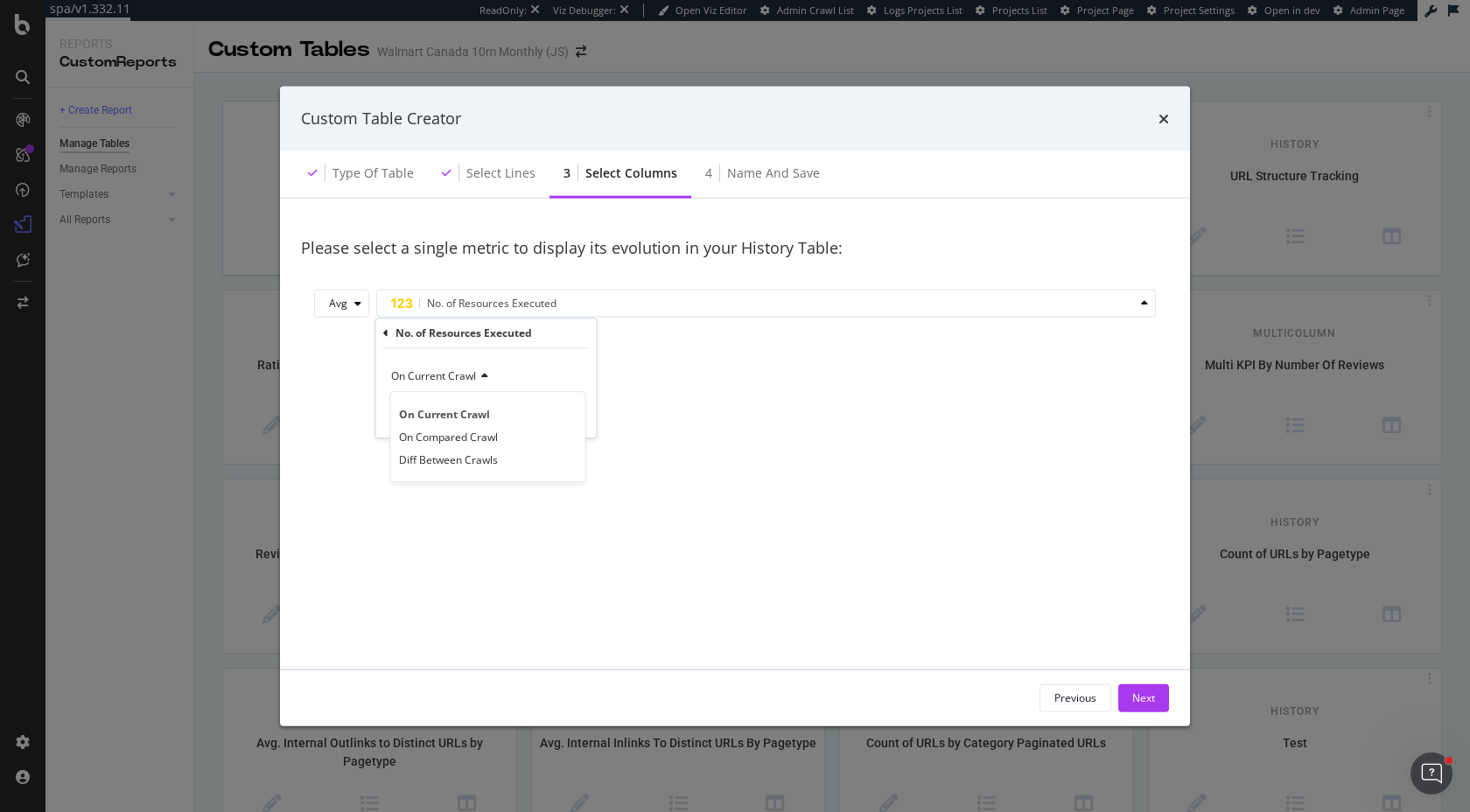 click at bounding box center [386, 333] 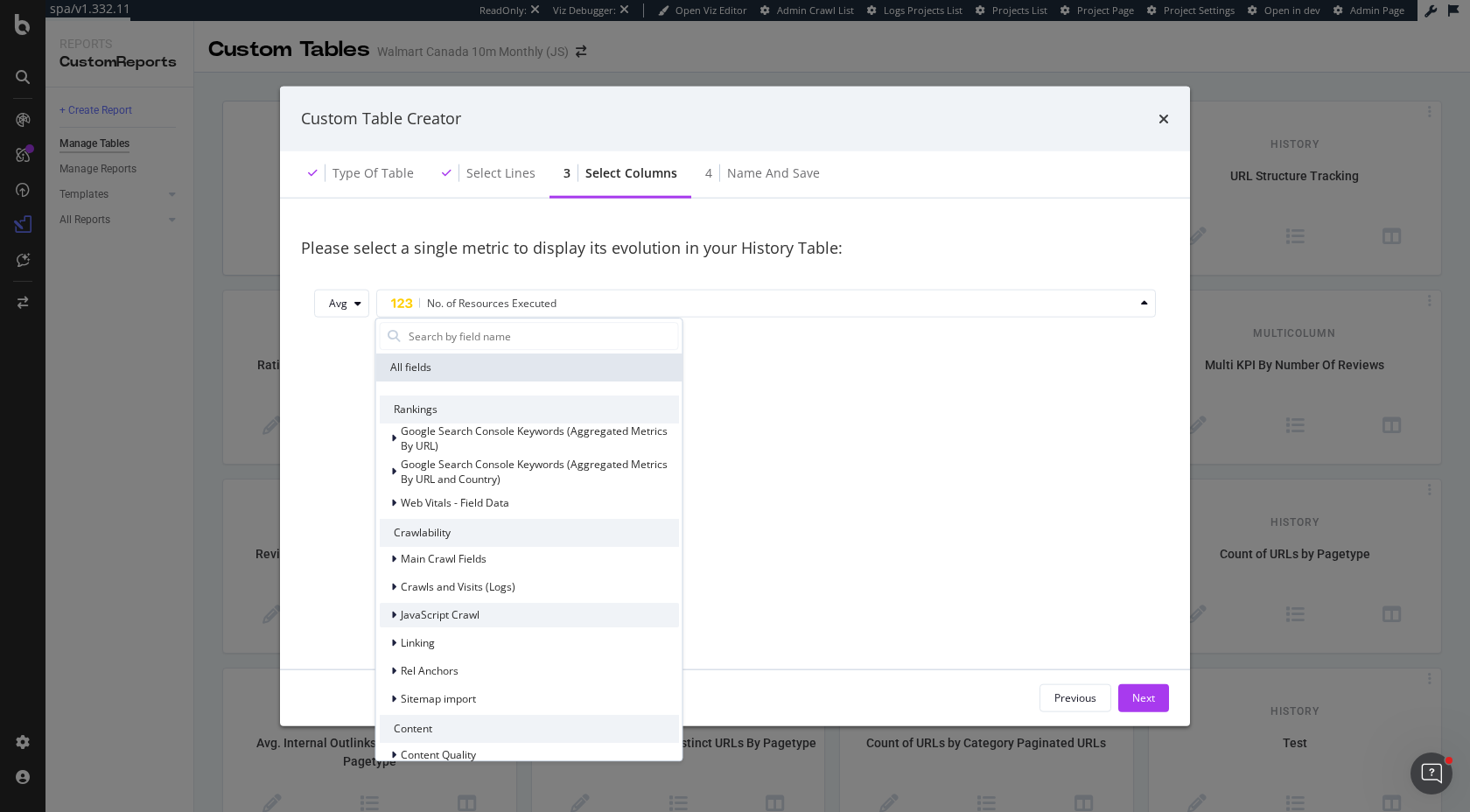 click on "JavaScript Crawl" at bounding box center [440, 614] 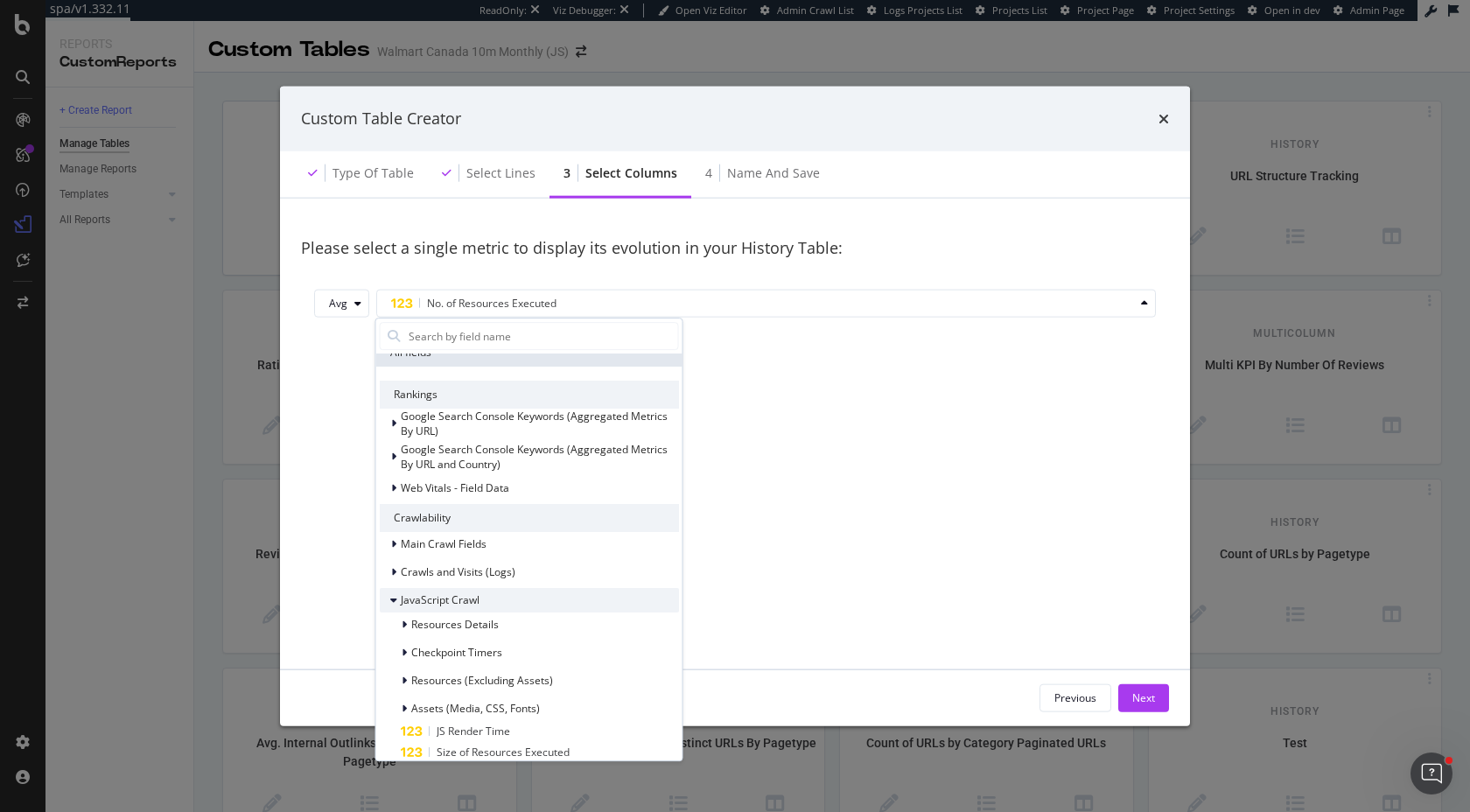 scroll, scrollTop: 18, scrollLeft: 0, axis: vertical 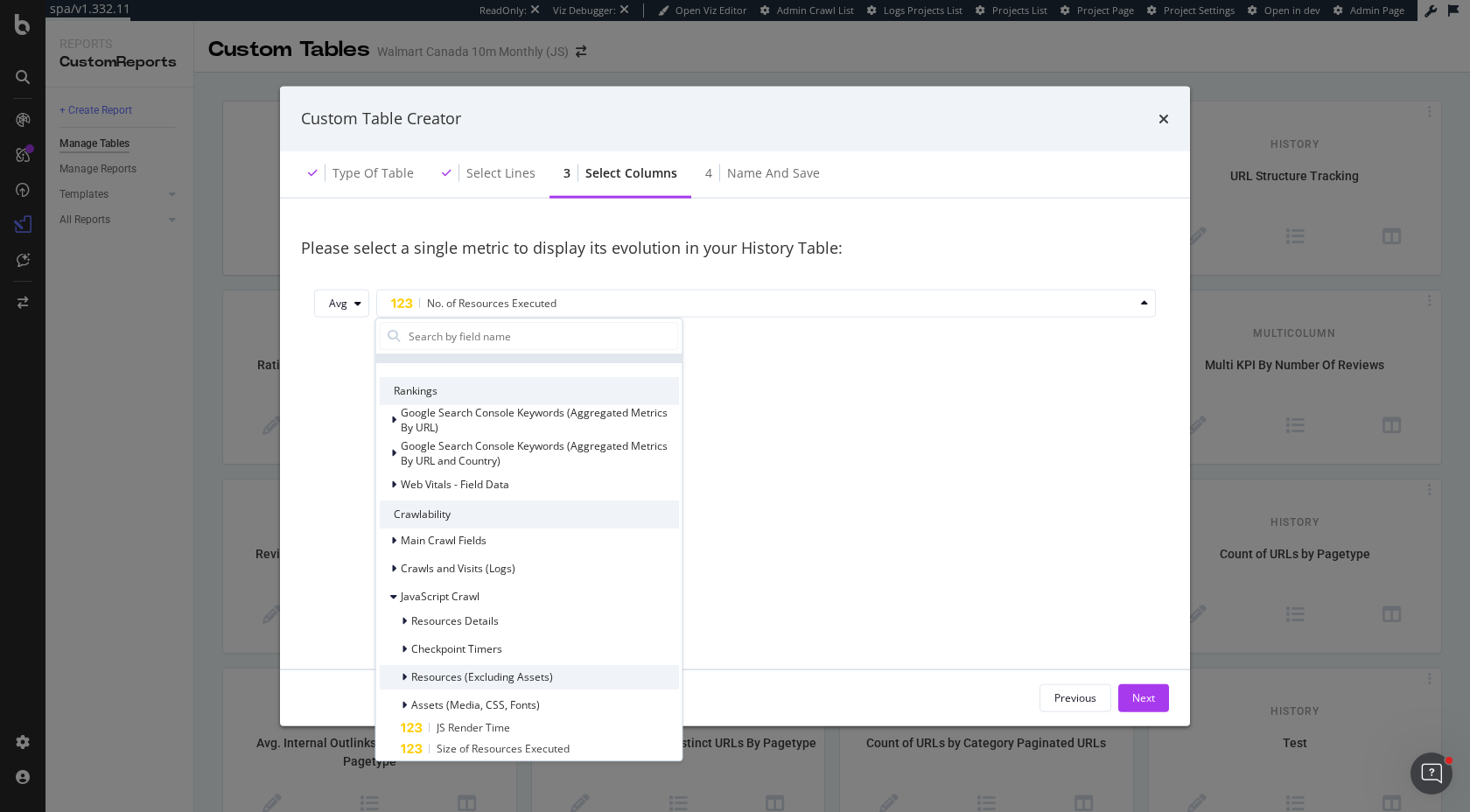 click on "Resources (Excluding Assets)" at bounding box center [482, 676] 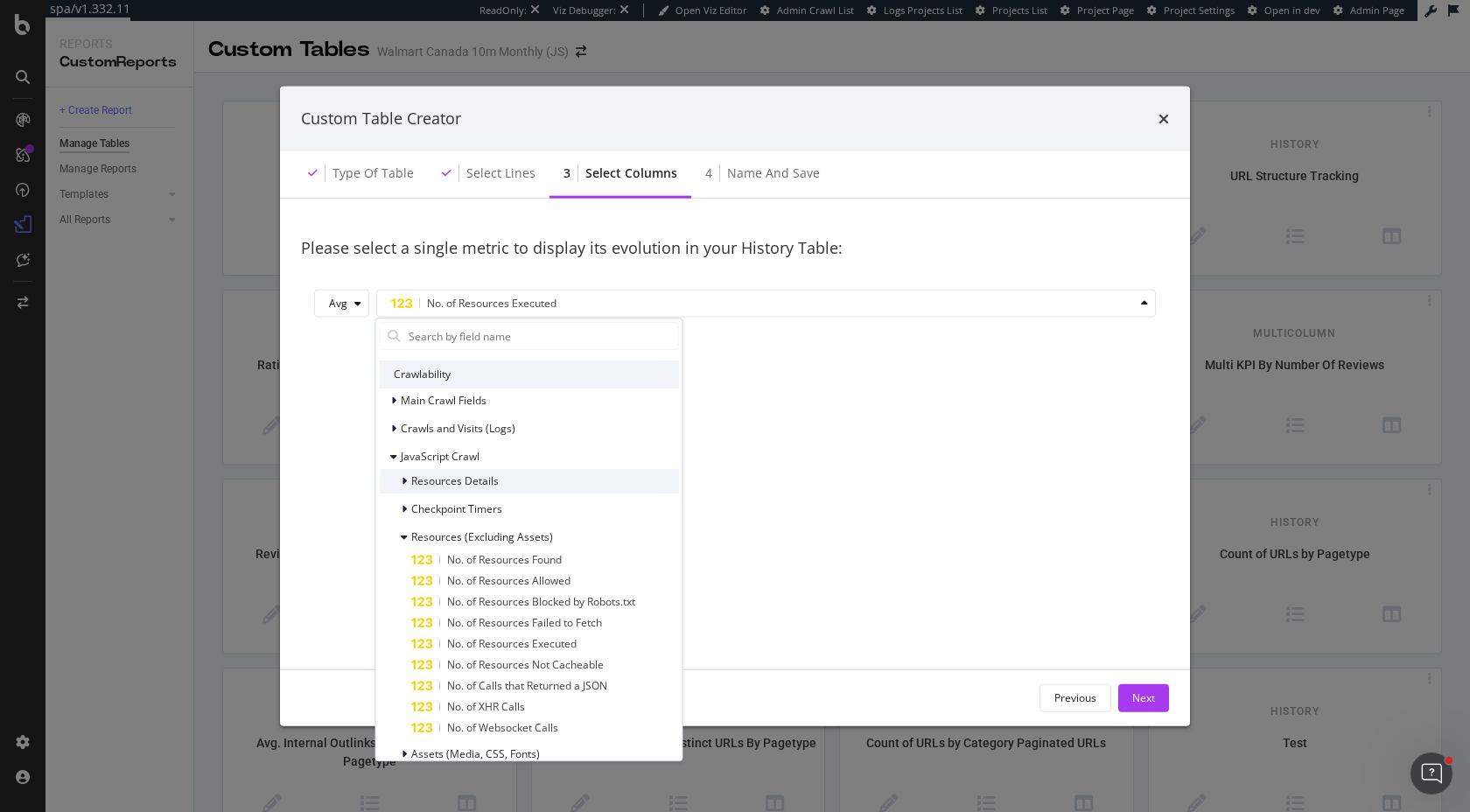 scroll, scrollTop: 161, scrollLeft: 0, axis: vertical 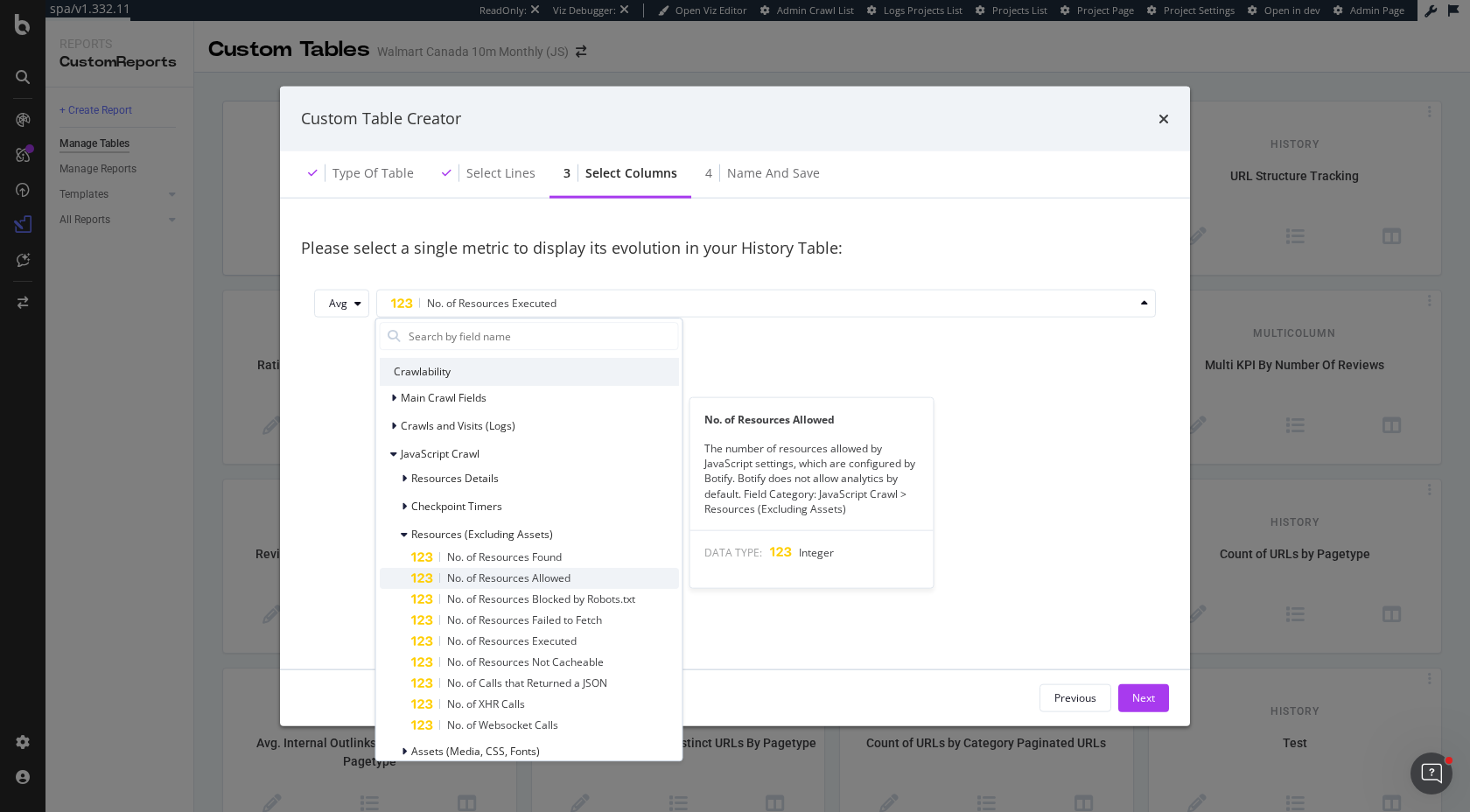 click on "No. of Resources Allowed" at bounding box center (508, 578) 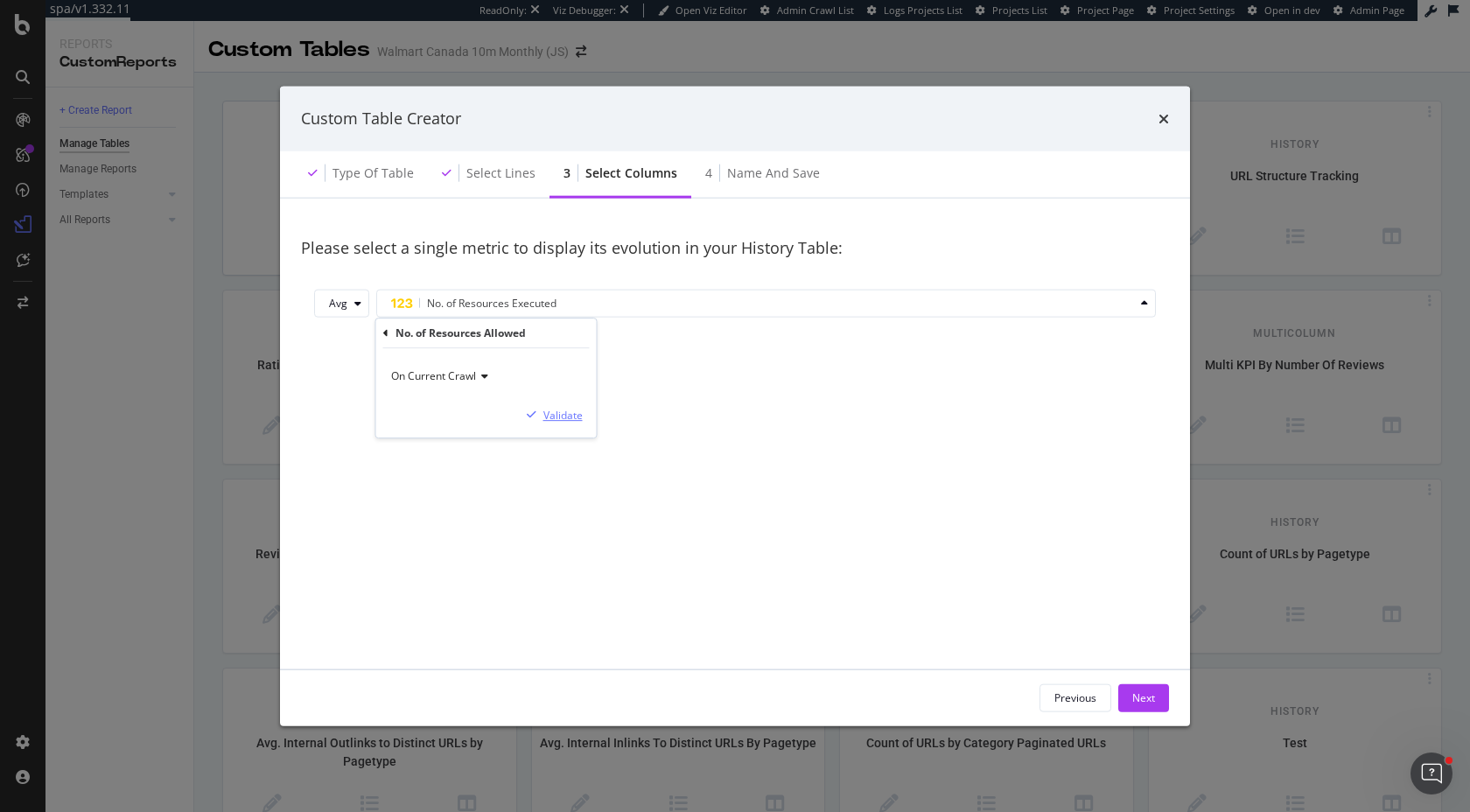 click on "Validate" at bounding box center (563, 415) 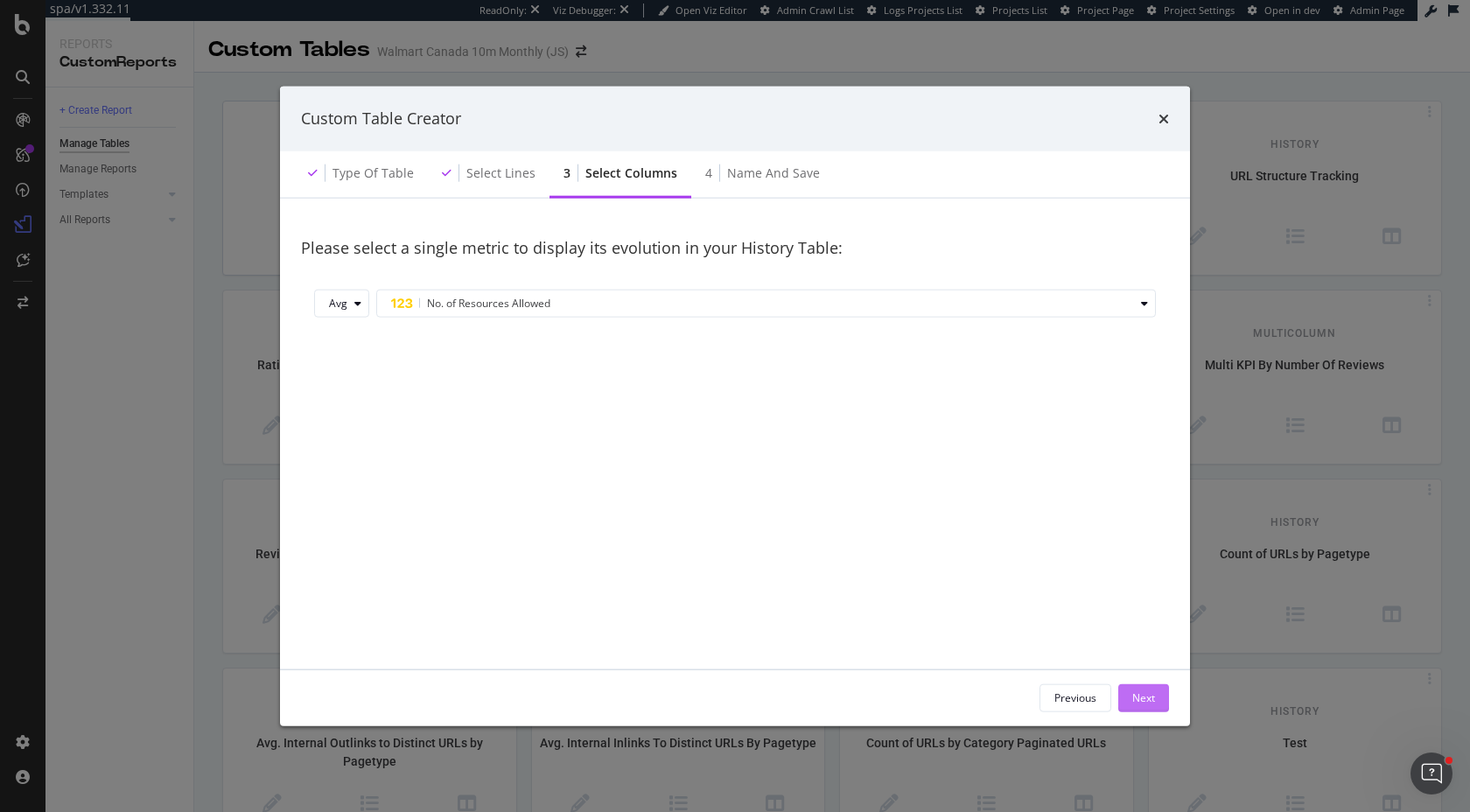 click on "Next" at bounding box center (1144, 697) 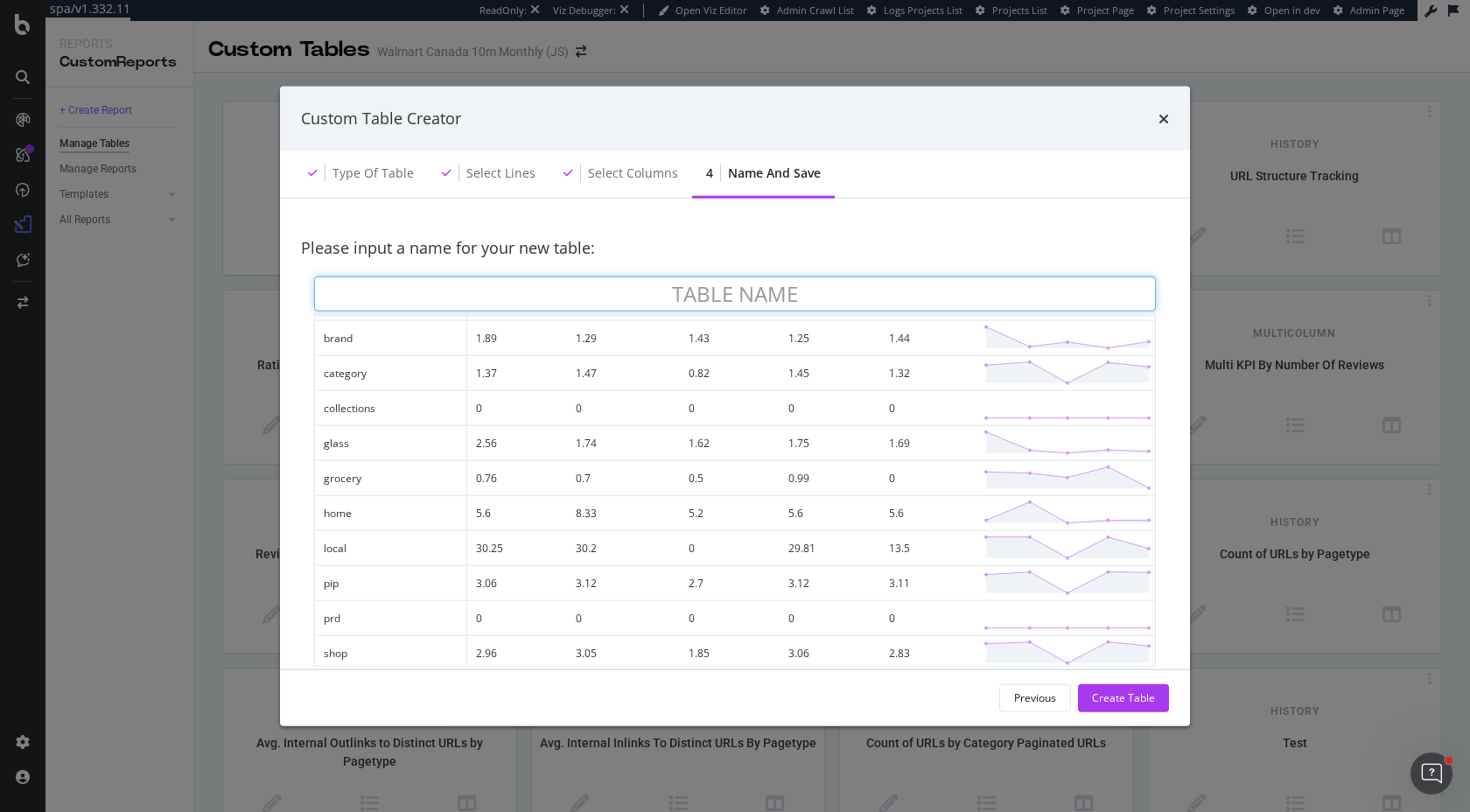 scroll, scrollTop: 0, scrollLeft: 0, axis: both 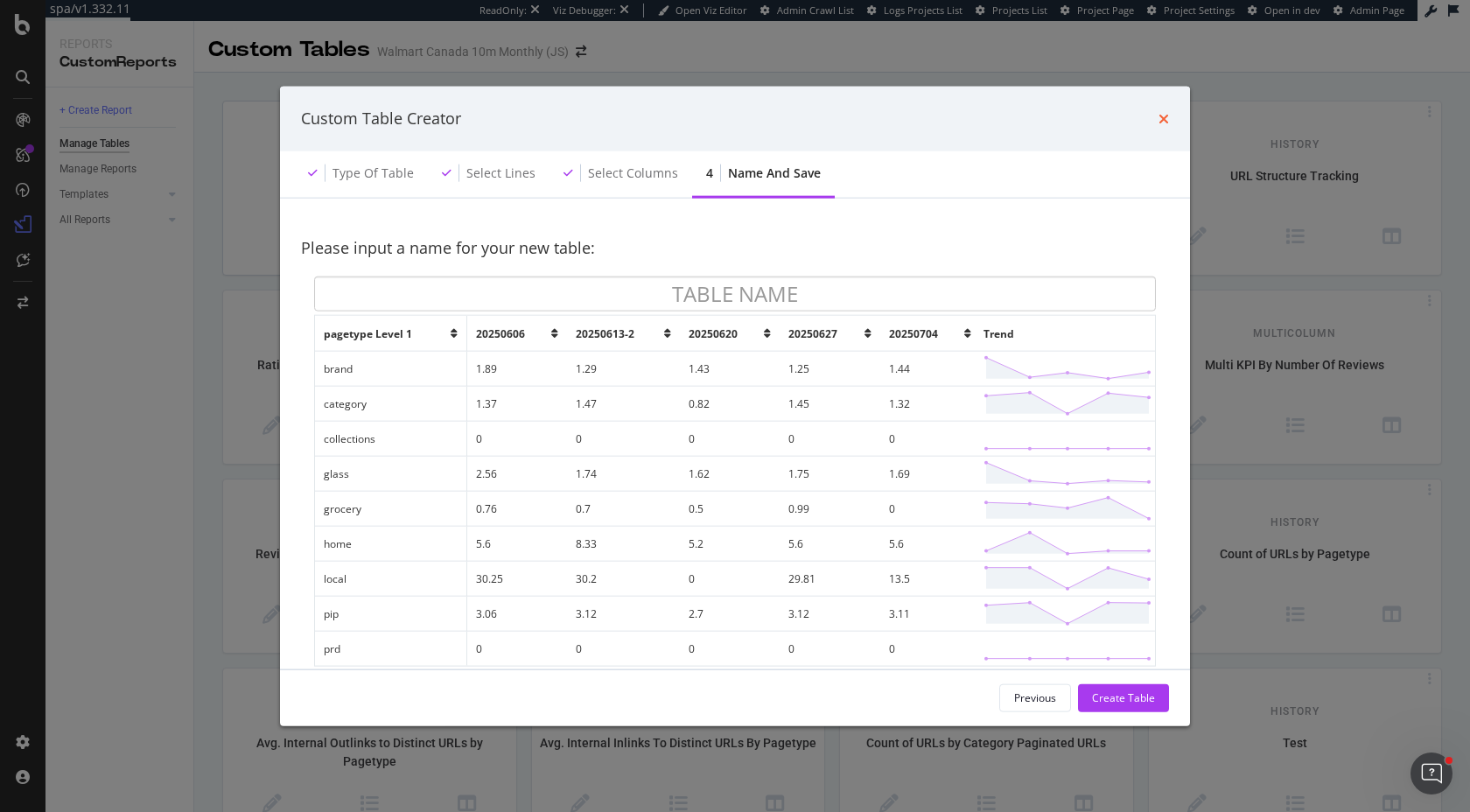 click at bounding box center [1164, 118] 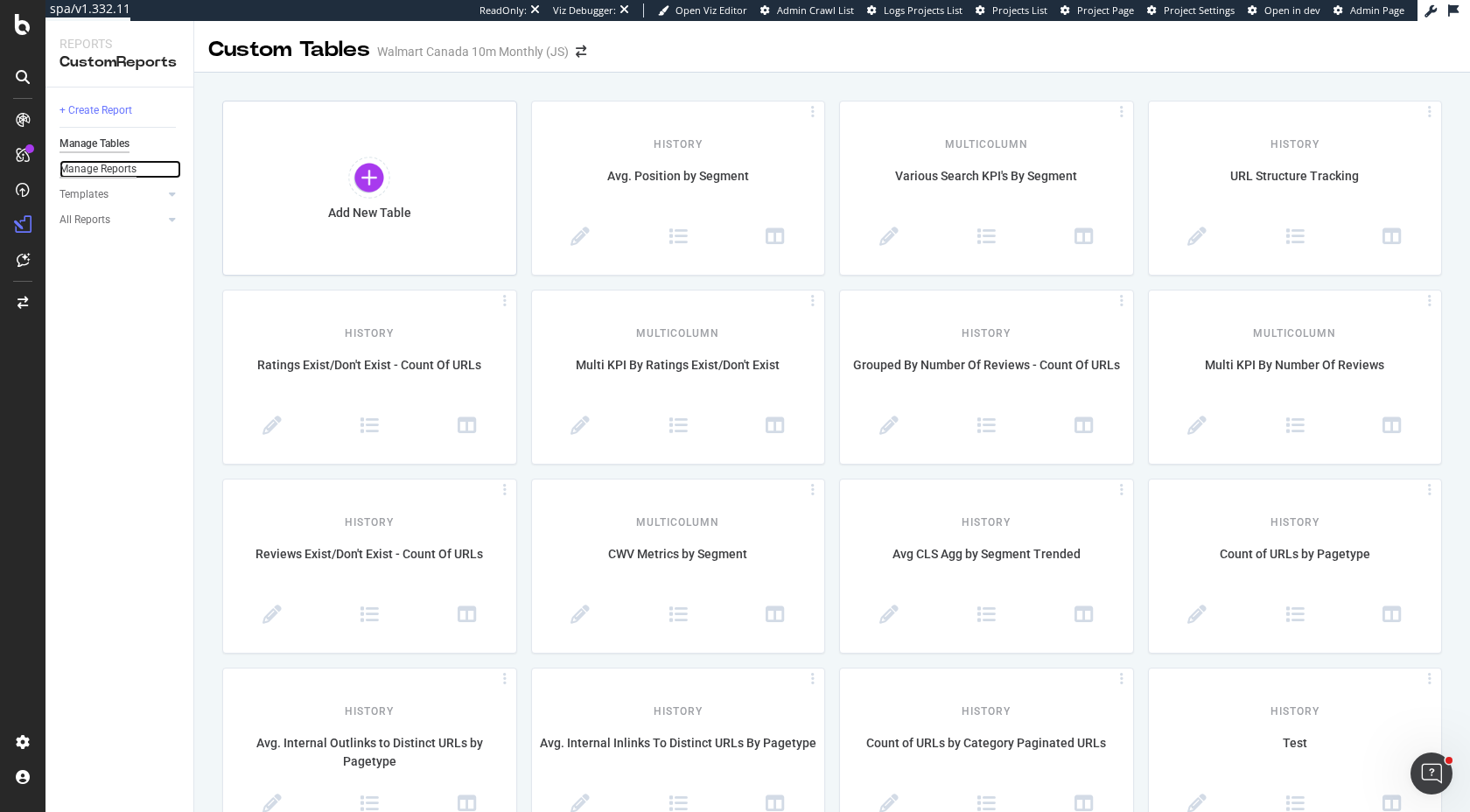 click on "Manage Reports" at bounding box center [98, 169] 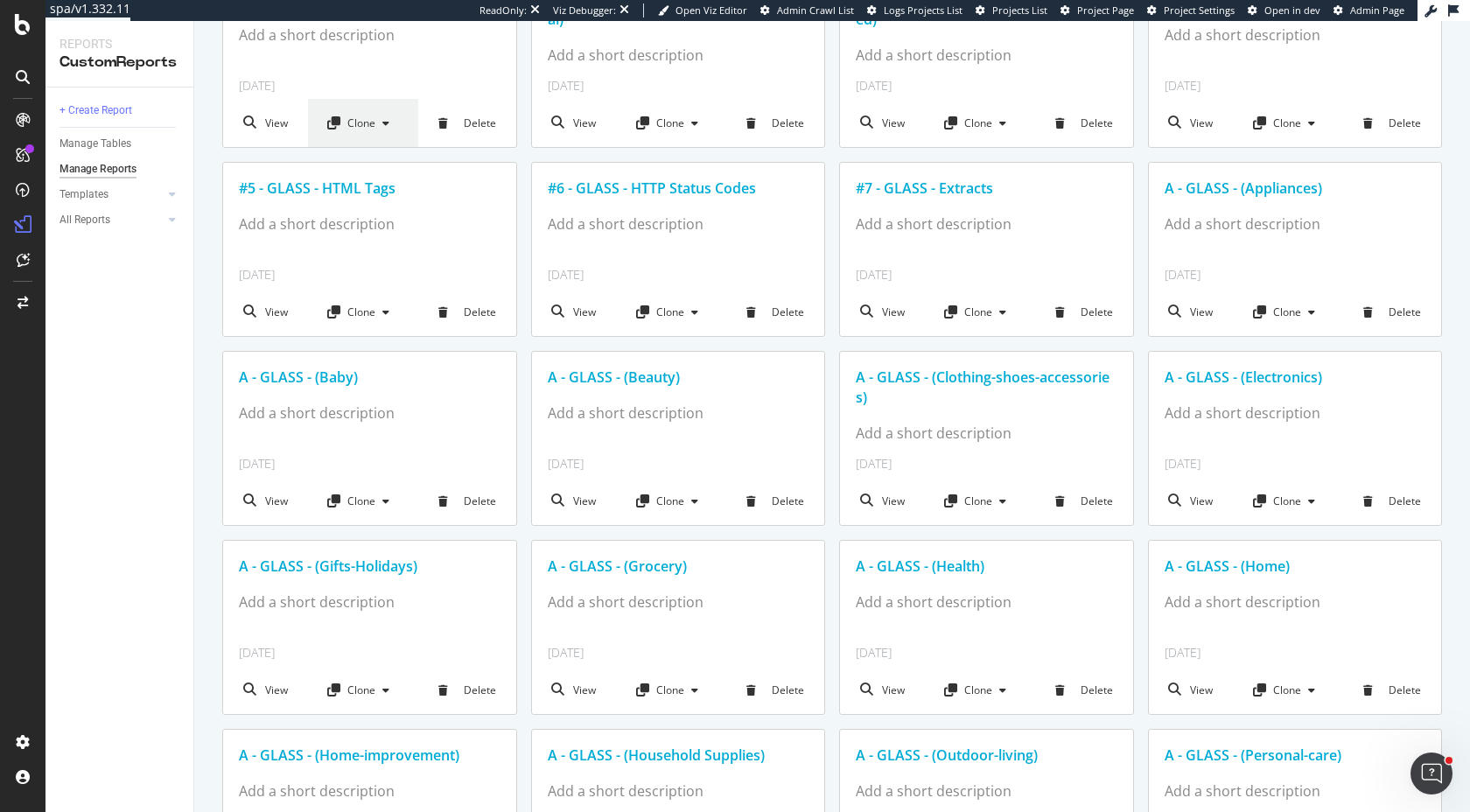 scroll, scrollTop: 0, scrollLeft: 0, axis: both 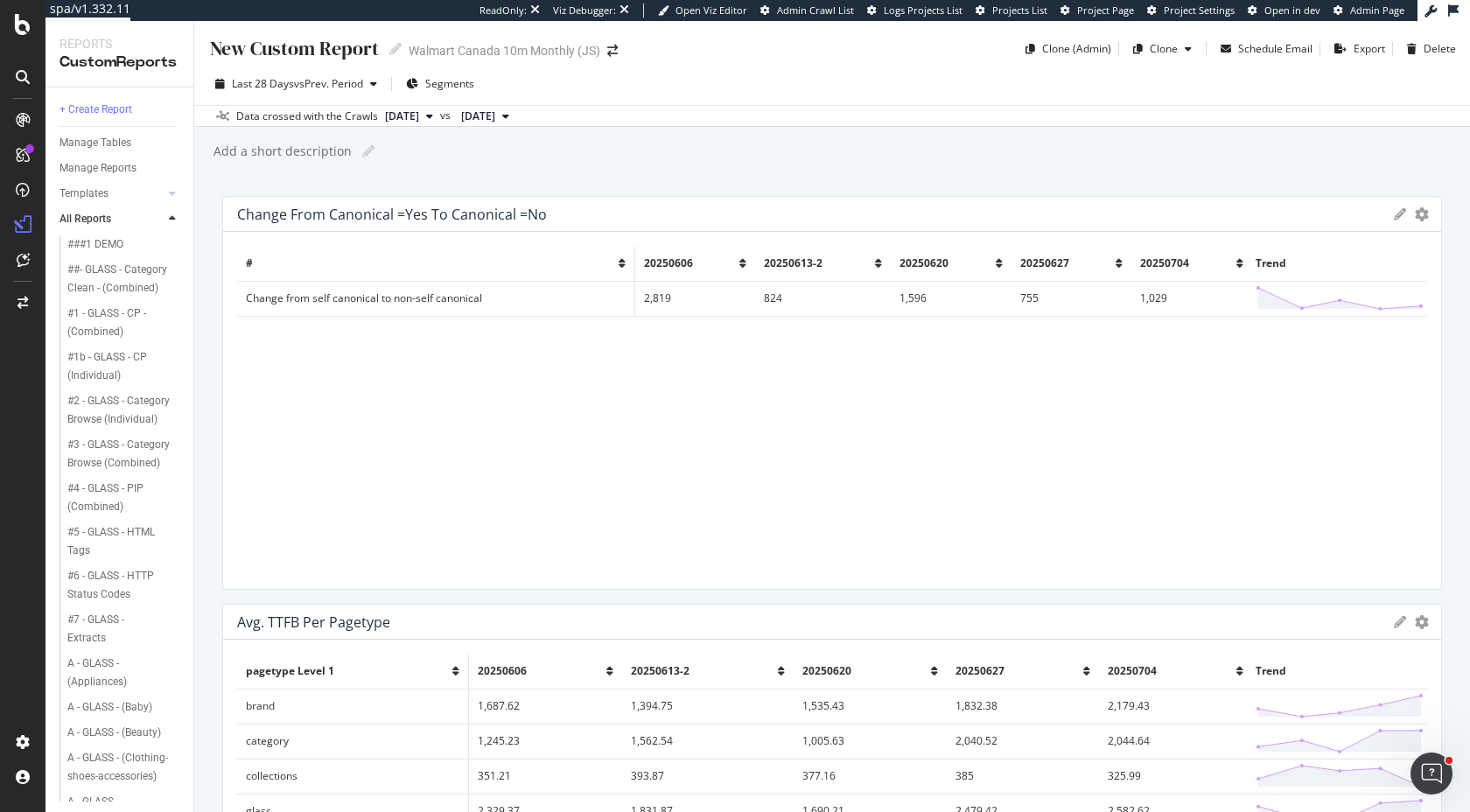 click on "[DATE]" at bounding box center (402, 116) 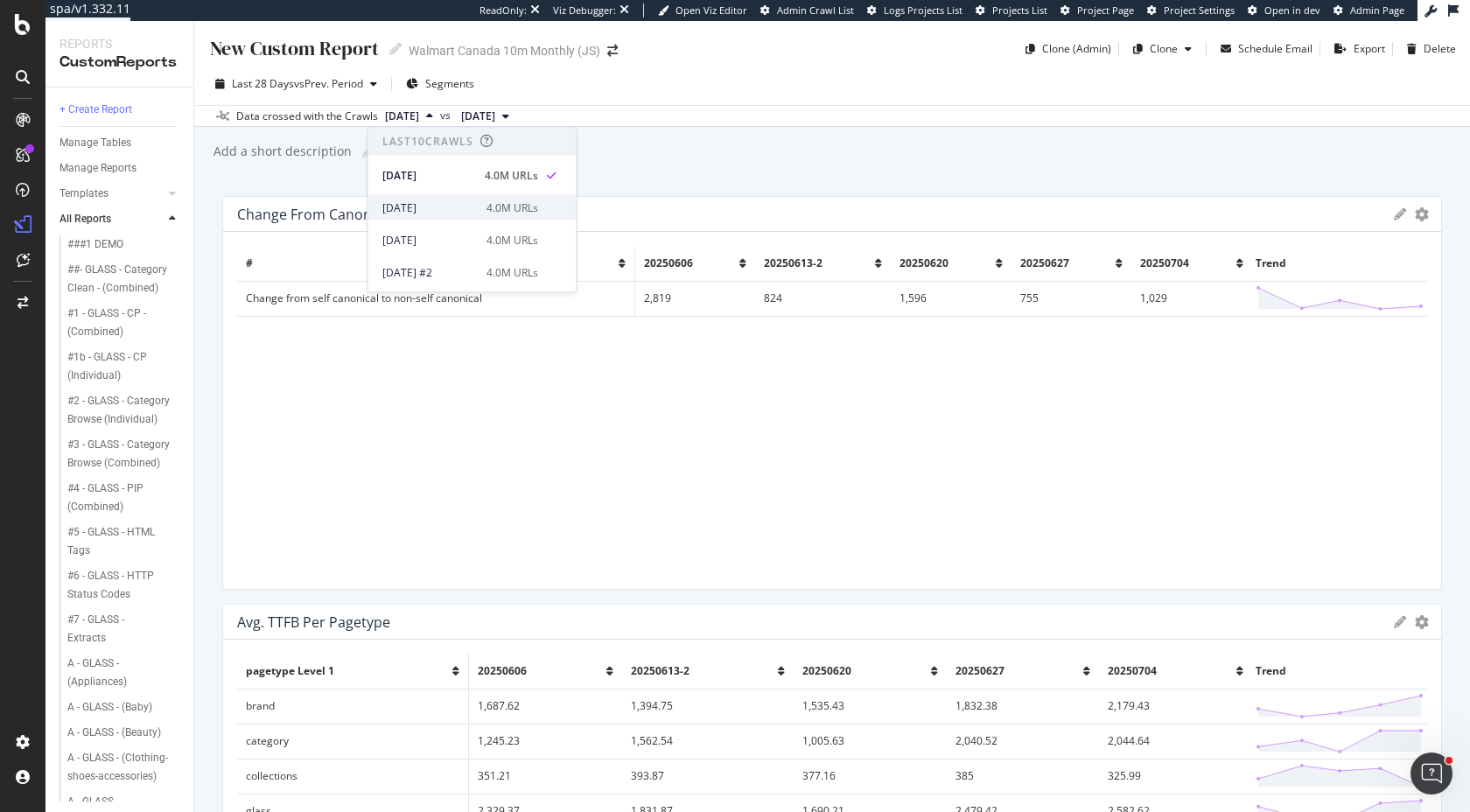 click on "2025 Jun. 27th" at bounding box center [429, 207] 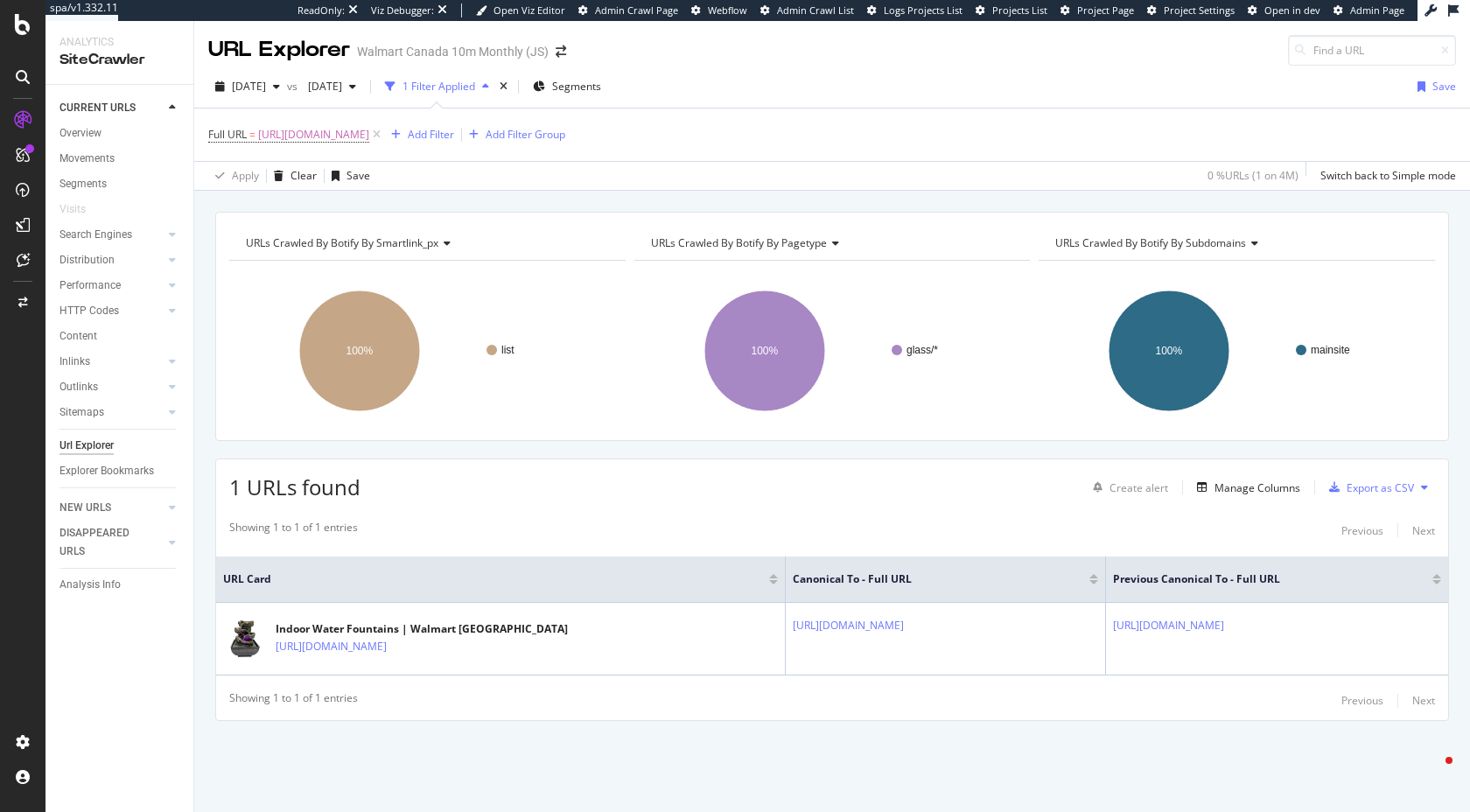 scroll, scrollTop: 0, scrollLeft: 0, axis: both 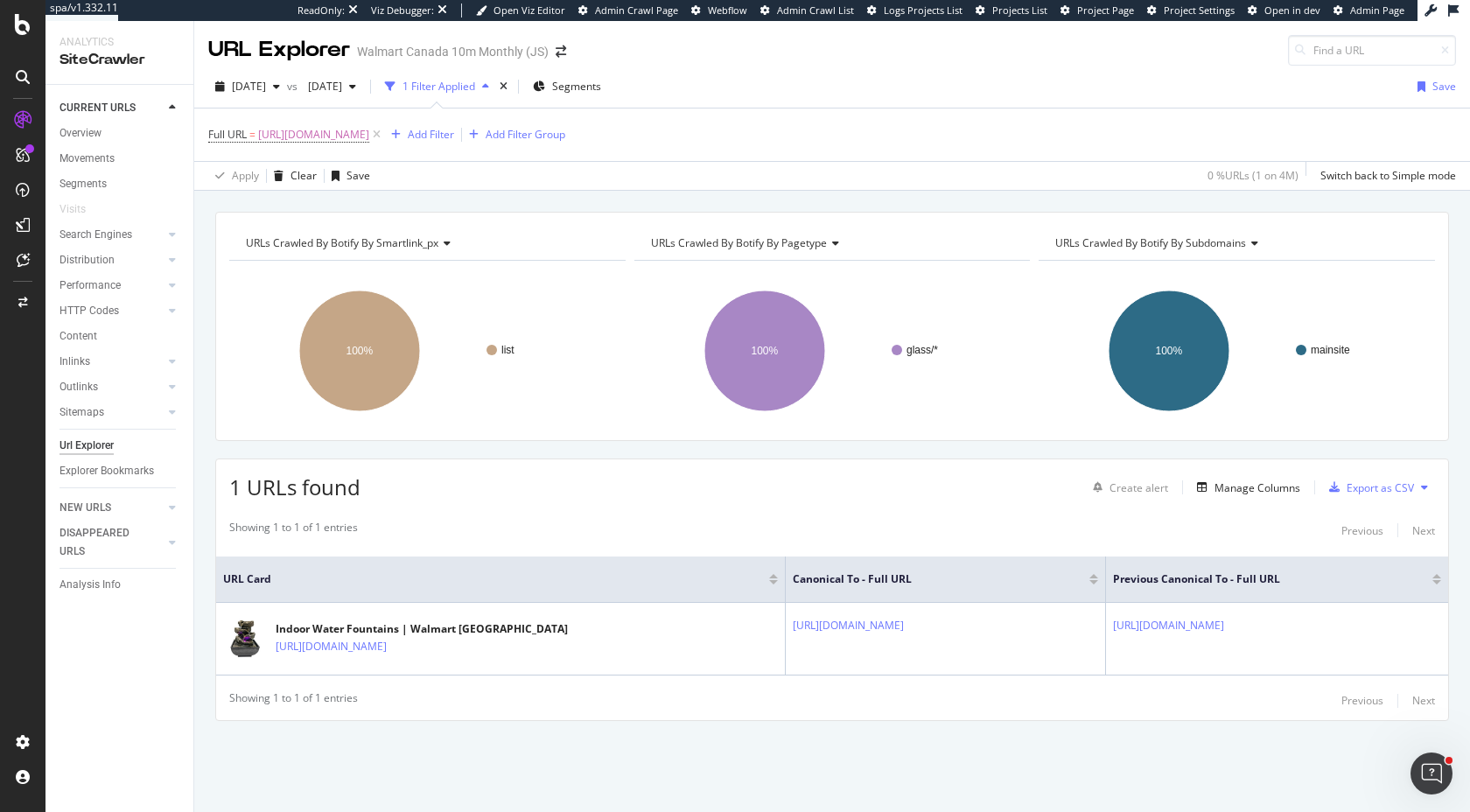 click on "URLs Crawled By Botify By smartlink_px
Chart (by Value) Table Expand Export as CSV Export as PNG Add to Custom Report
×
Close
Chart distribution-urls-by-segments - API Requests List
Area
Type
Request
Response
current
query
{
"aggs": [
{
"group_by": [
{
"distinct": {
"field": "segments.smartlink_px.depth_1",
"order": {
"value": "asc"
},
"size": 300
}
}
]
}
]
}
current 1" at bounding box center (832, 497) 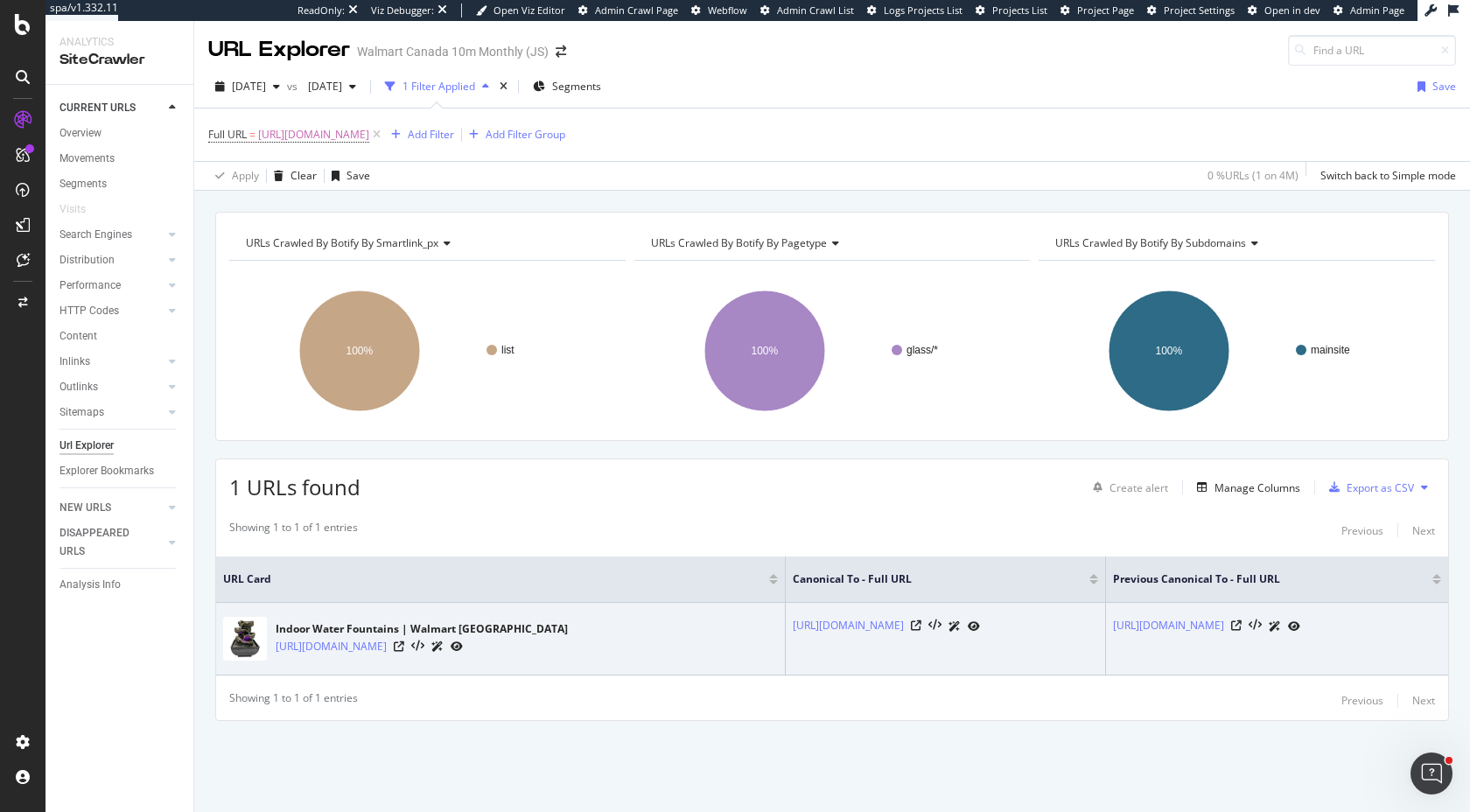 drag, startPoint x: 221, startPoint y: 570, endPoint x: 1383, endPoint y: 676, distance: 1166.825 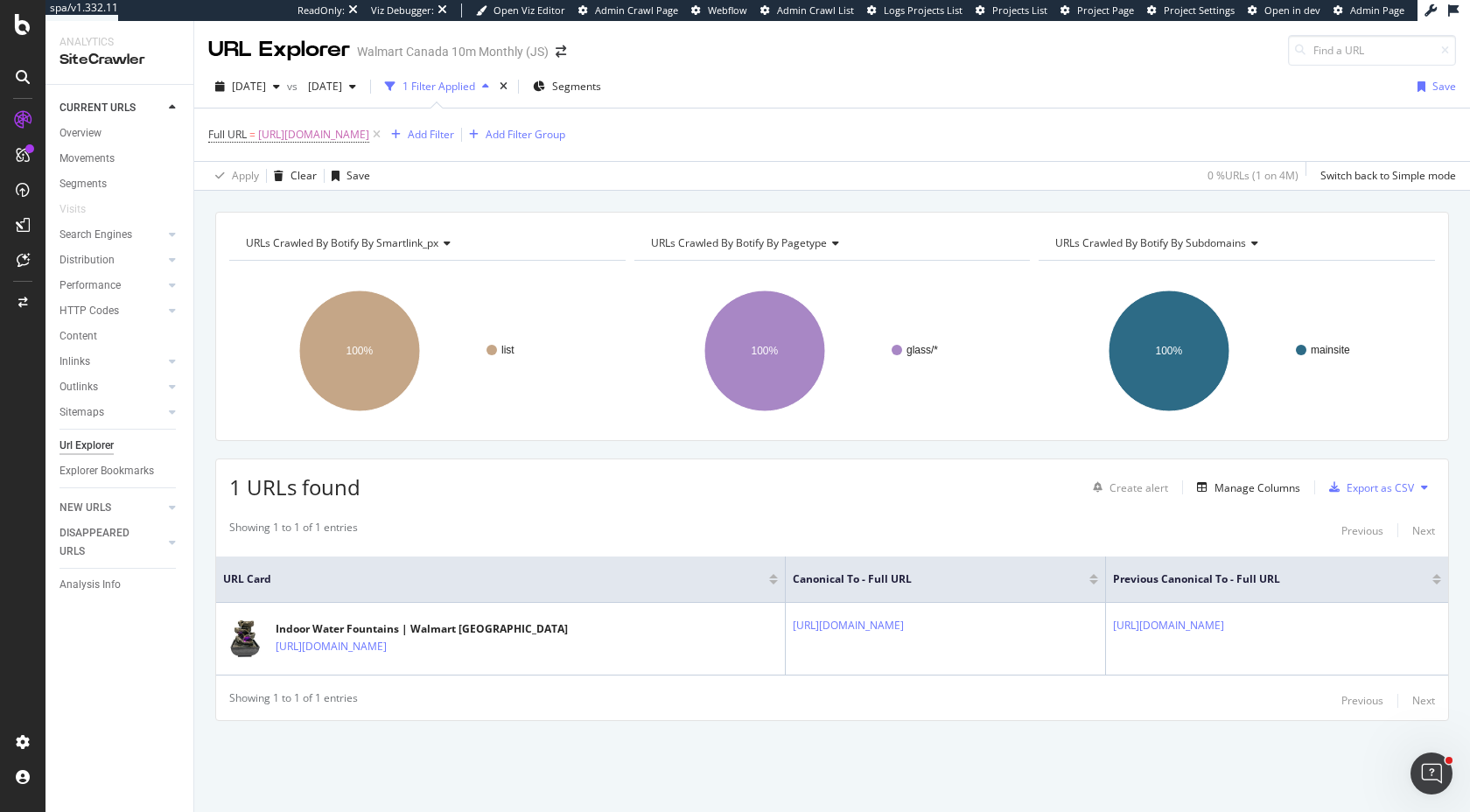 click on "1 URLs found Create alert Manage Columns Export as CSV" at bounding box center (832, 480) 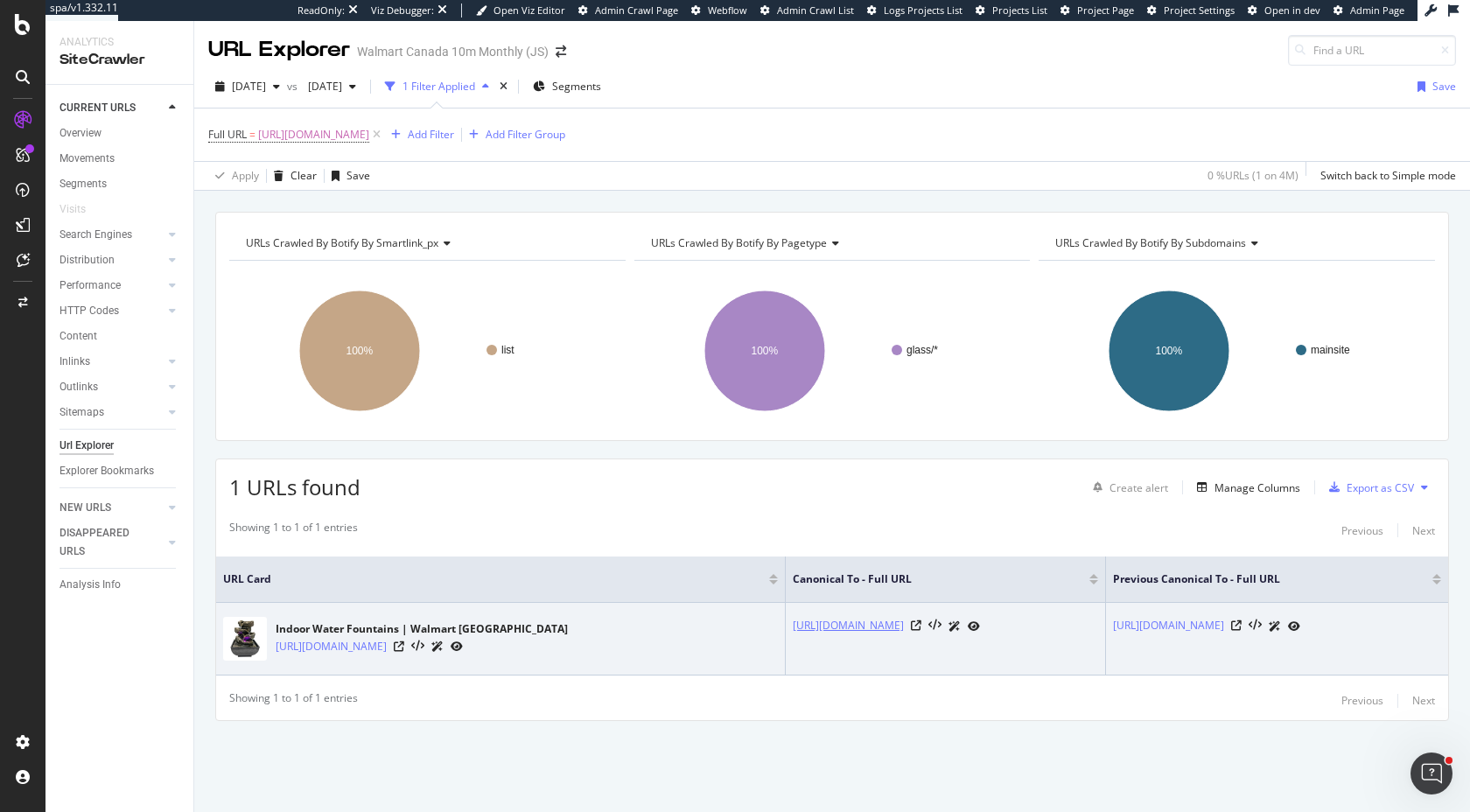 scroll, scrollTop: 0, scrollLeft: 66, axis: horizontal 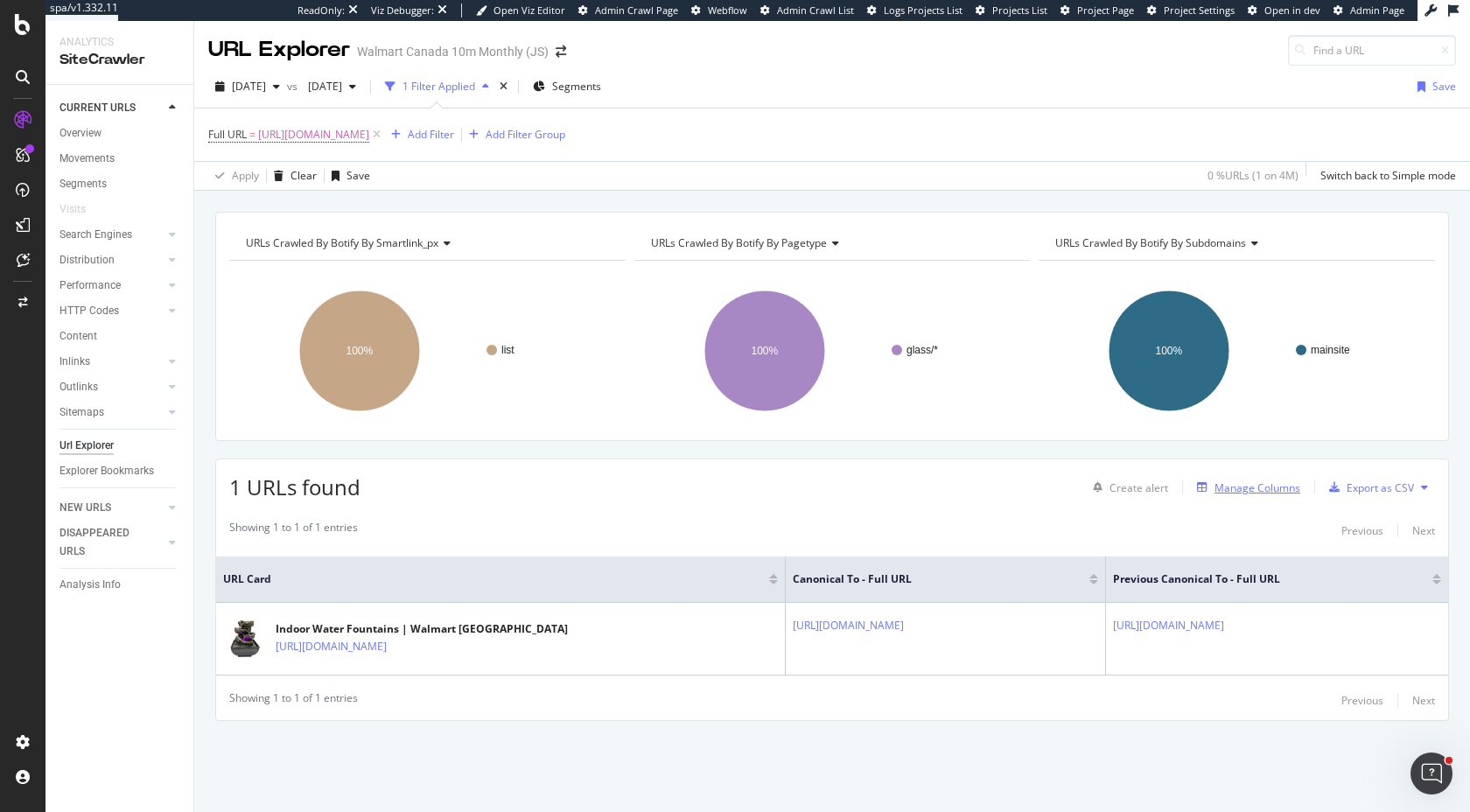 click on "Manage Columns" at bounding box center (1257, 487) 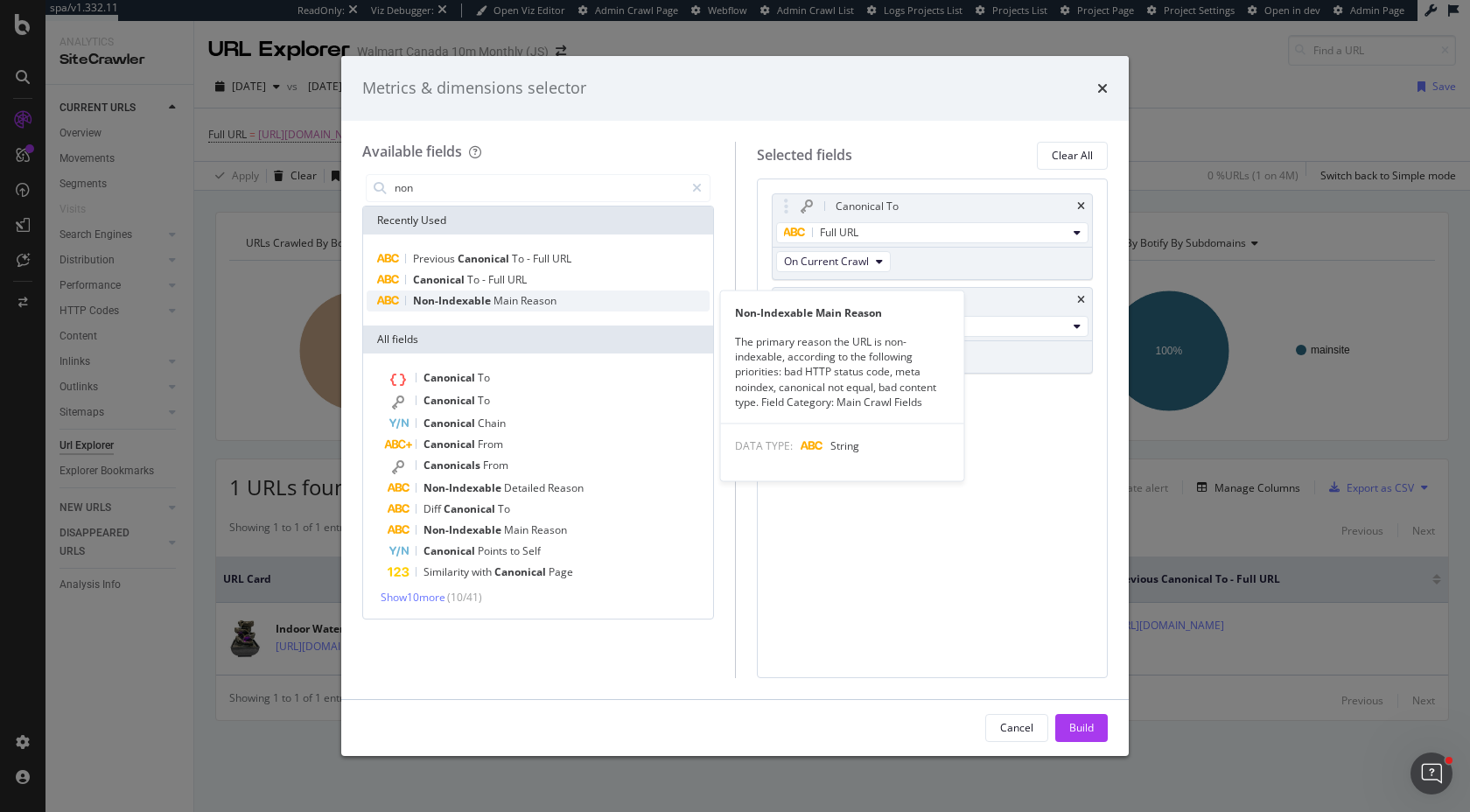 type on "non" 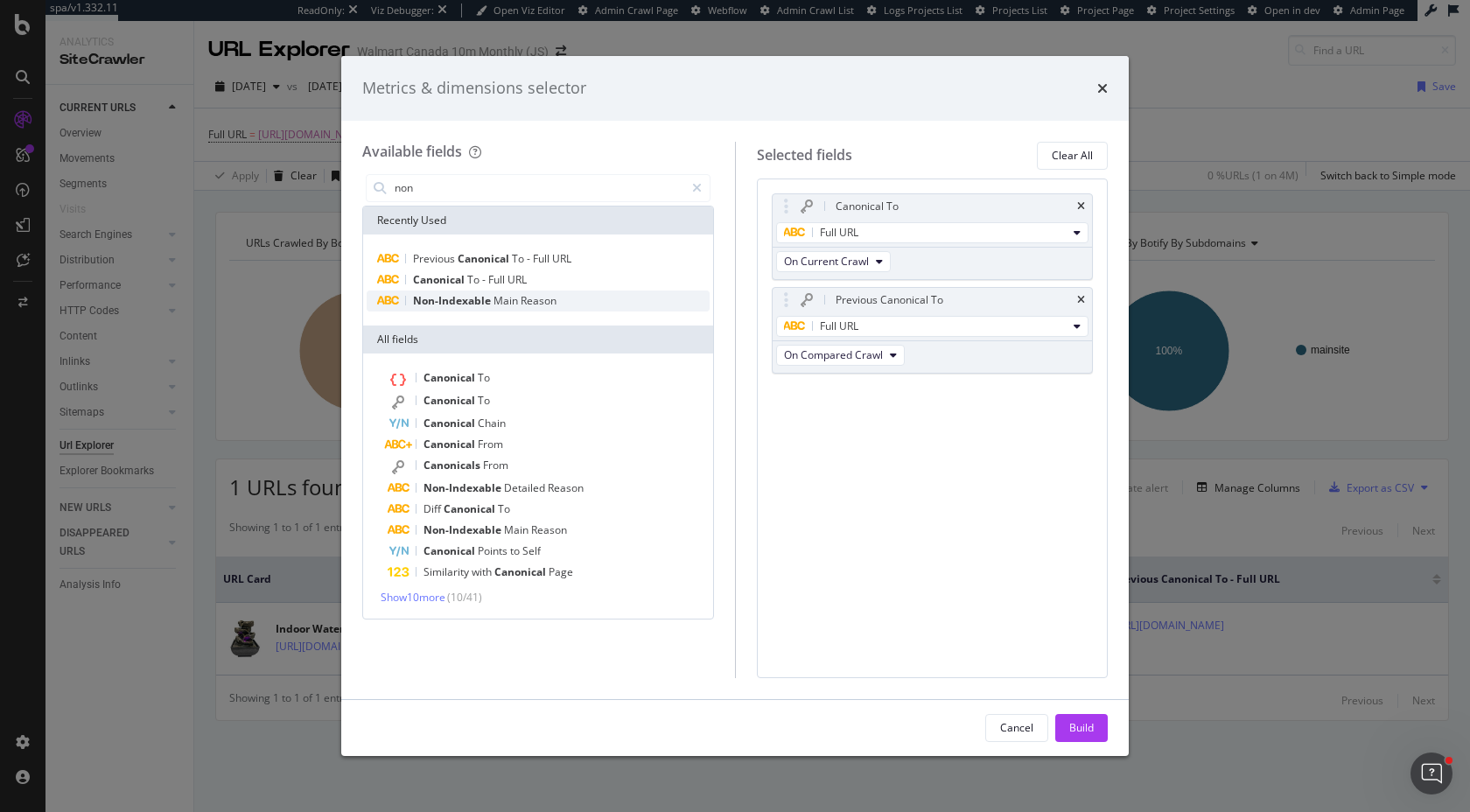 click on "Non-Indexable" at bounding box center (453, 300) 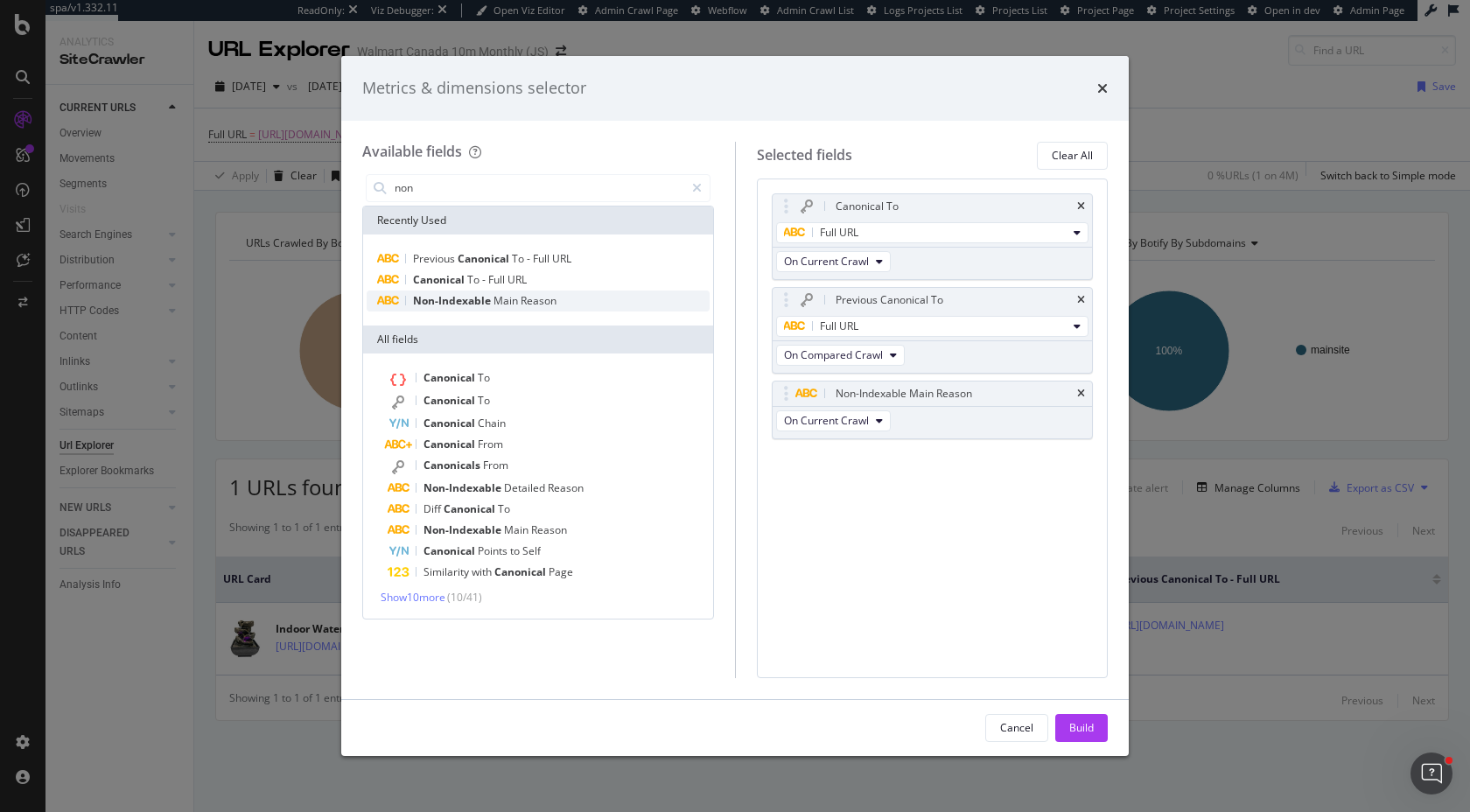click on "Non-Indexable" at bounding box center [453, 300] 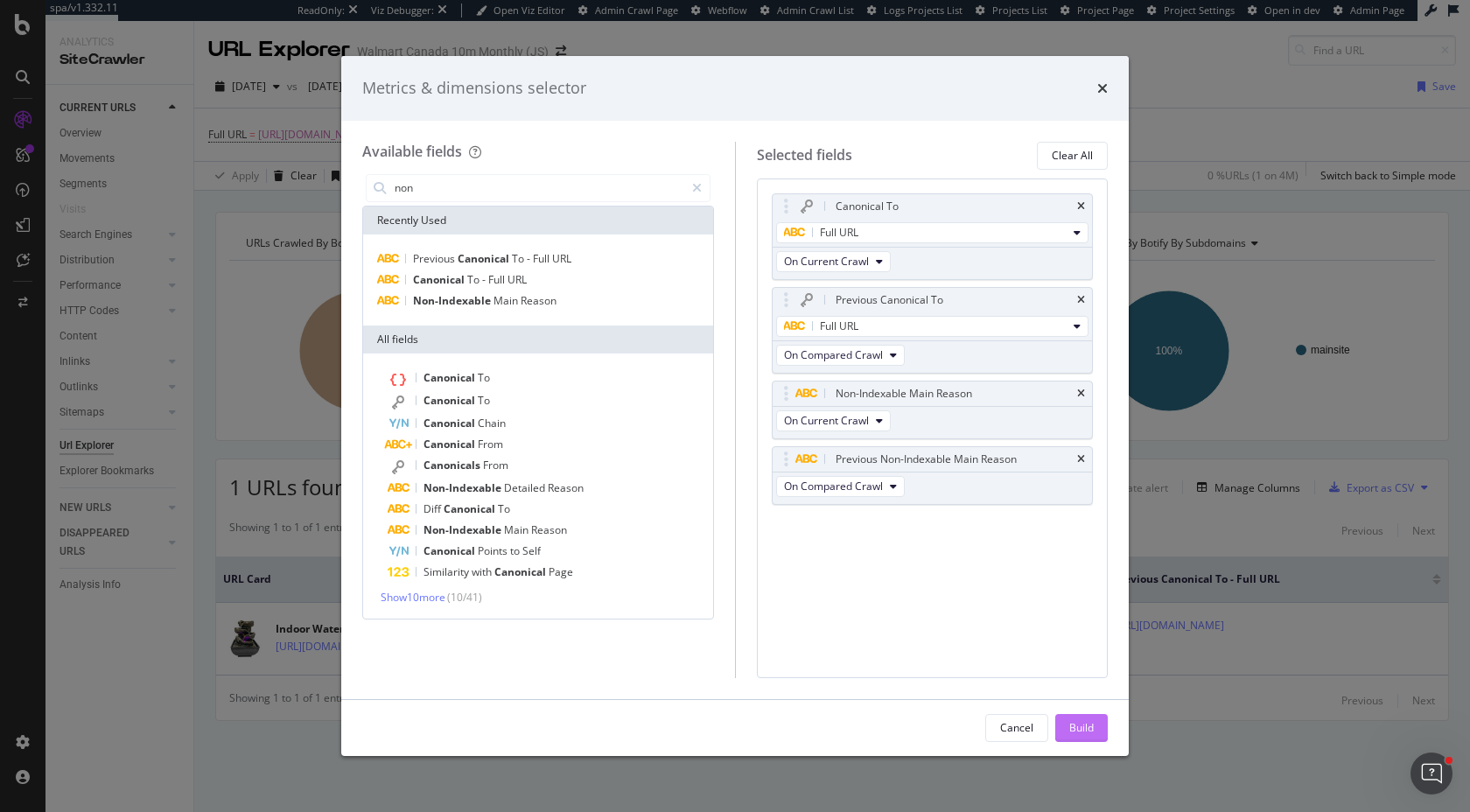 click on "Build" at bounding box center (1082, 727) 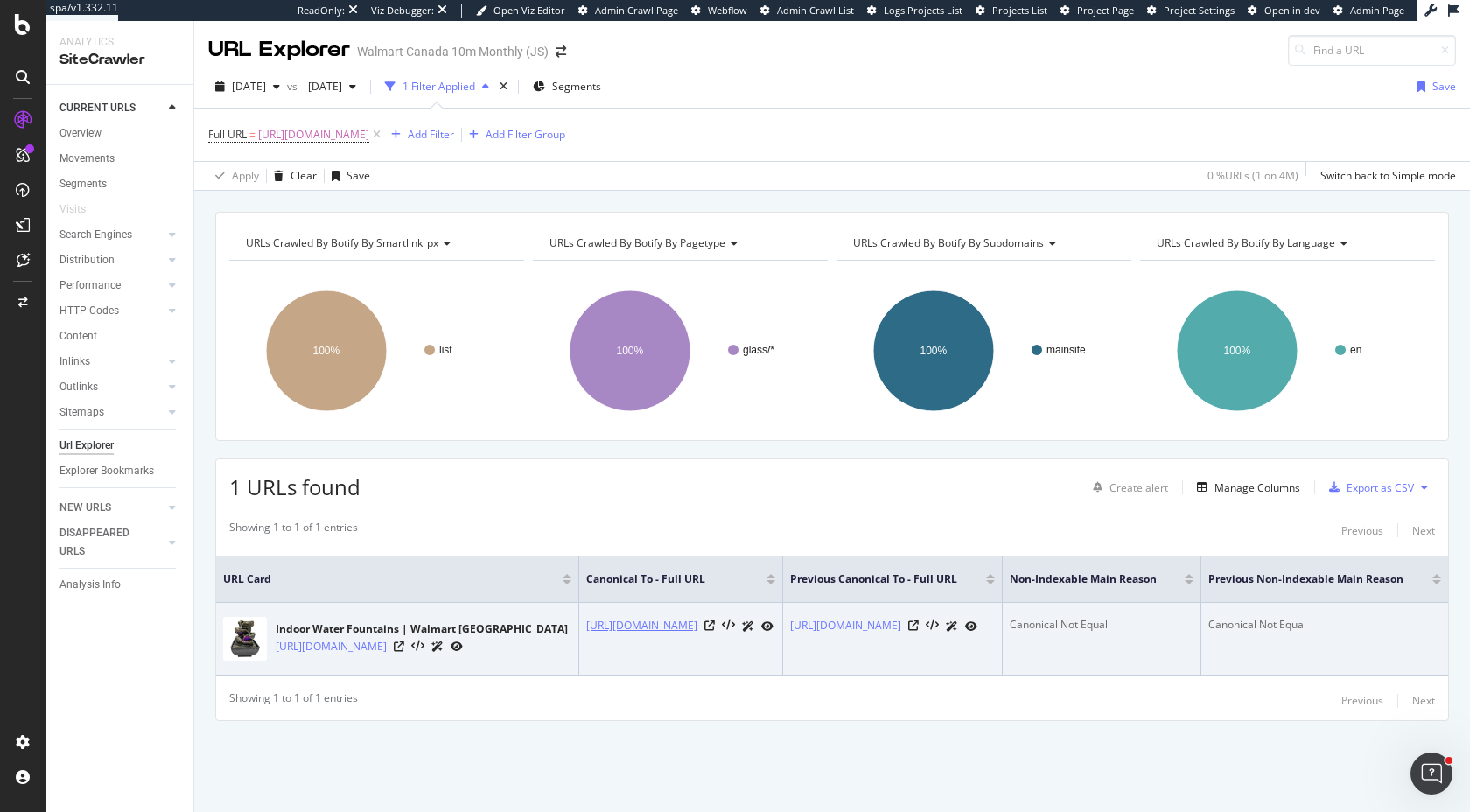 scroll, scrollTop: 0, scrollLeft: 0, axis: both 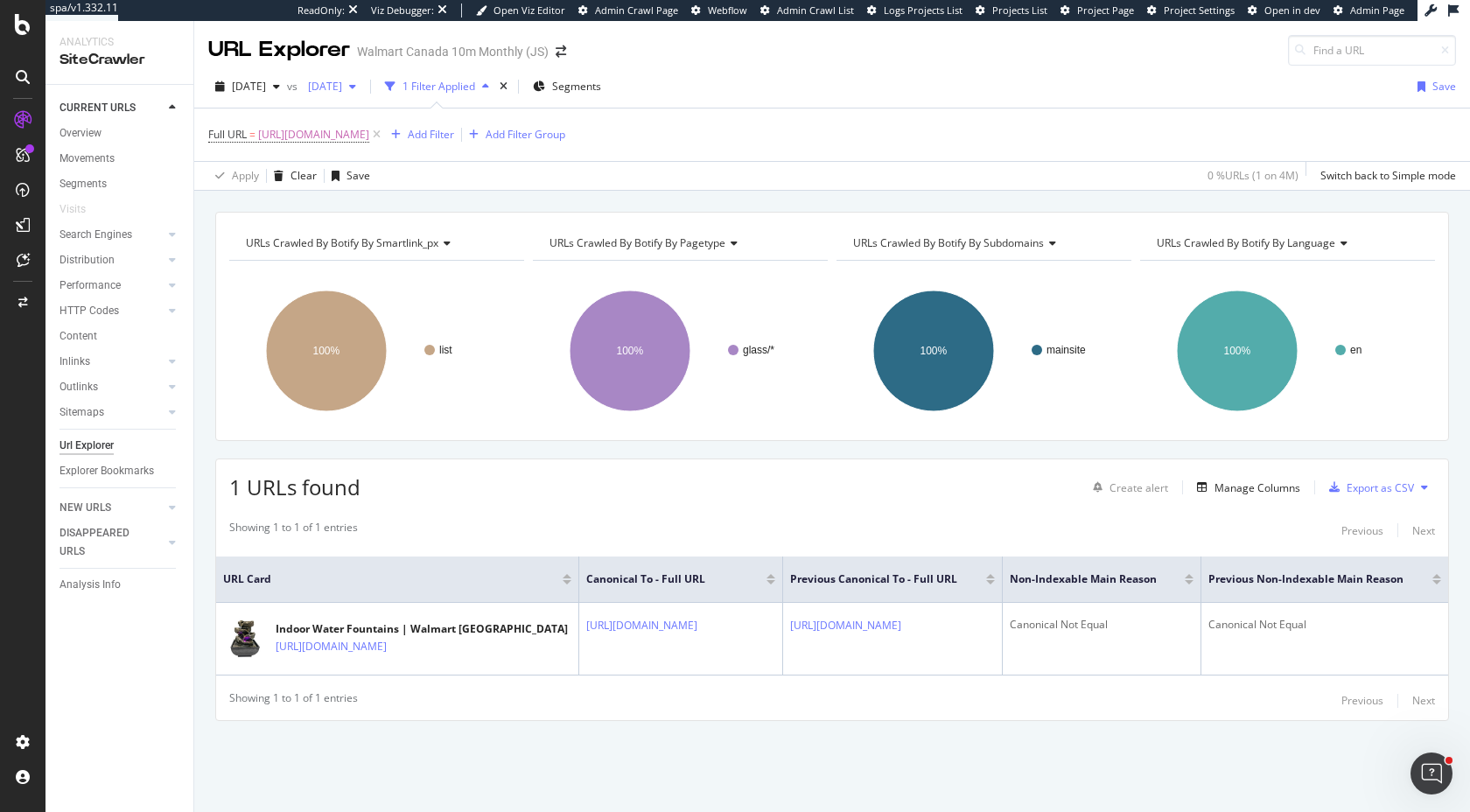 click on "2025 May. 30th" at bounding box center [321, 86] 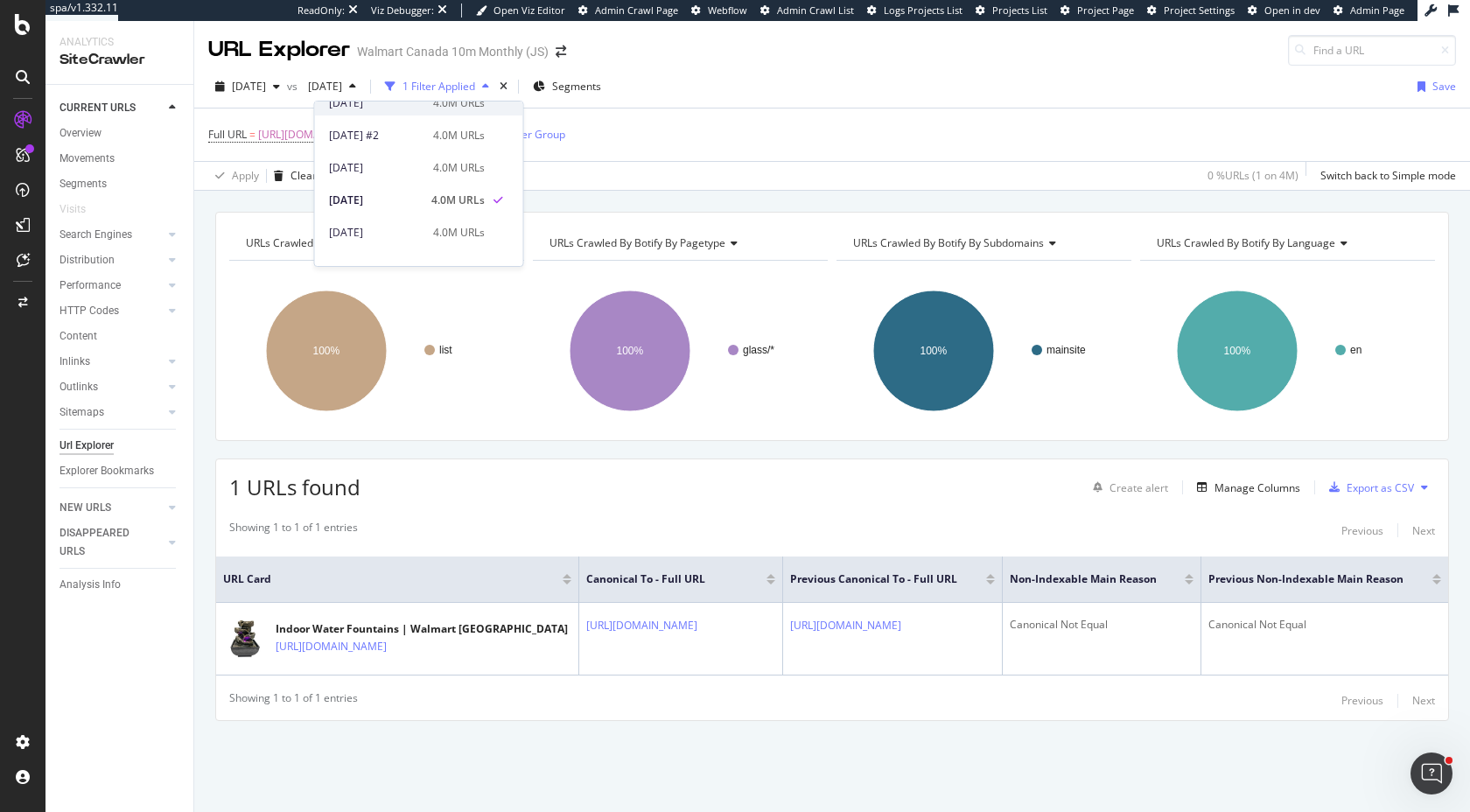 scroll, scrollTop: 110, scrollLeft: 0, axis: vertical 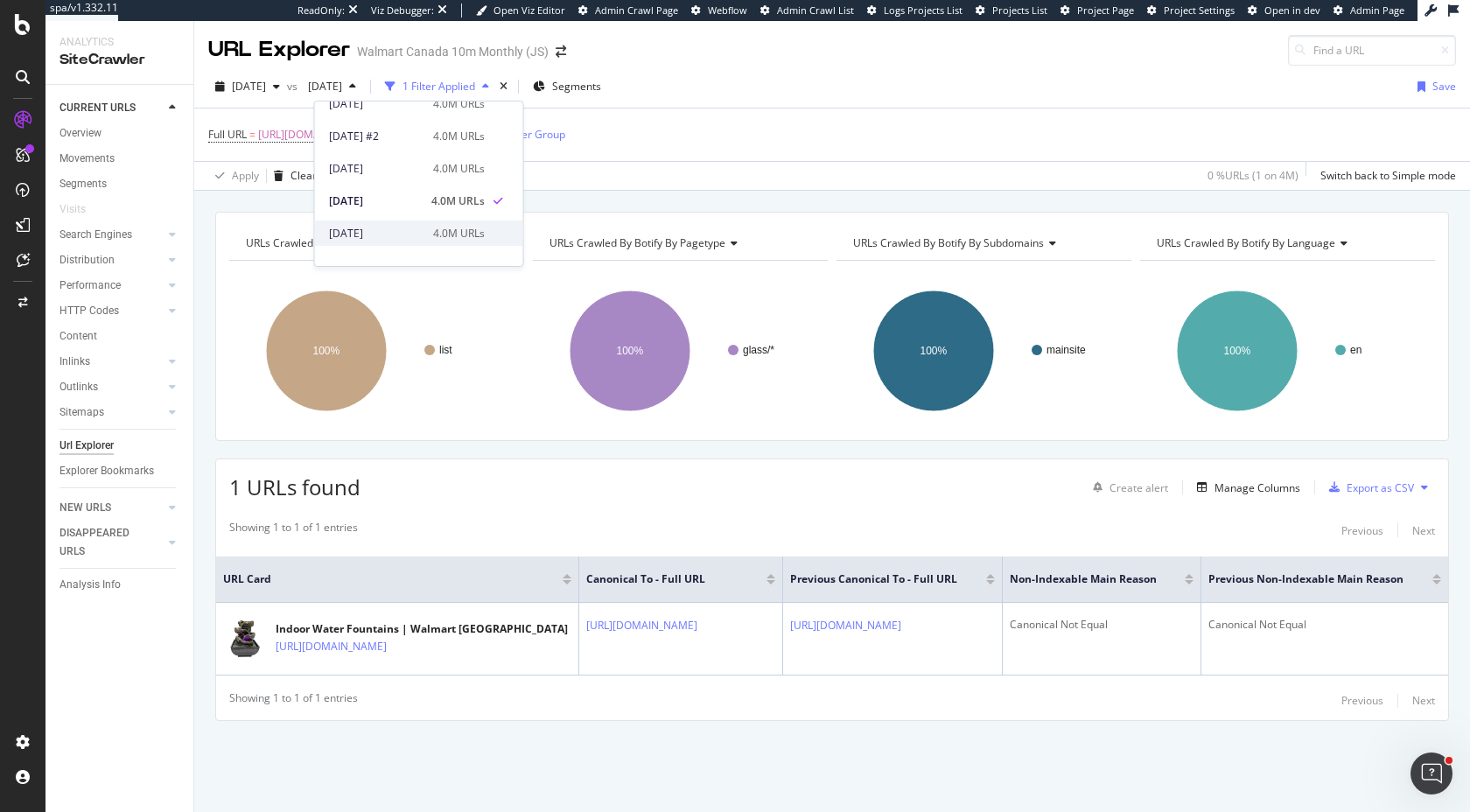 click on "2025 May. 23rd" at bounding box center [375, 234] 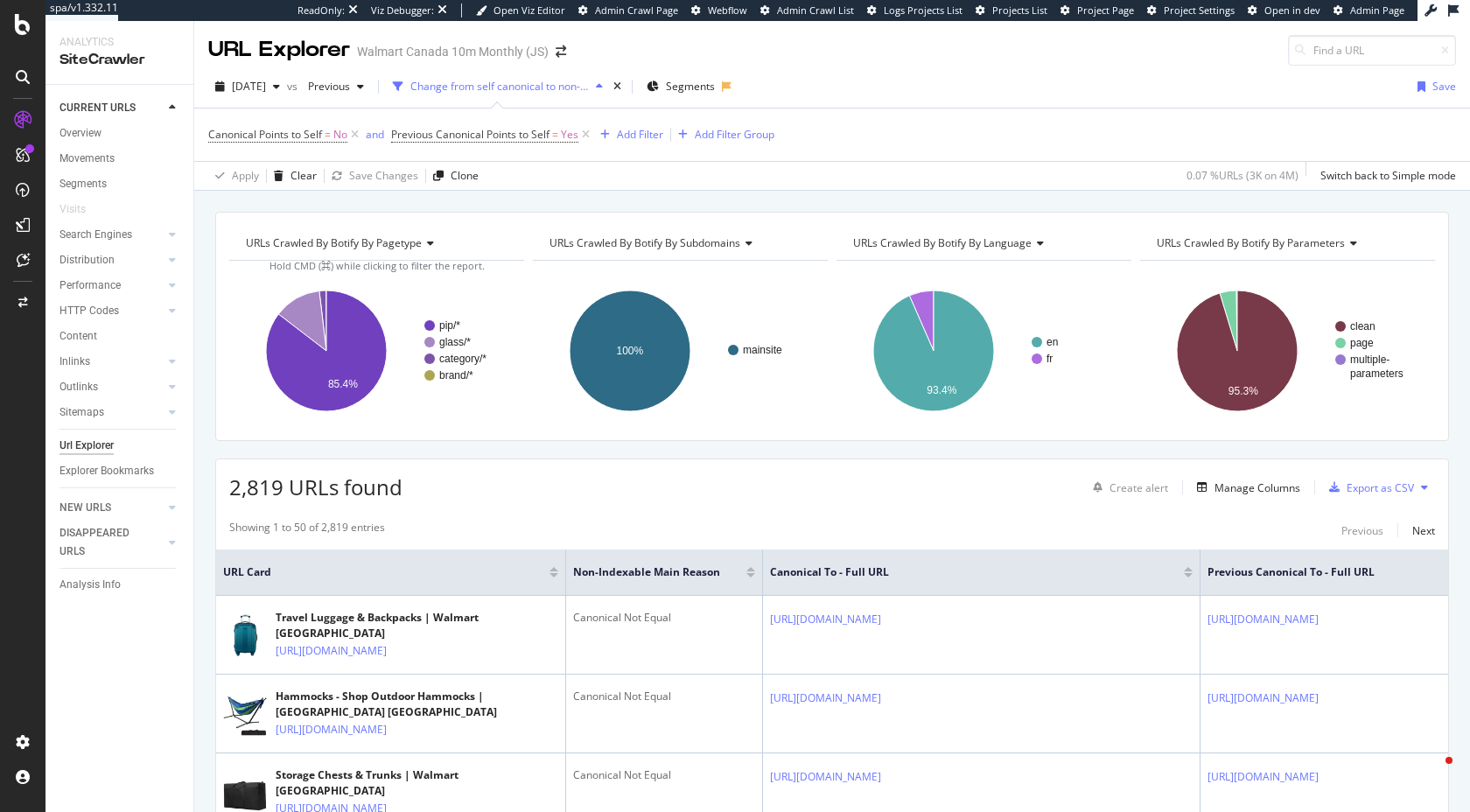 scroll, scrollTop: 0, scrollLeft: 0, axis: both 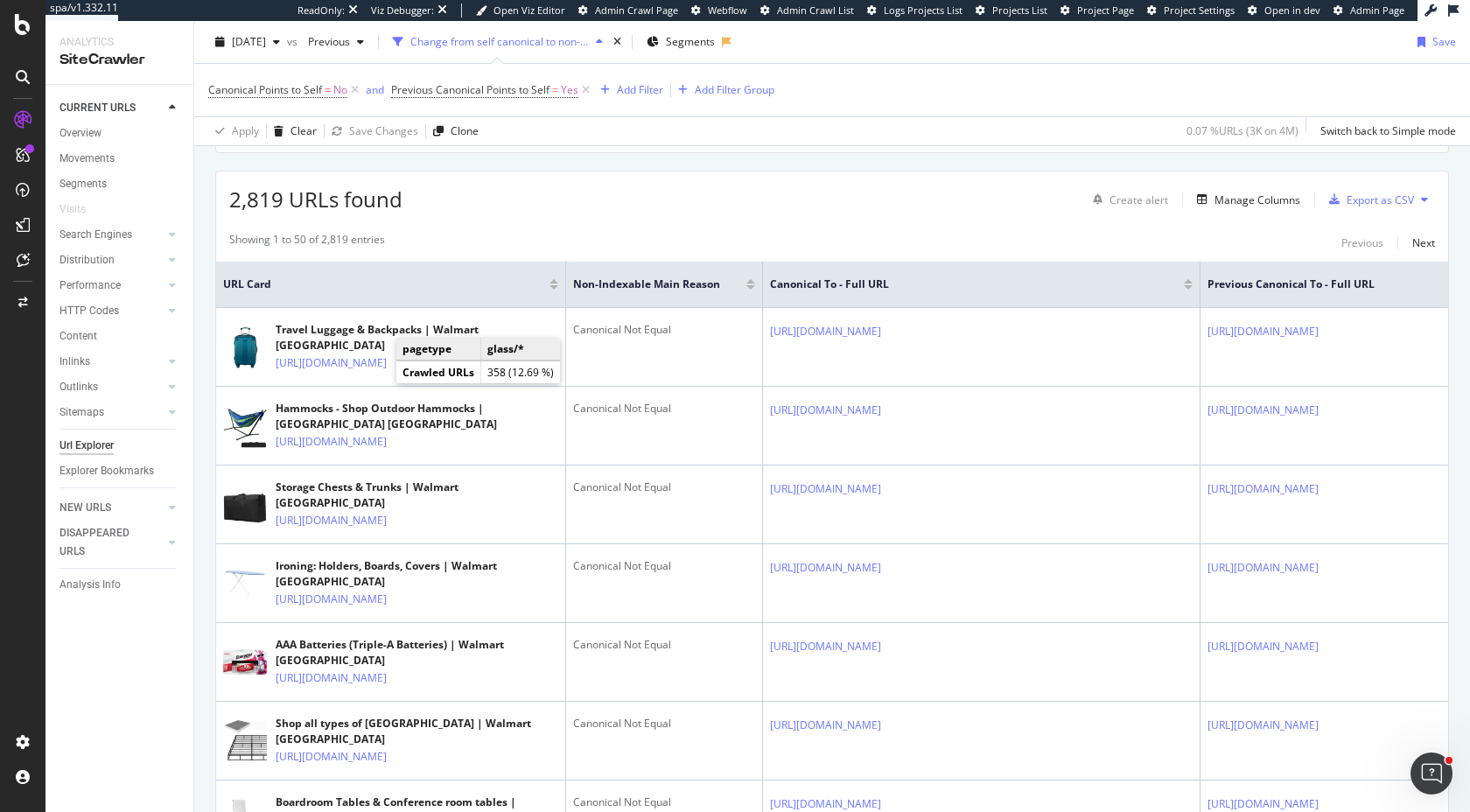 click on "Create alert Manage Columns Export as CSV" at bounding box center (1260, 200) 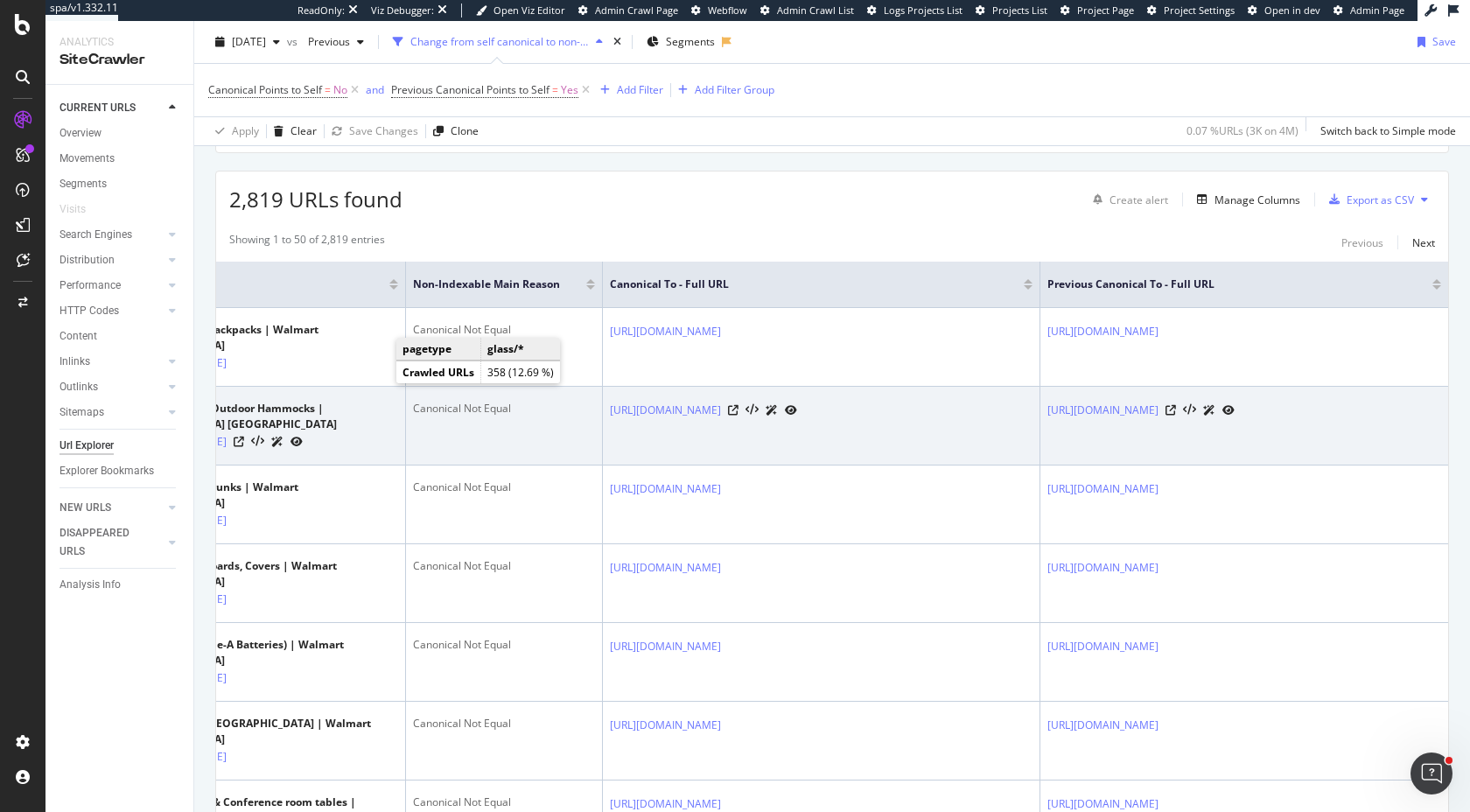scroll, scrollTop: 0, scrollLeft: 0, axis: both 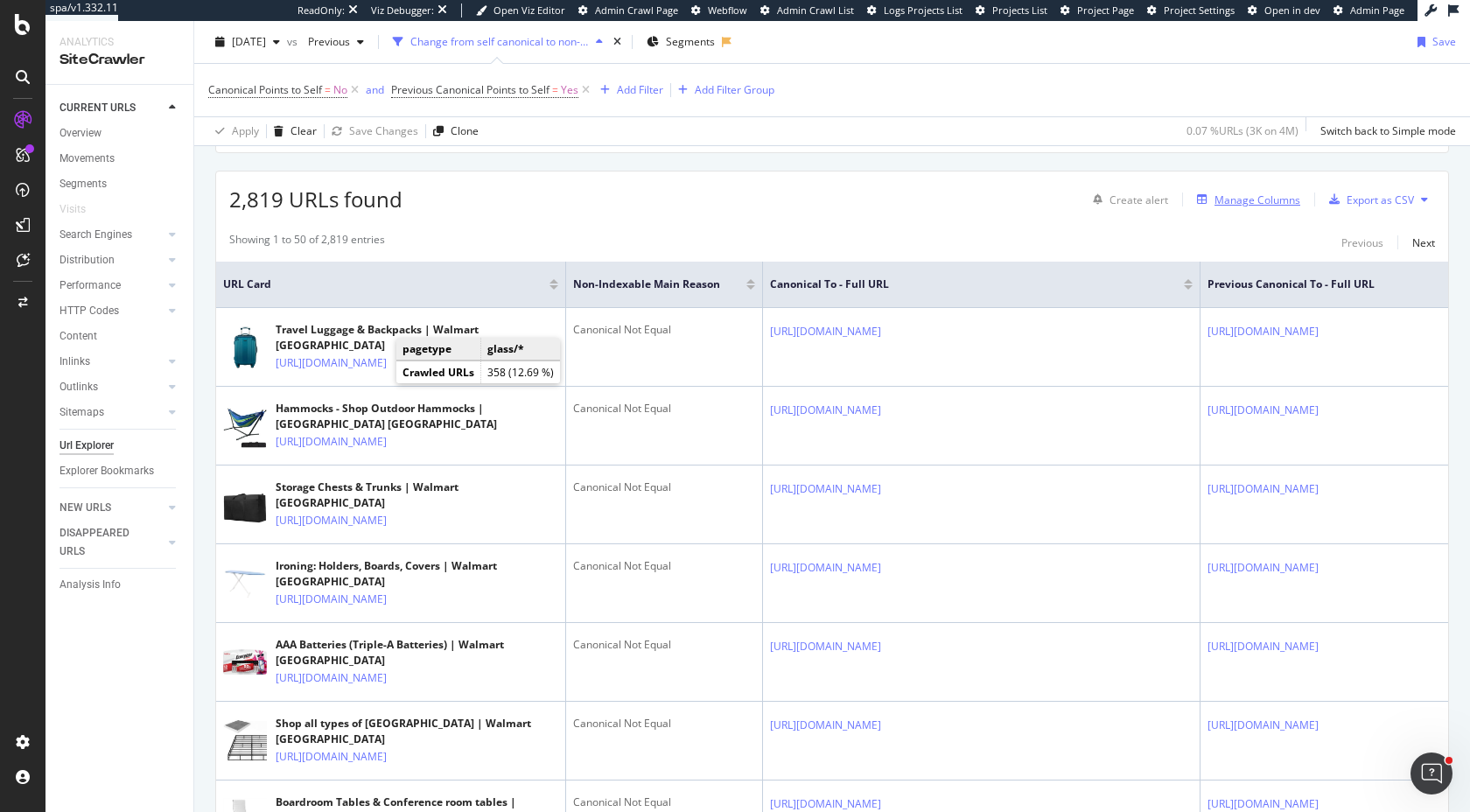 click on "Manage Columns" at bounding box center (1257, 200) 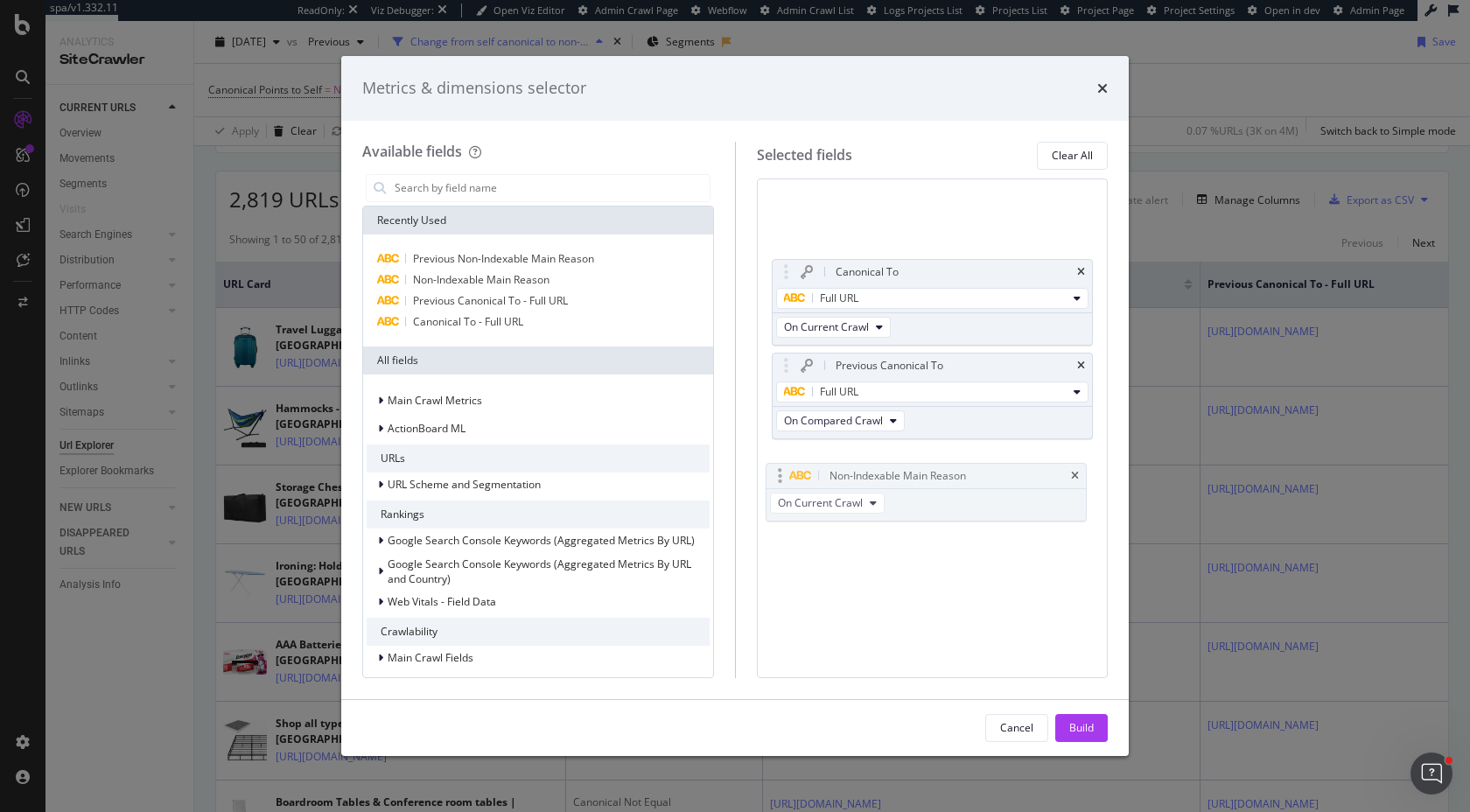 drag, startPoint x: 784, startPoint y: 202, endPoint x: 778, endPoint y: 472, distance: 270.06666 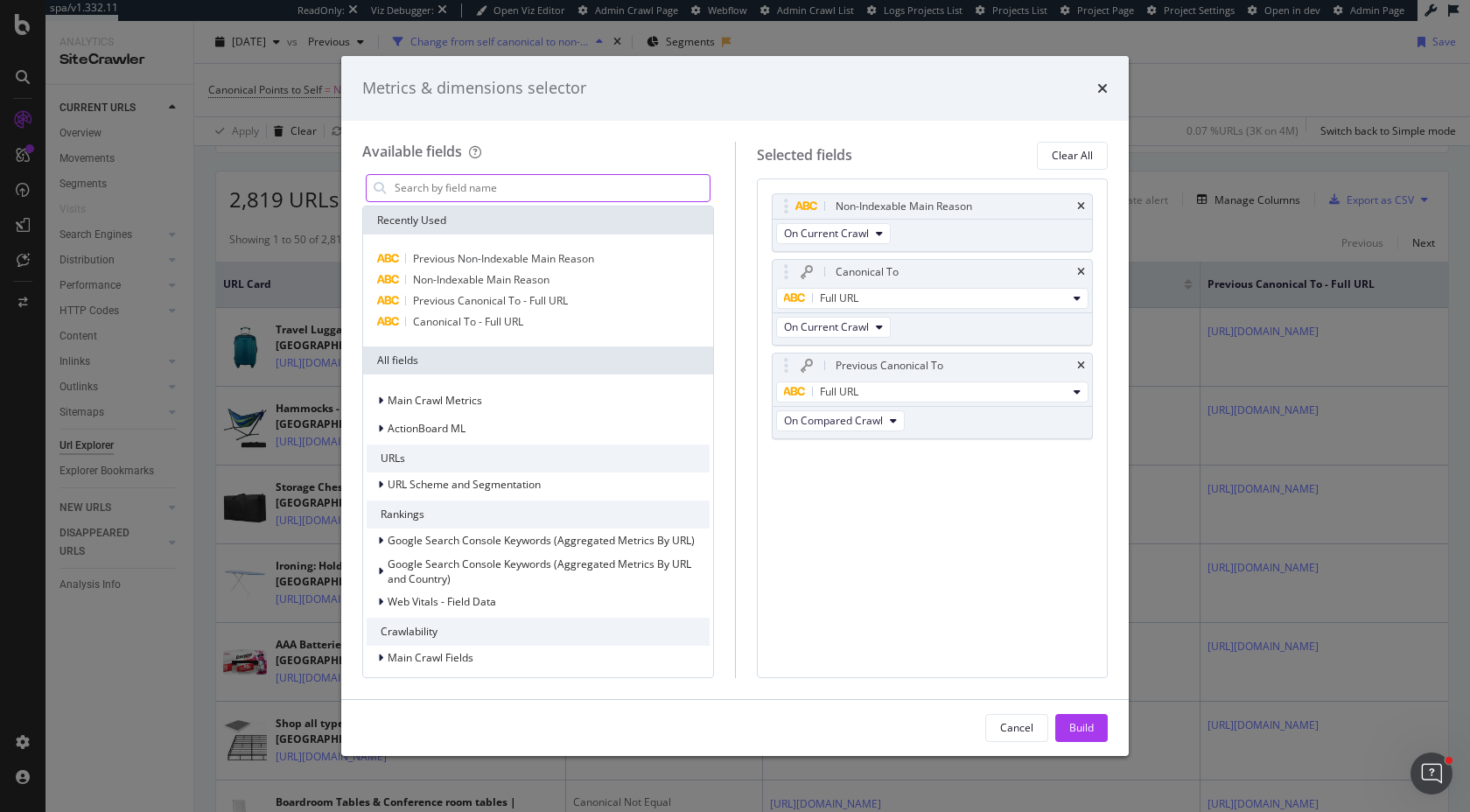 click at bounding box center [551, 188] 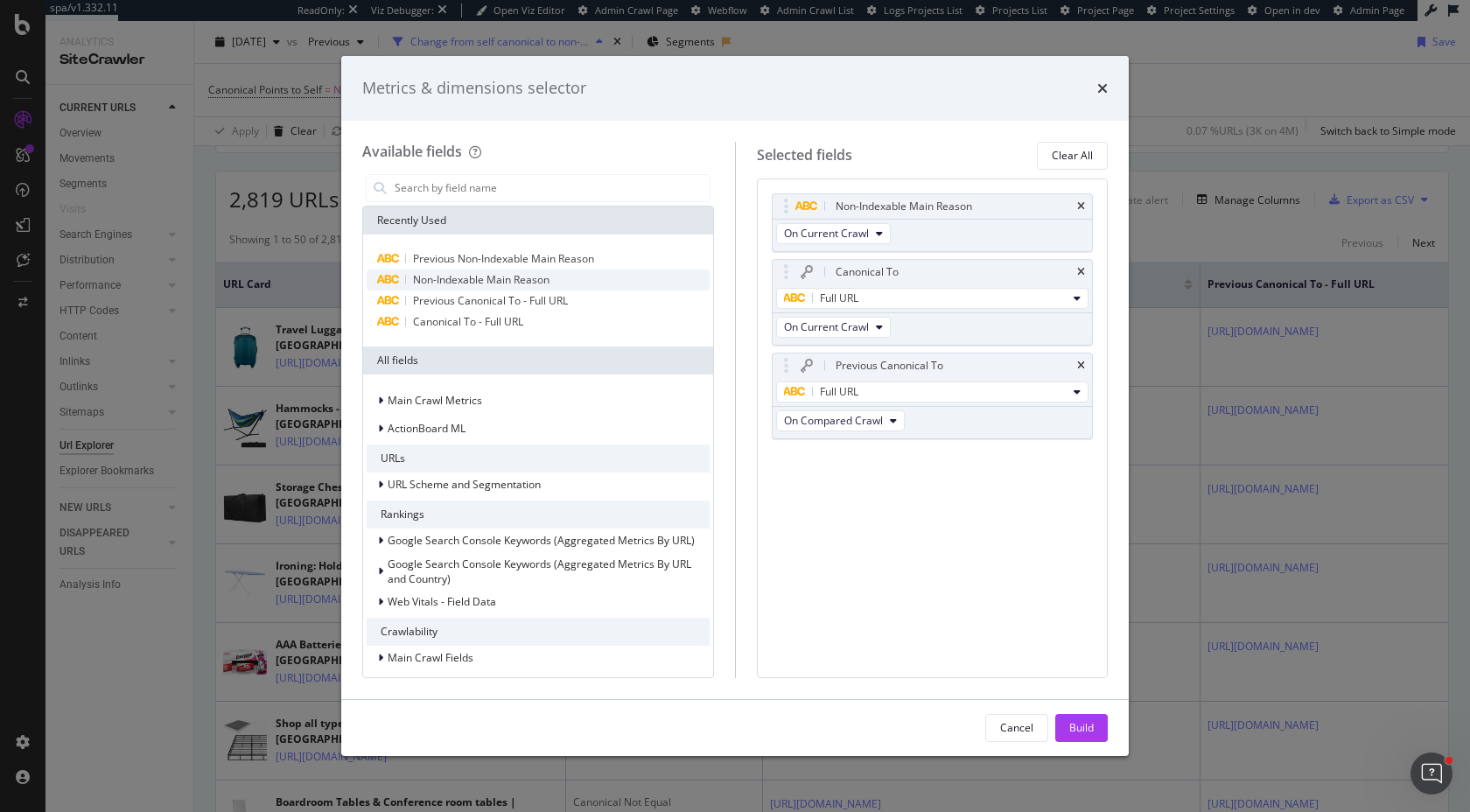 click on "Non-Indexable Main Reason" at bounding box center [481, 279] 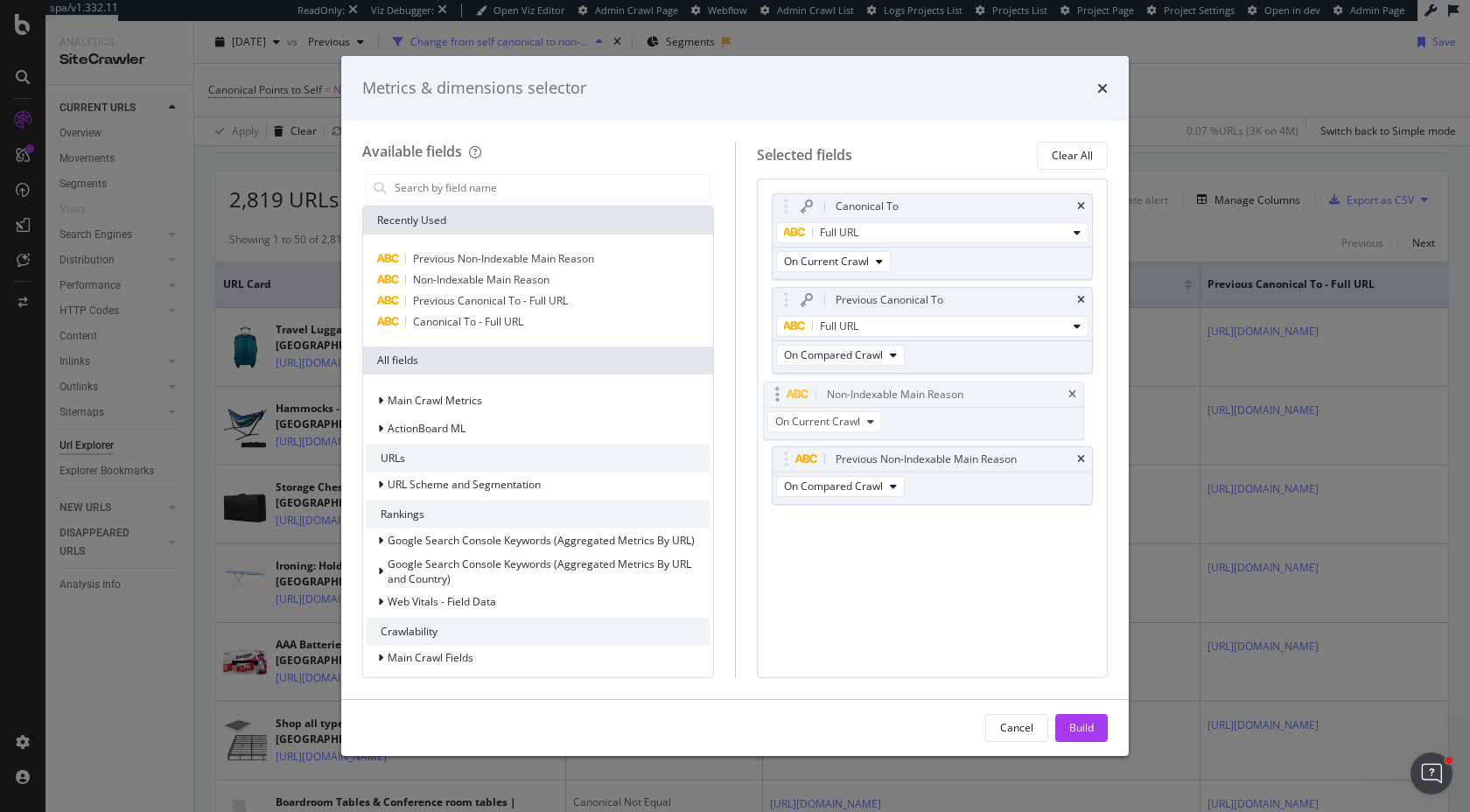 drag, startPoint x: 785, startPoint y: 204, endPoint x: 775, endPoint y: 391, distance: 187.26719 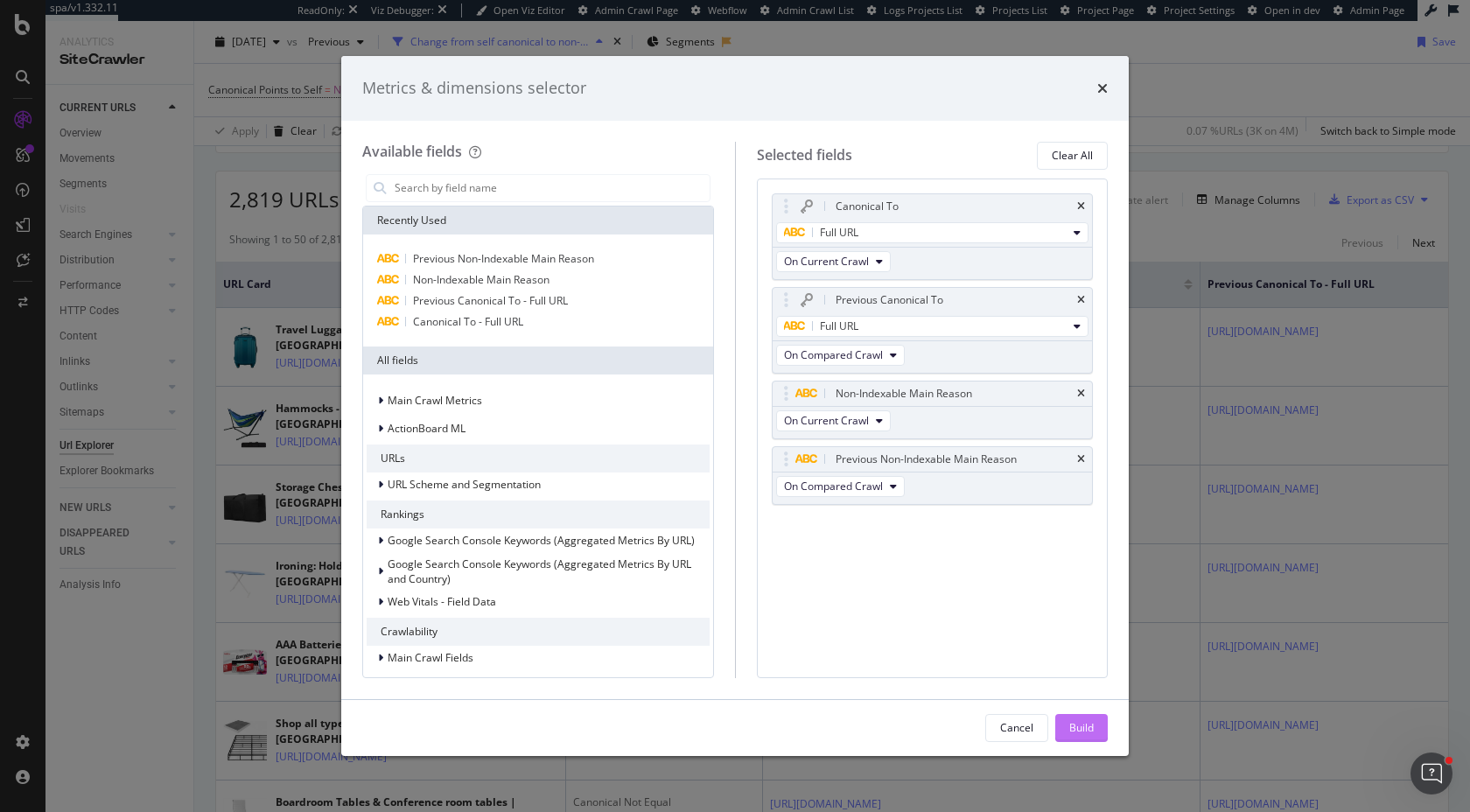 click on "Build" at bounding box center (1082, 727) 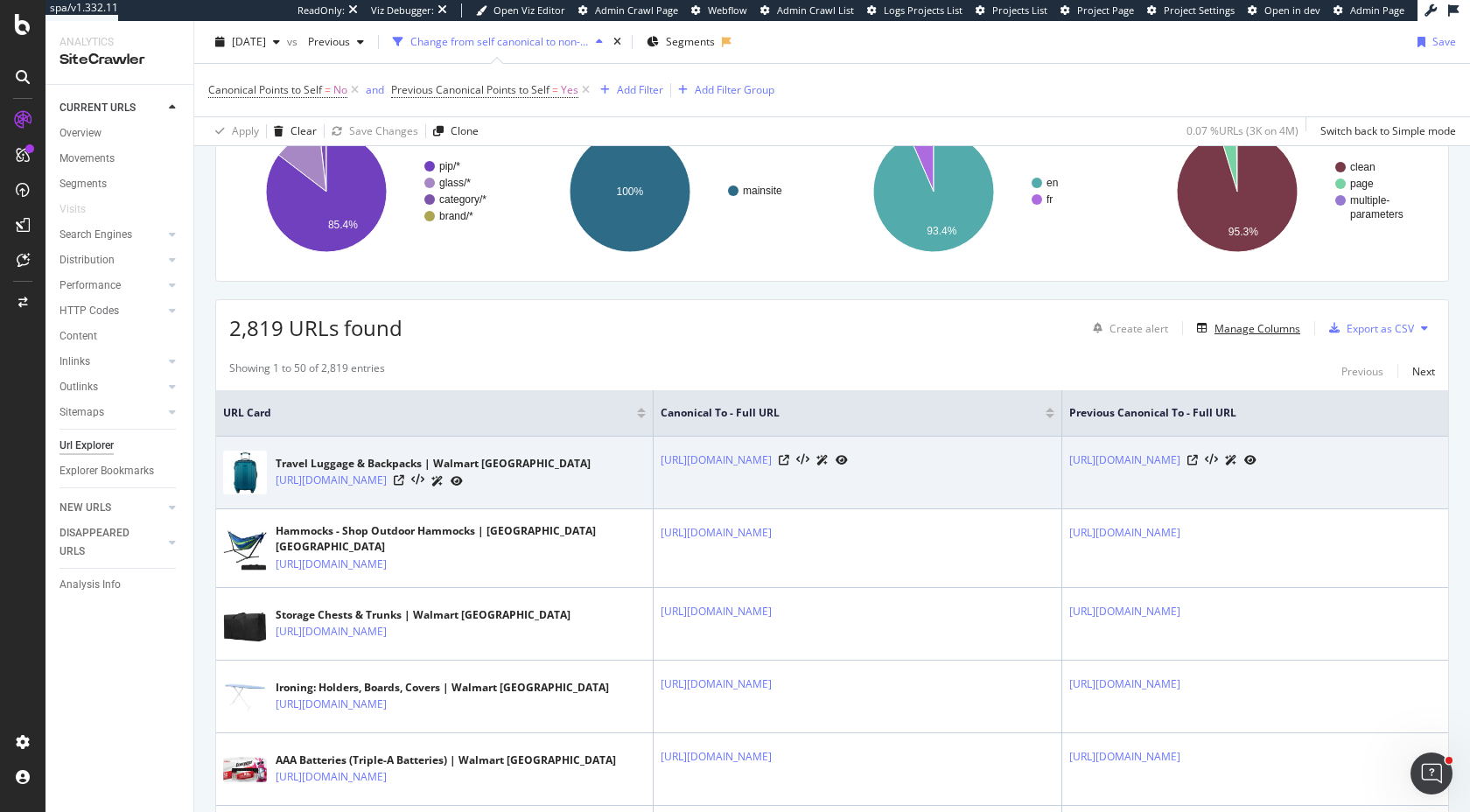 scroll, scrollTop: 171, scrollLeft: 0, axis: vertical 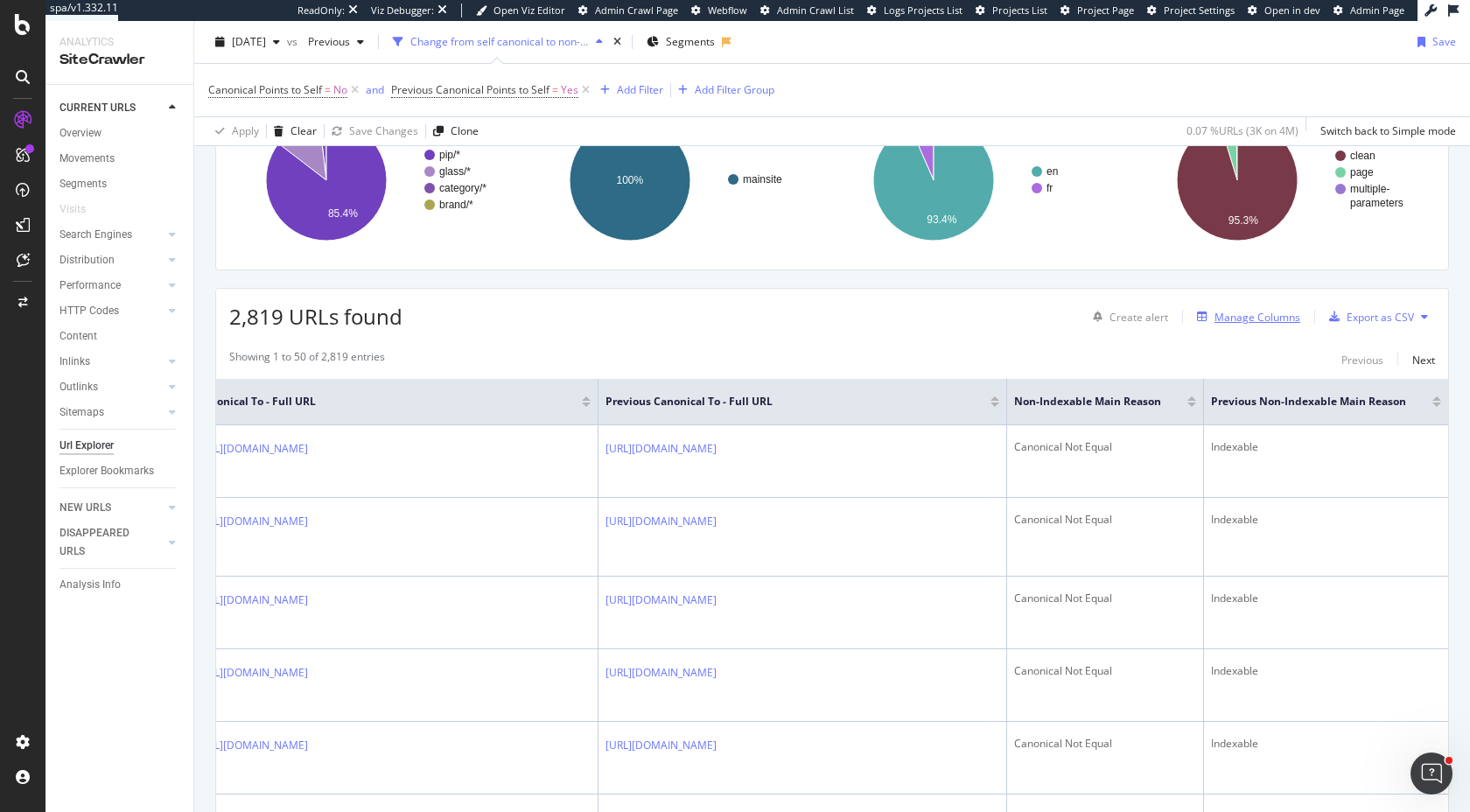 click on "Manage Columns" at bounding box center [1257, 317] 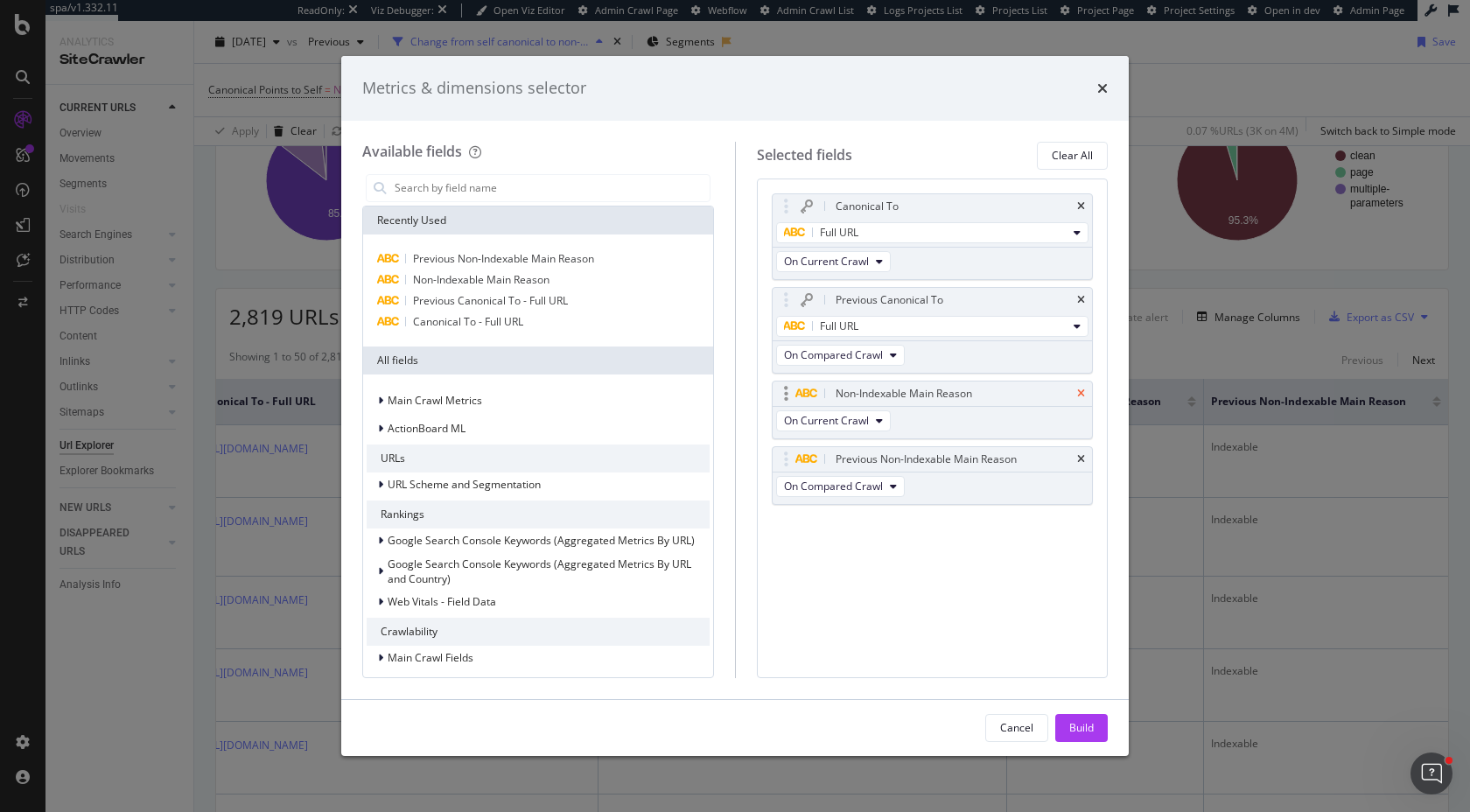 click at bounding box center [1081, 394] 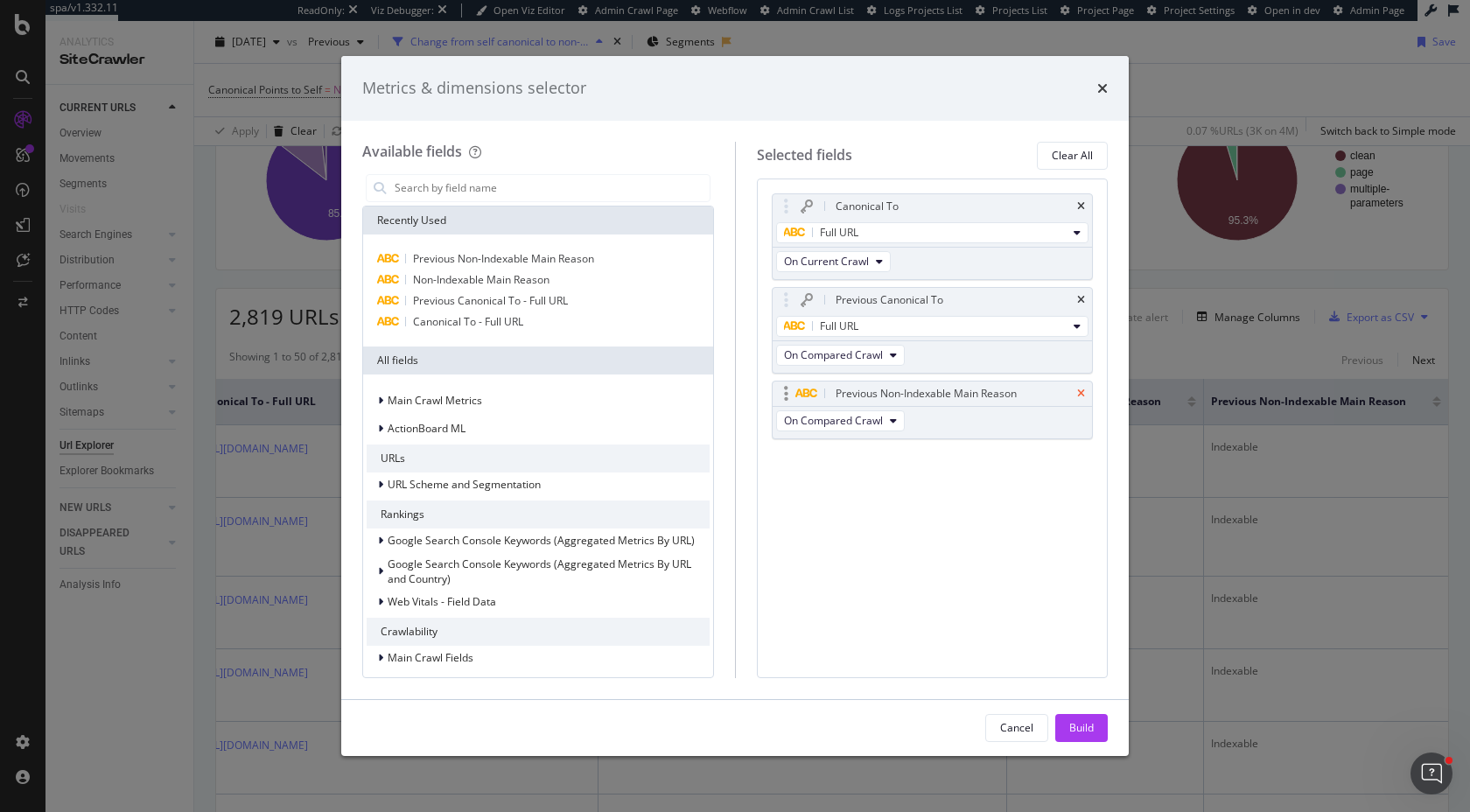 click at bounding box center [1081, 394] 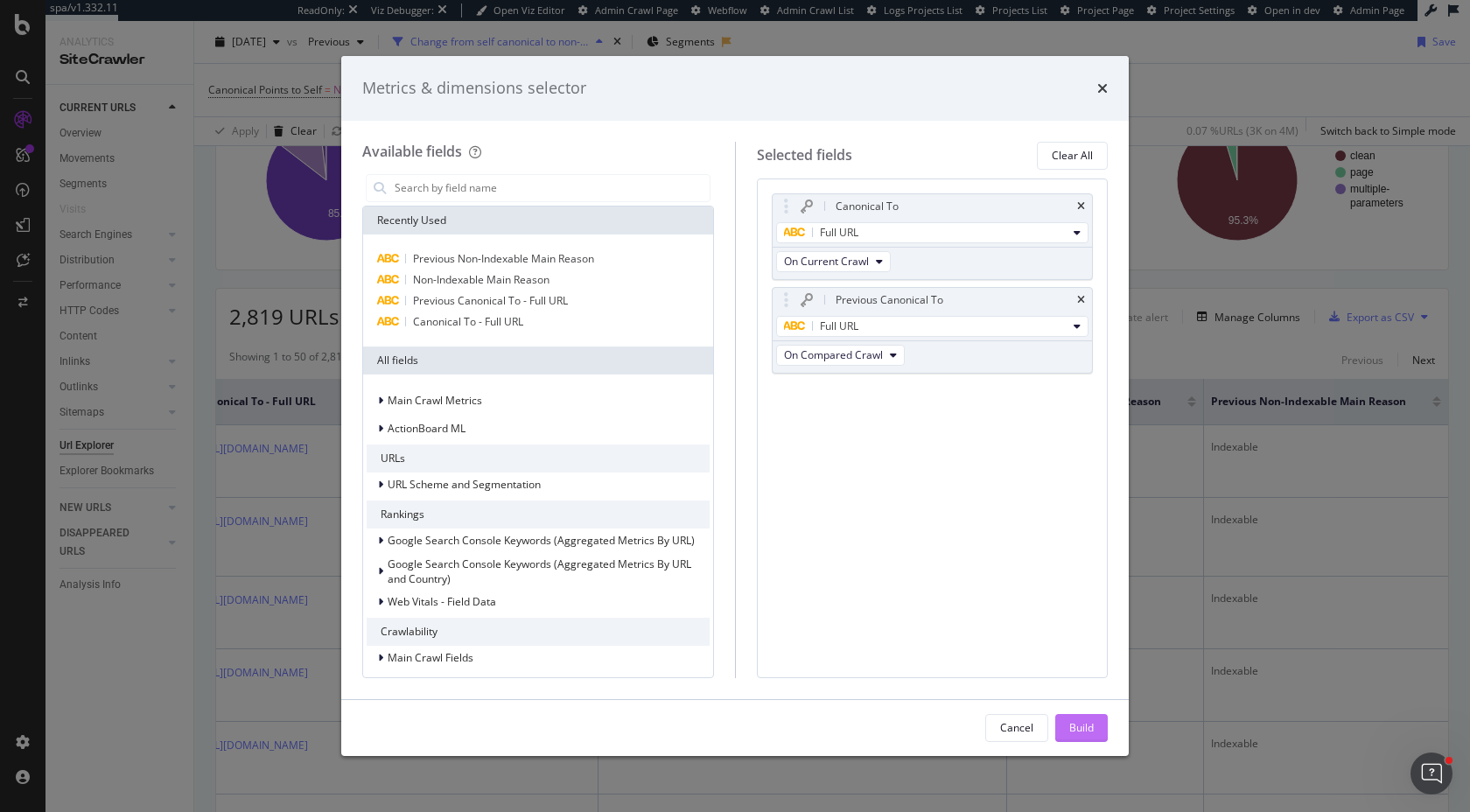 click on "Build" at bounding box center (1082, 727) 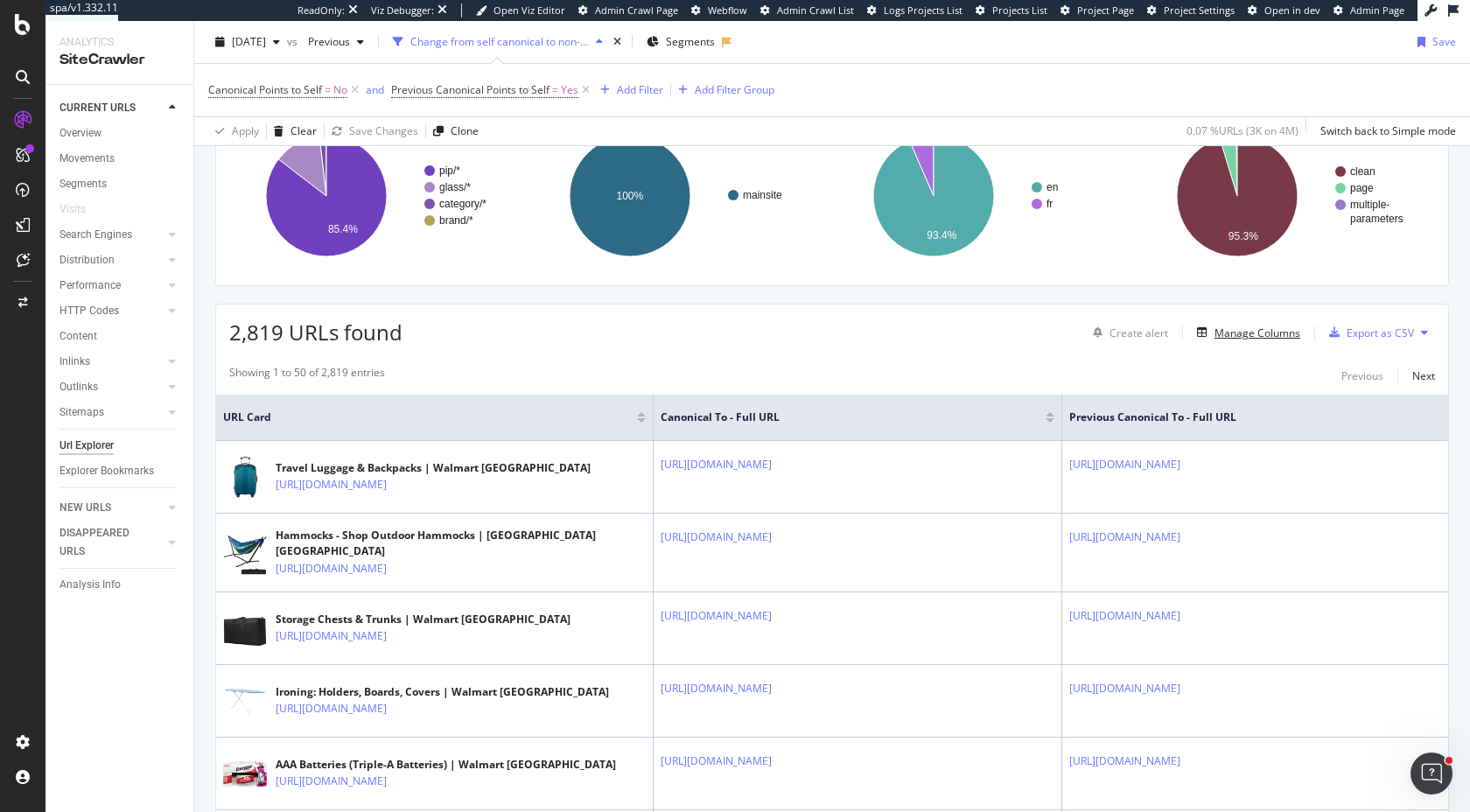 scroll, scrollTop: 211, scrollLeft: 0, axis: vertical 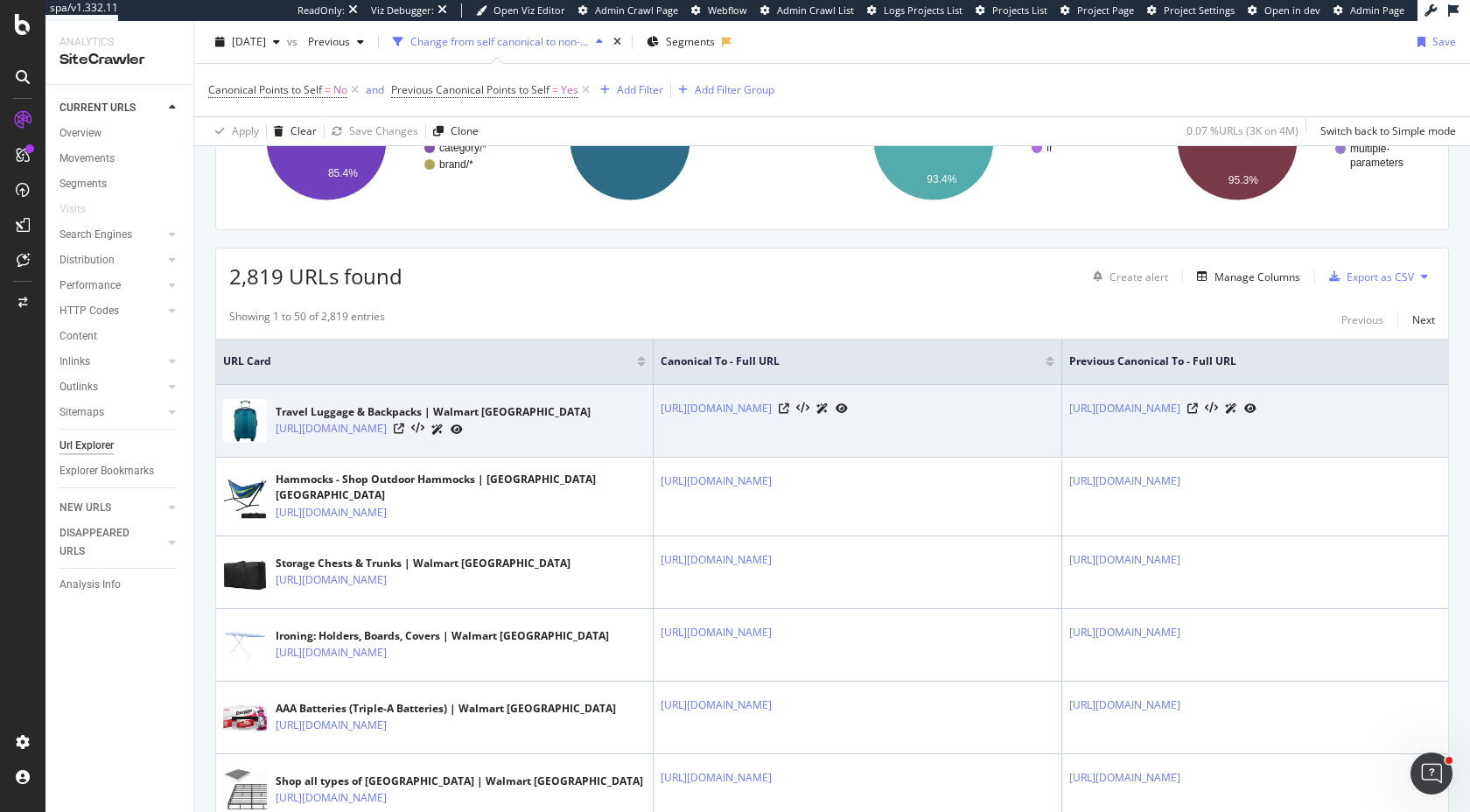 drag, startPoint x: 1368, startPoint y: 613, endPoint x: 319, endPoint y: 408, distance: 1068.8433 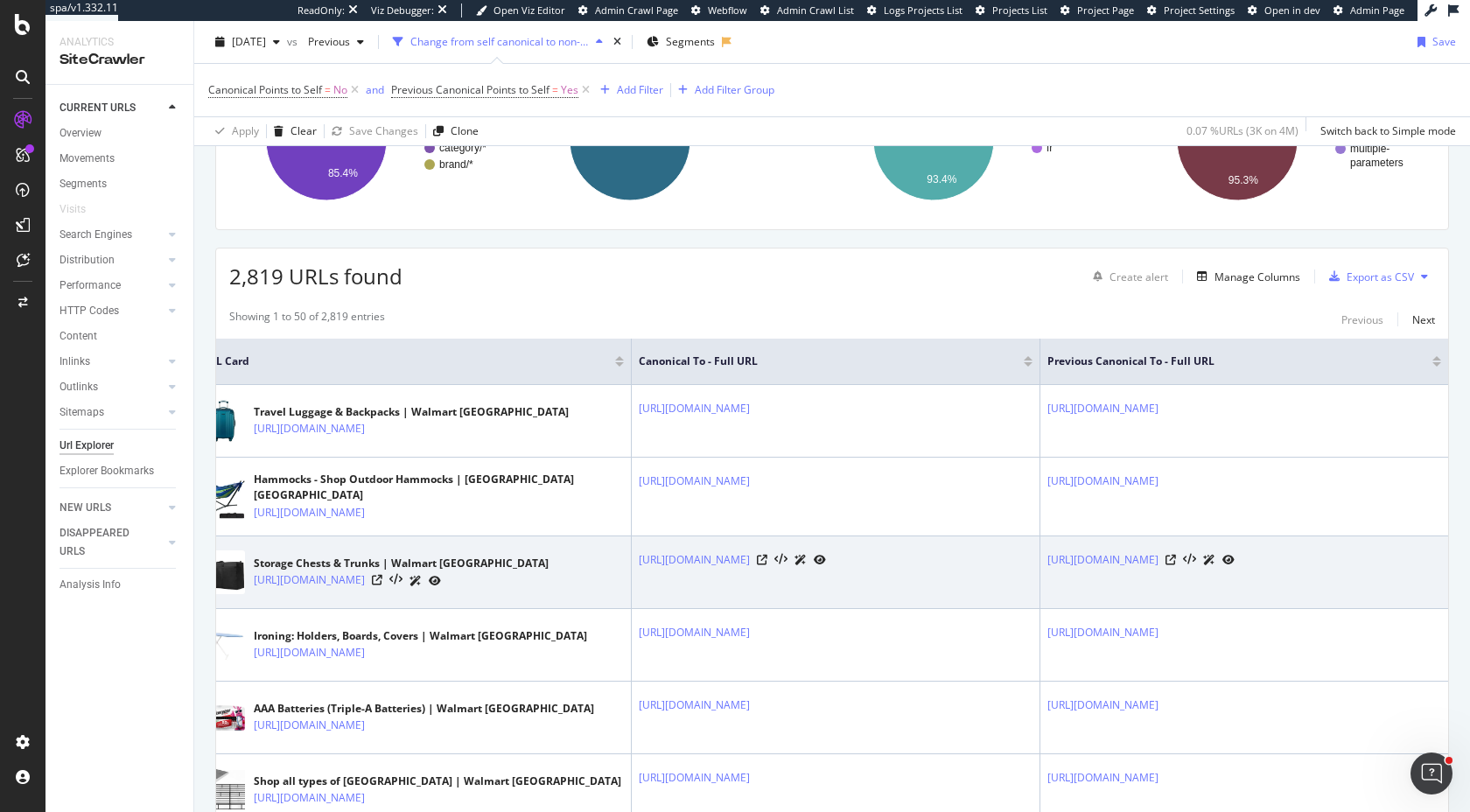 click on "[URL][DOMAIN_NAME]" at bounding box center [1244, 572] 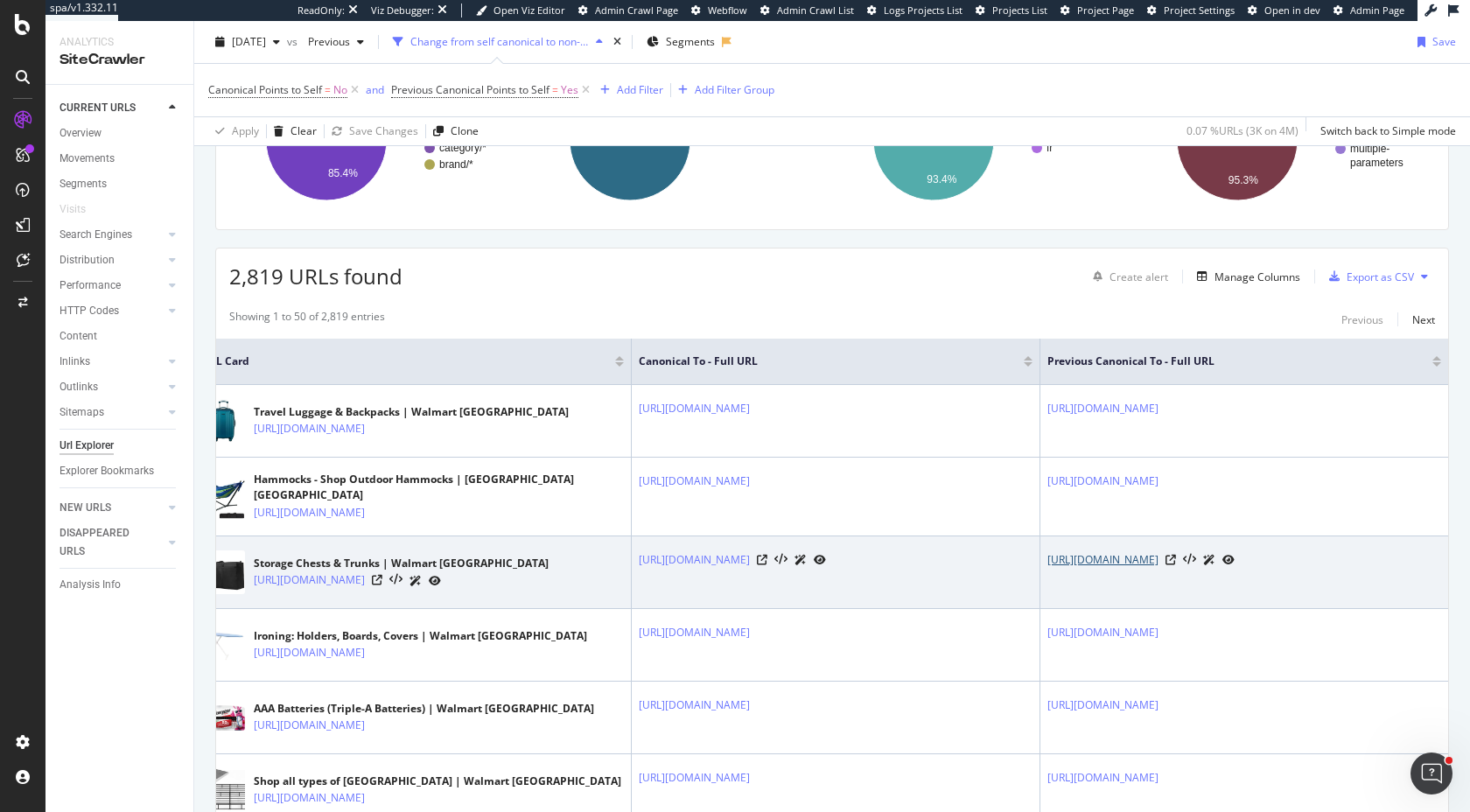 drag, startPoint x: 1250, startPoint y: 608, endPoint x: 1285, endPoint y: 634, distance: 43.600459 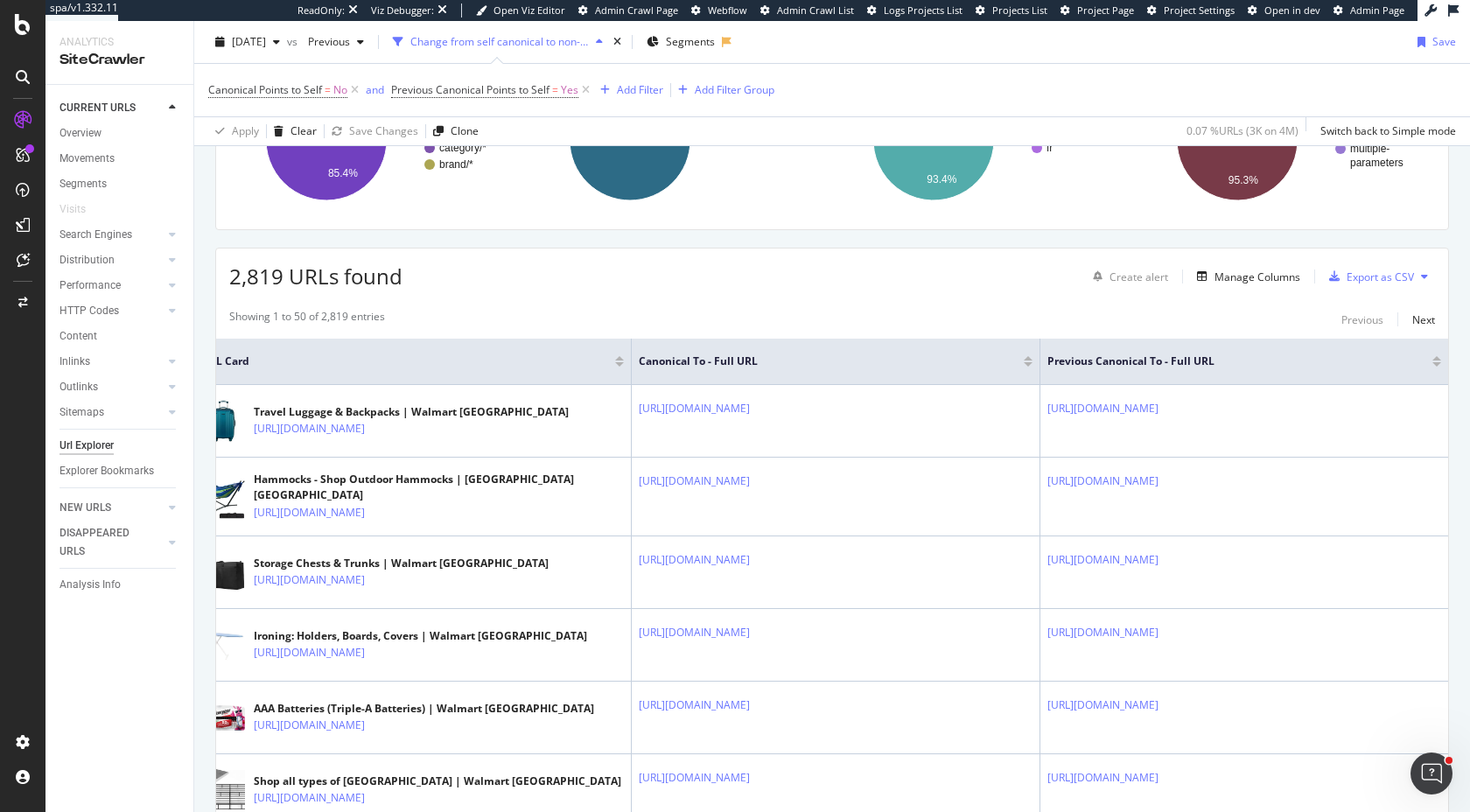 scroll, scrollTop: 0, scrollLeft: 0, axis: both 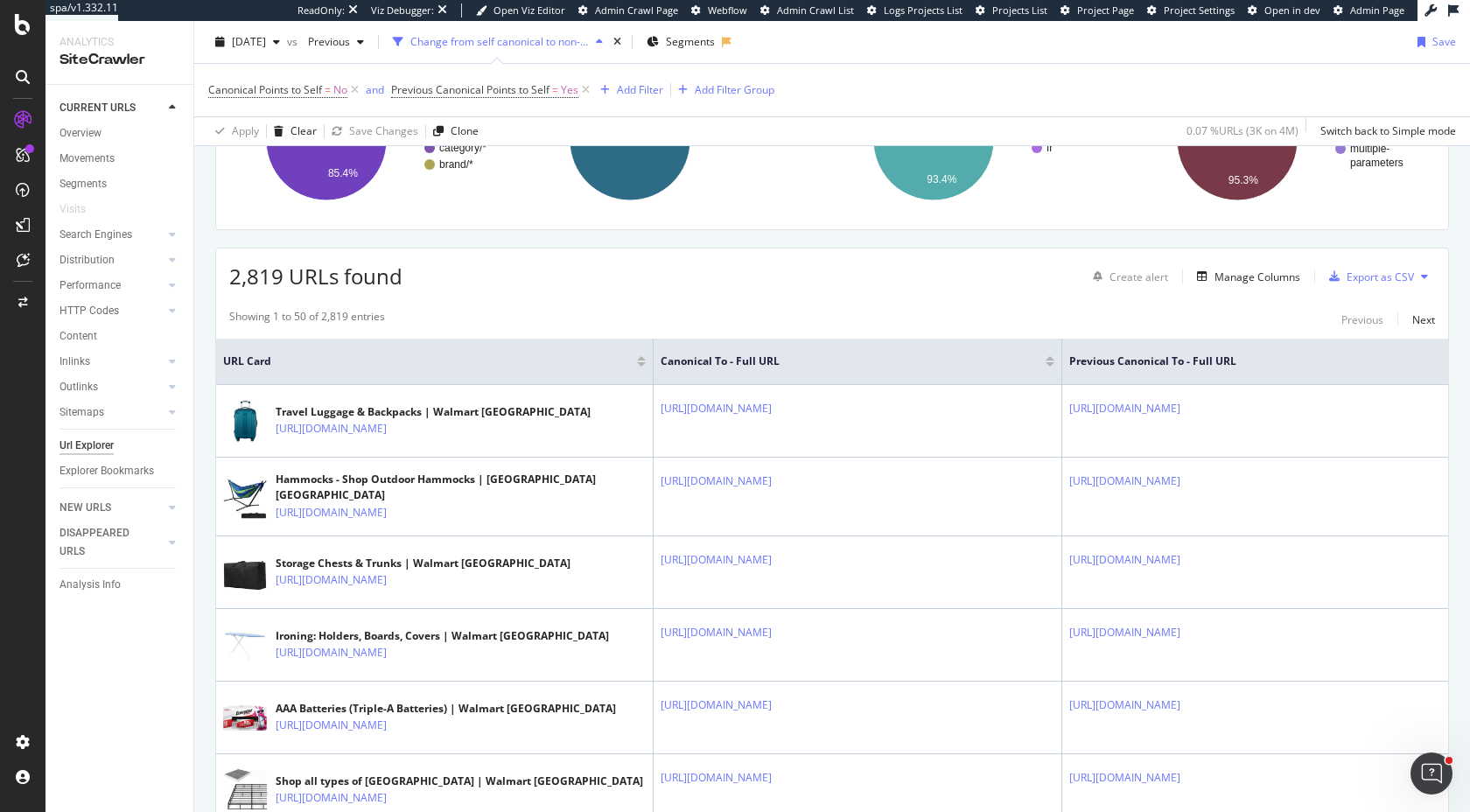 drag, startPoint x: 1281, startPoint y: 633, endPoint x: 223, endPoint y: 361, distance: 1092.405 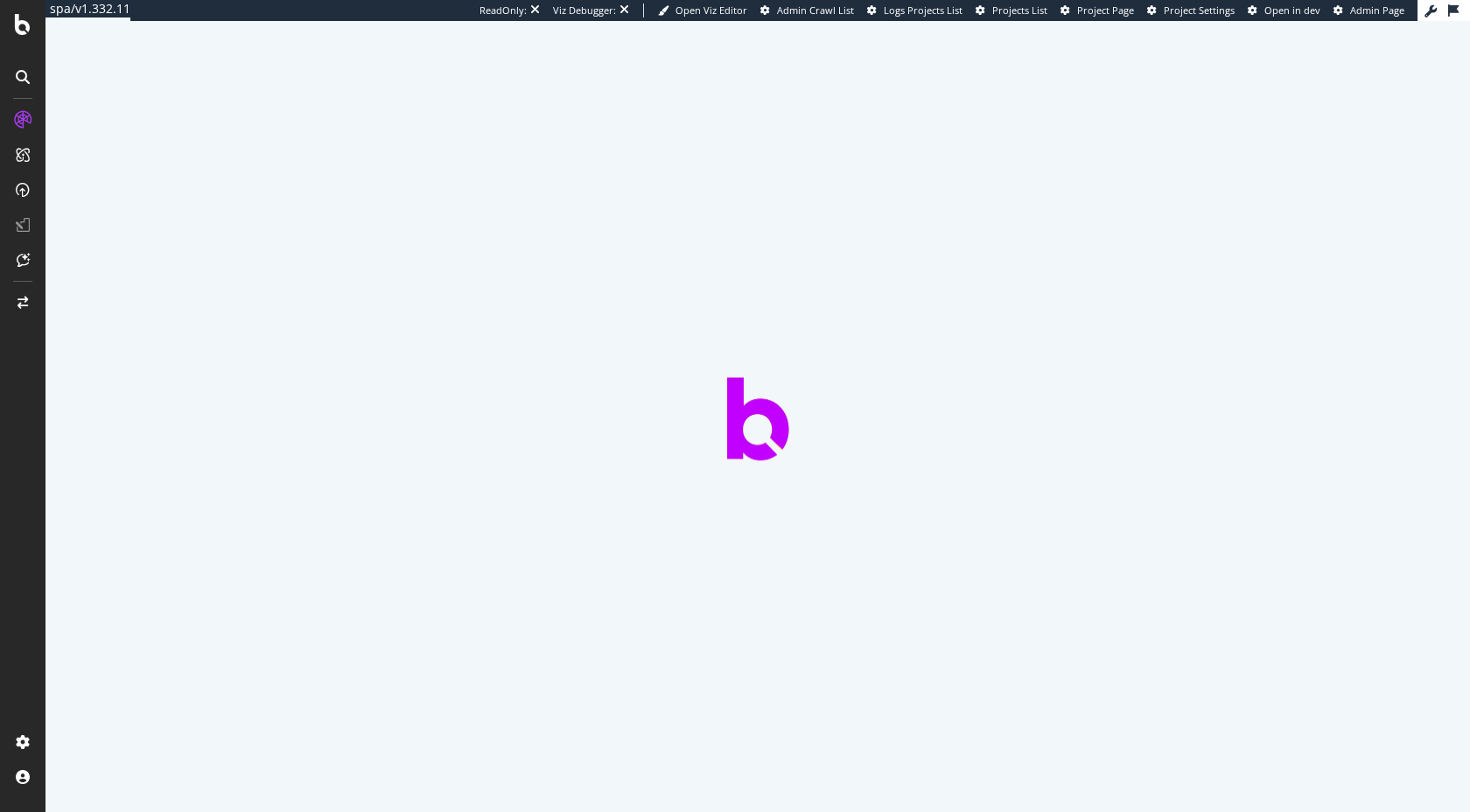 scroll, scrollTop: 0, scrollLeft: 0, axis: both 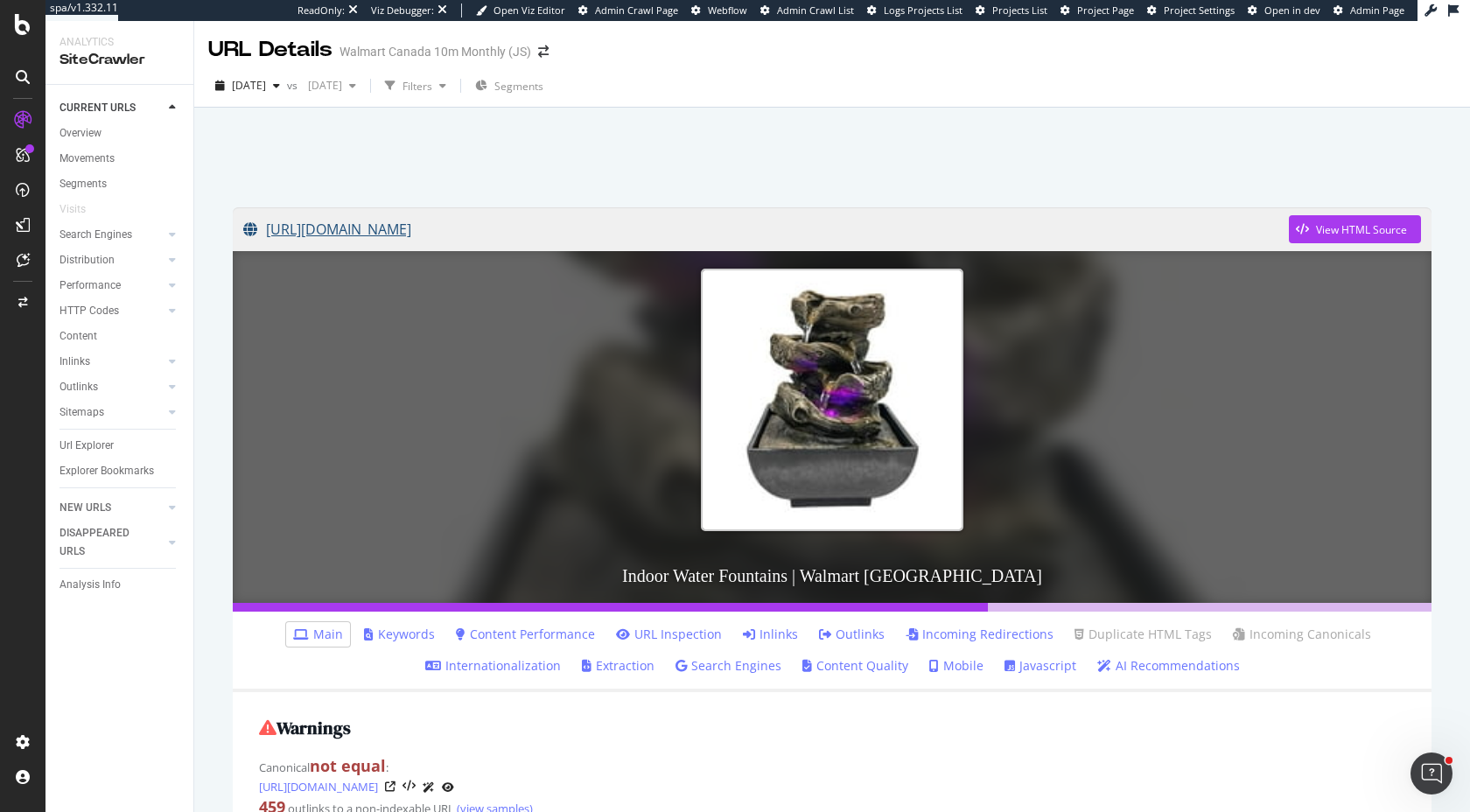 click on "[URL][DOMAIN_NAME]" at bounding box center (766, 229) 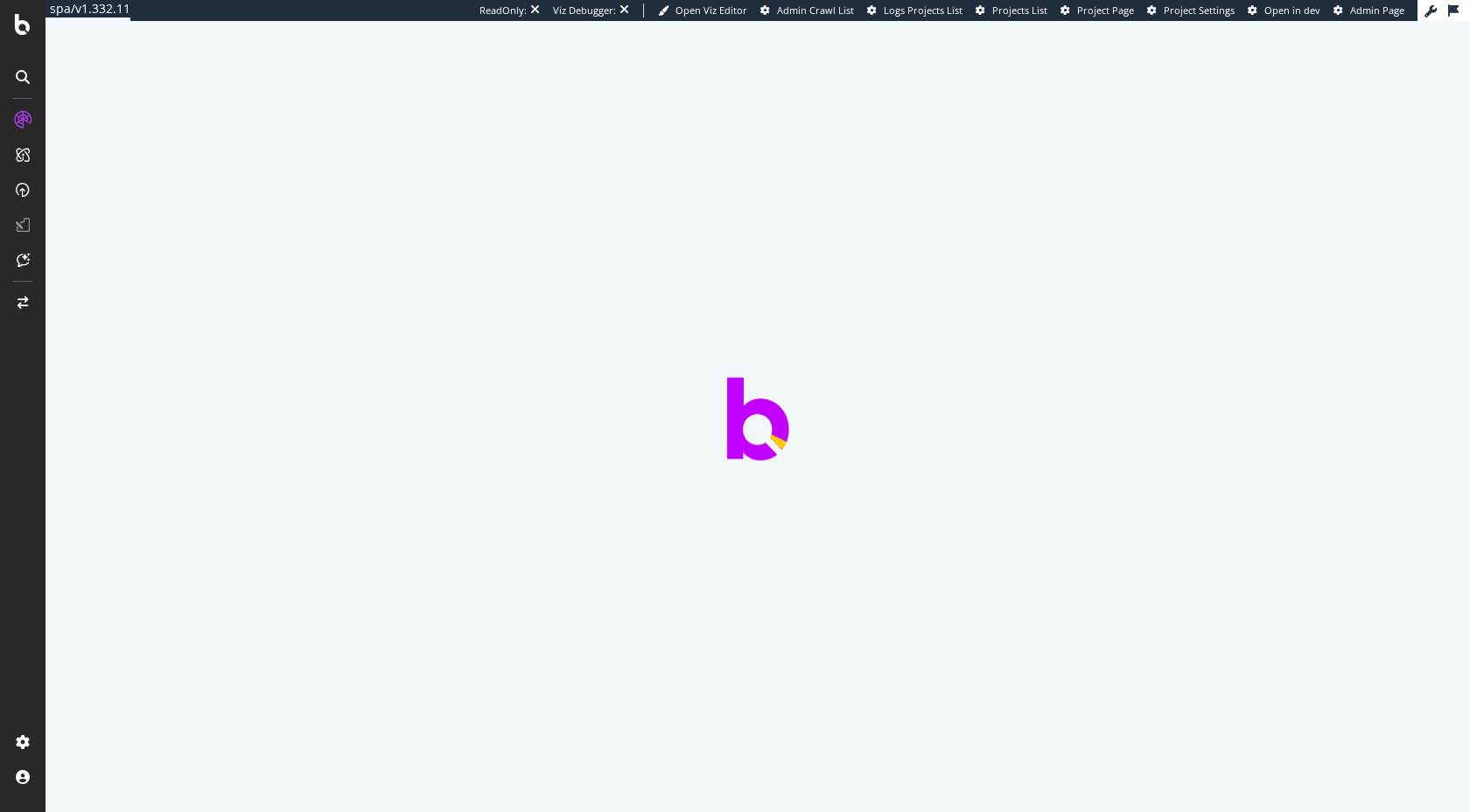 scroll, scrollTop: 0, scrollLeft: 0, axis: both 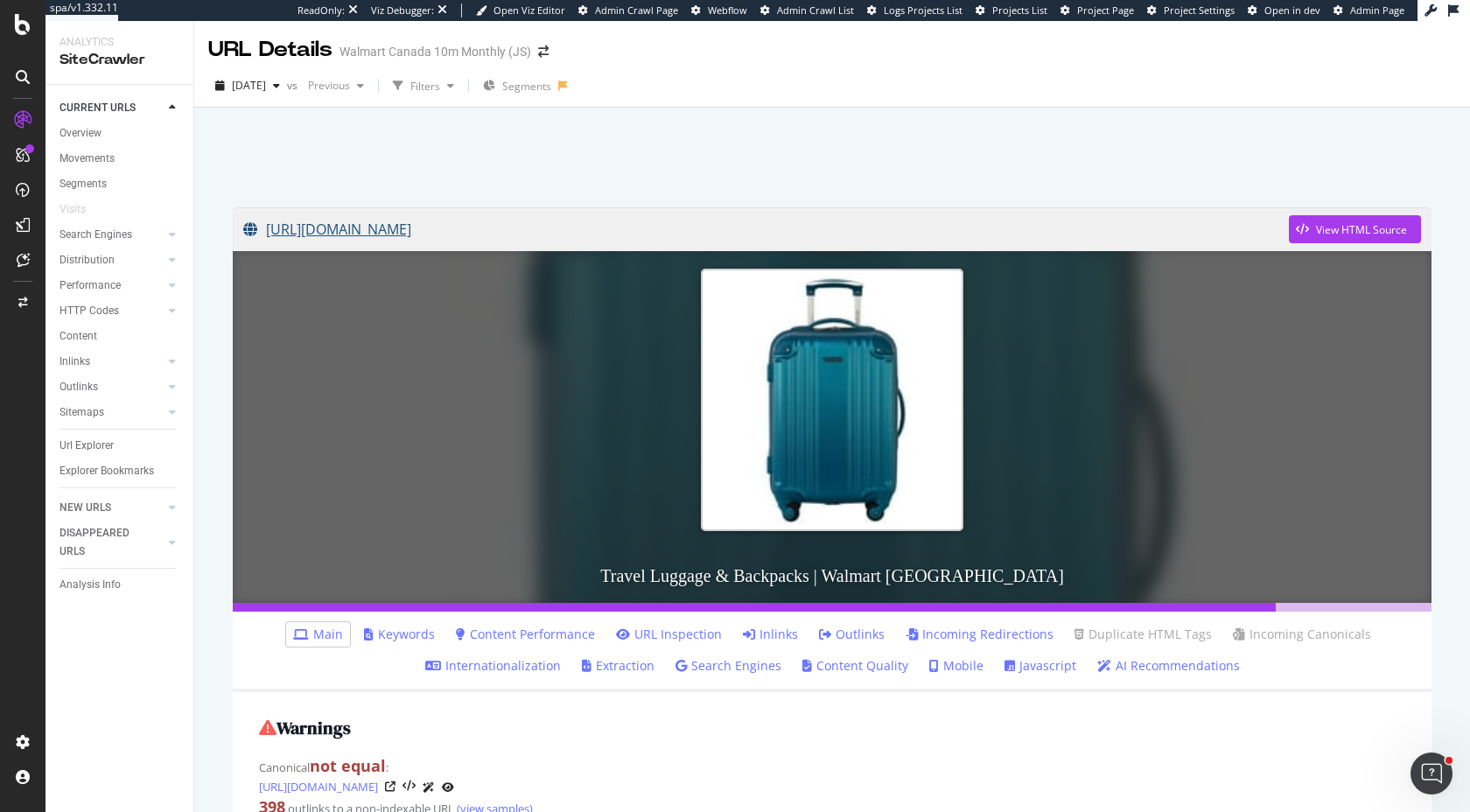 click on "[URL][DOMAIN_NAME]" at bounding box center [766, 229] 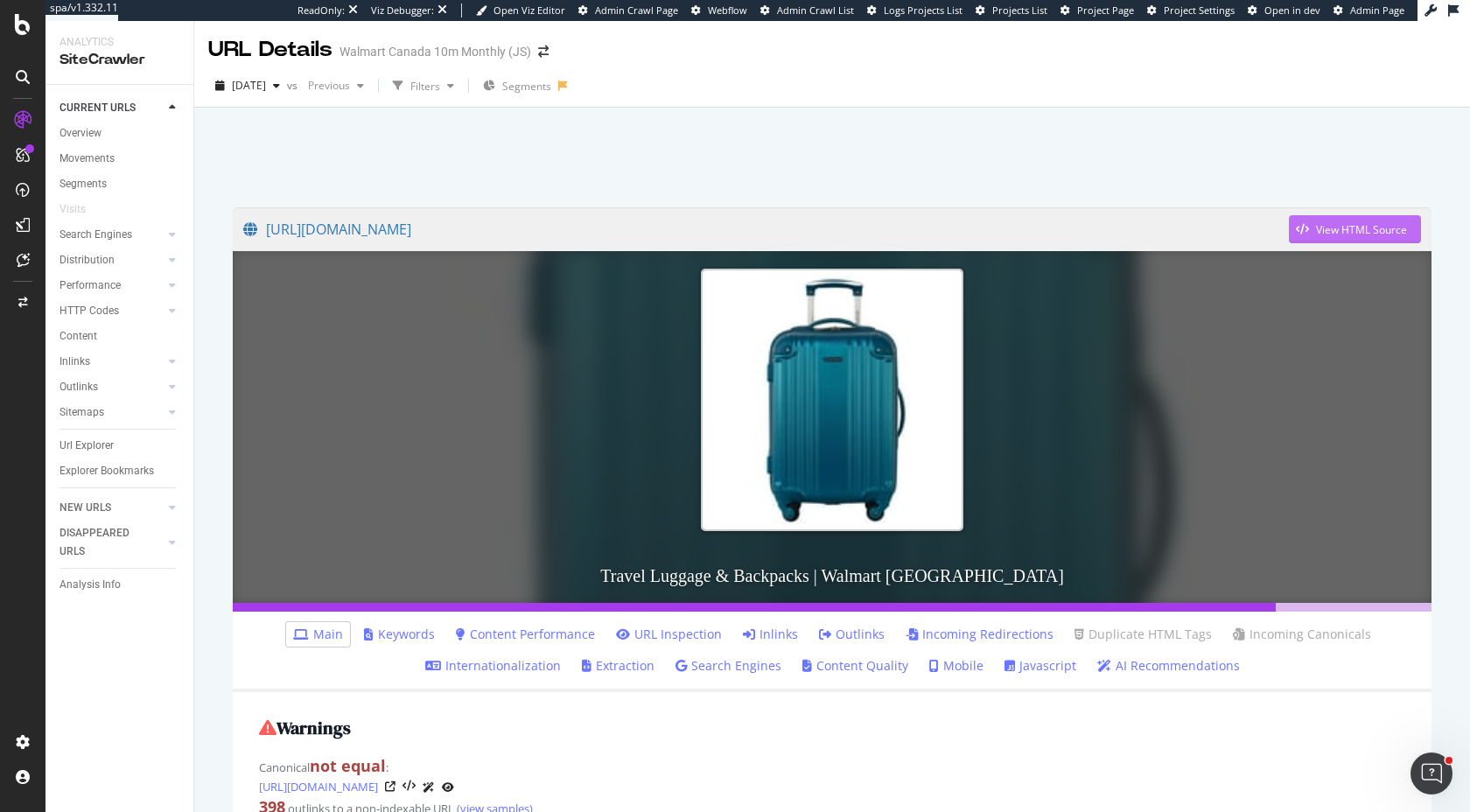 click on "View HTML Source" at bounding box center (1362, 229) 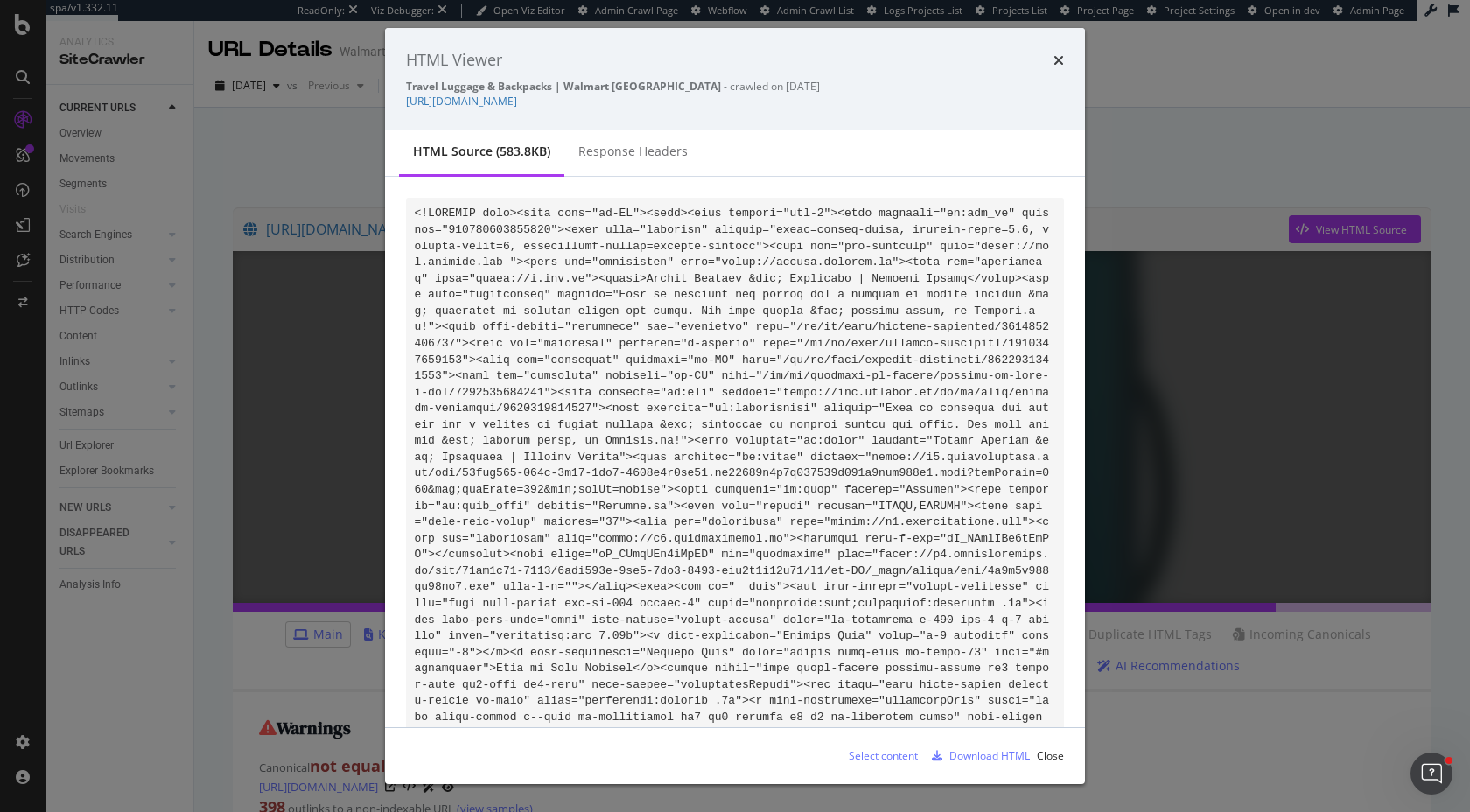 click at bounding box center (746, 52472) 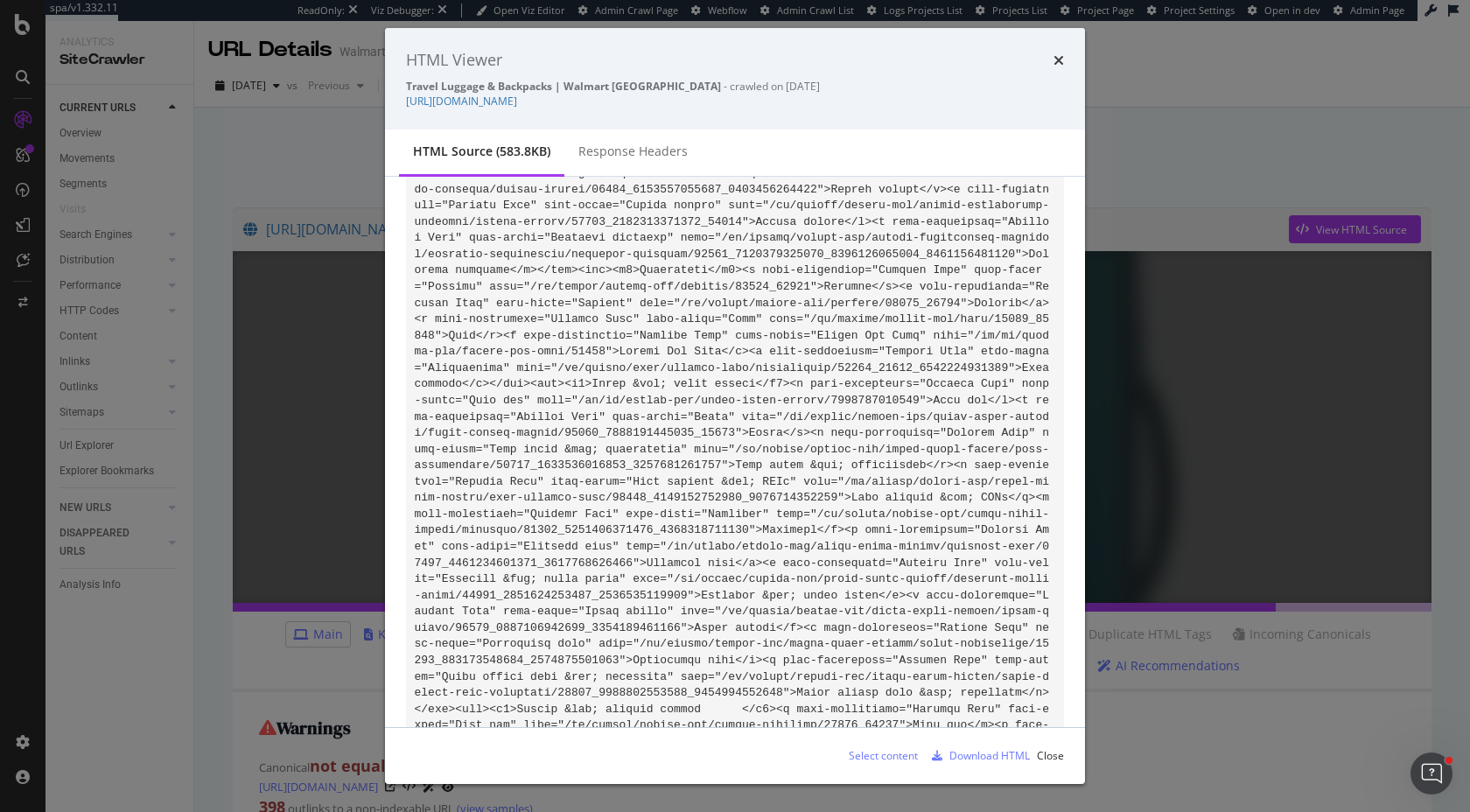 click at bounding box center [746, 9130] 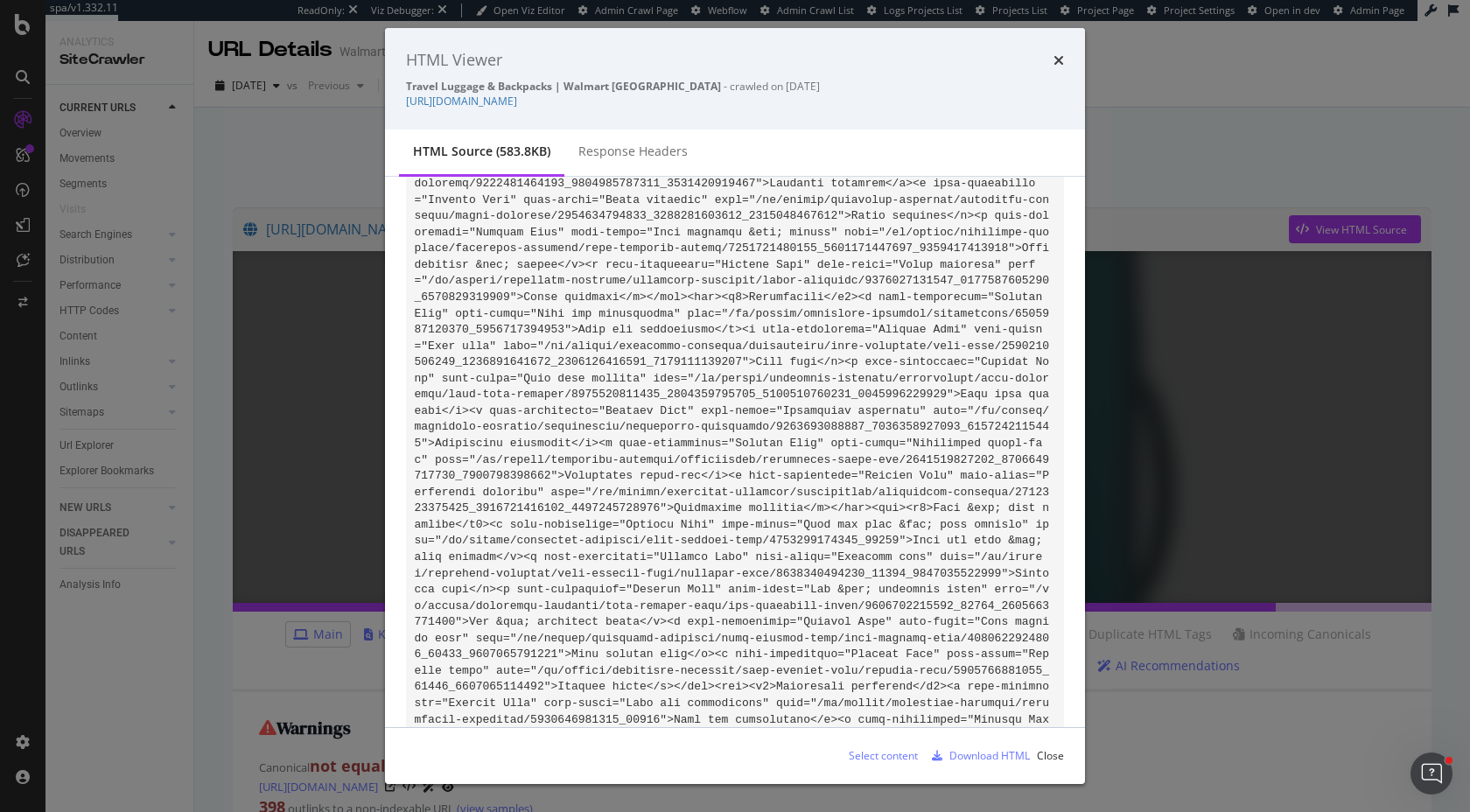 scroll, scrollTop: 40457, scrollLeft: 0, axis: vertical 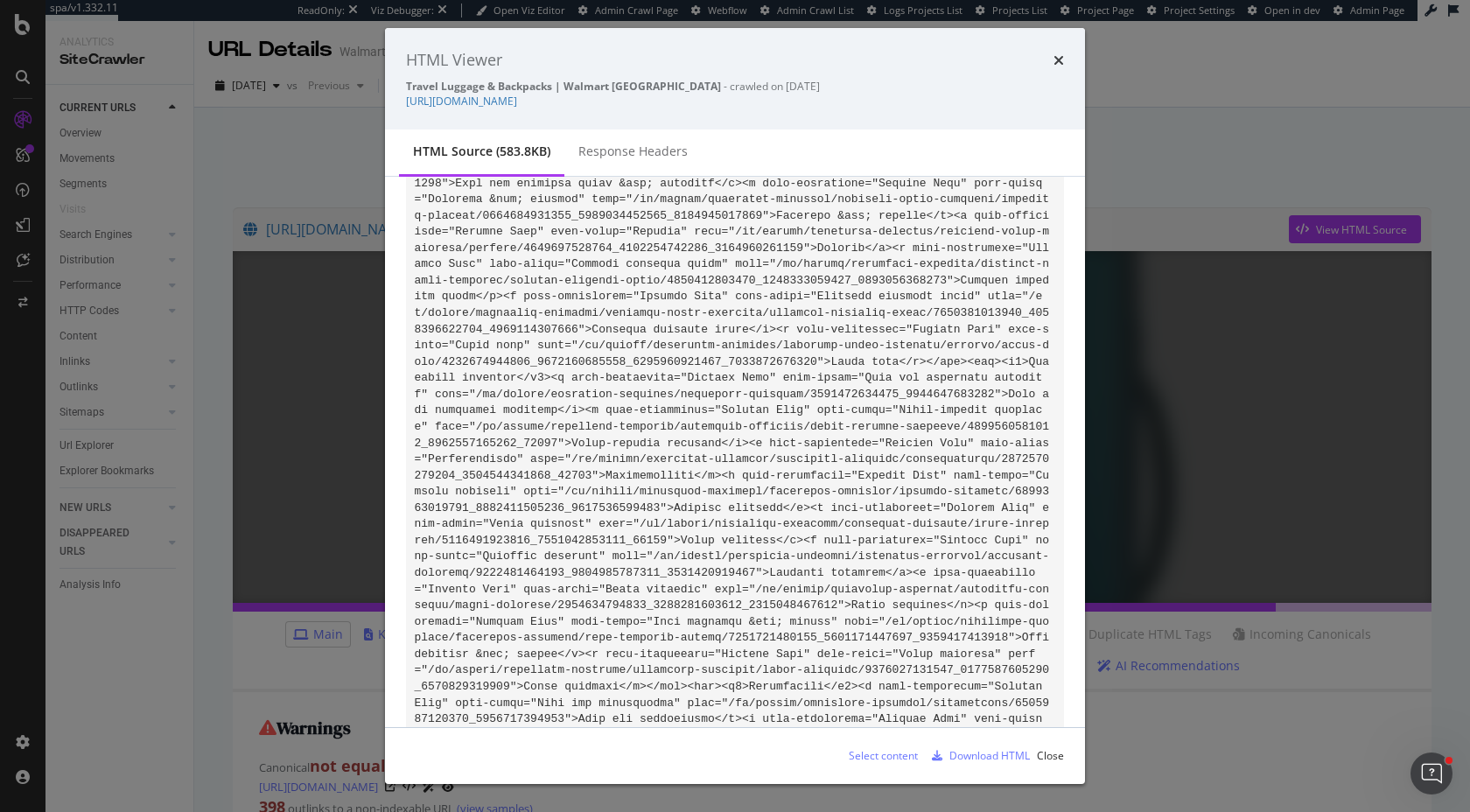 click at bounding box center (746, 12015) 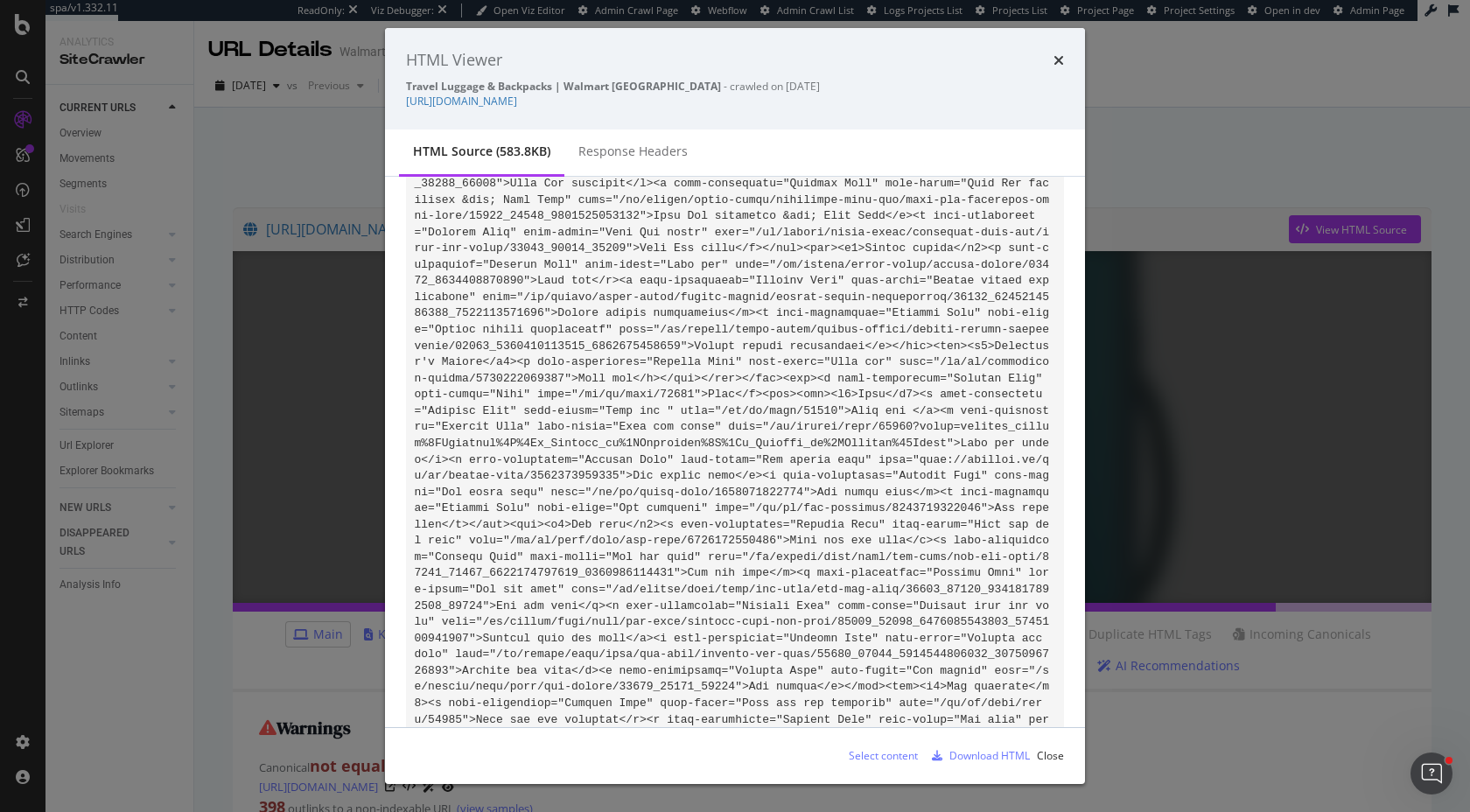 scroll, scrollTop: 37816, scrollLeft: 0, axis: vertical 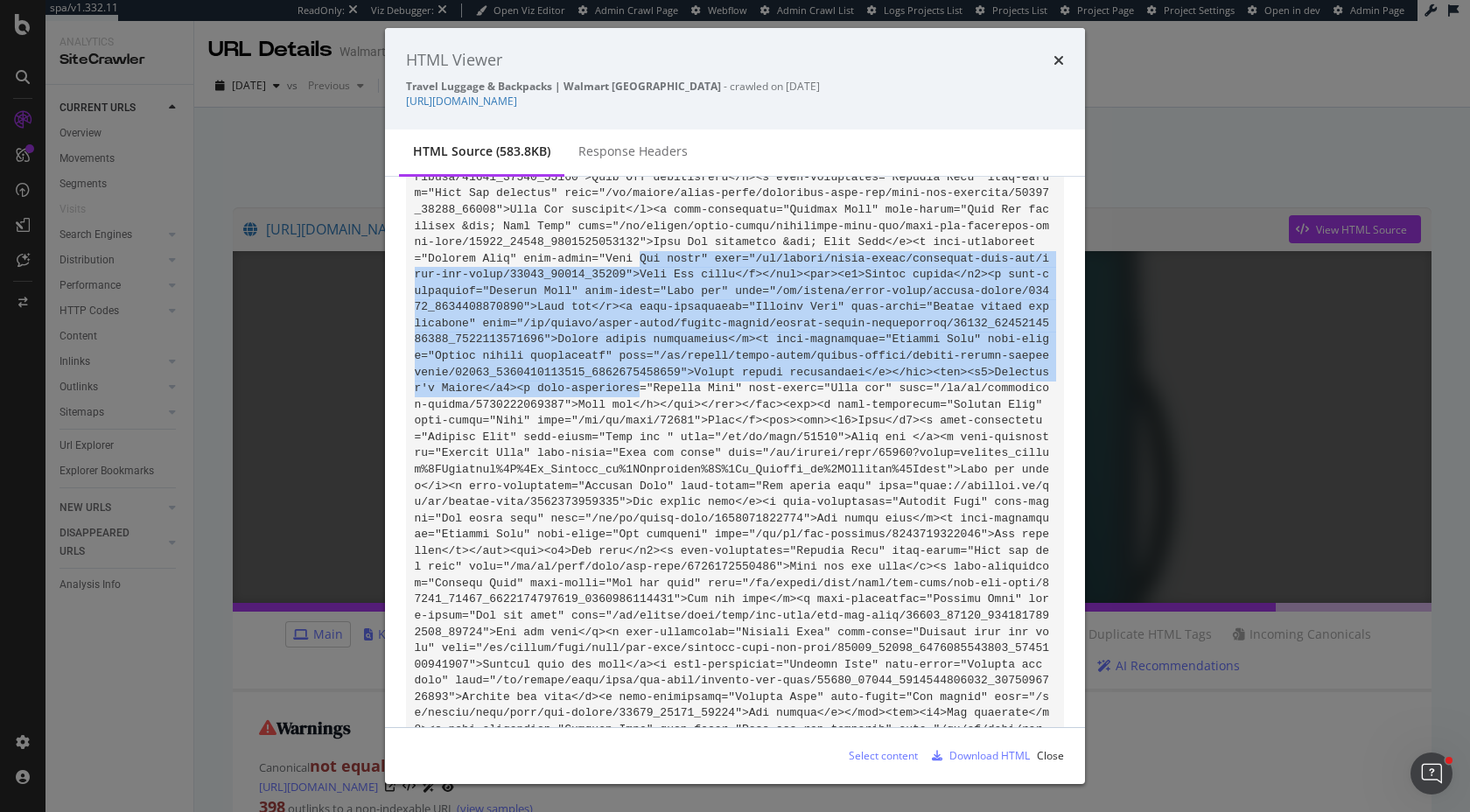 drag, startPoint x: 640, startPoint y: 267, endPoint x: 640, endPoint y: 403, distance: 136 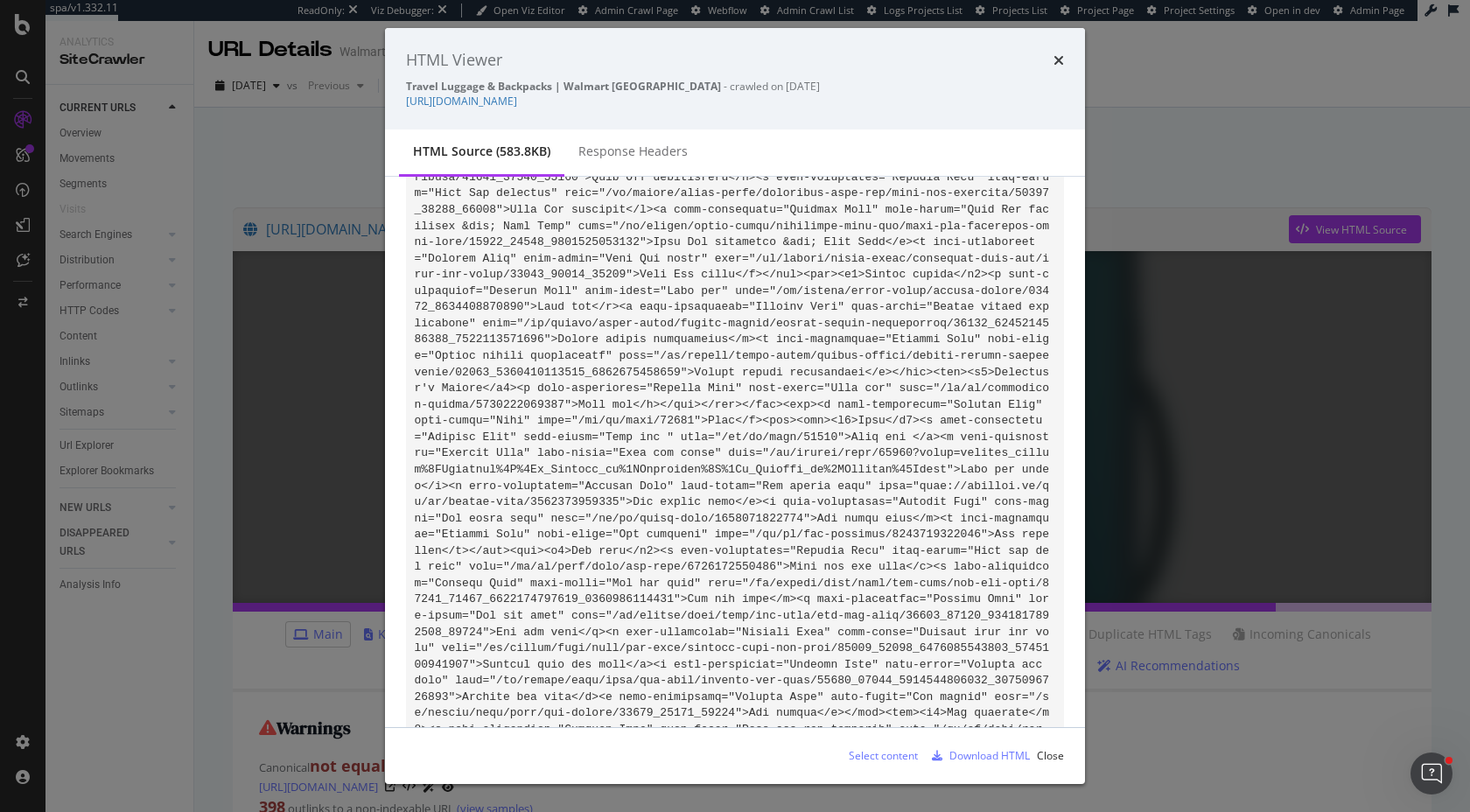 scroll, scrollTop: 937, scrollLeft: 0, axis: vertical 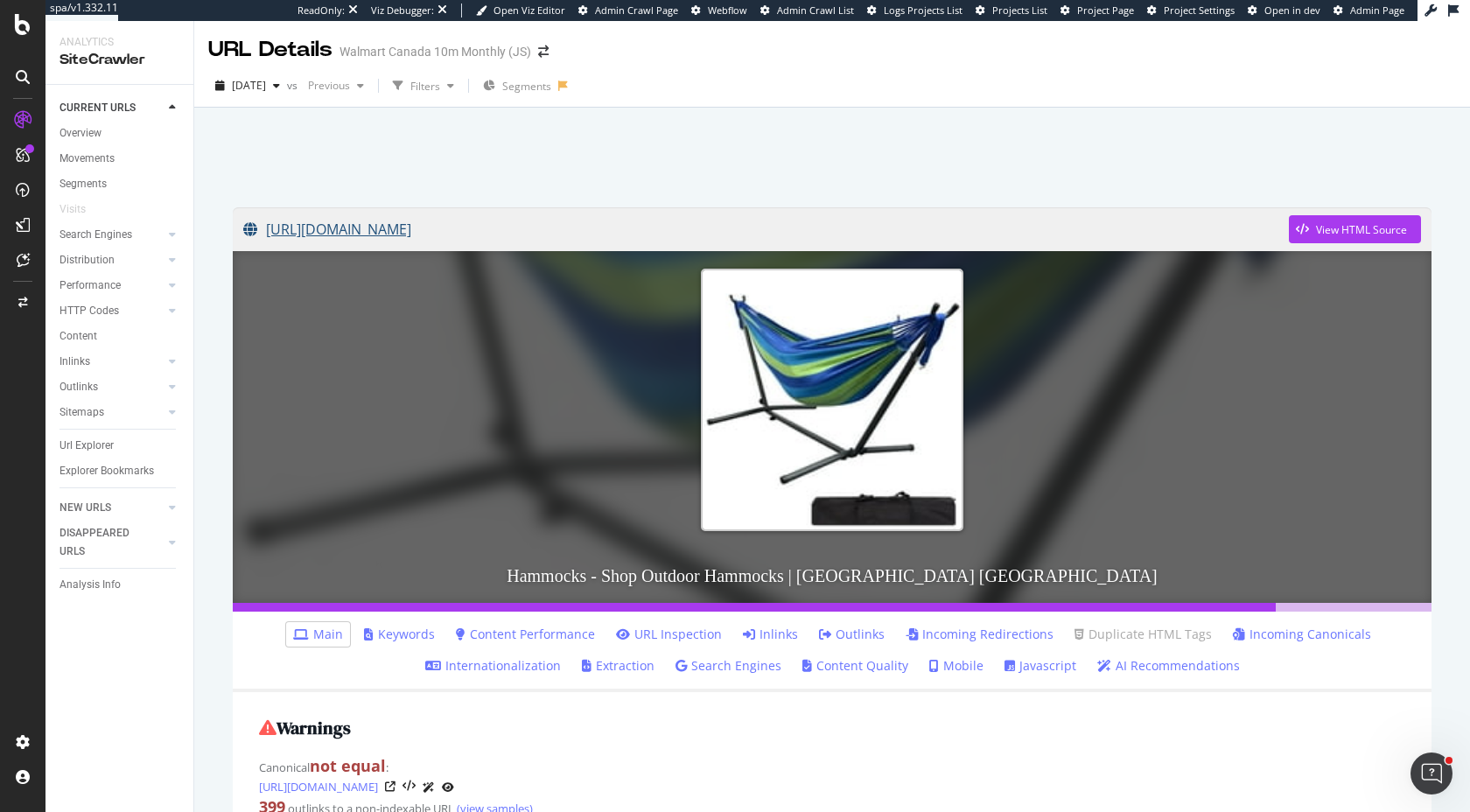 click on "[URL][DOMAIN_NAME]" at bounding box center (766, 229) 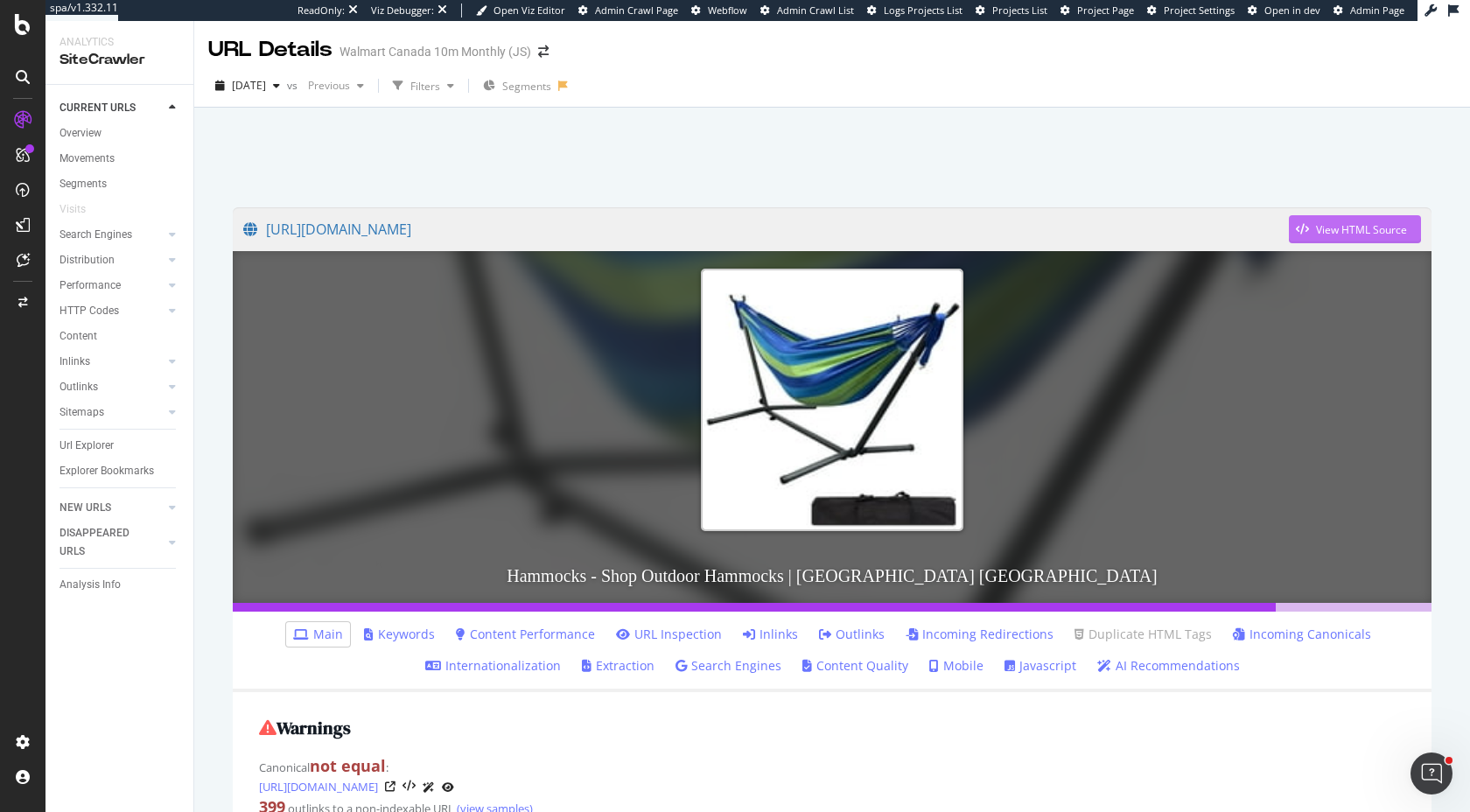 click on "View HTML Source" at bounding box center (1362, 229) 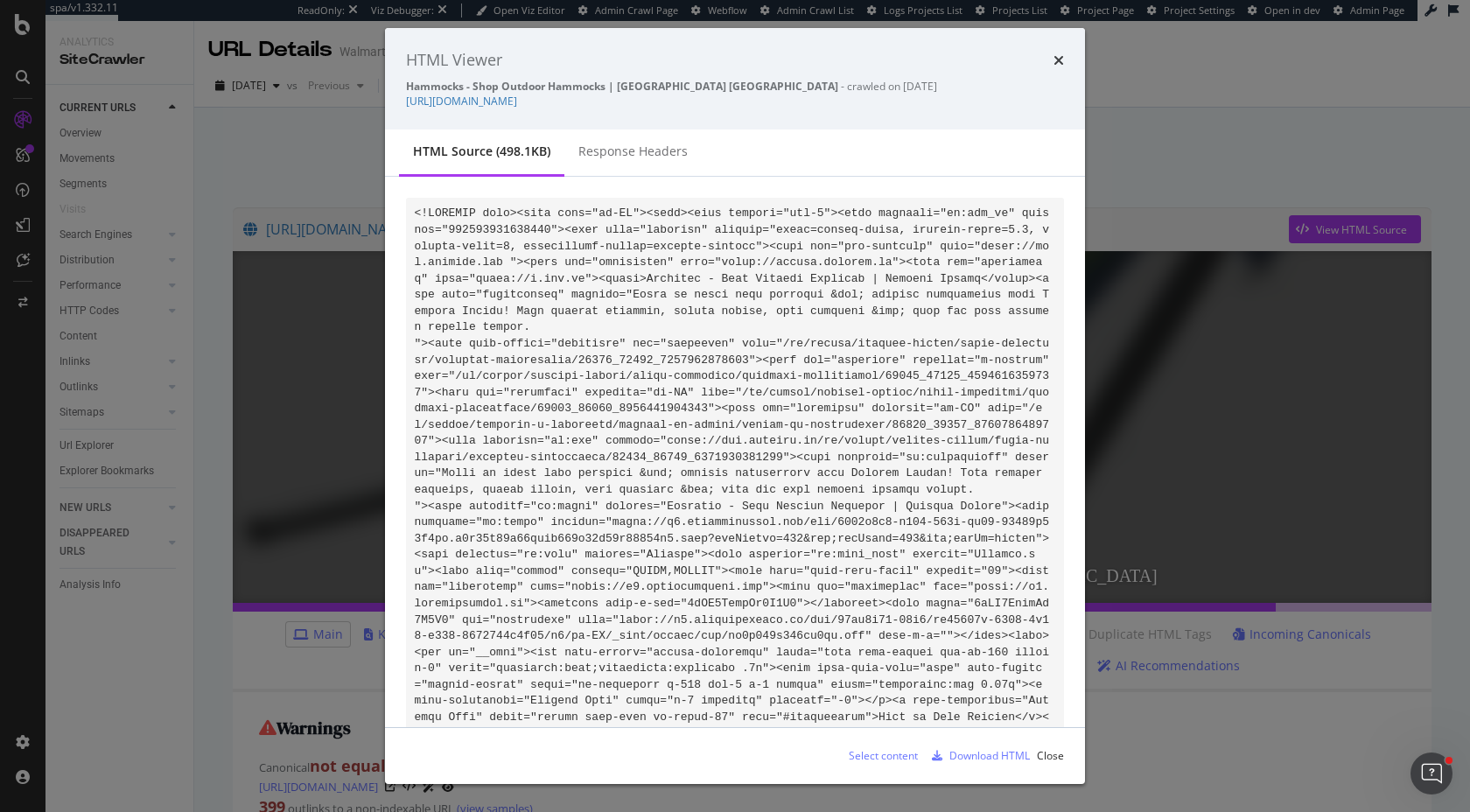 click at bounding box center [735, 44815] 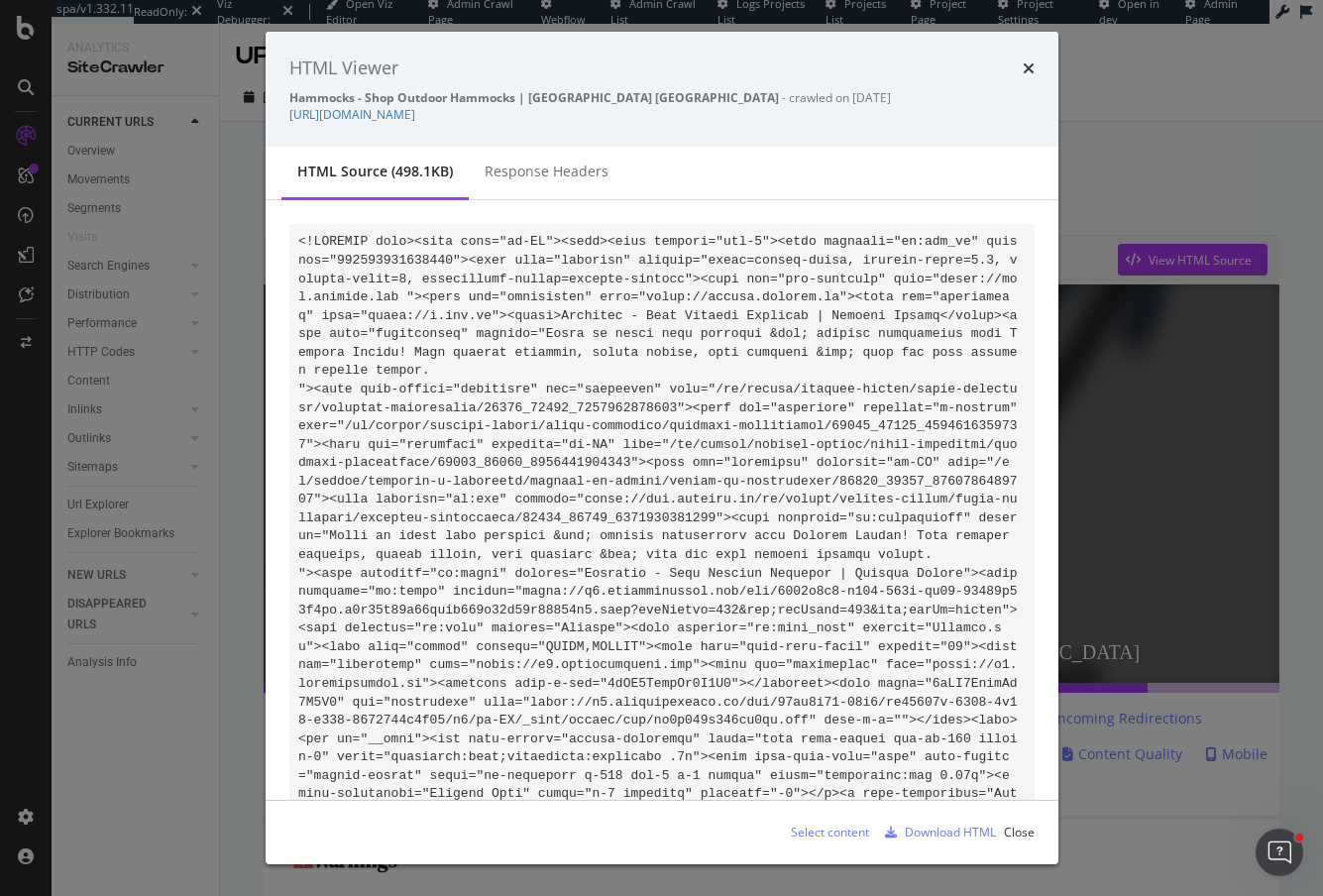 click at bounding box center [1029, 68] 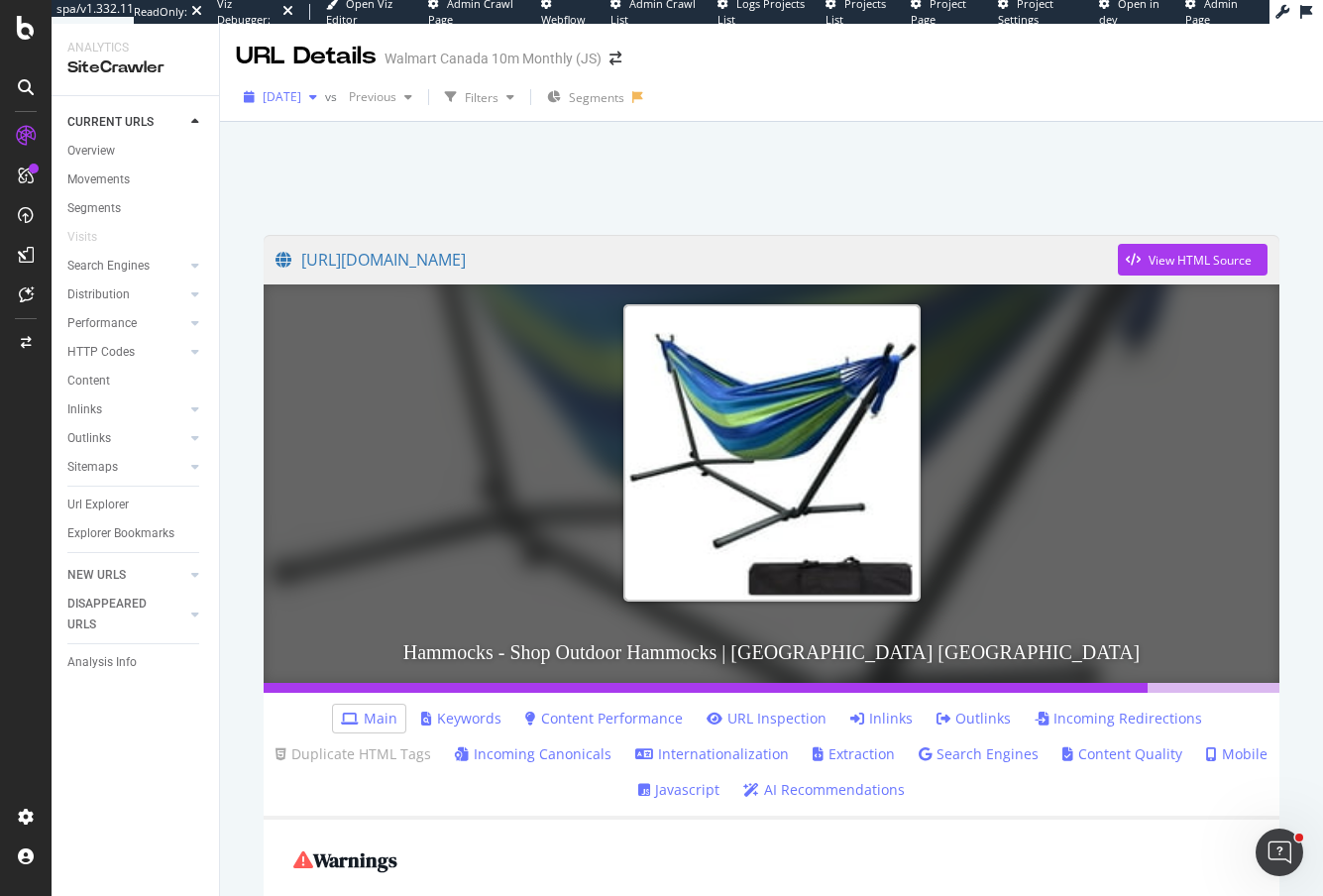 click on "[DATE]" at bounding box center [281, 96] 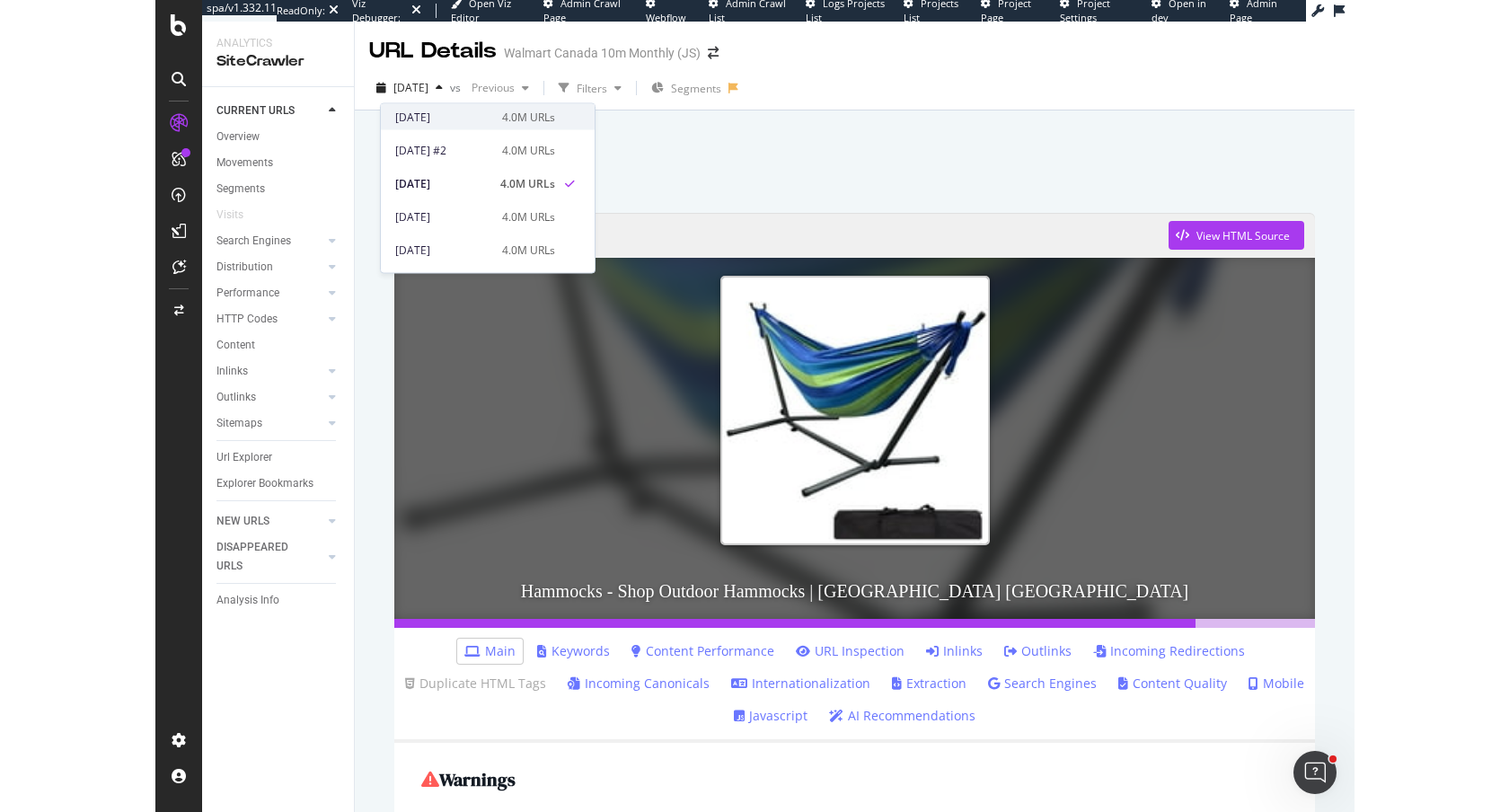 scroll, scrollTop: 105, scrollLeft: 0, axis: vertical 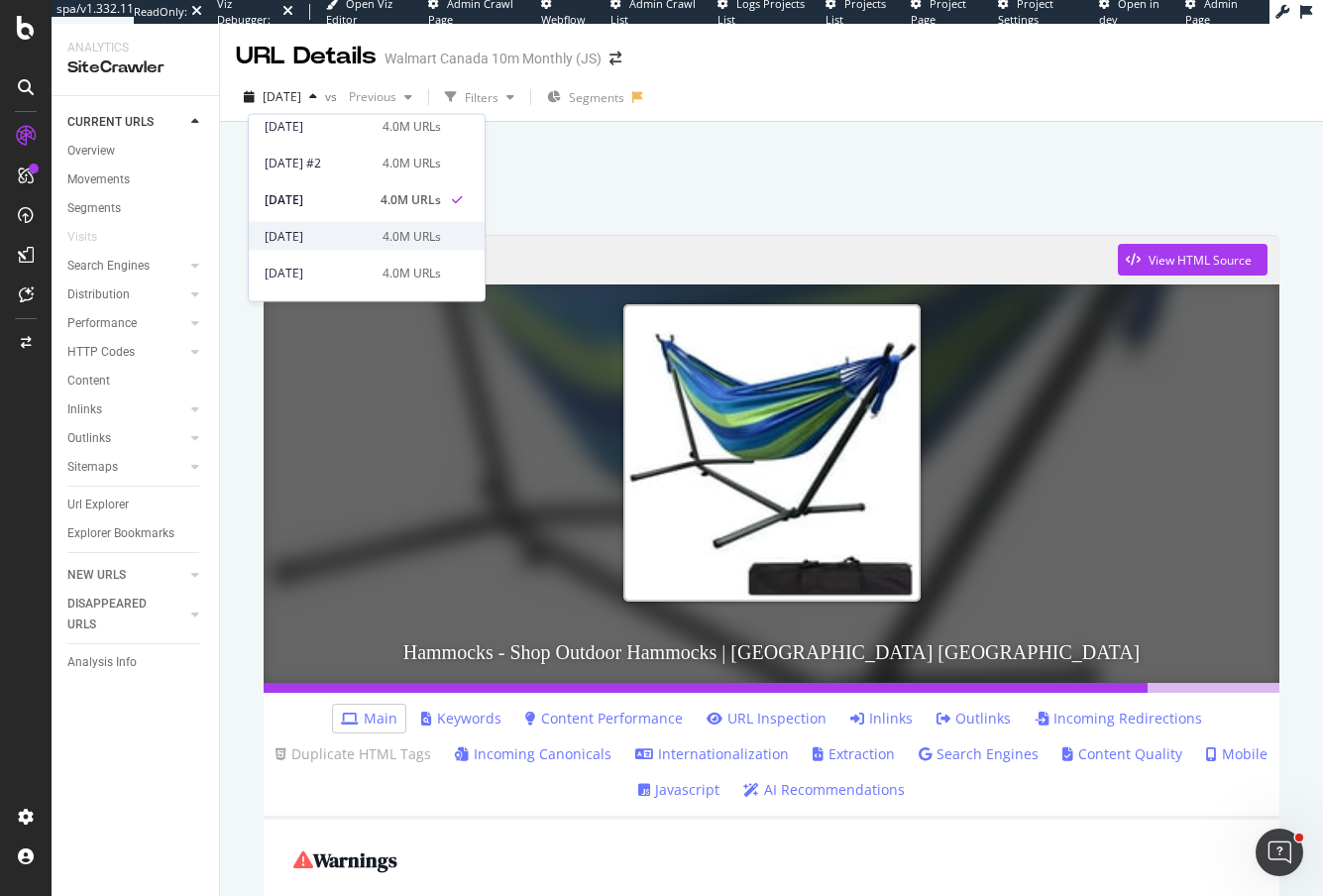 click on "2025 May. 30th" at bounding box center [317, 236] 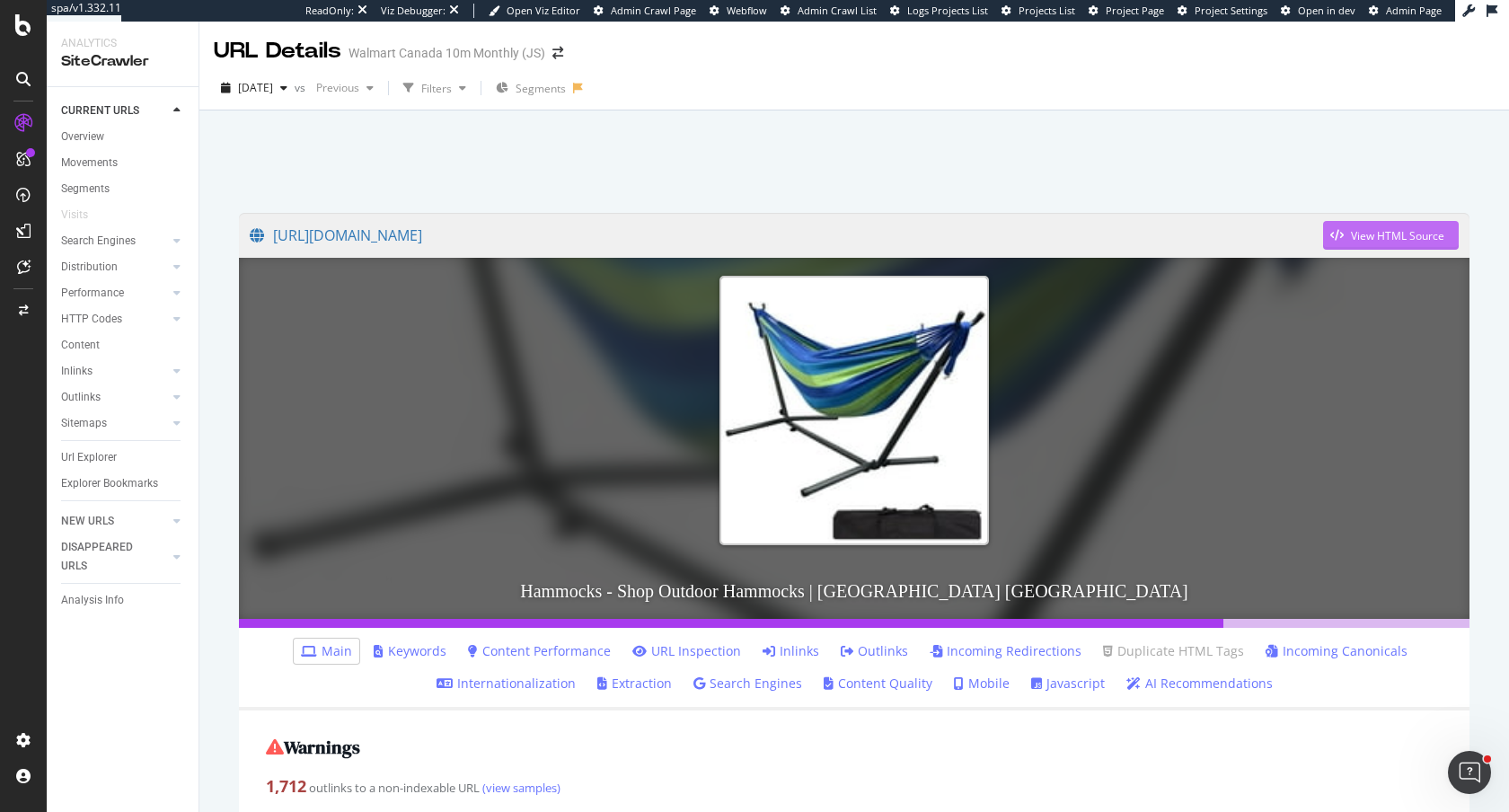 click at bounding box center [1337, 235] 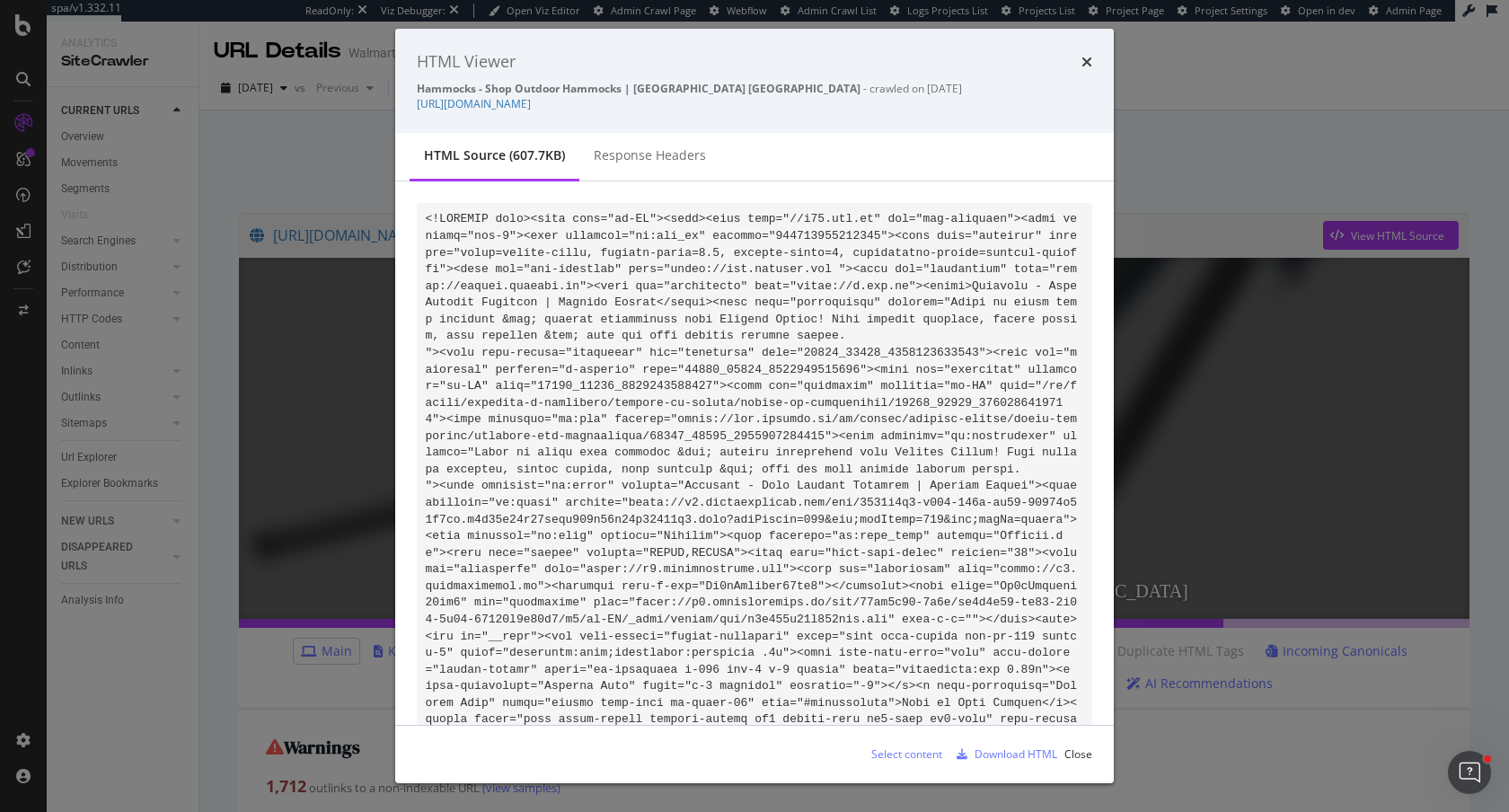 click at bounding box center [762, 56058] 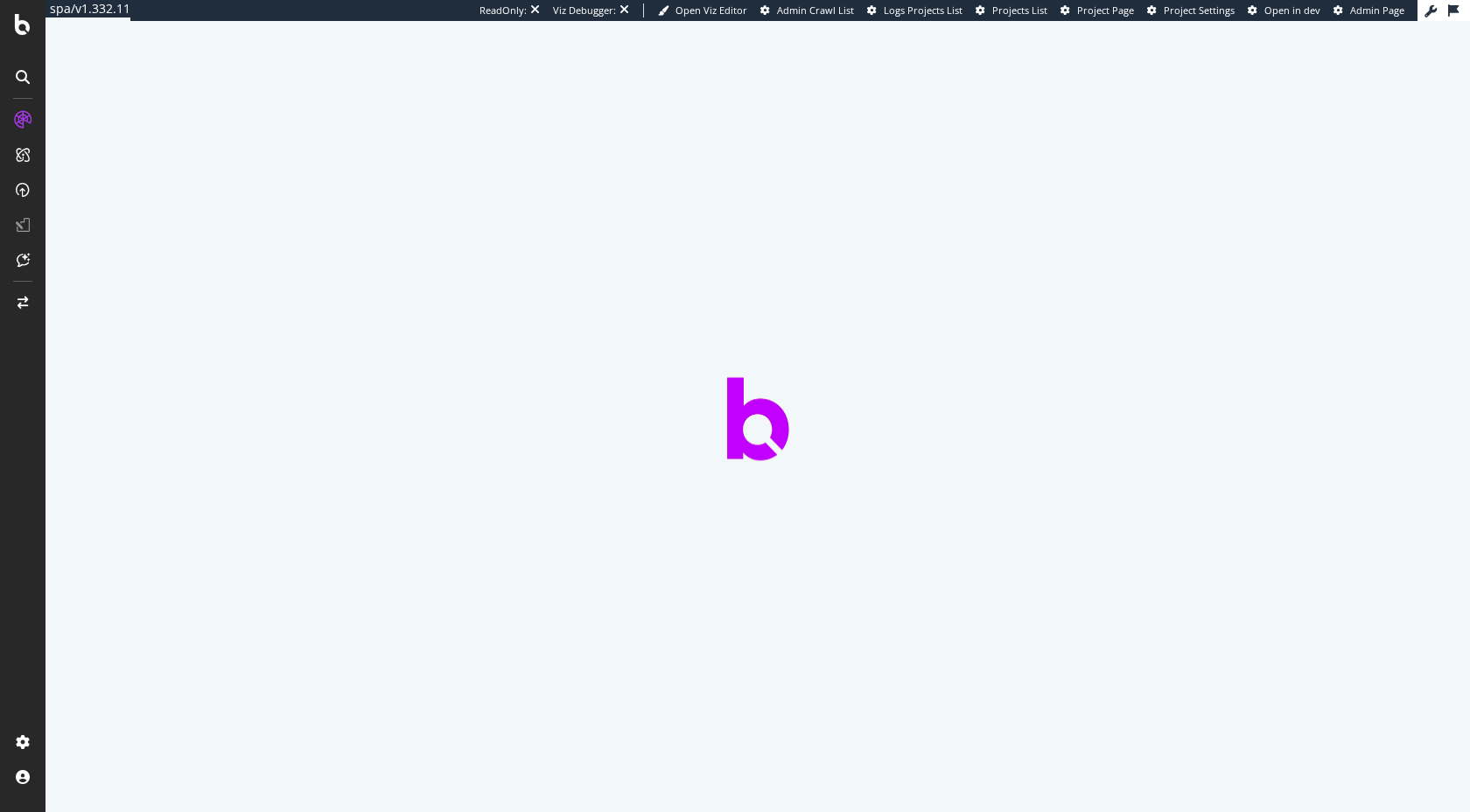 scroll, scrollTop: 0, scrollLeft: 0, axis: both 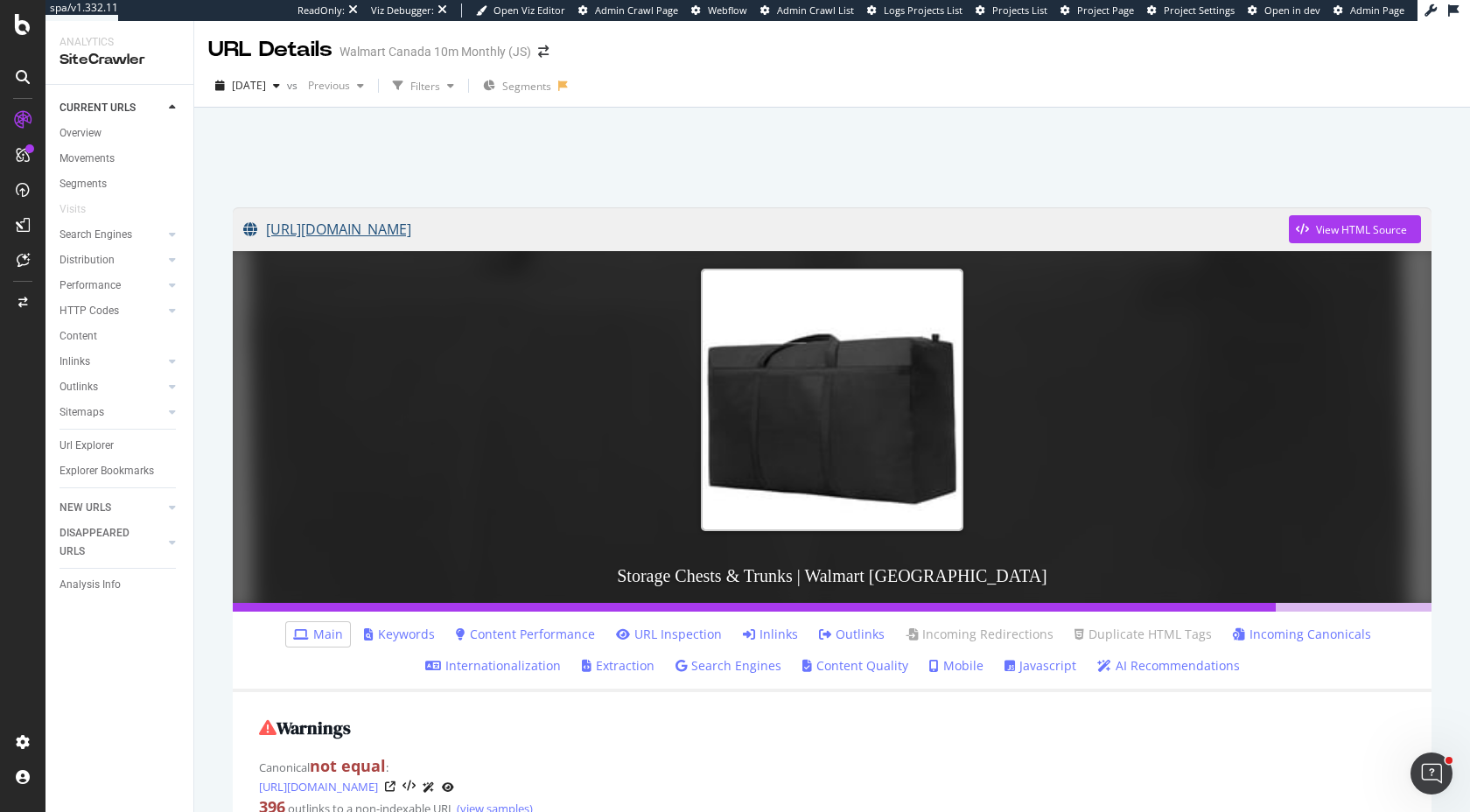 click on "[URL][DOMAIN_NAME]" at bounding box center (766, 229) 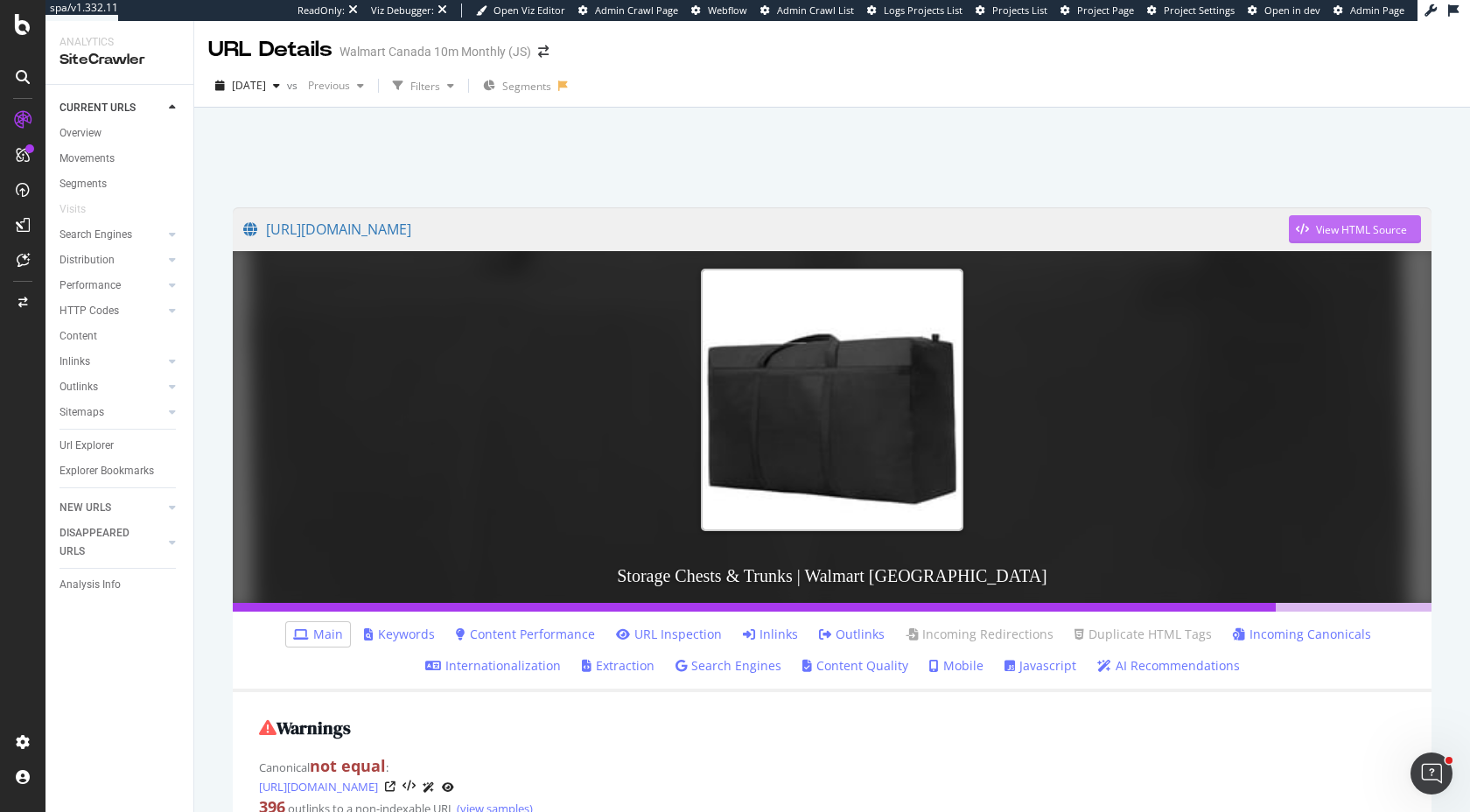 click on "View HTML Source" at bounding box center [1362, 229] 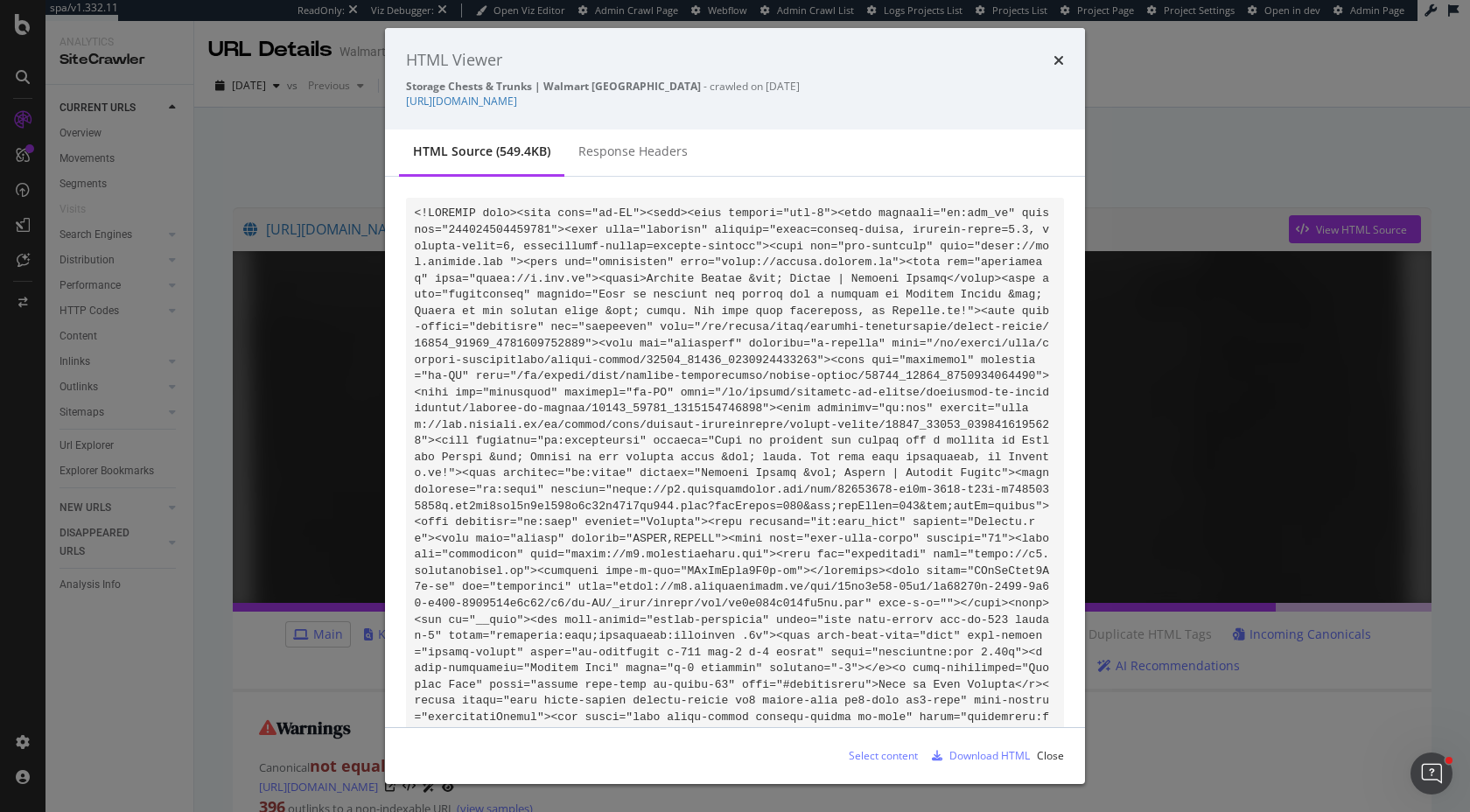 click at bounding box center [746, 49378] 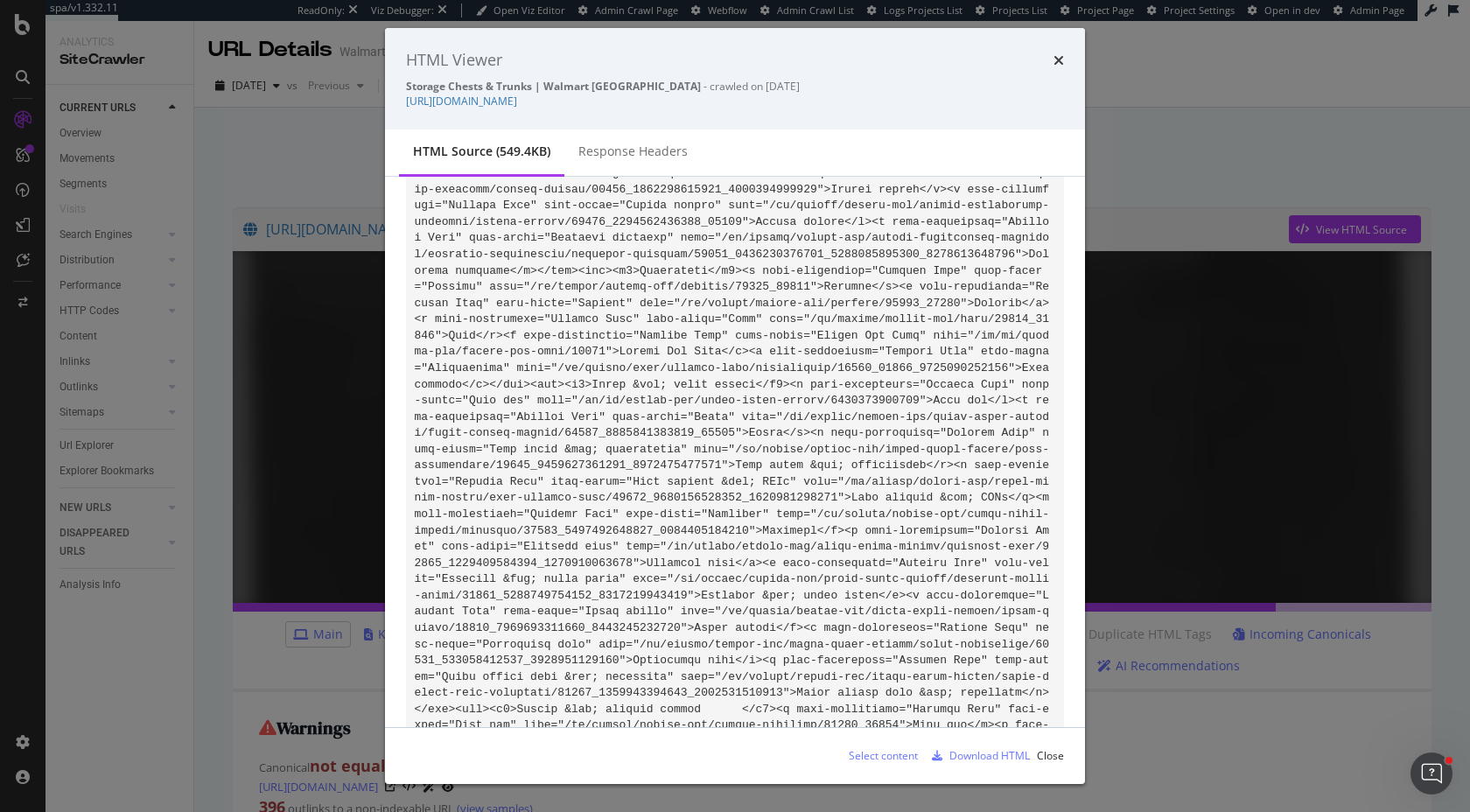 scroll, scrollTop: 937, scrollLeft: 0, axis: vertical 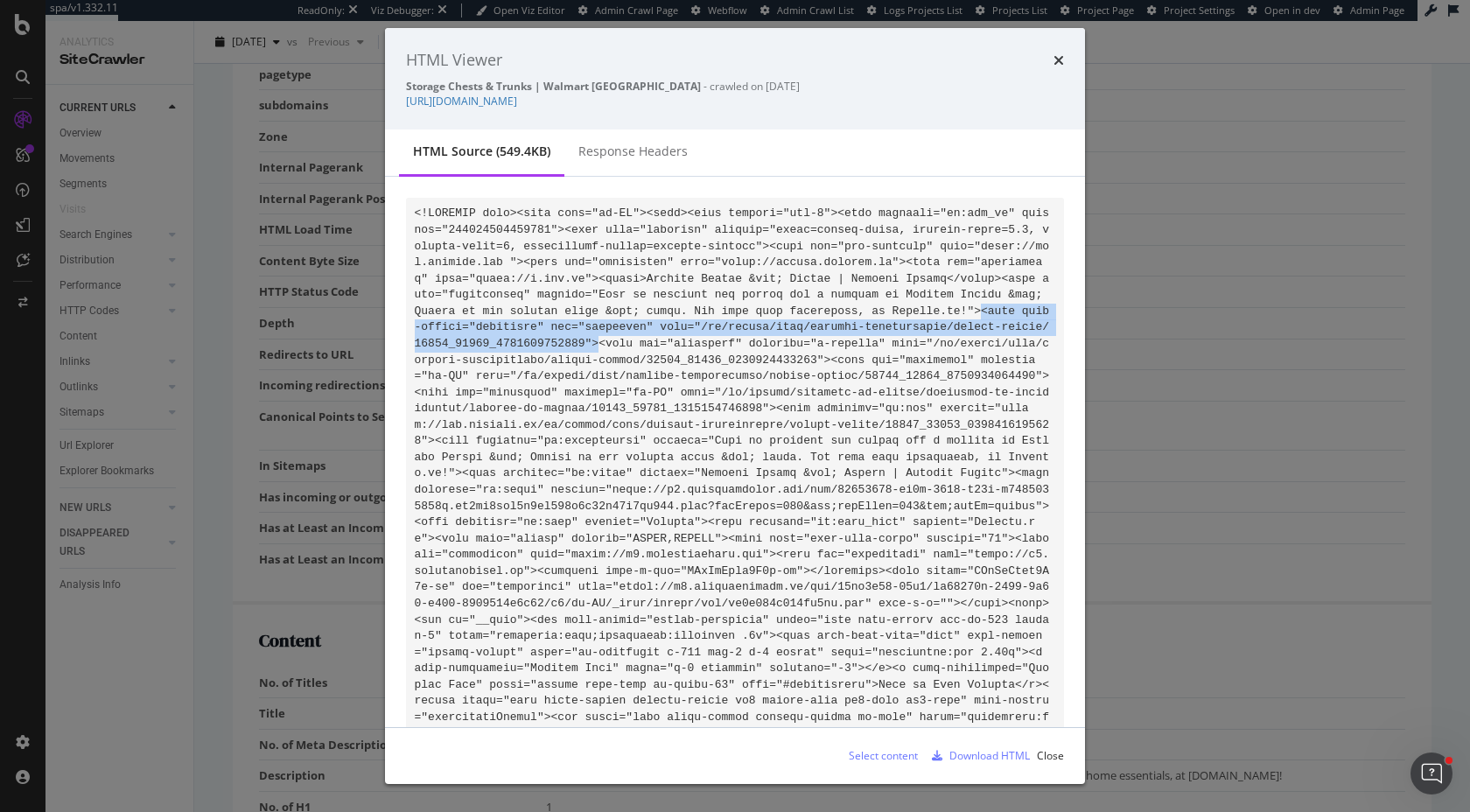 drag, startPoint x: 985, startPoint y: 311, endPoint x: 599, endPoint y: 340, distance: 387.08785 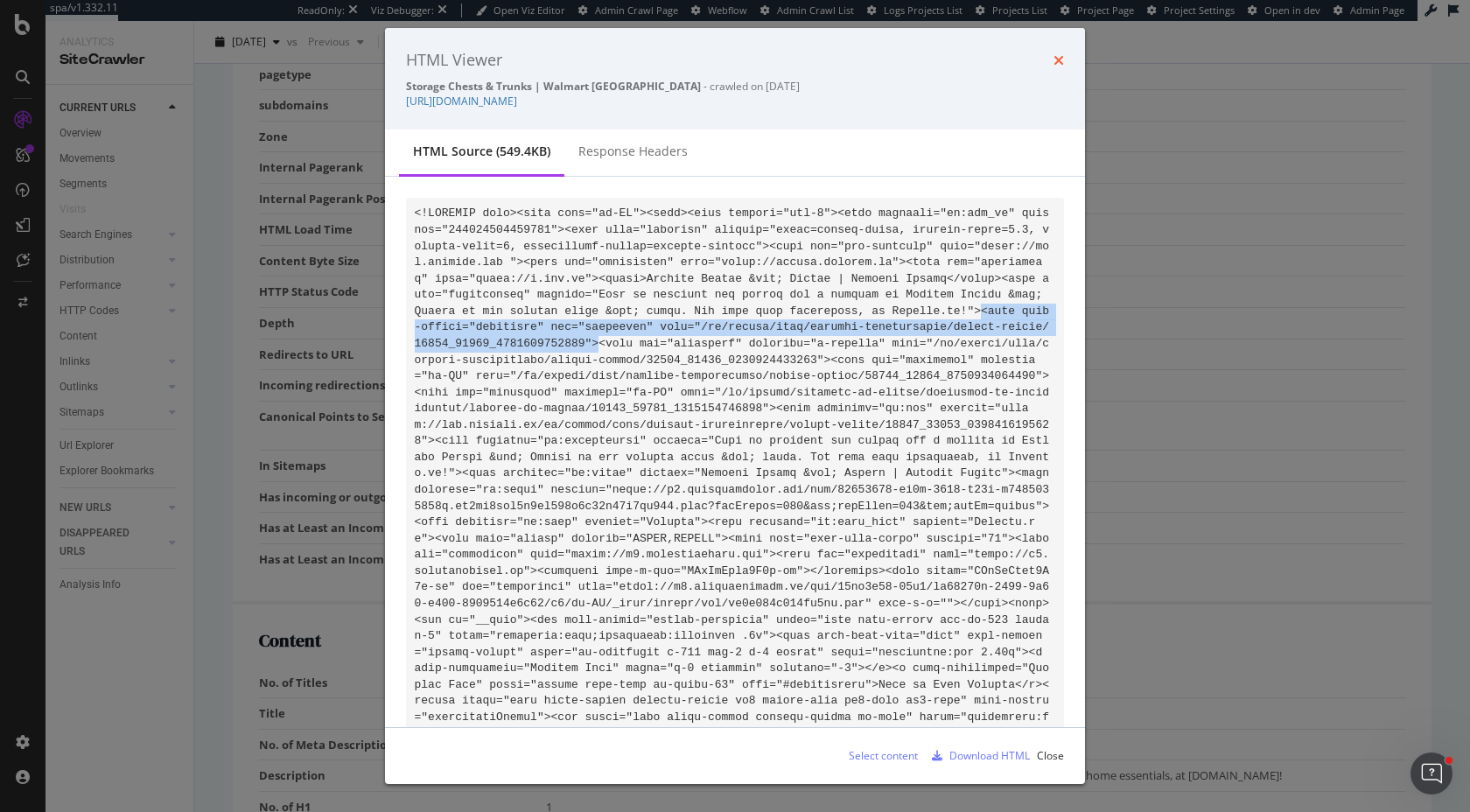 click at bounding box center [1059, 60] 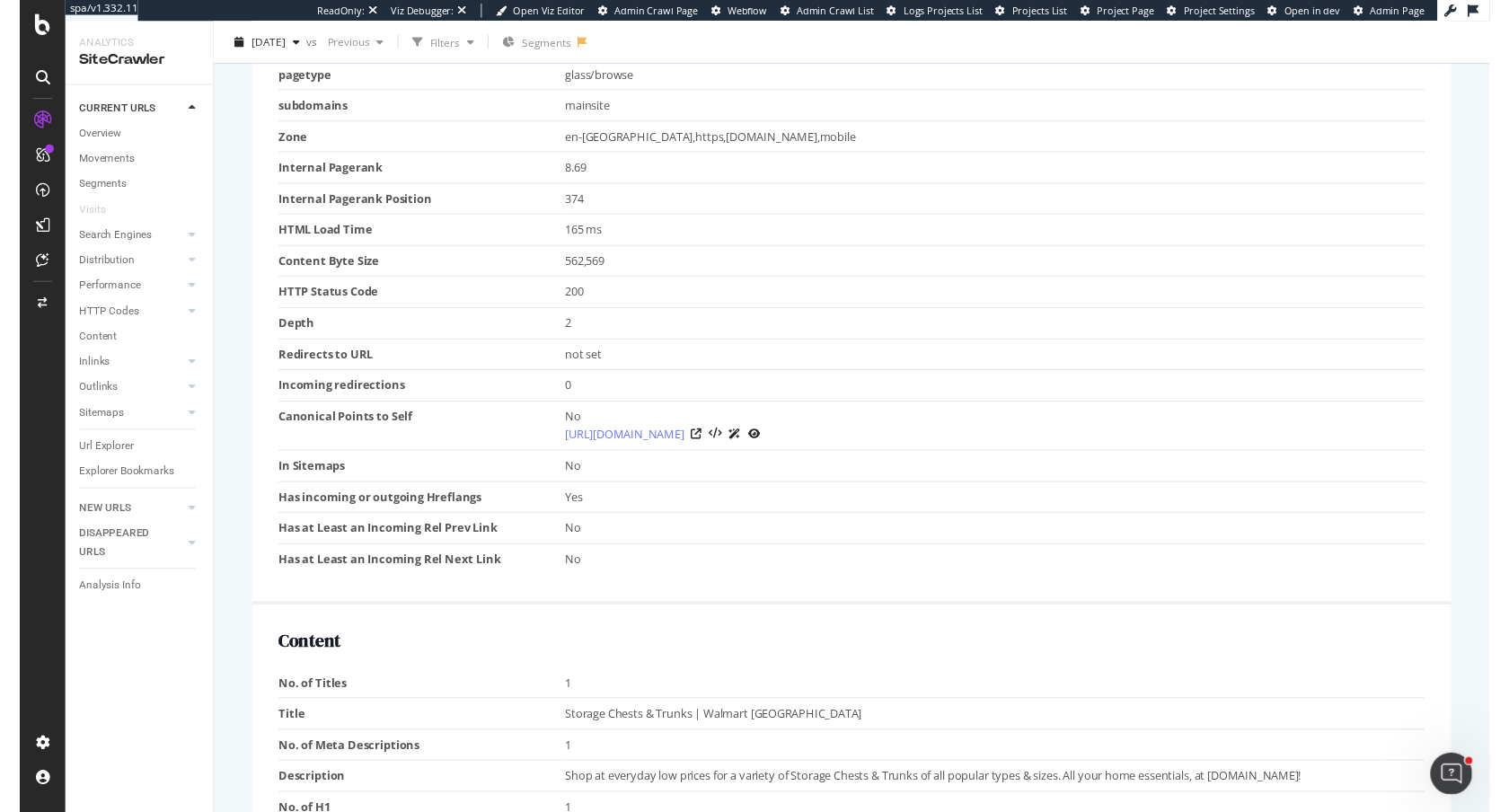 scroll, scrollTop: 0, scrollLeft: 0, axis: both 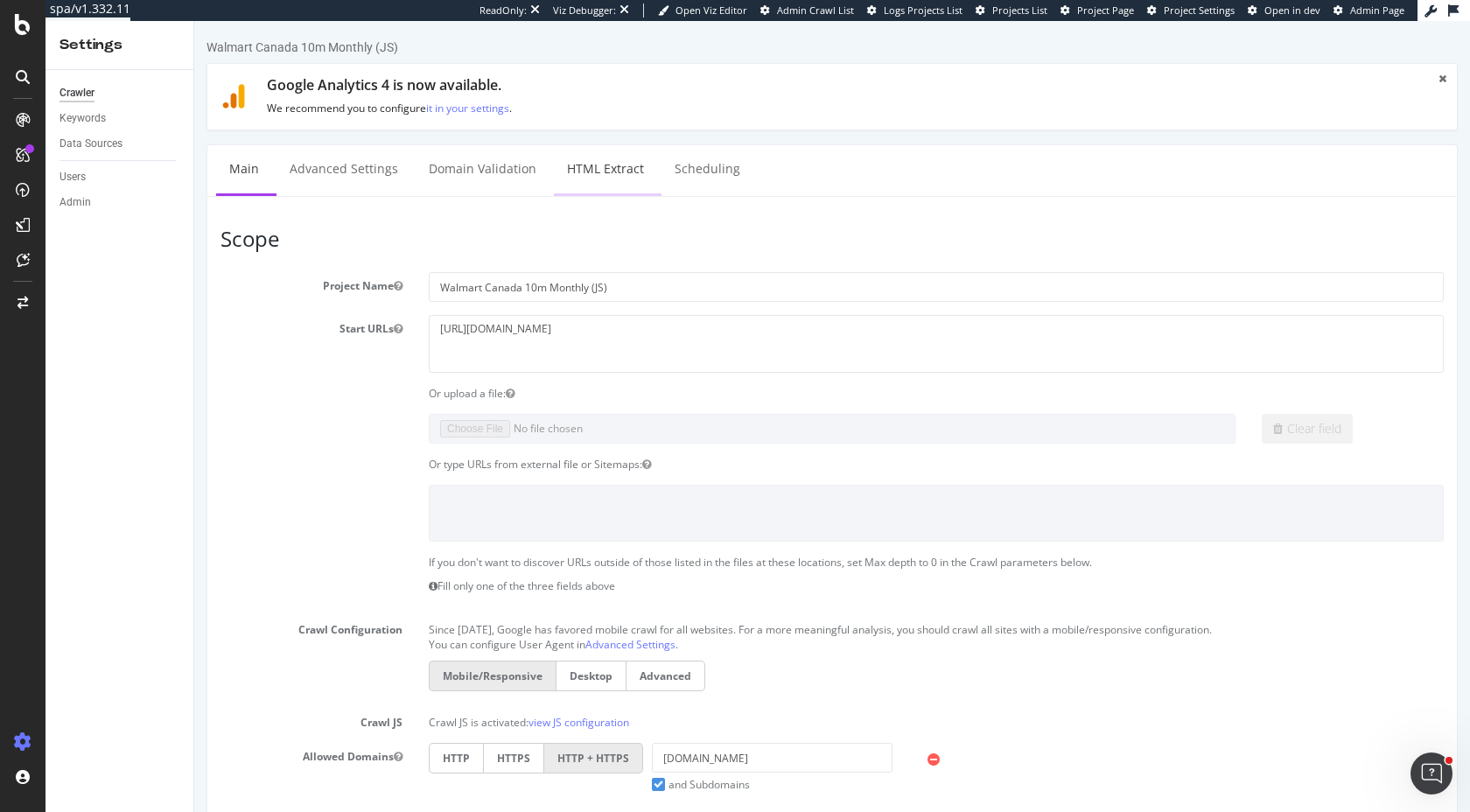 click on "HTML Extract" at bounding box center (606, 169) 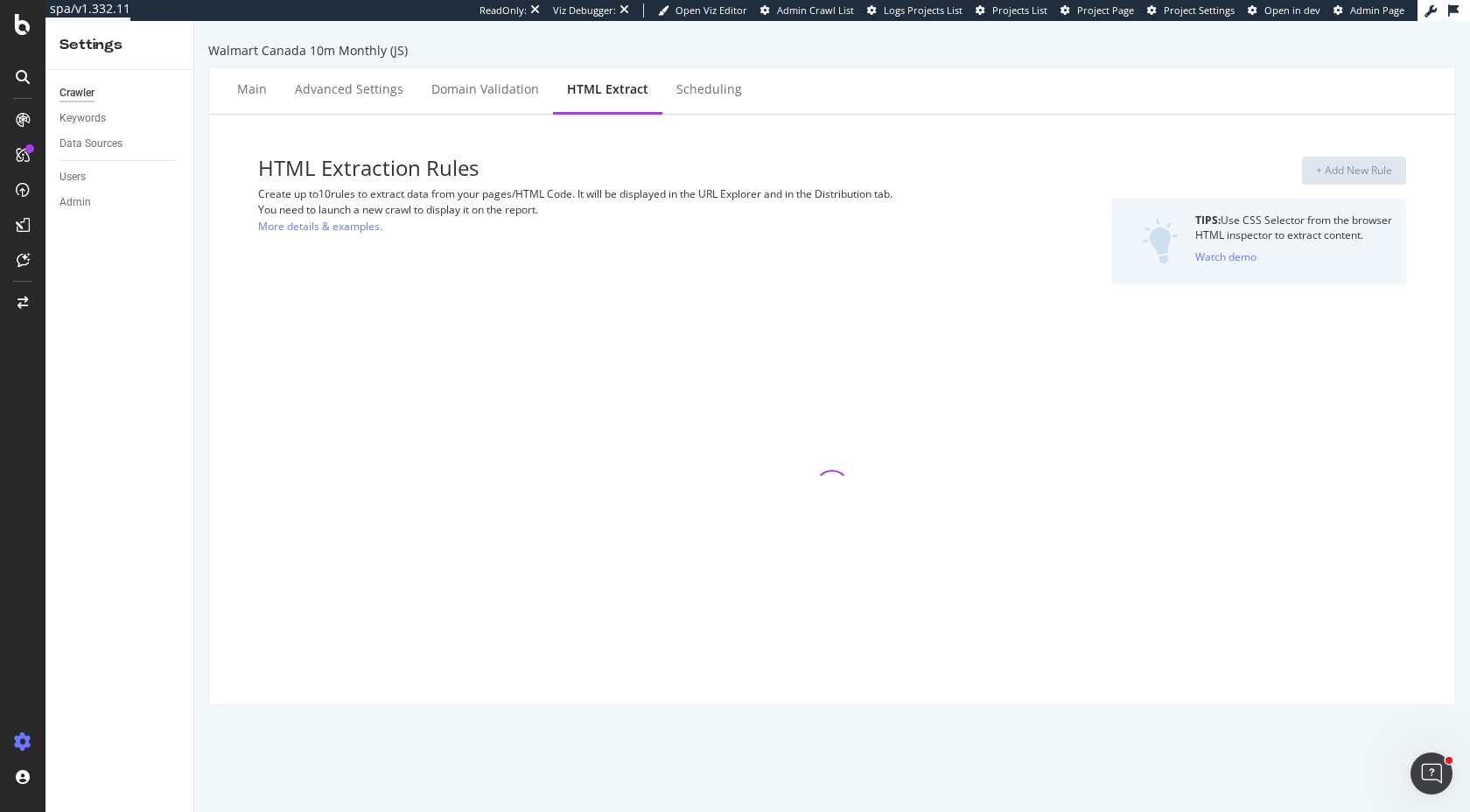 select on "exist" 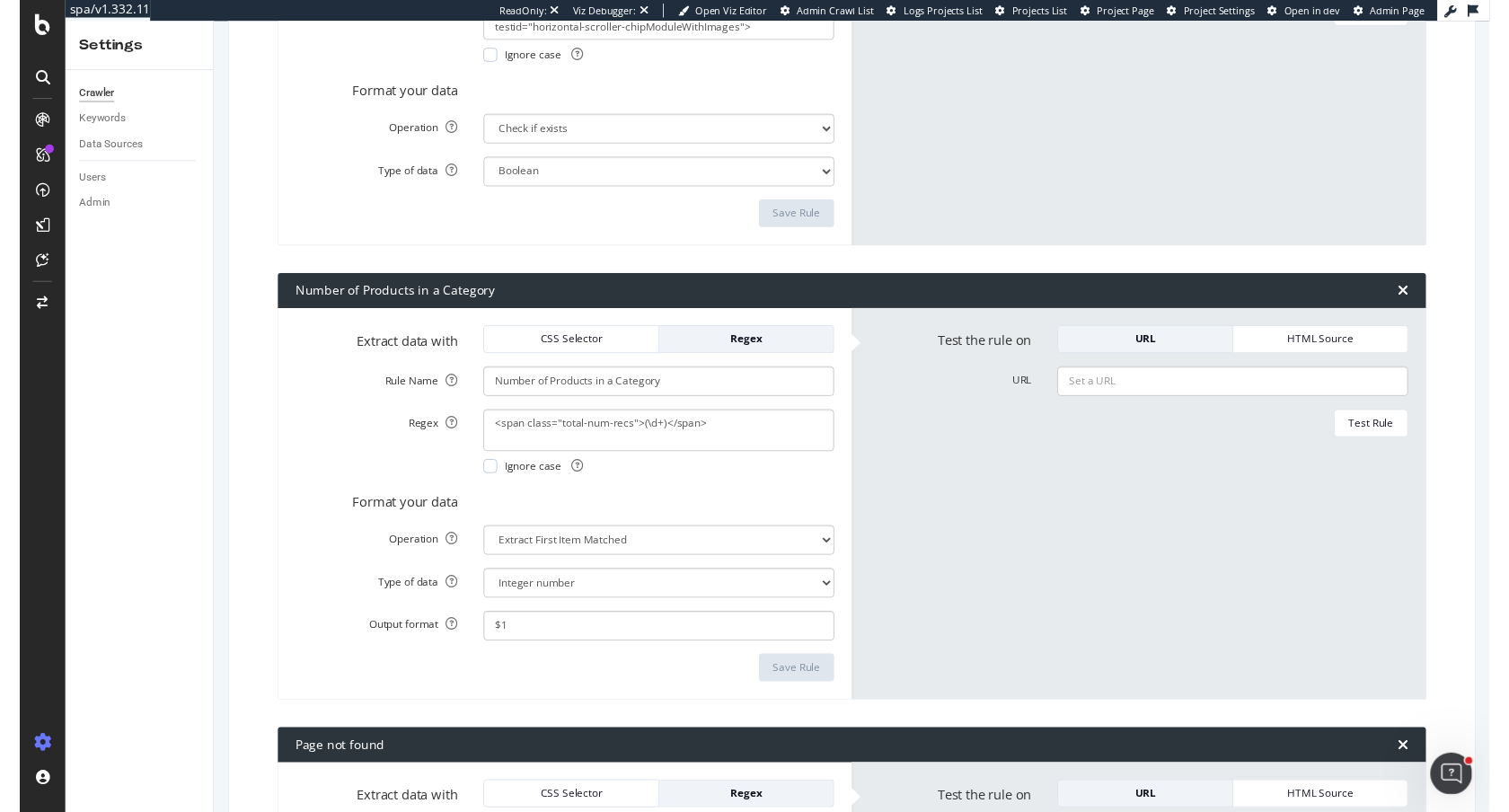 scroll, scrollTop: 0, scrollLeft: 0, axis: both 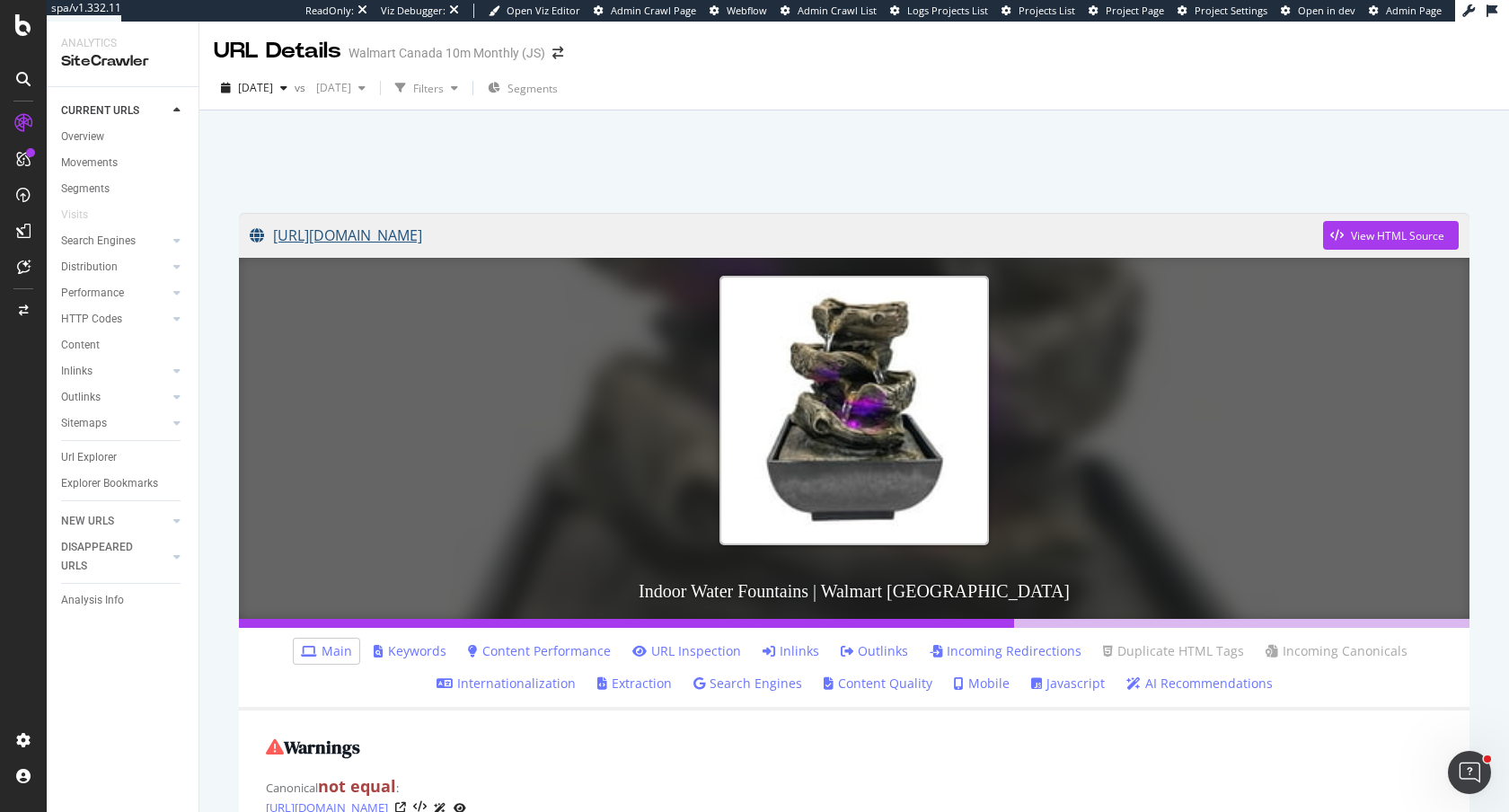 click on "https://www.walmart.ca/en/browse/outdoor-living/outdoor-heating/fire-pits-and-outdoor-fireplaces/propane-fire-pit/10009_6000201187306_31111_41022" at bounding box center (786, 235) 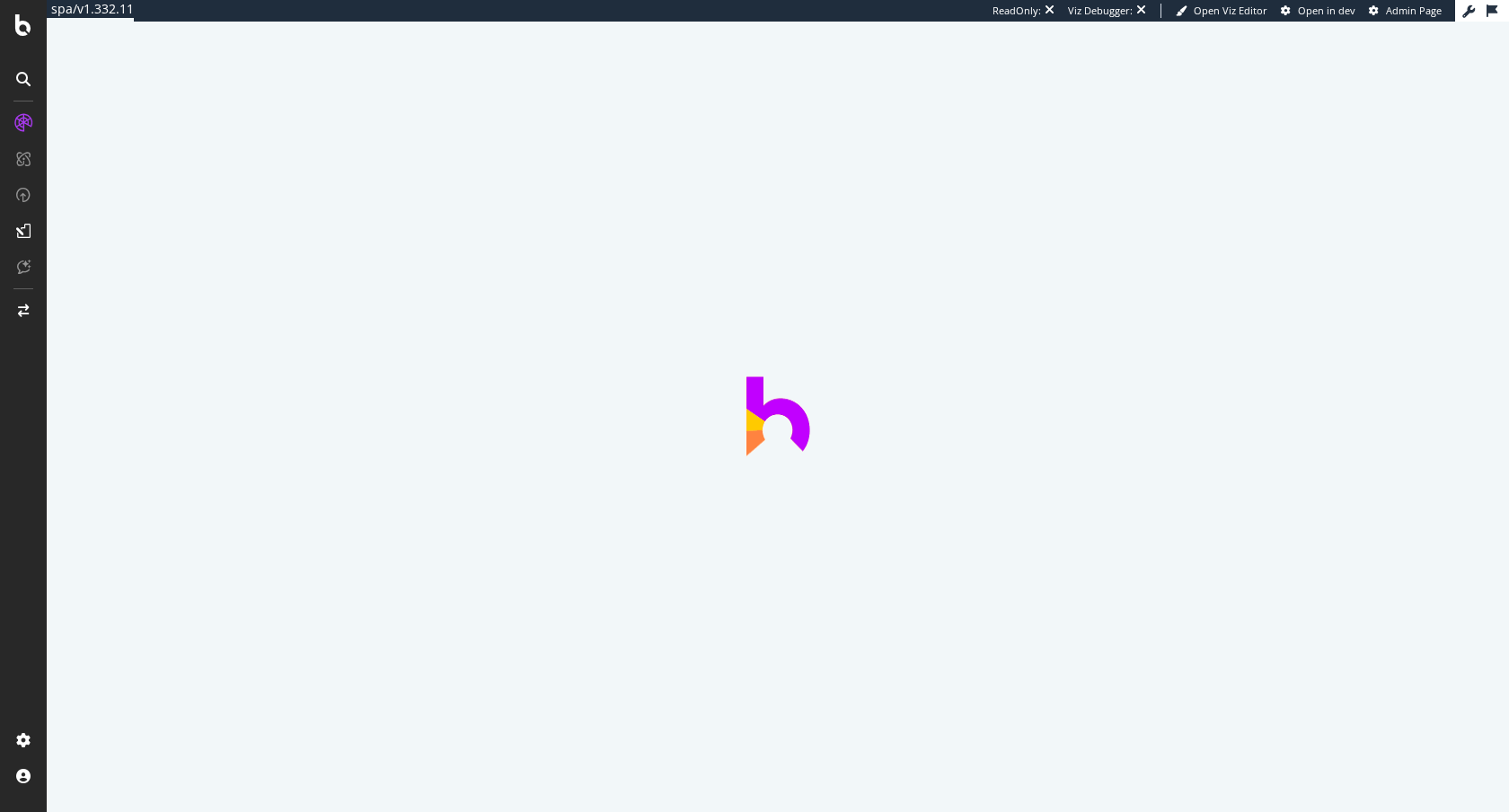 scroll, scrollTop: 0, scrollLeft: 0, axis: both 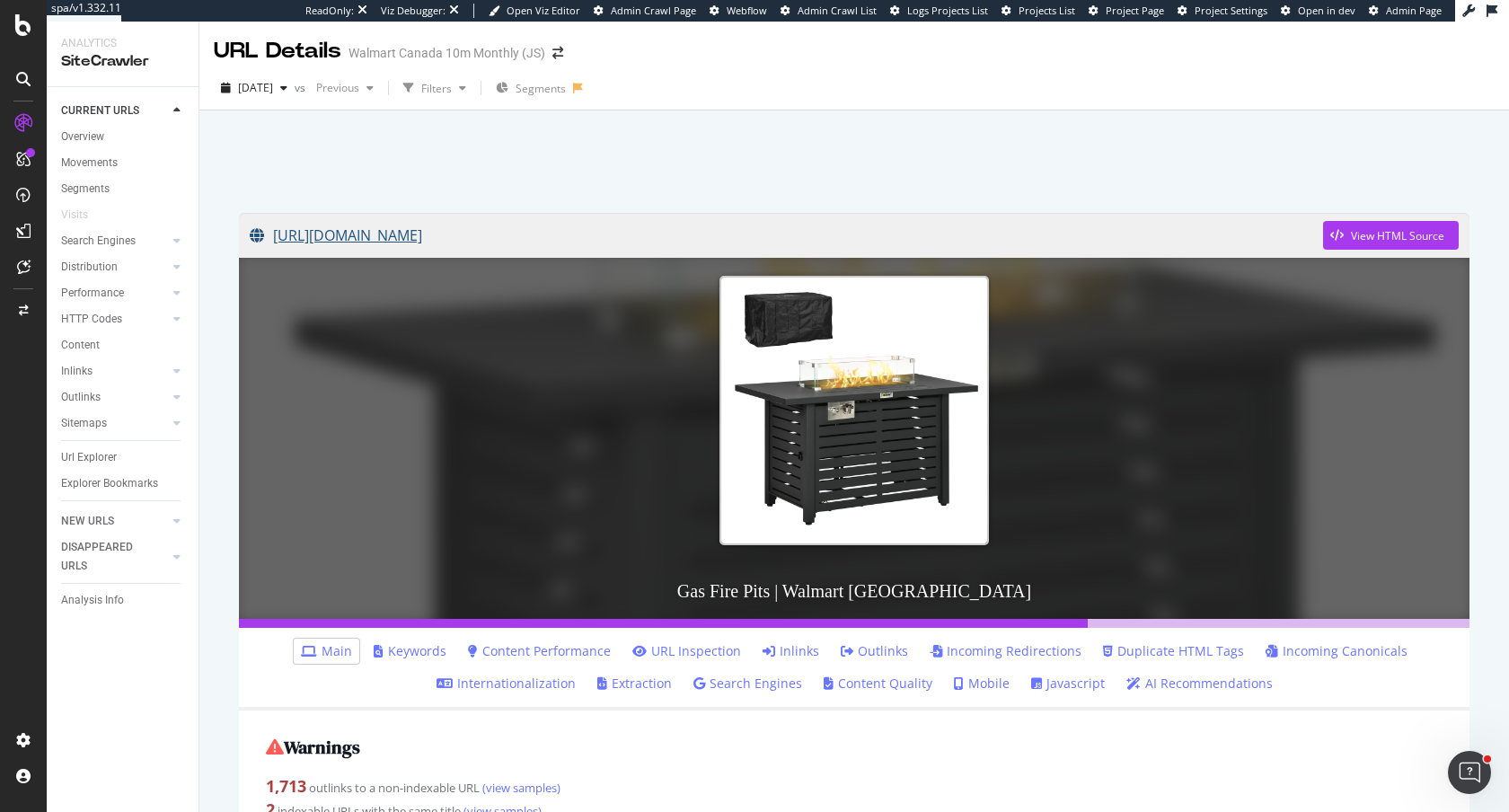 click on "https://www.walmart.ca/en/browse/outdoor-living/outdoor-heating/fire-pits-and-outdoor-fireplaces/gas-fire-pits/10009_6000201187306_31111_41022" at bounding box center (786, 235) 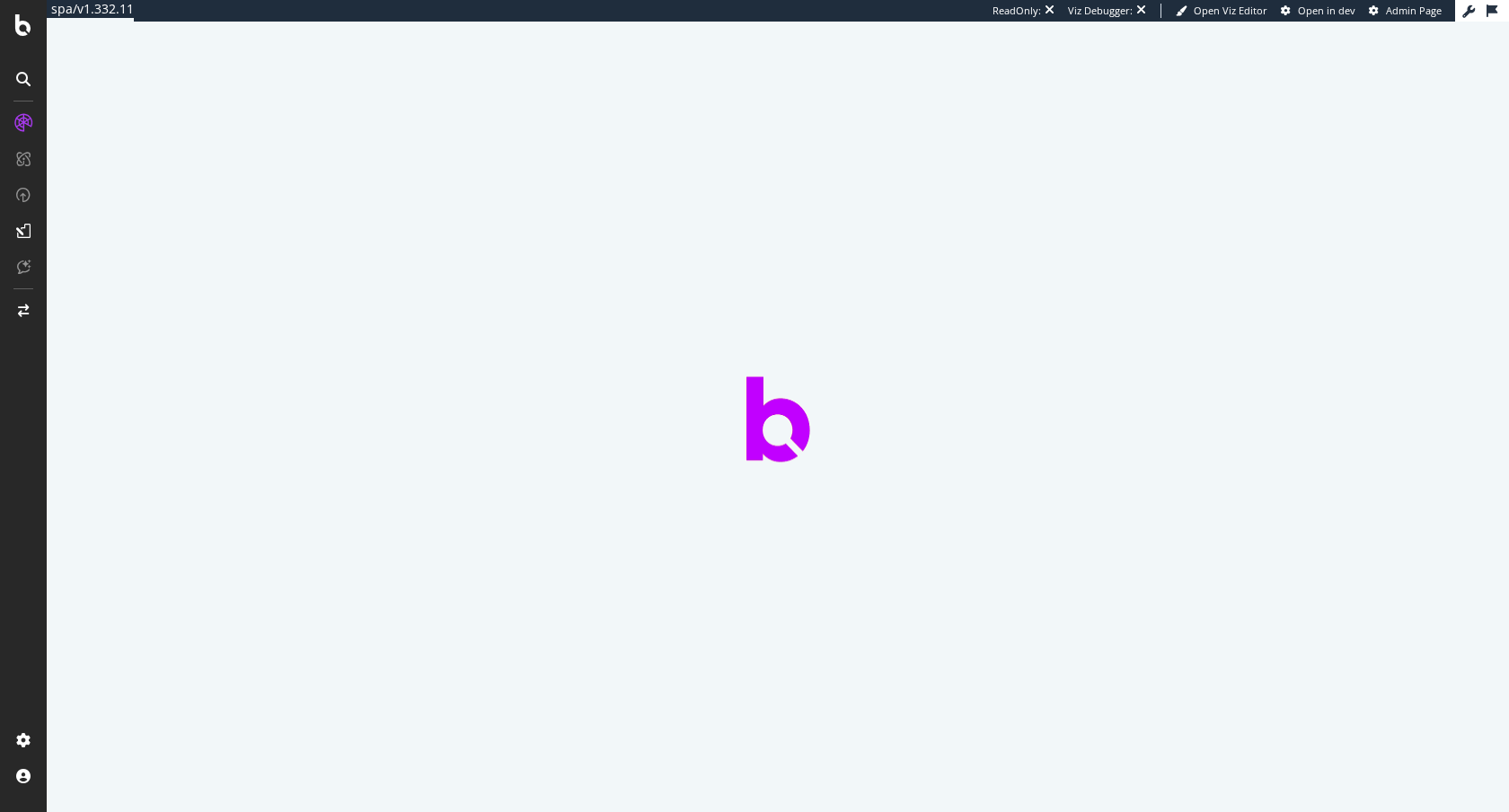 scroll, scrollTop: 0, scrollLeft: 0, axis: both 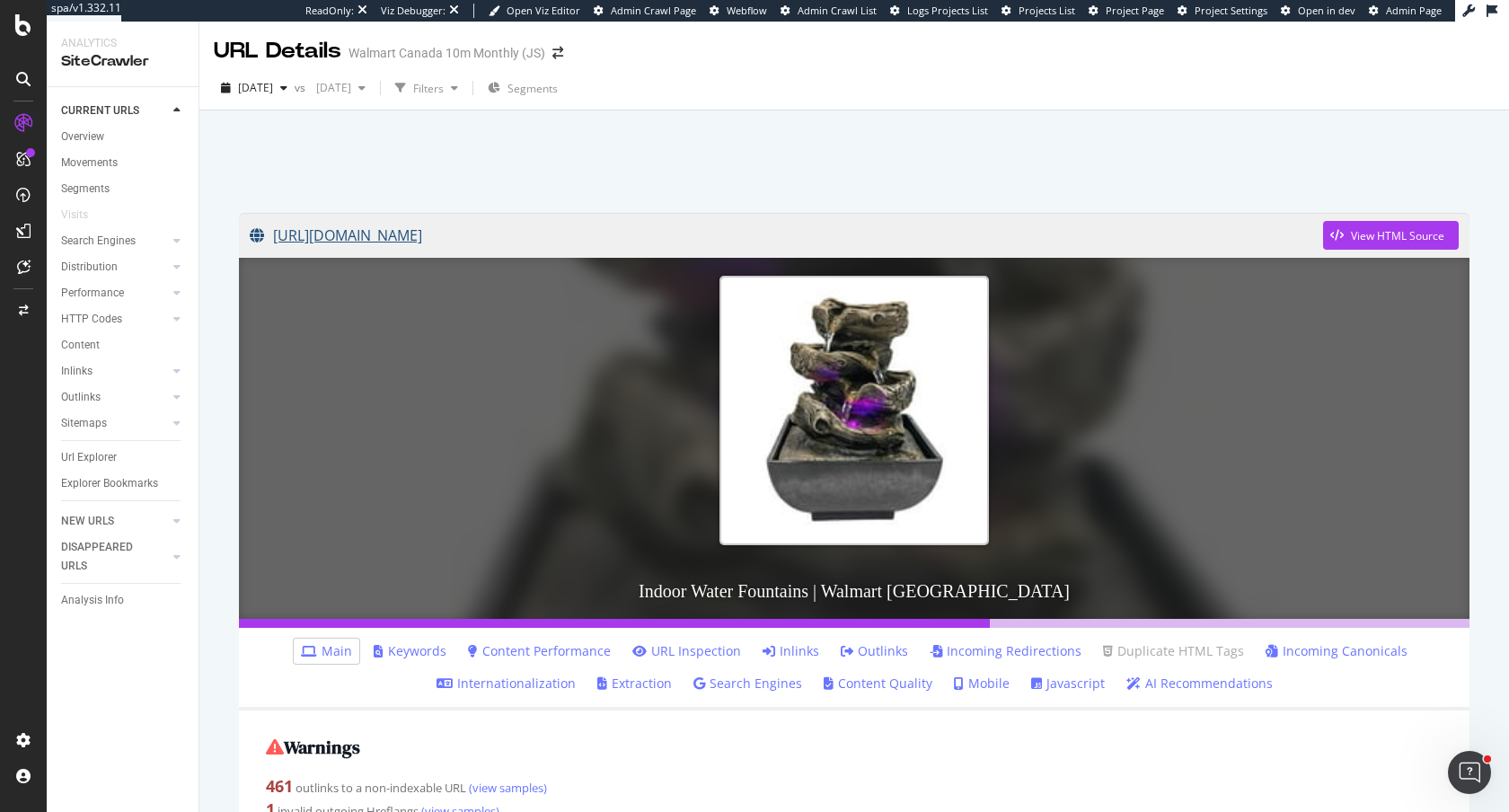 click on "[URL][DOMAIN_NAME]" at bounding box center (786, 235) 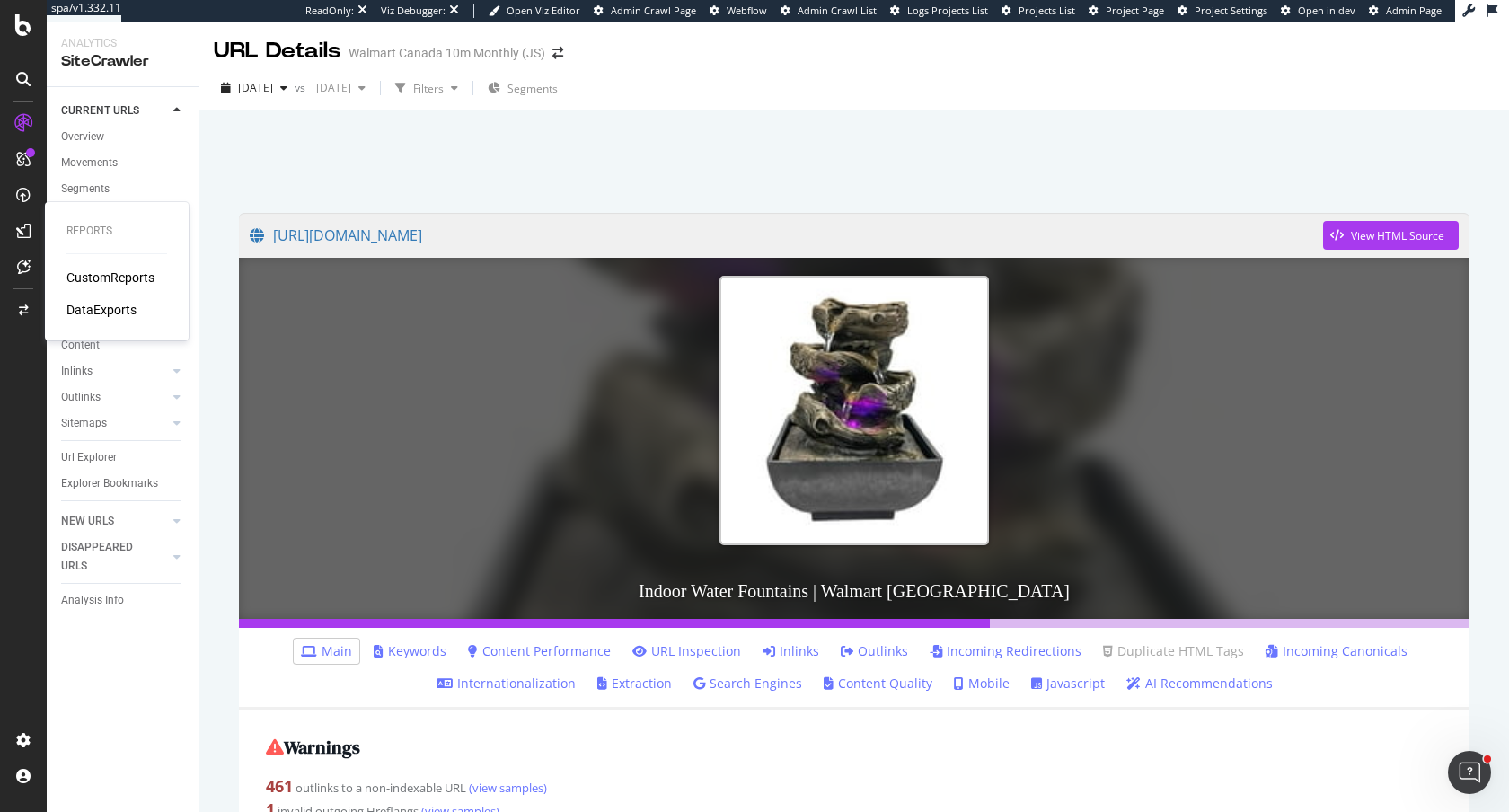 click on "DataExports" at bounding box center [101, 310] 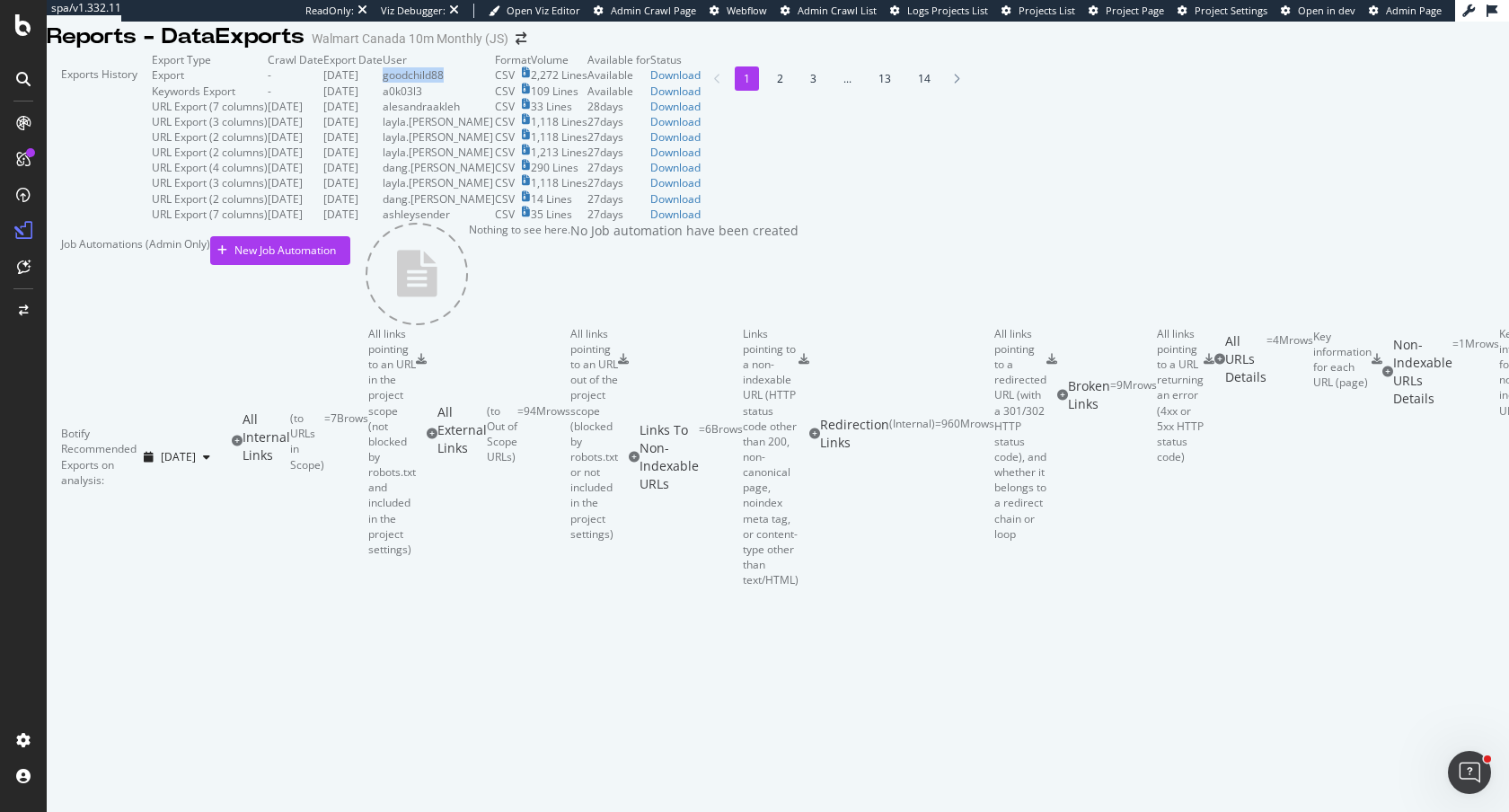 drag, startPoint x: 703, startPoint y: 212, endPoint x: 822, endPoint y: 211, distance: 119.0042 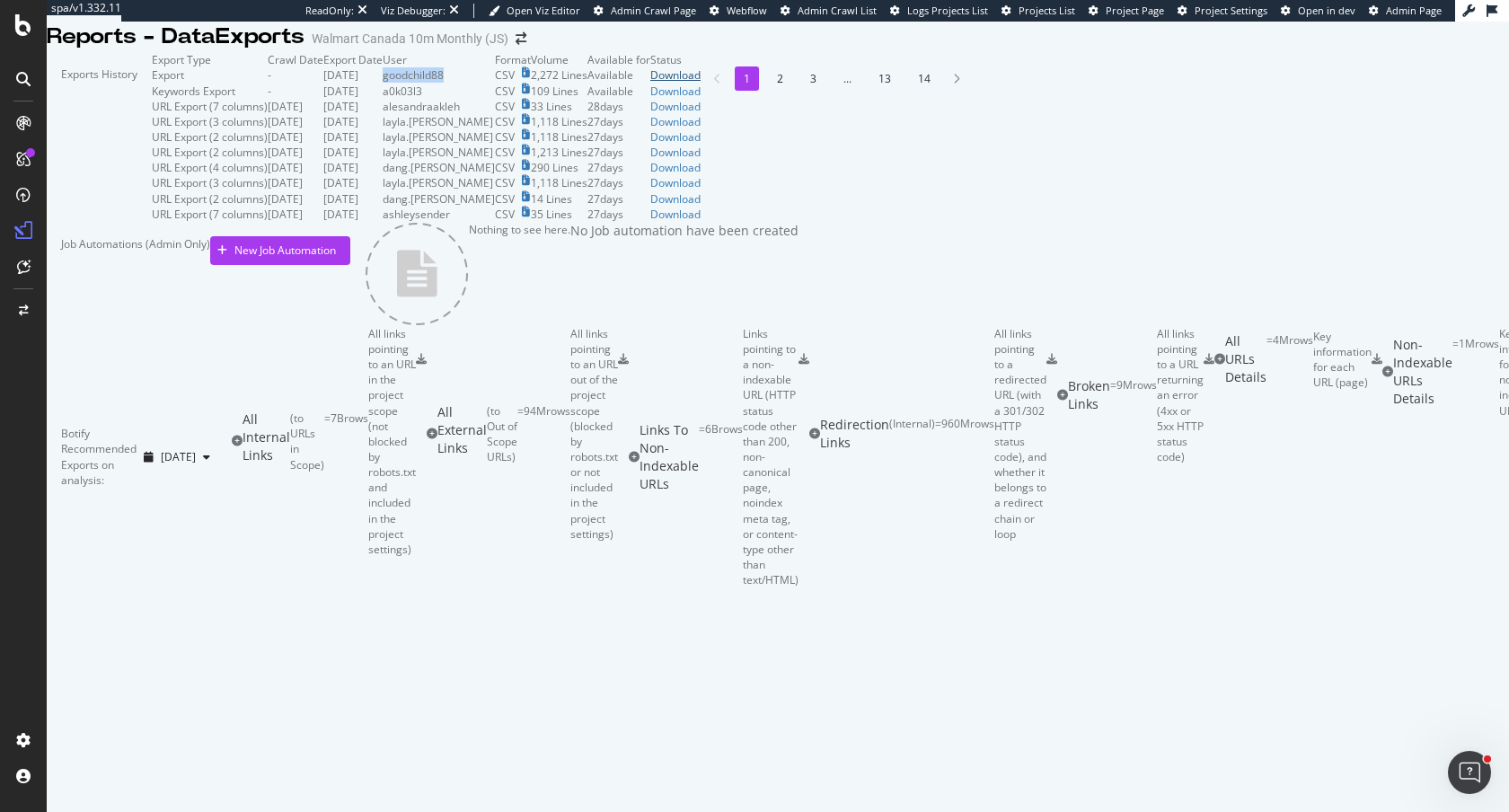 click on "Download" at bounding box center (675, 75) 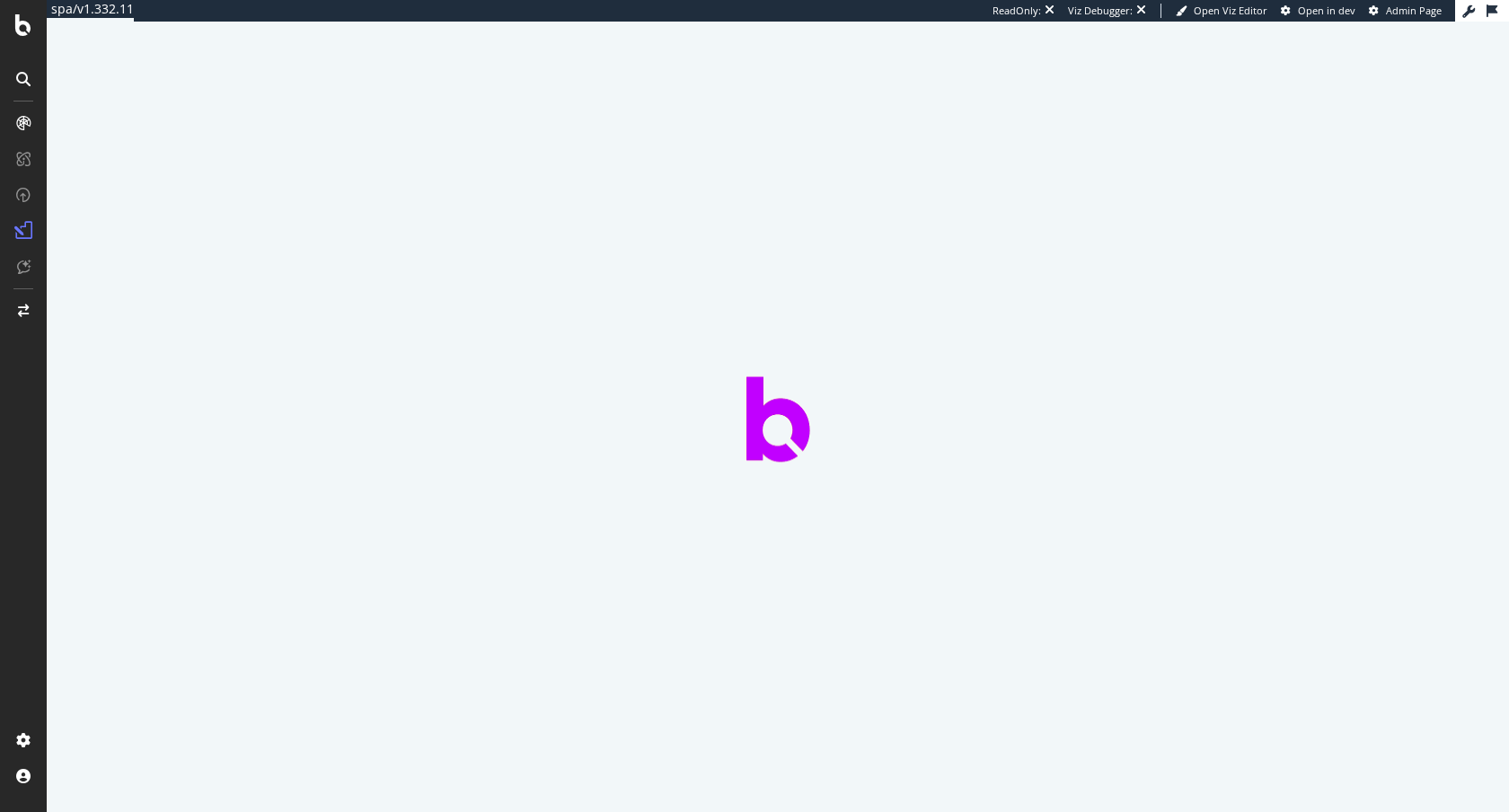 scroll, scrollTop: 0, scrollLeft: 0, axis: both 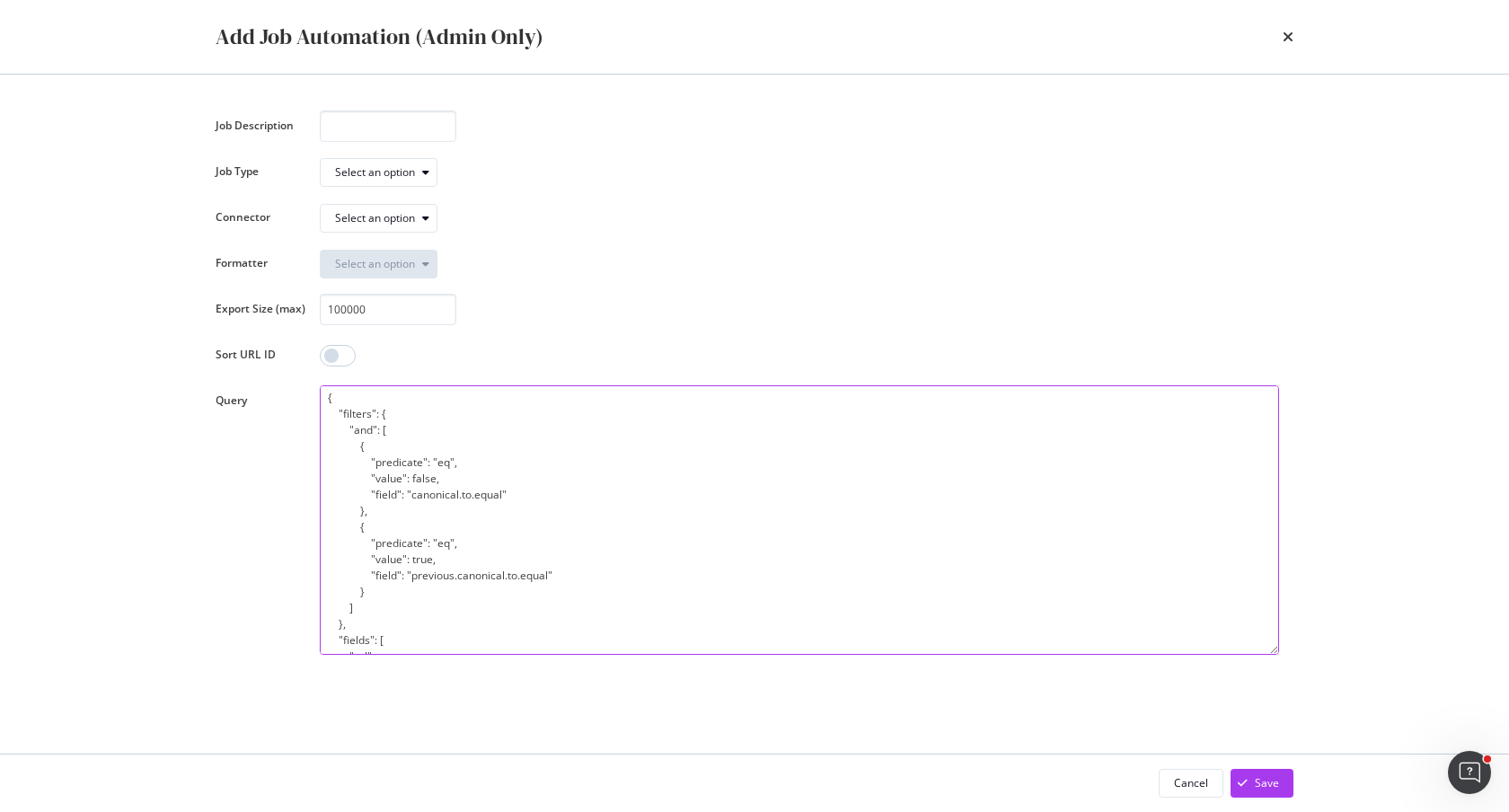 click on "{
"filters": {
"and": [
{
"predicate": "eq",
"value": false,
"field": "canonical.to.equal"
},
{
"predicate": "eq",
"value": true,
"field": "previous.canonical.to.equal"
}
]
},
"fields": [
"url",
"rel.canonical.to.url",
"previous.rel.canonical.to.url",
"has_previous"
],
"sort": []
}" at bounding box center [799, 520] 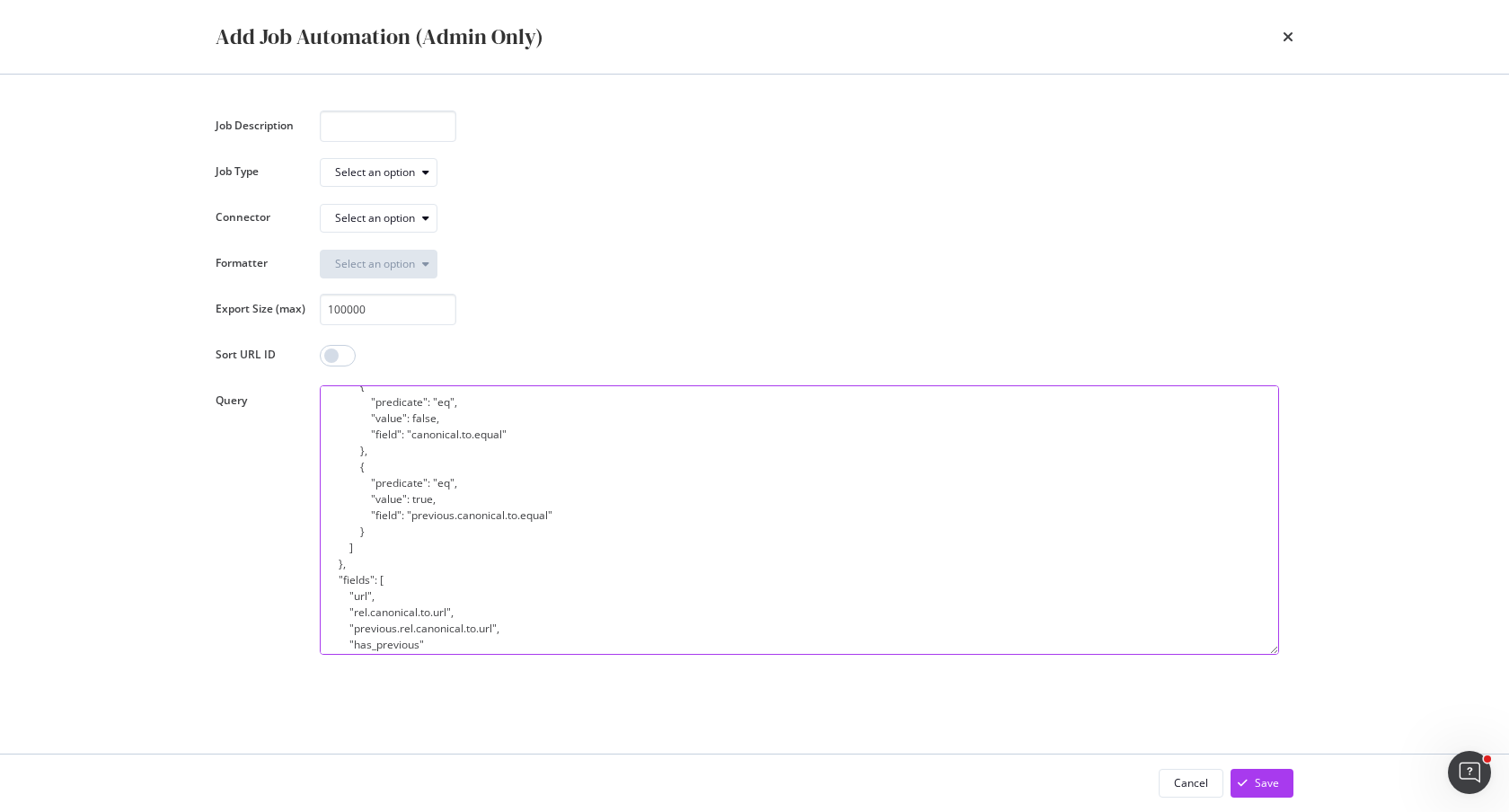 scroll, scrollTop: 0, scrollLeft: 0, axis: both 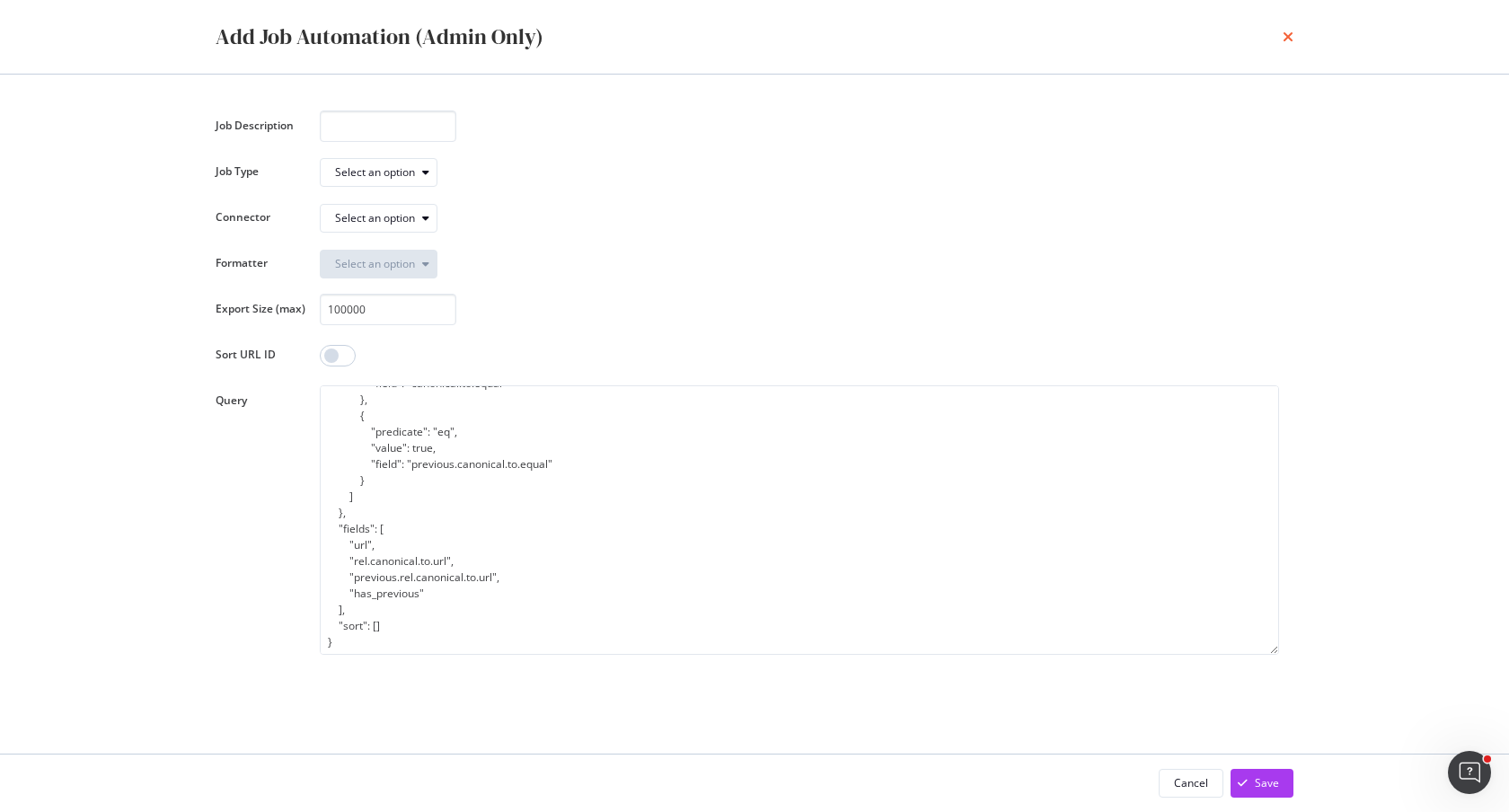 click at bounding box center [1288, 37] 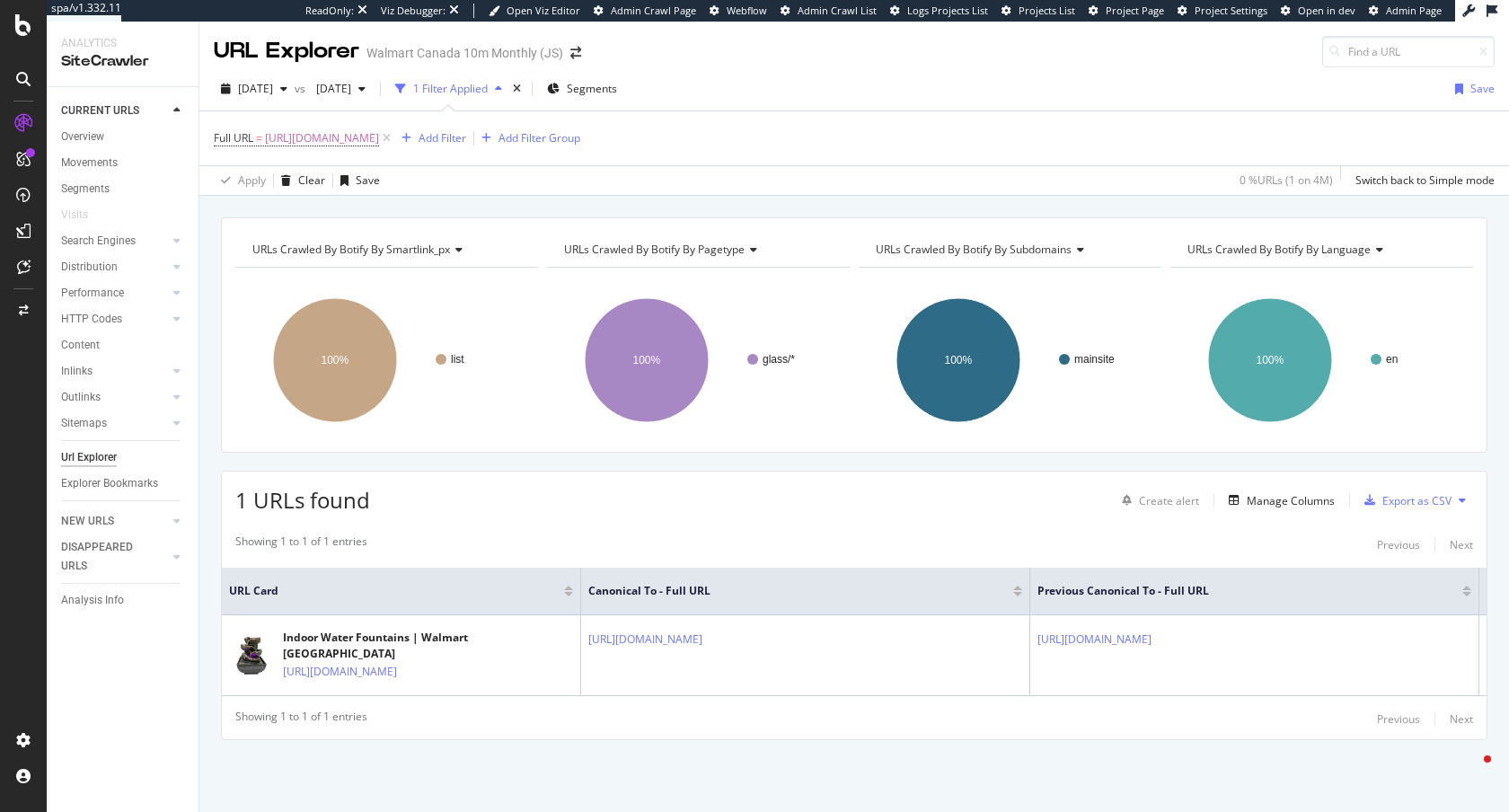 scroll, scrollTop: 0, scrollLeft: 0, axis: both 